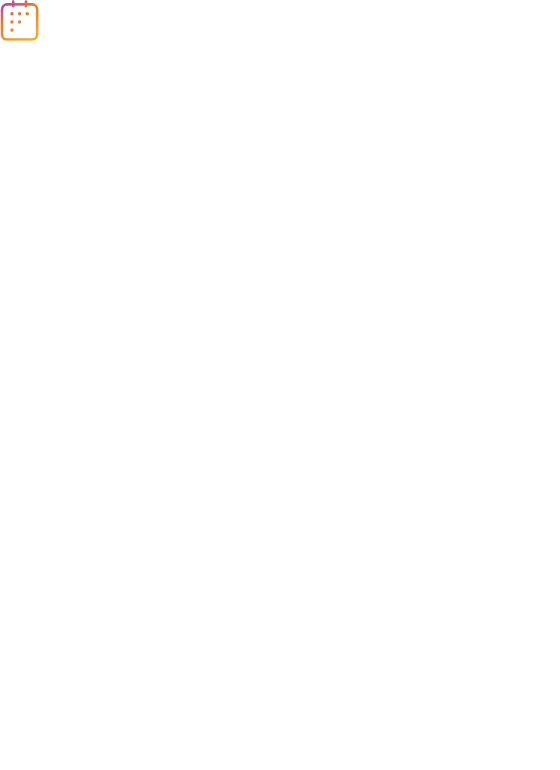 scroll, scrollTop: 0, scrollLeft: 0, axis: both 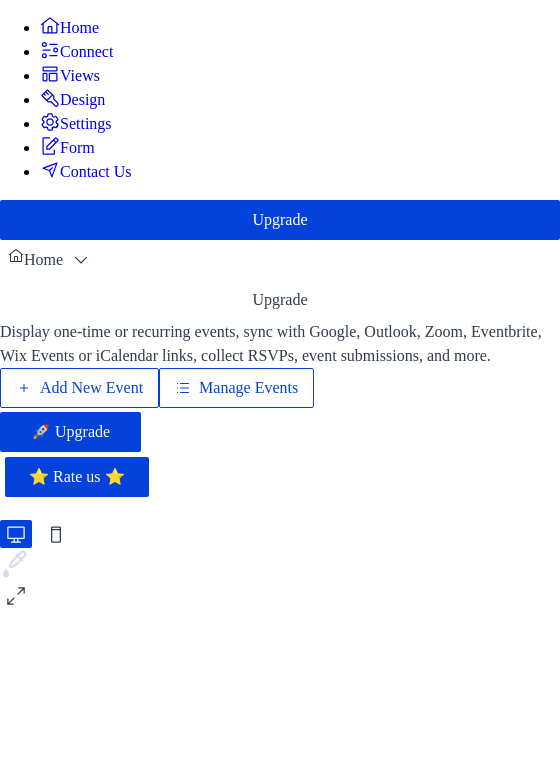 click on "Add New Event" at bounding box center (91, 388) 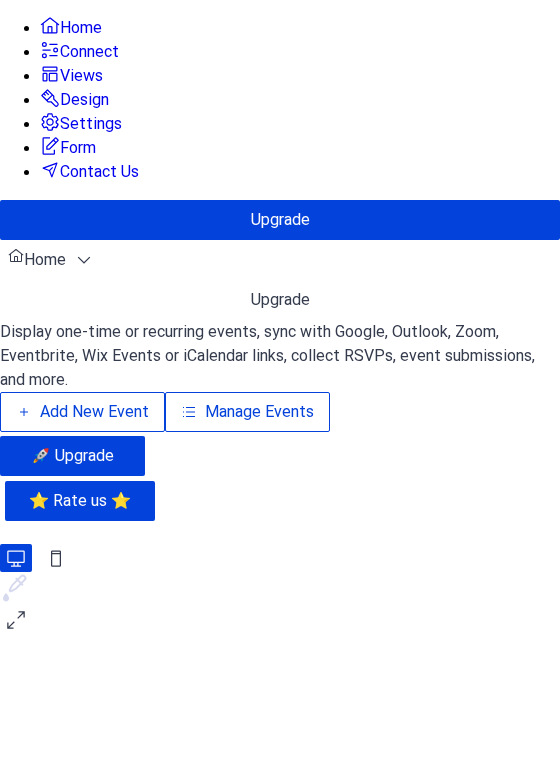 click on "Add New Event" at bounding box center (94, 412) 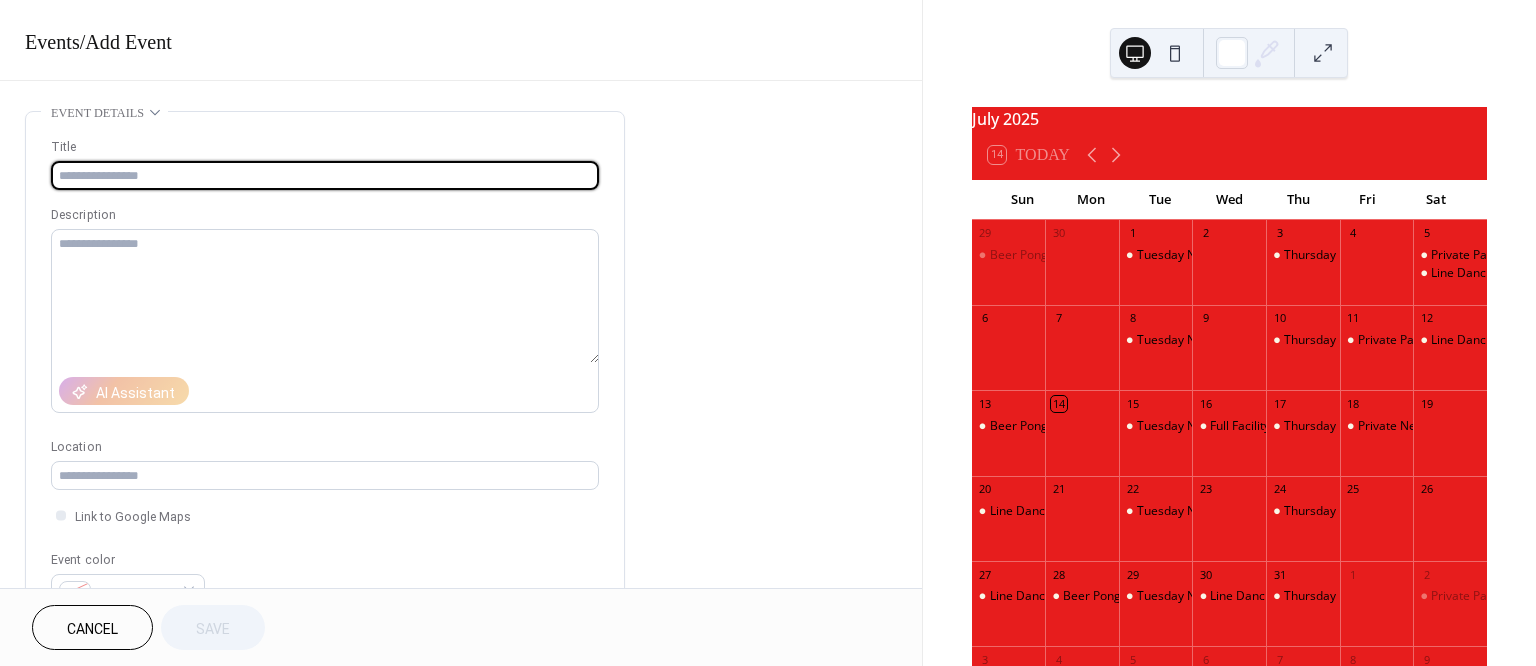 scroll, scrollTop: 0, scrollLeft: 0, axis: both 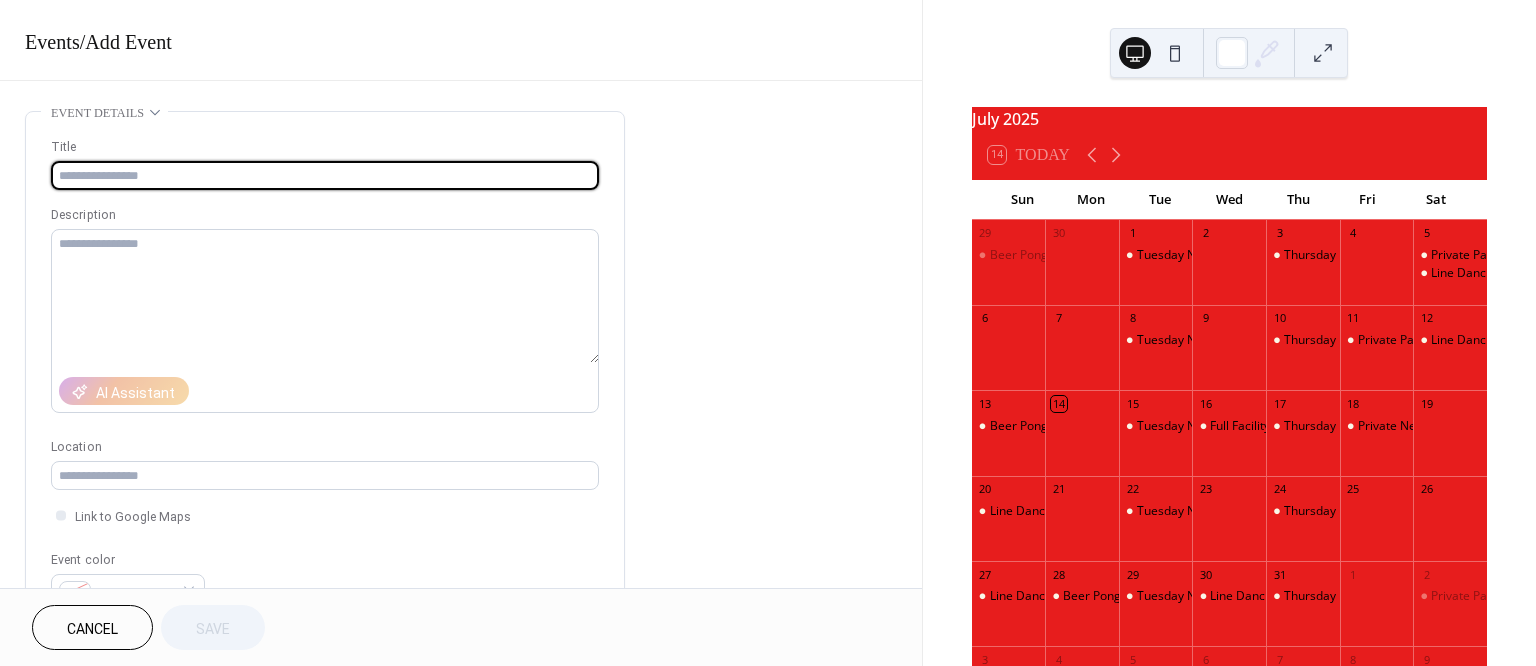 click at bounding box center (325, 175) 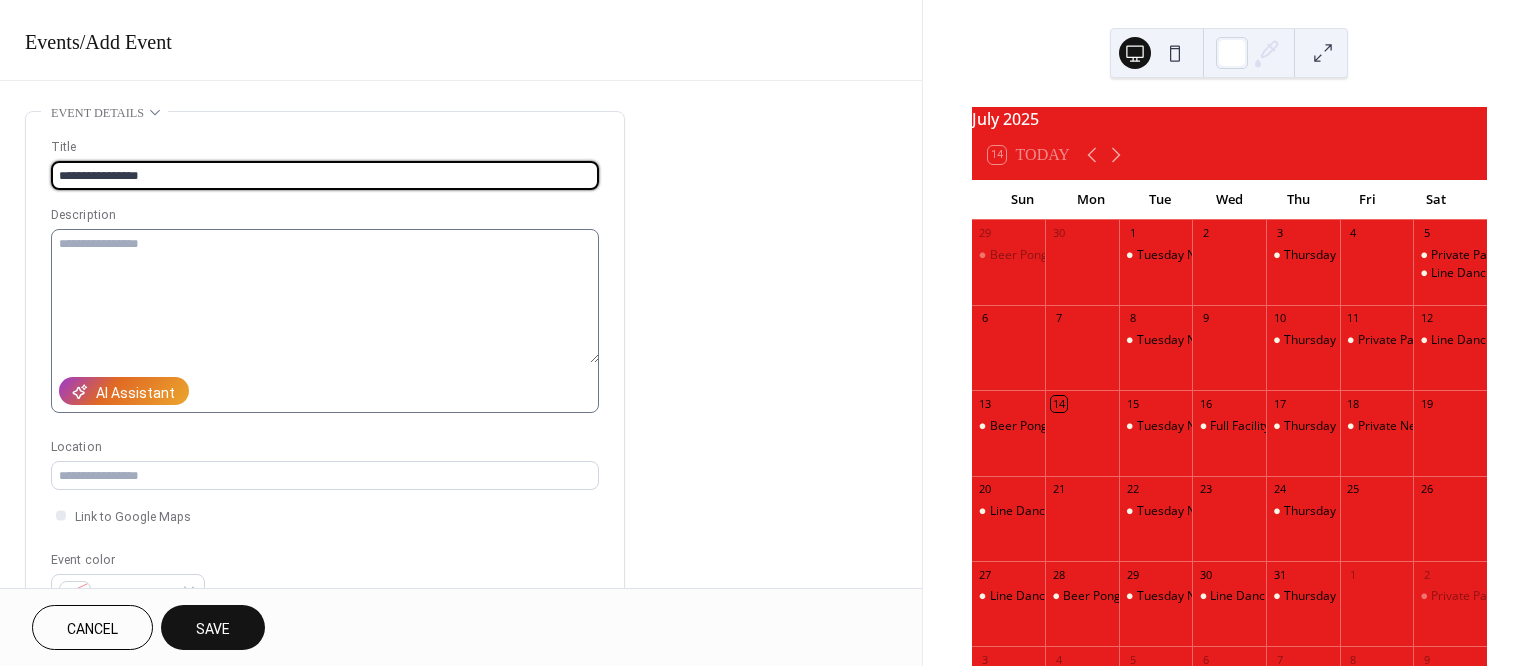 type on "**********" 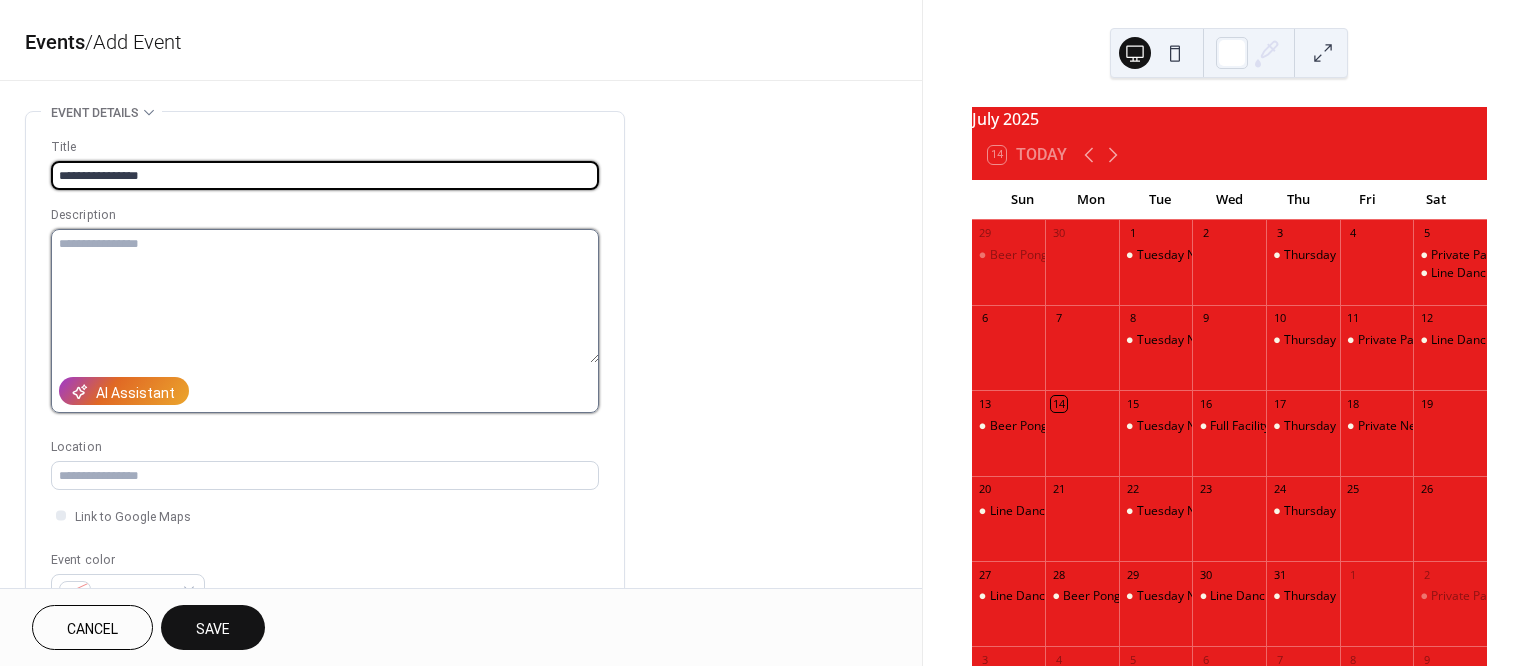 click at bounding box center [325, 296] 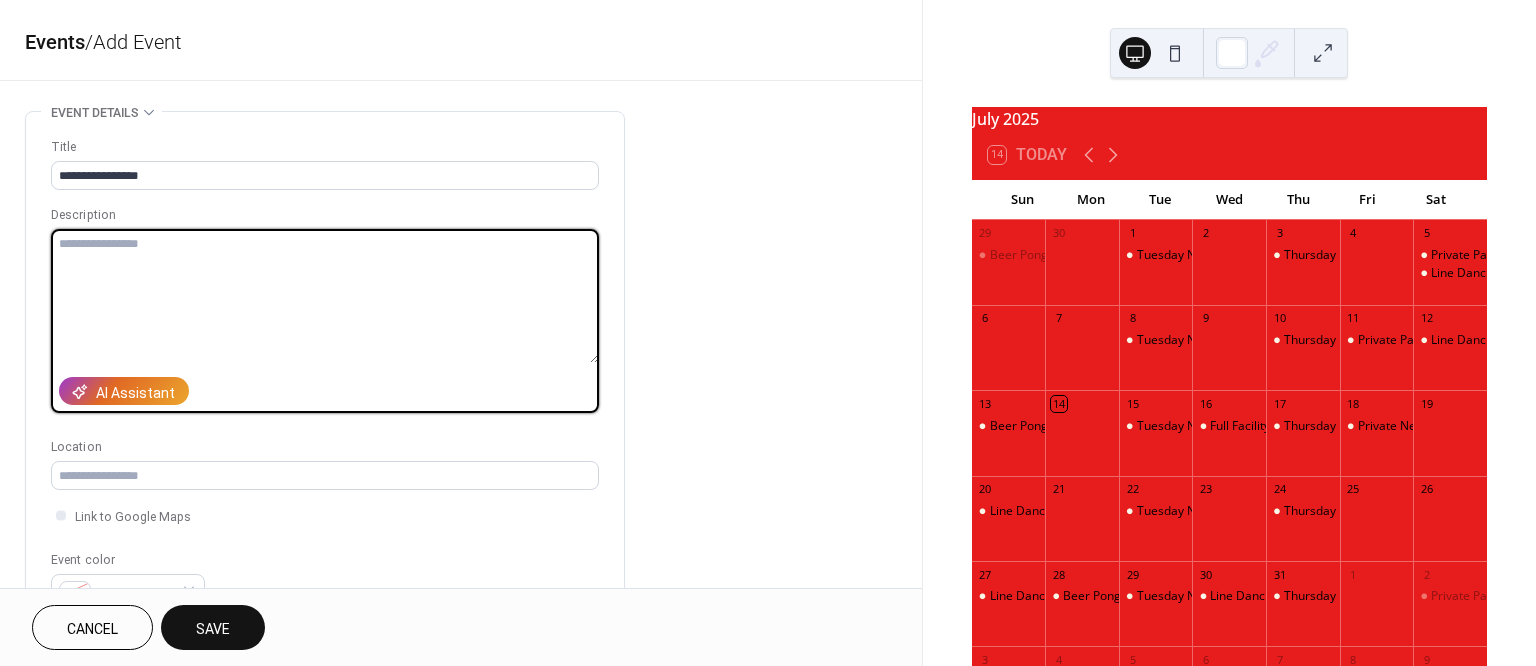 paste on "**********" 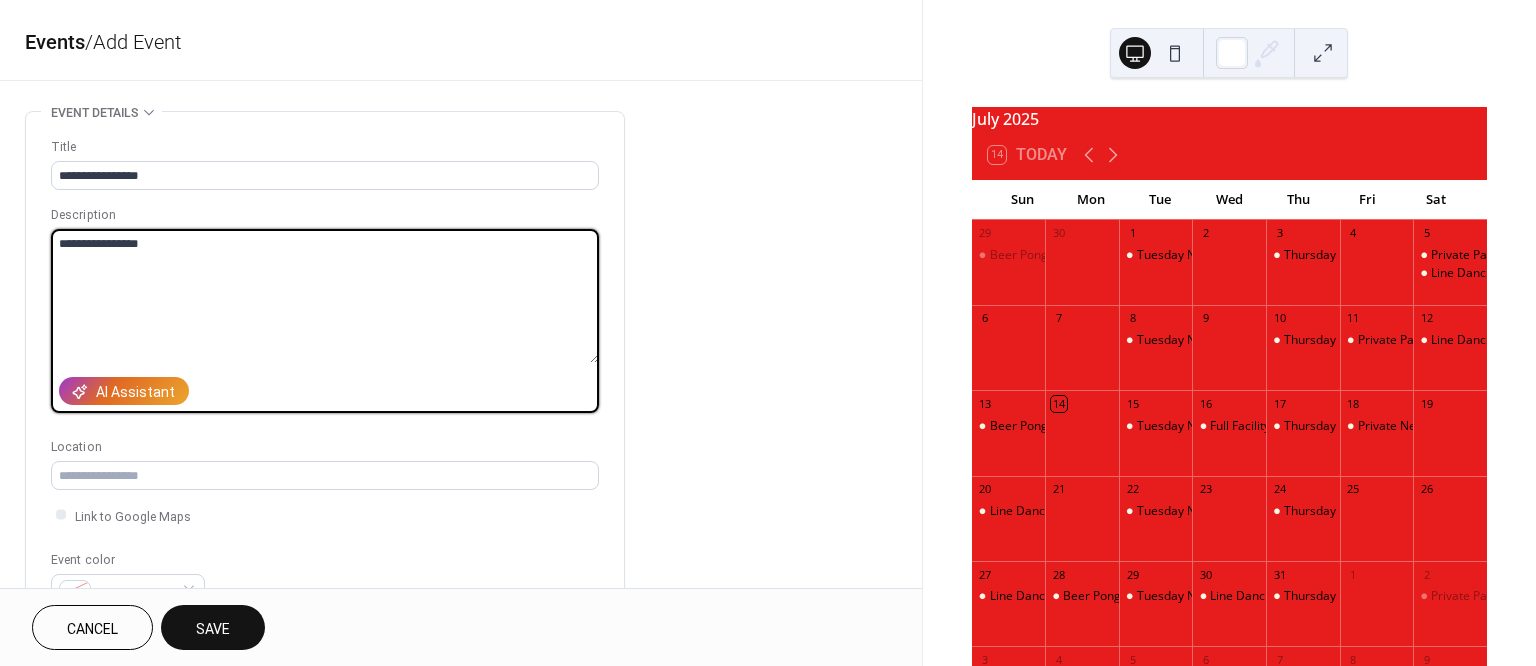scroll, scrollTop: 110, scrollLeft: 0, axis: vertical 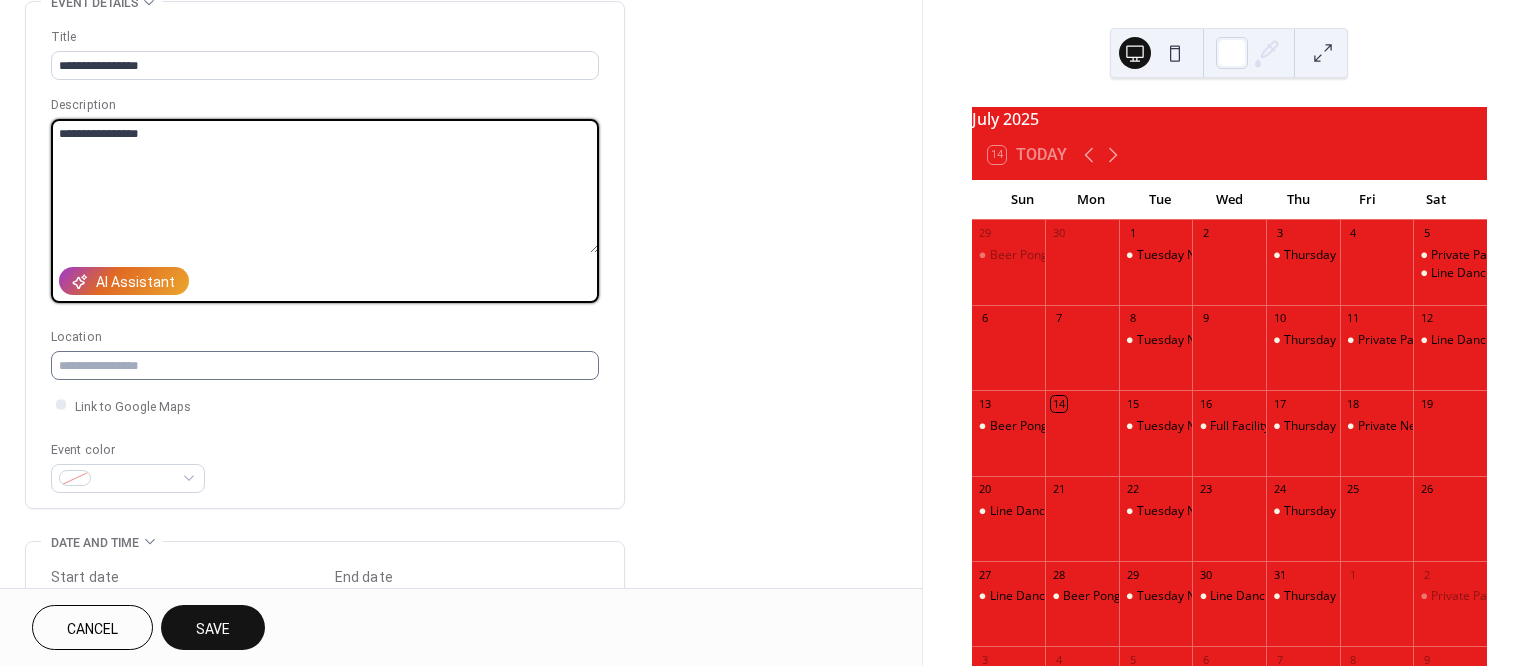 type on "**********" 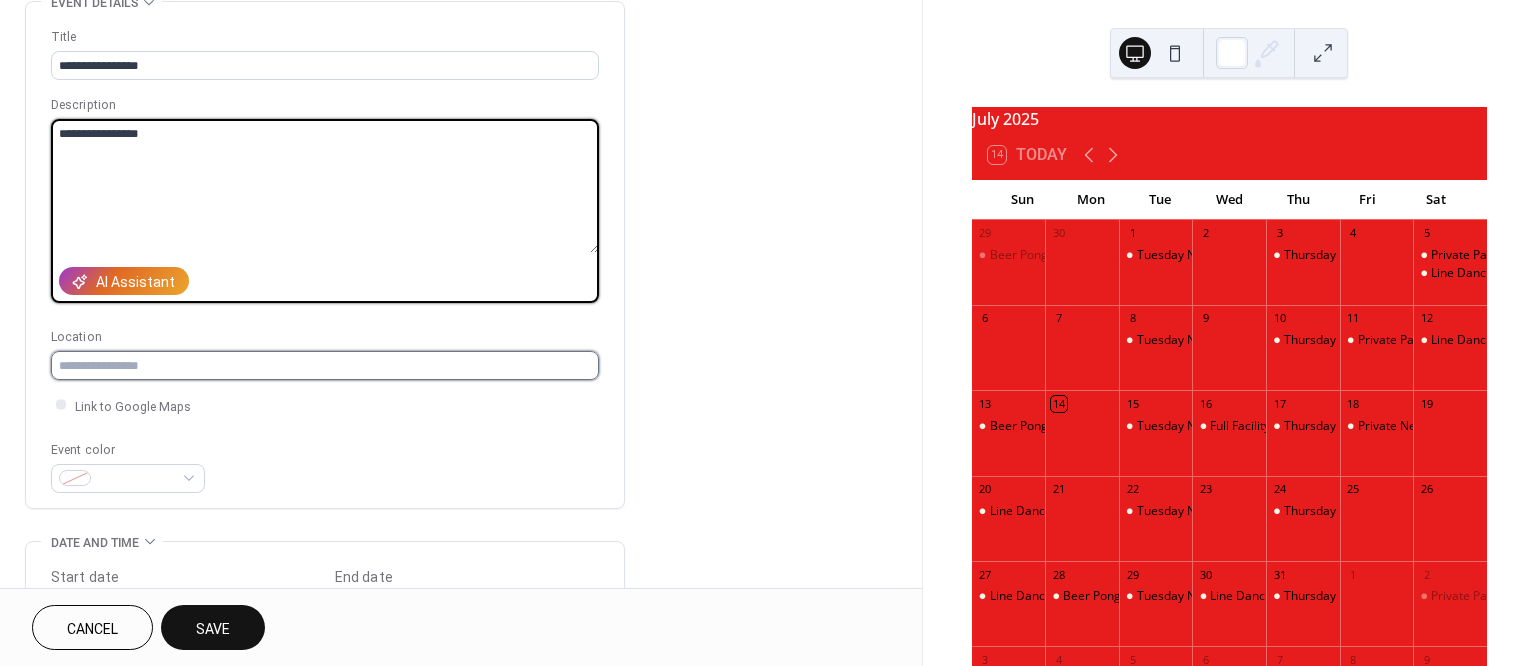 click at bounding box center [325, 365] 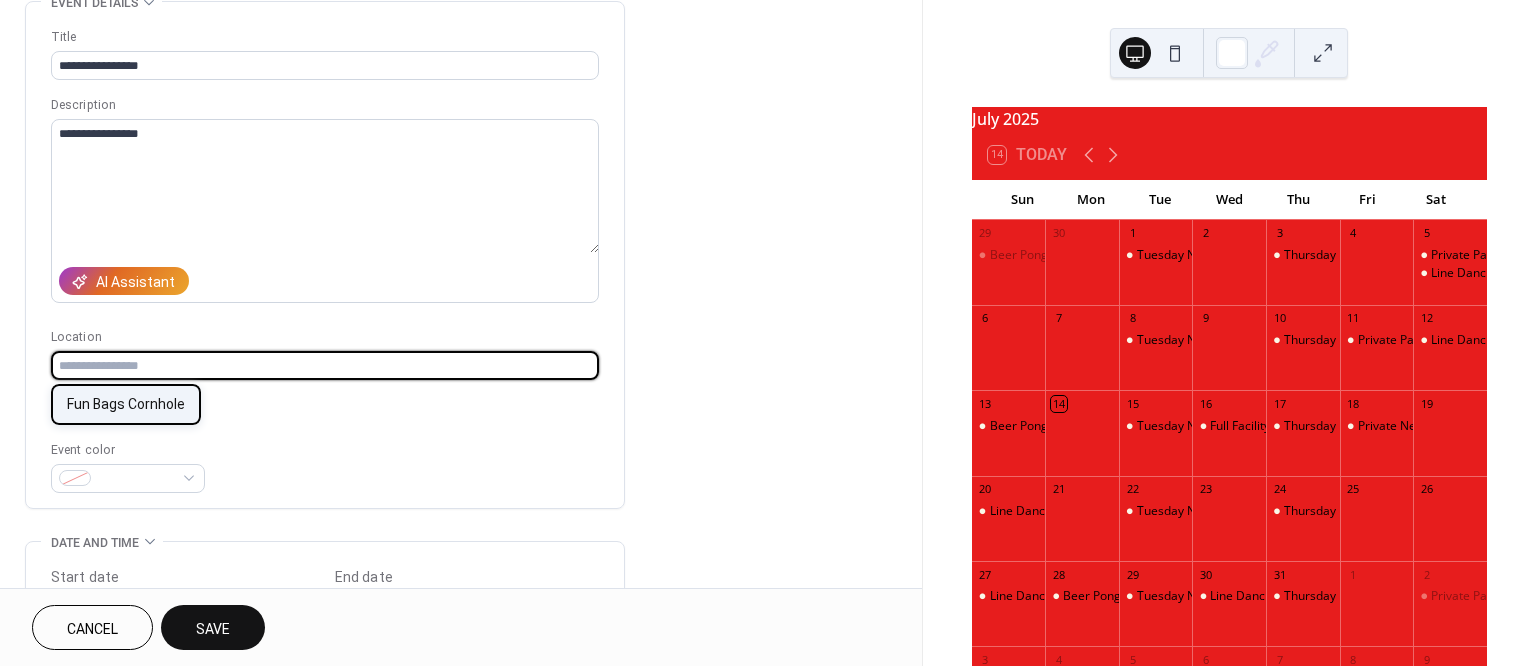 click on "Fun Bags Cornhole" at bounding box center [126, 404] 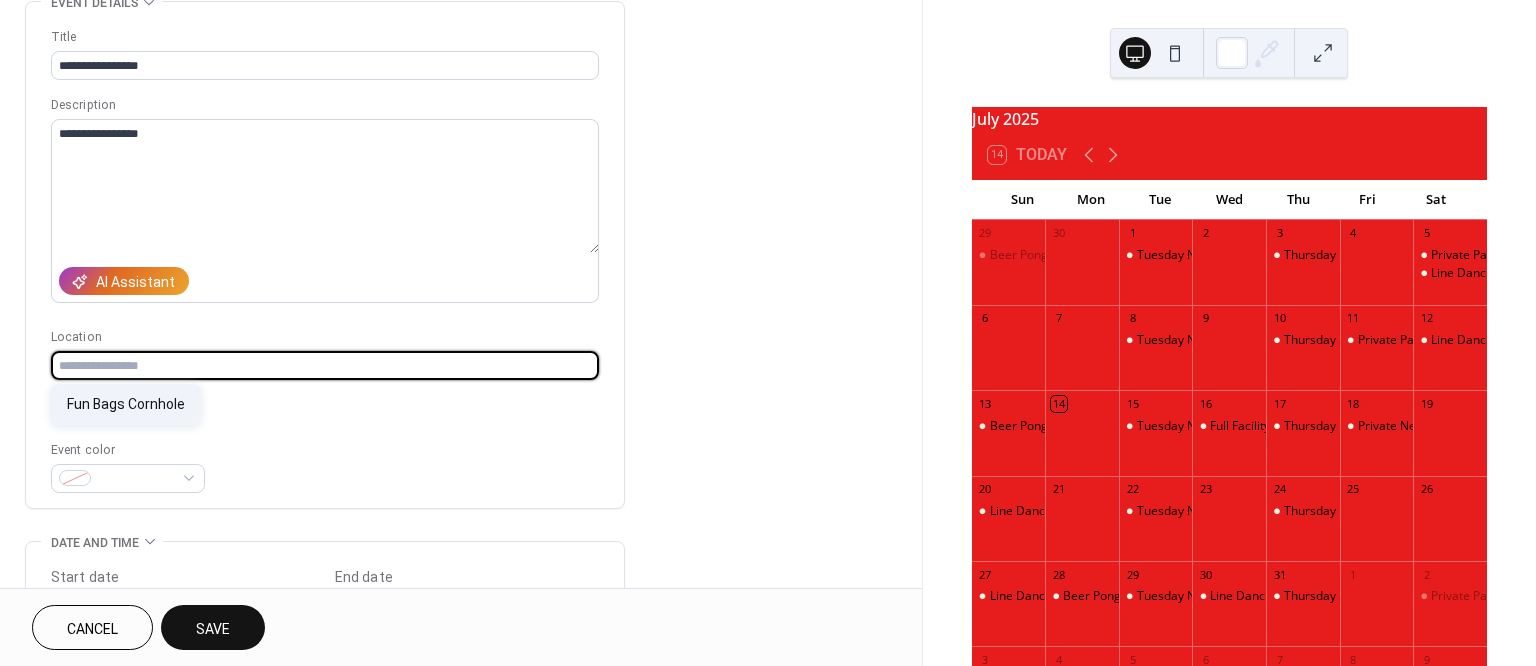 type on "**********" 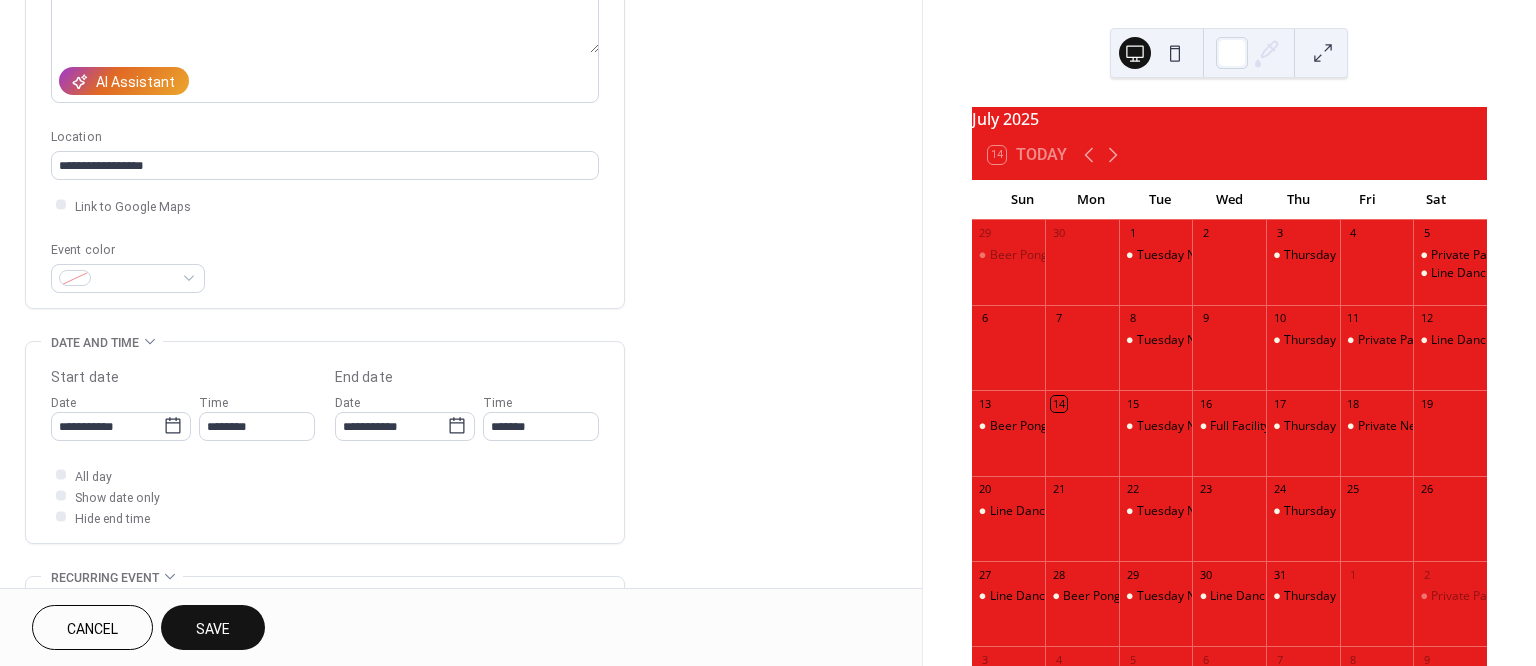 scroll, scrollTop: 356, scrollLeft: 0, axis: vertical 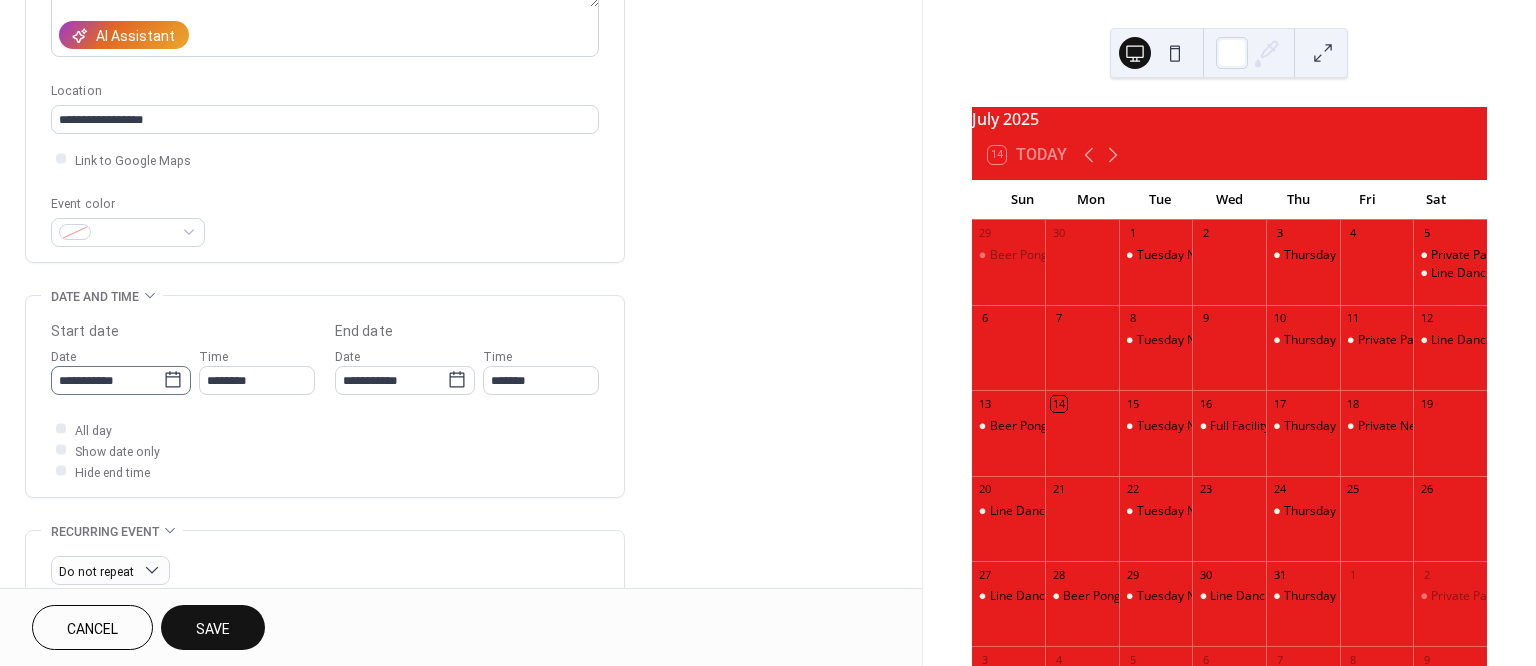 click 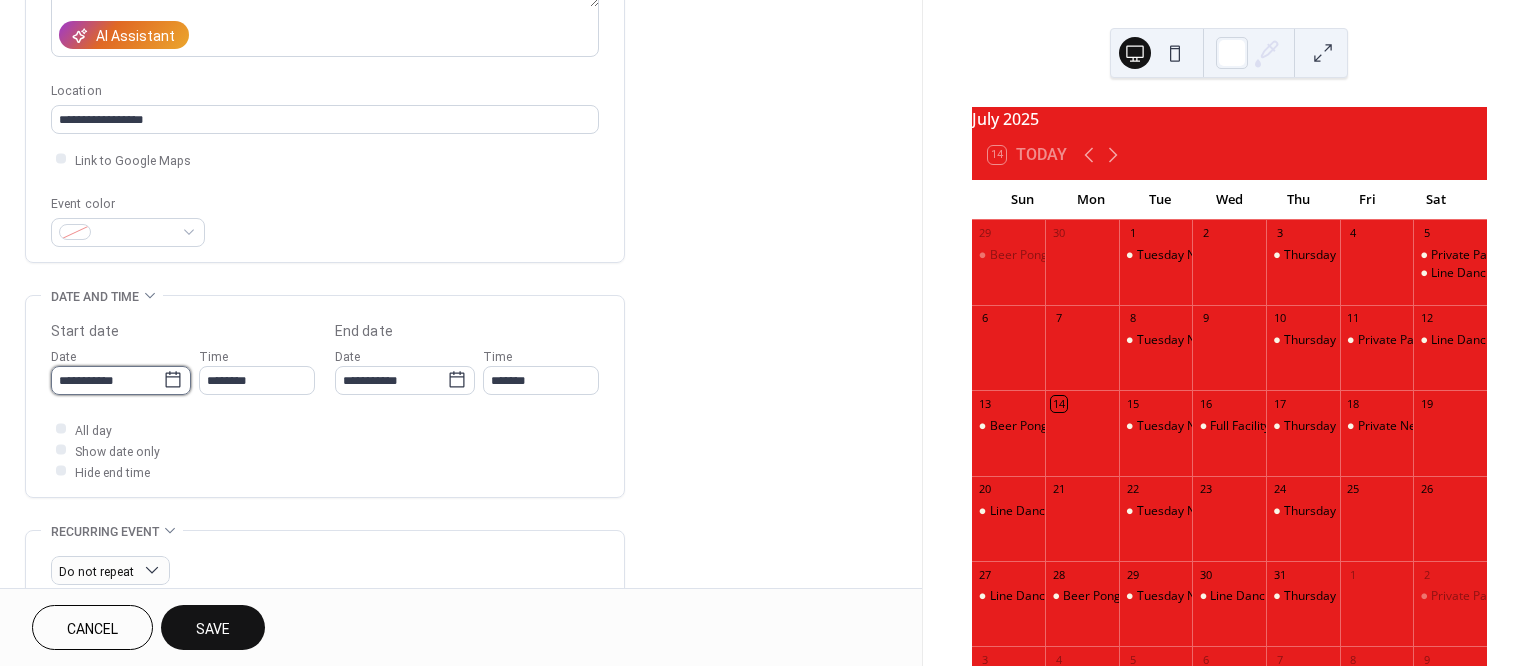 click on "**********" at bounding box center (107, 380) 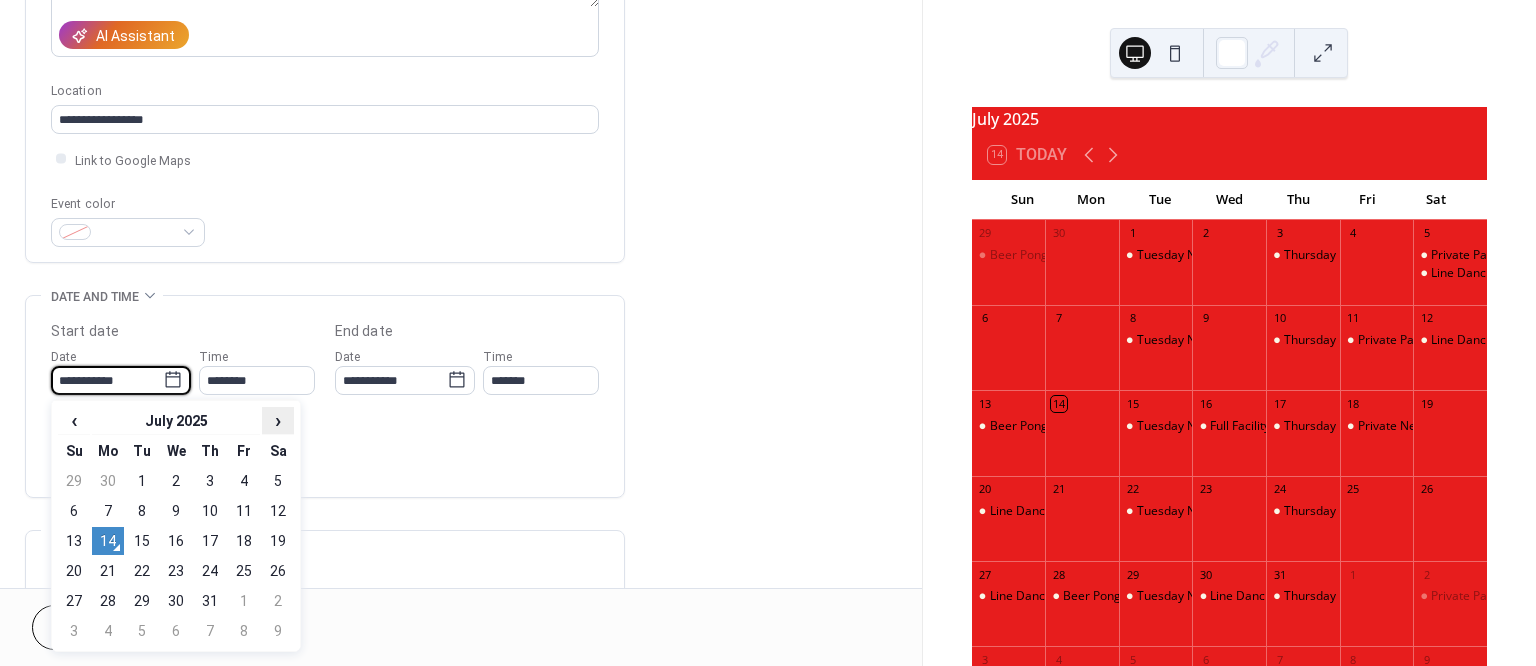 click on "›" at bounding box center [278, 420] 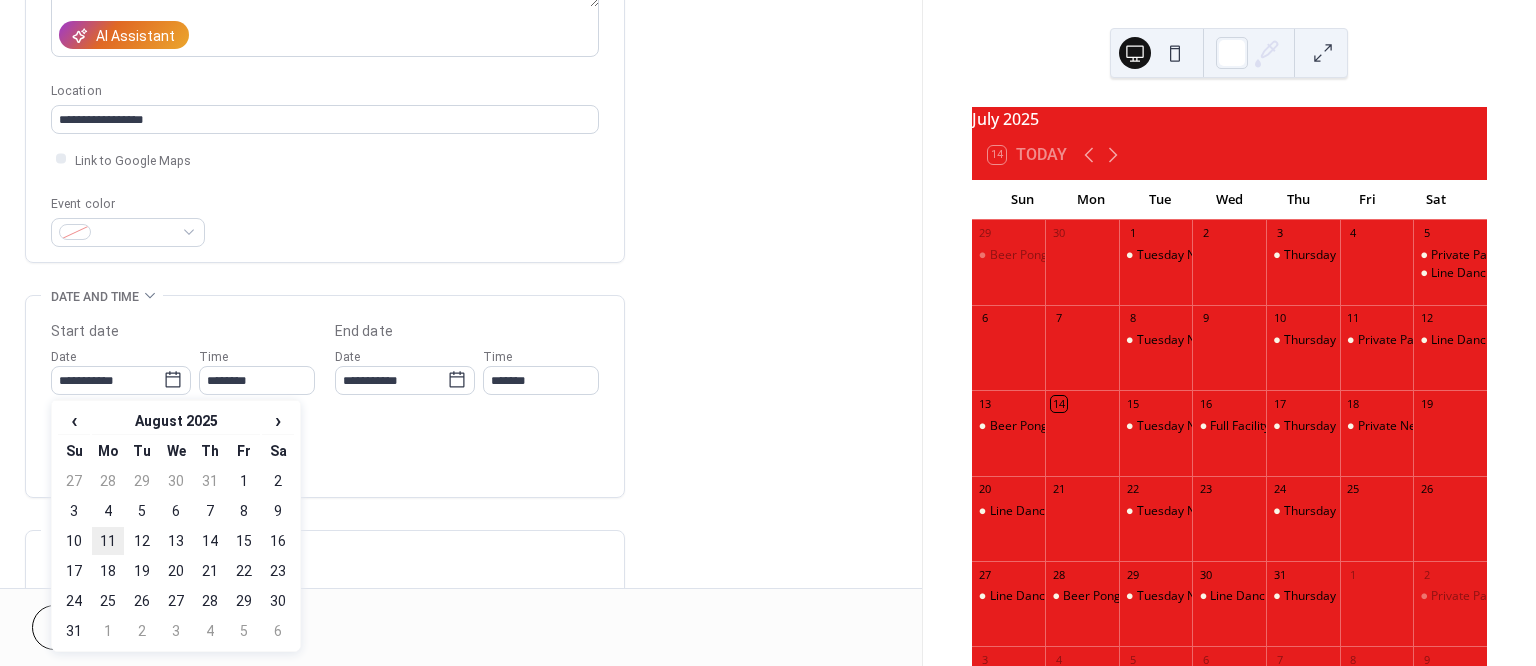 click on "11" at bounding box center [108, 541] 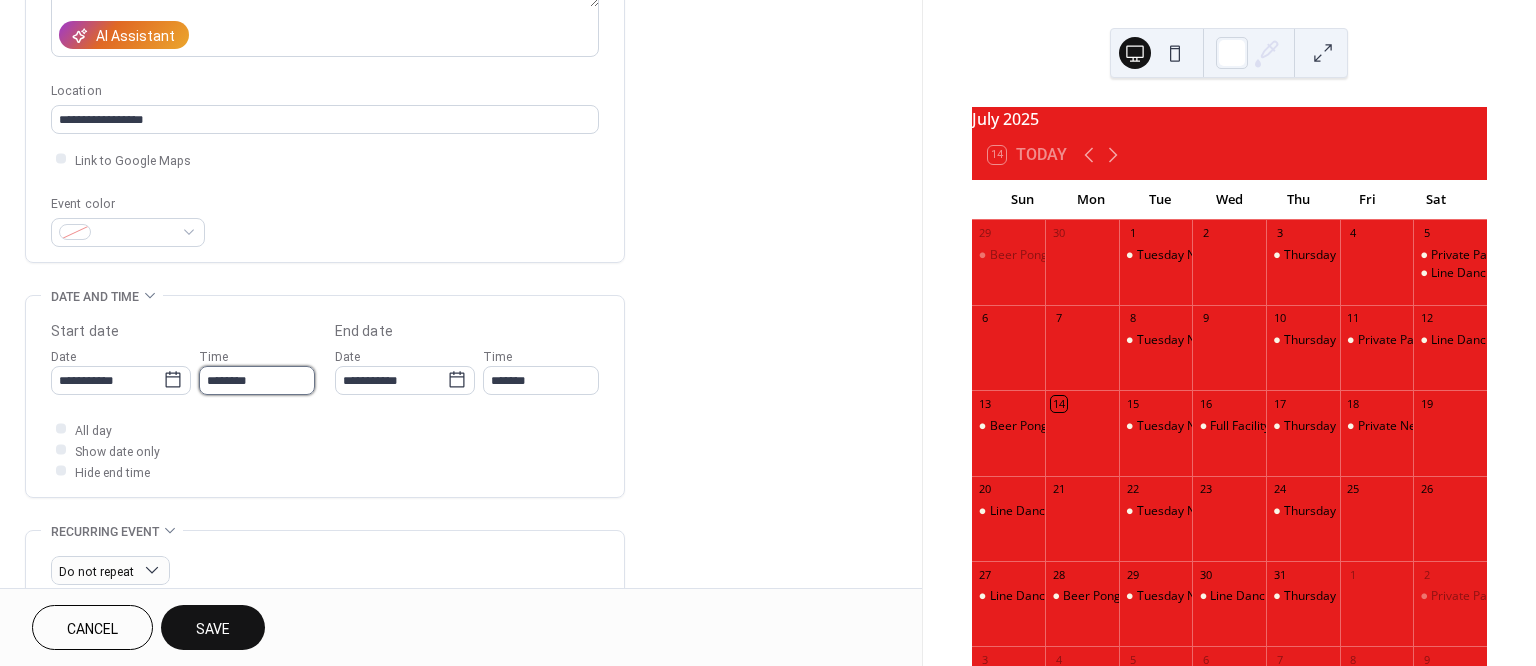 click on "********" at bounding box center [257, 380] 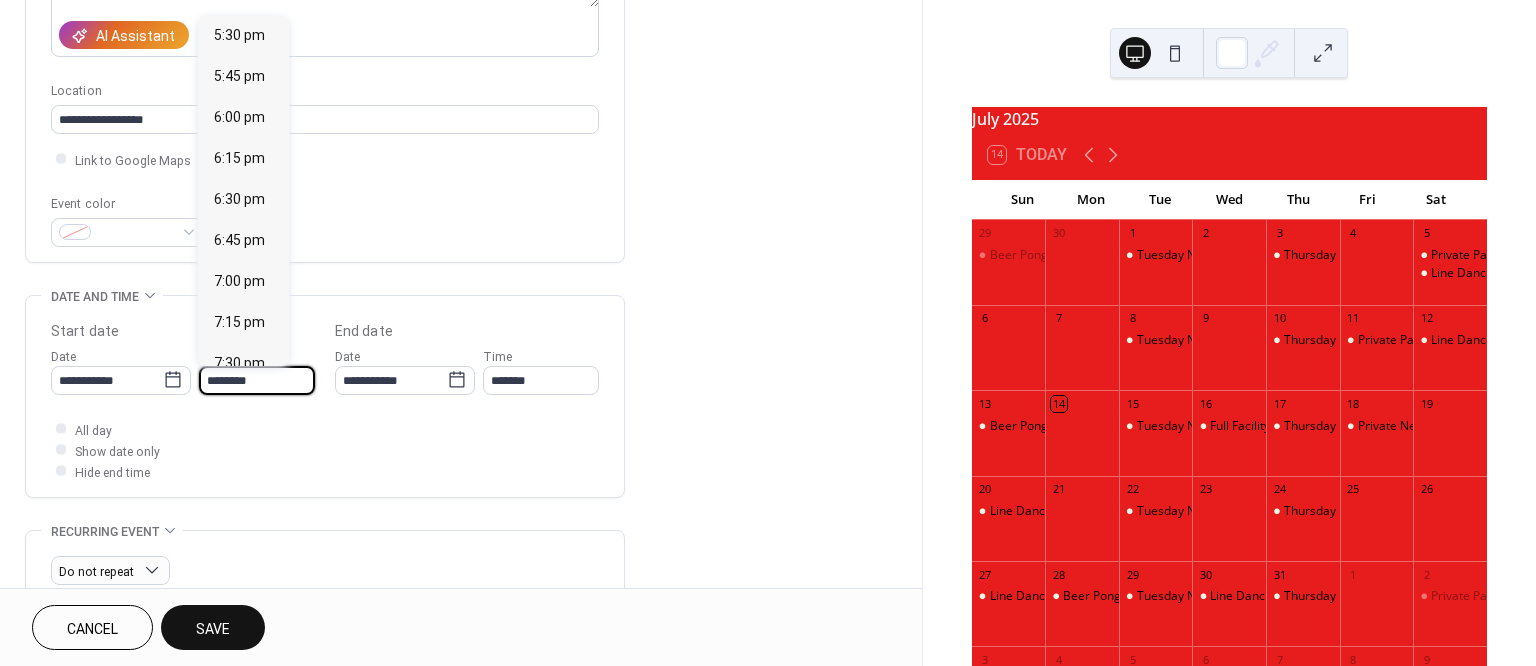 scroll, scrollTop: 2873, scrollLeft: 0, axis: vertical 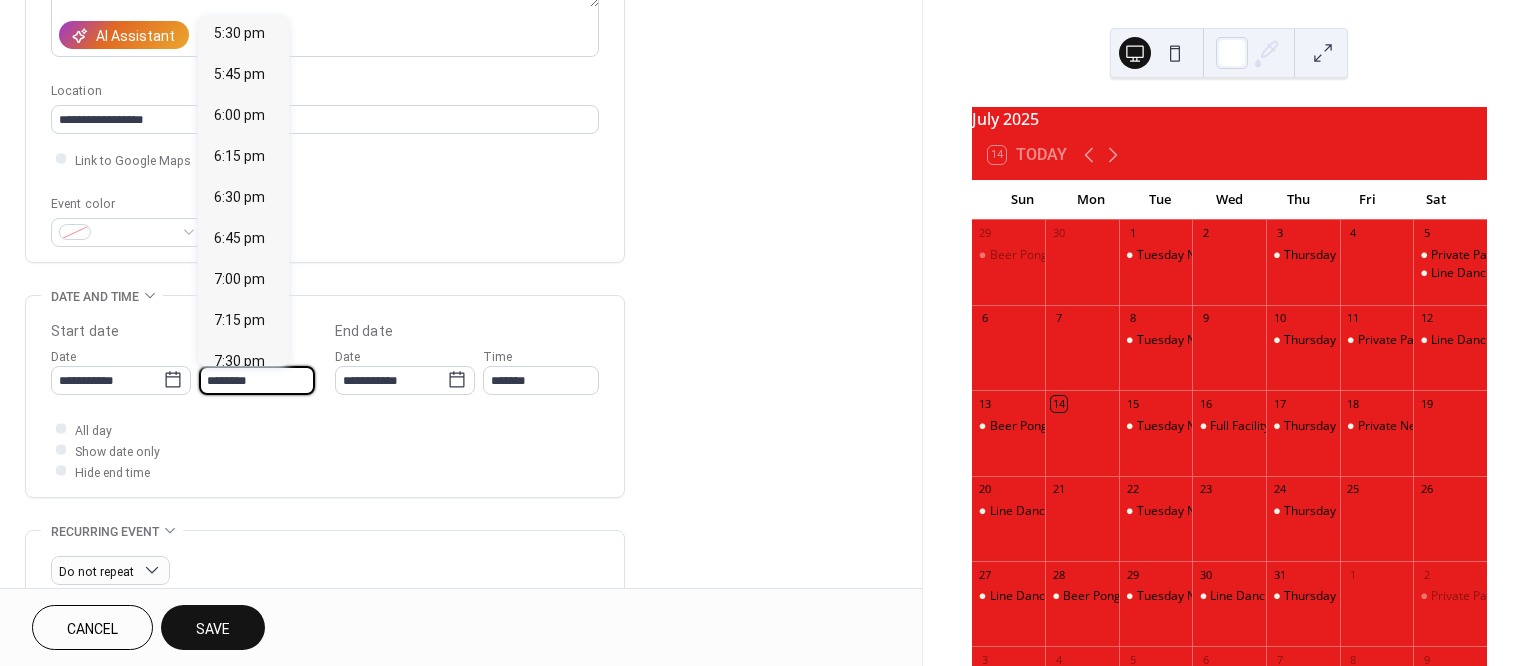 click on "8:00 pm" at bounding box center (239, 443) 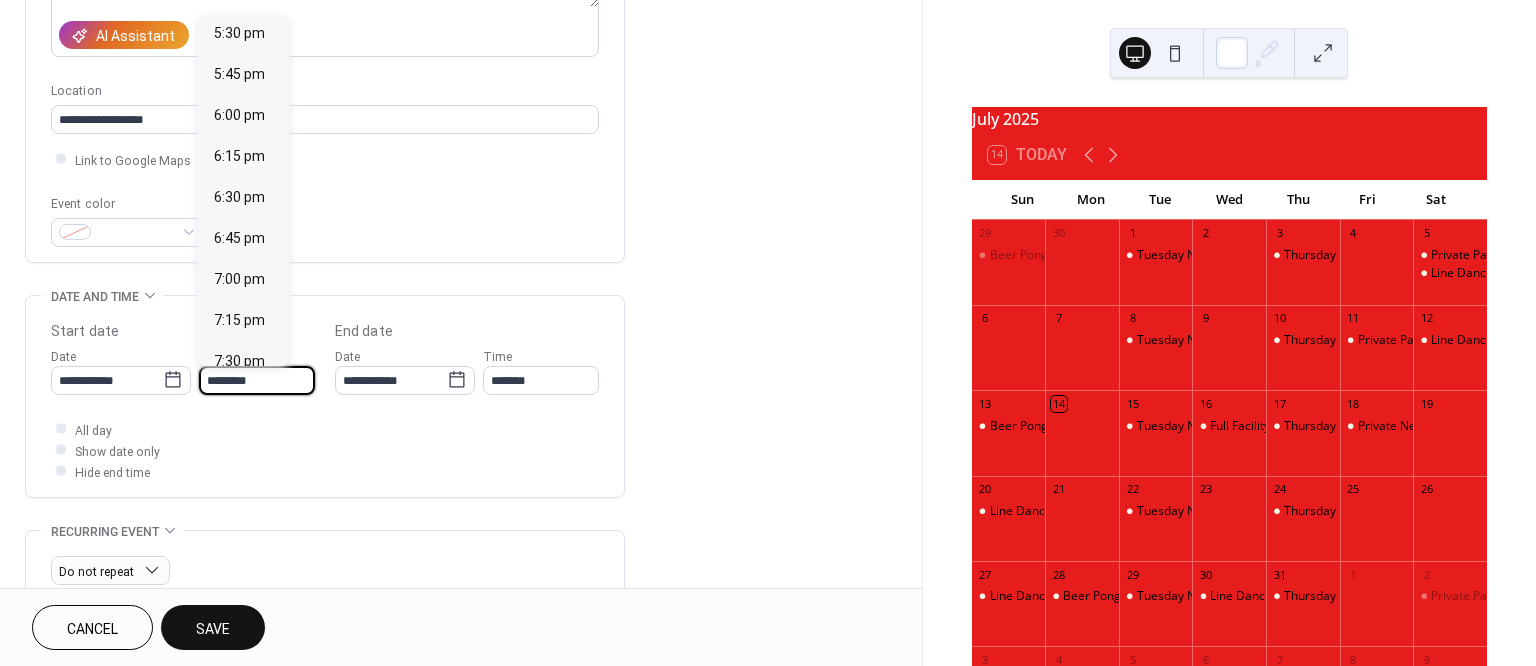 type on "*******" 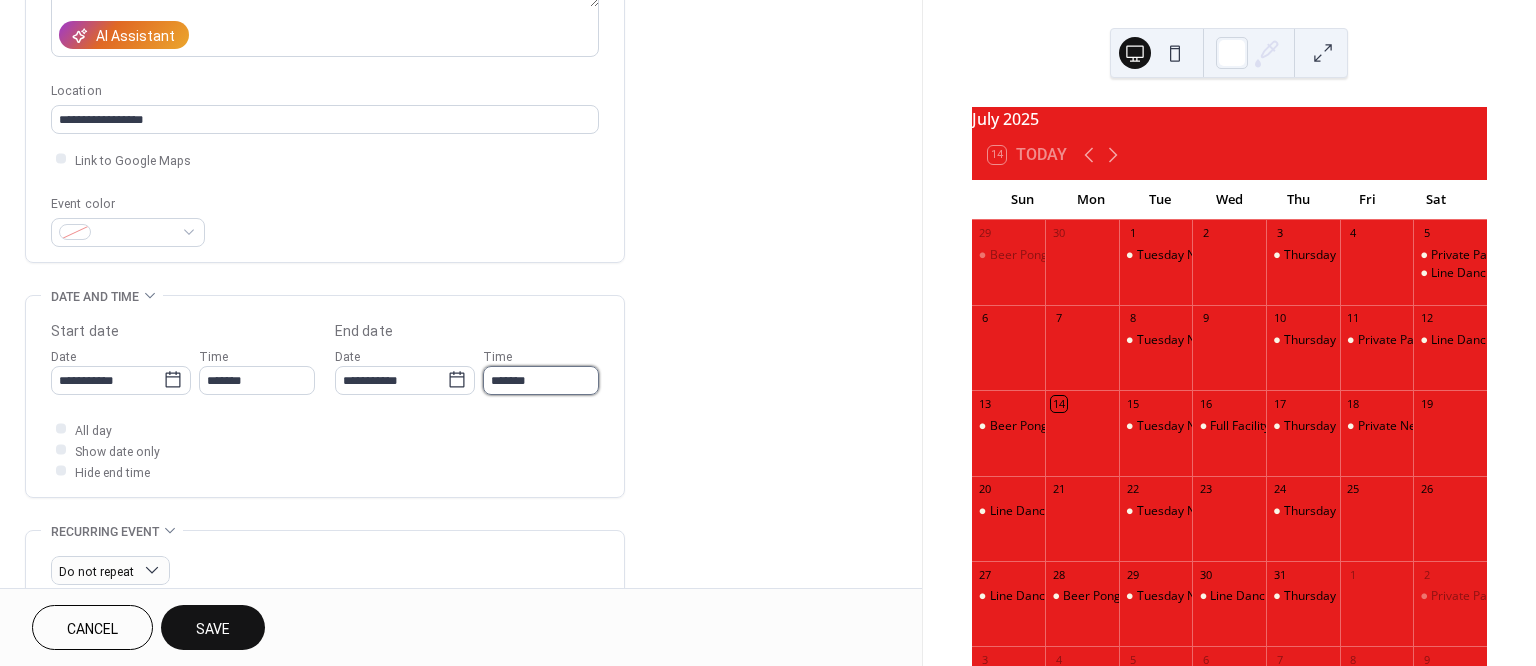click on "*******" at bounding box center (541, 380) 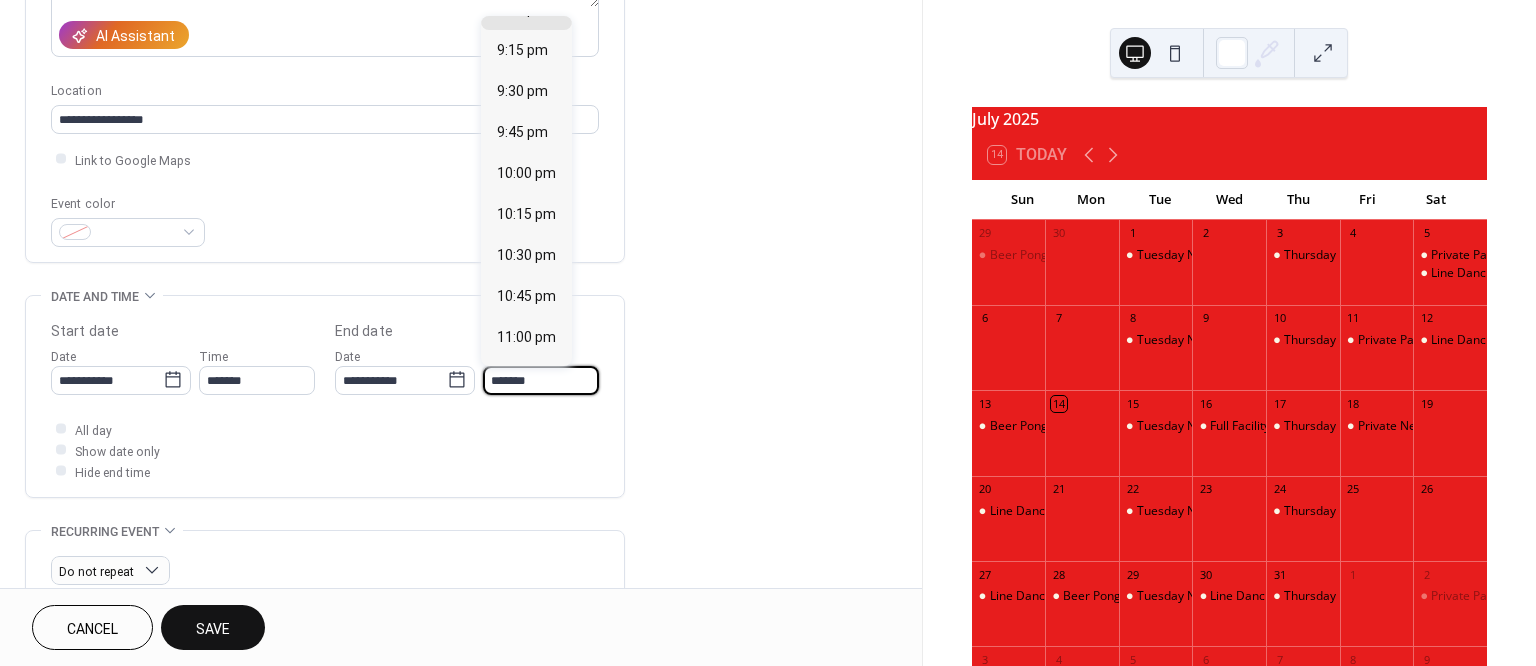 scroll, scrollTop: 161, scrollLeft: 0, axis: vertical 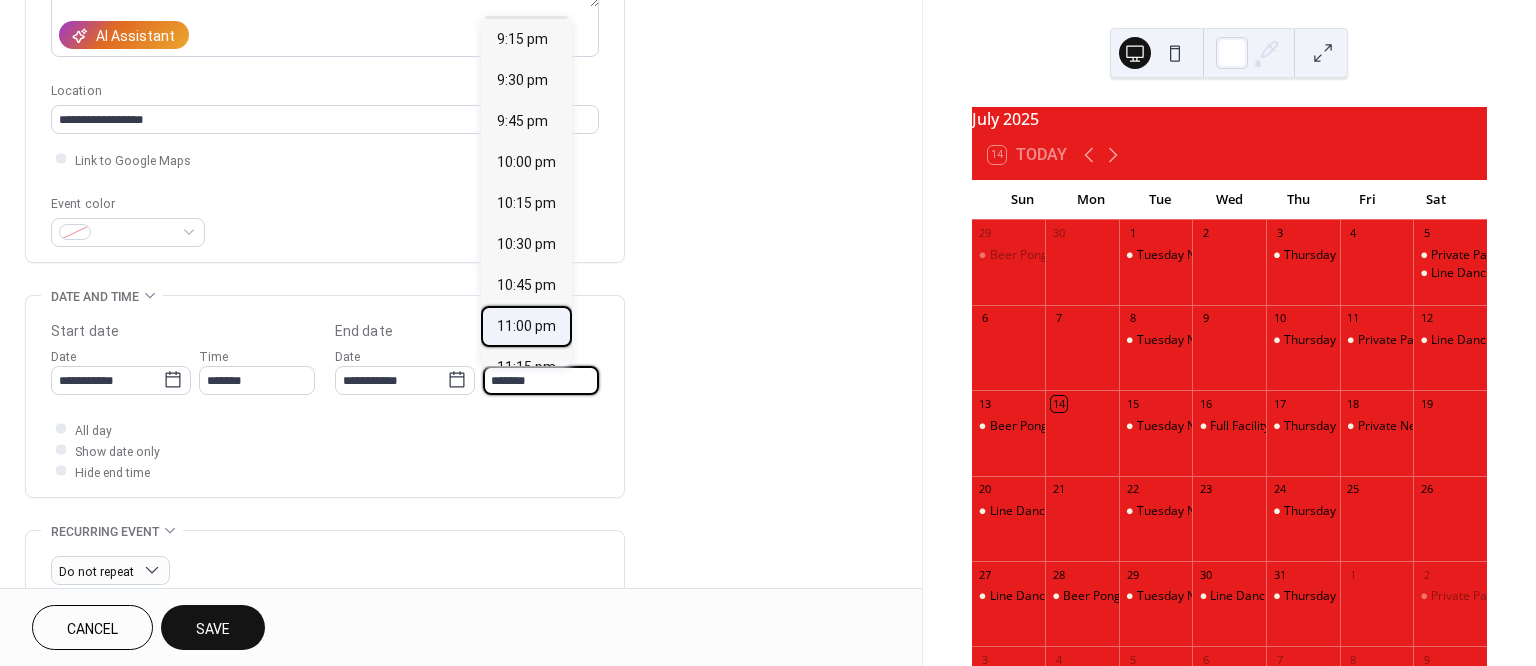click on "11:00 pm" at bounding box center (526, 326) 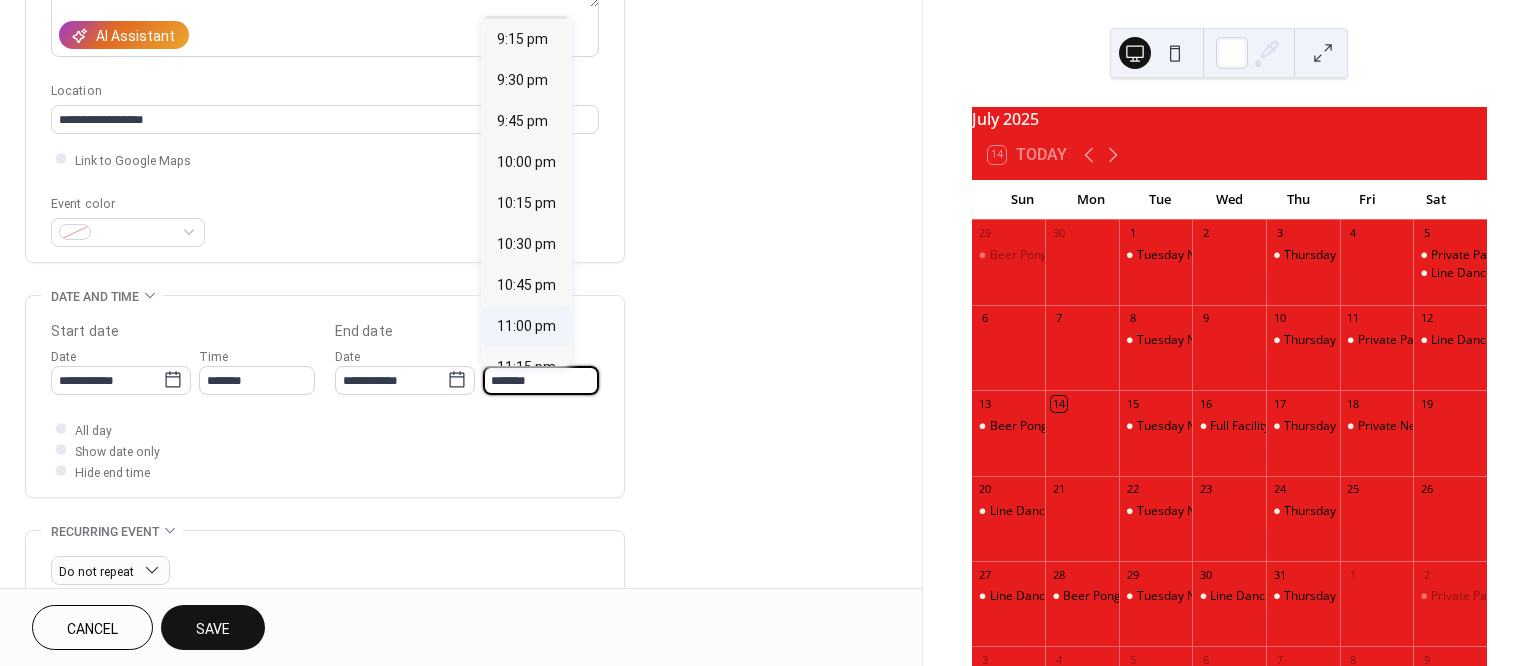 type on "********" 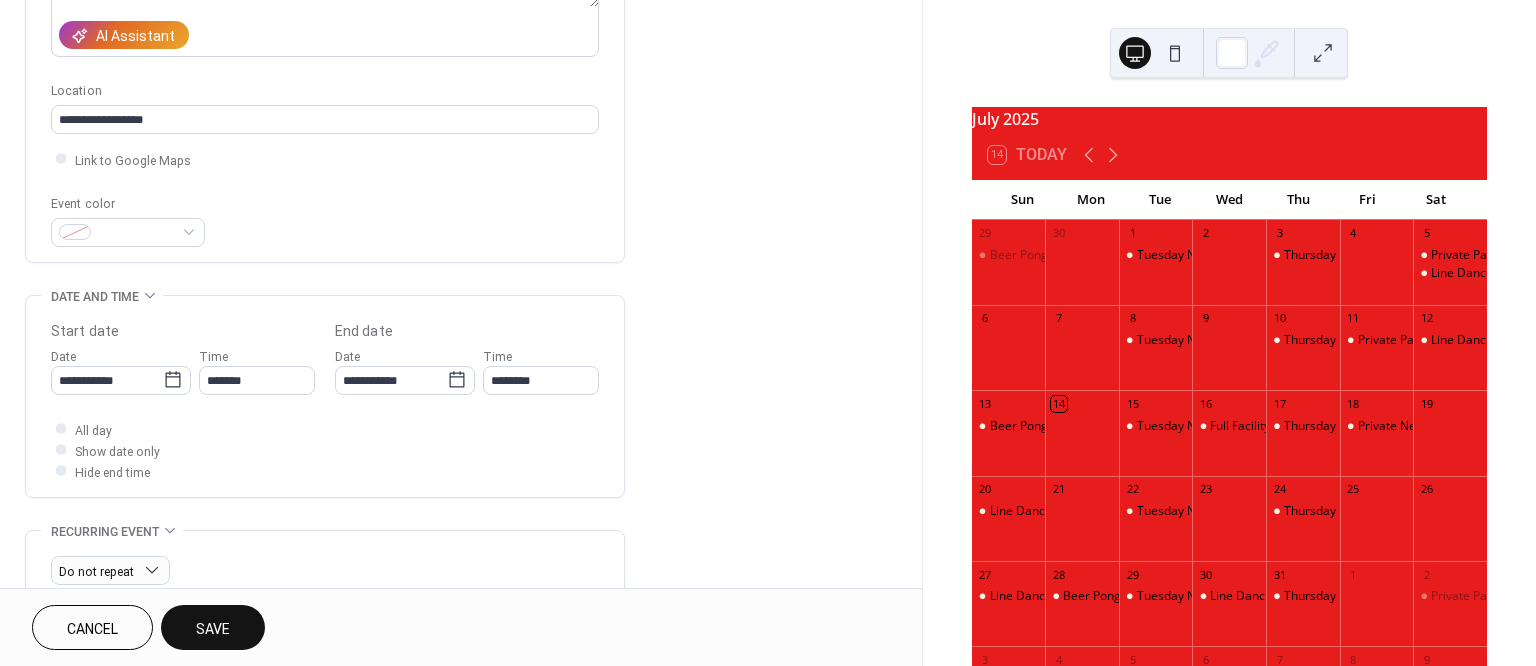 click on "Save" at bounding box center (213, 629) 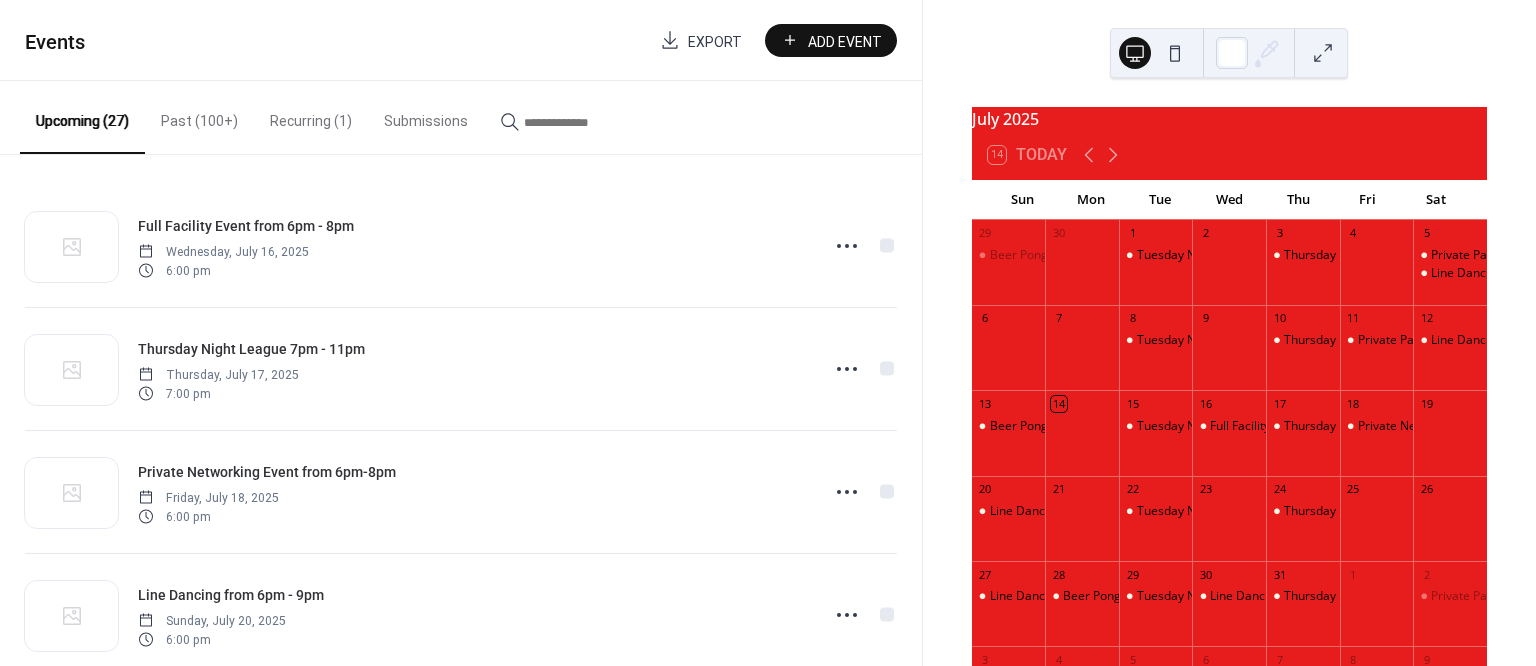 click on "Add Event" at bounding box center [845, 41] 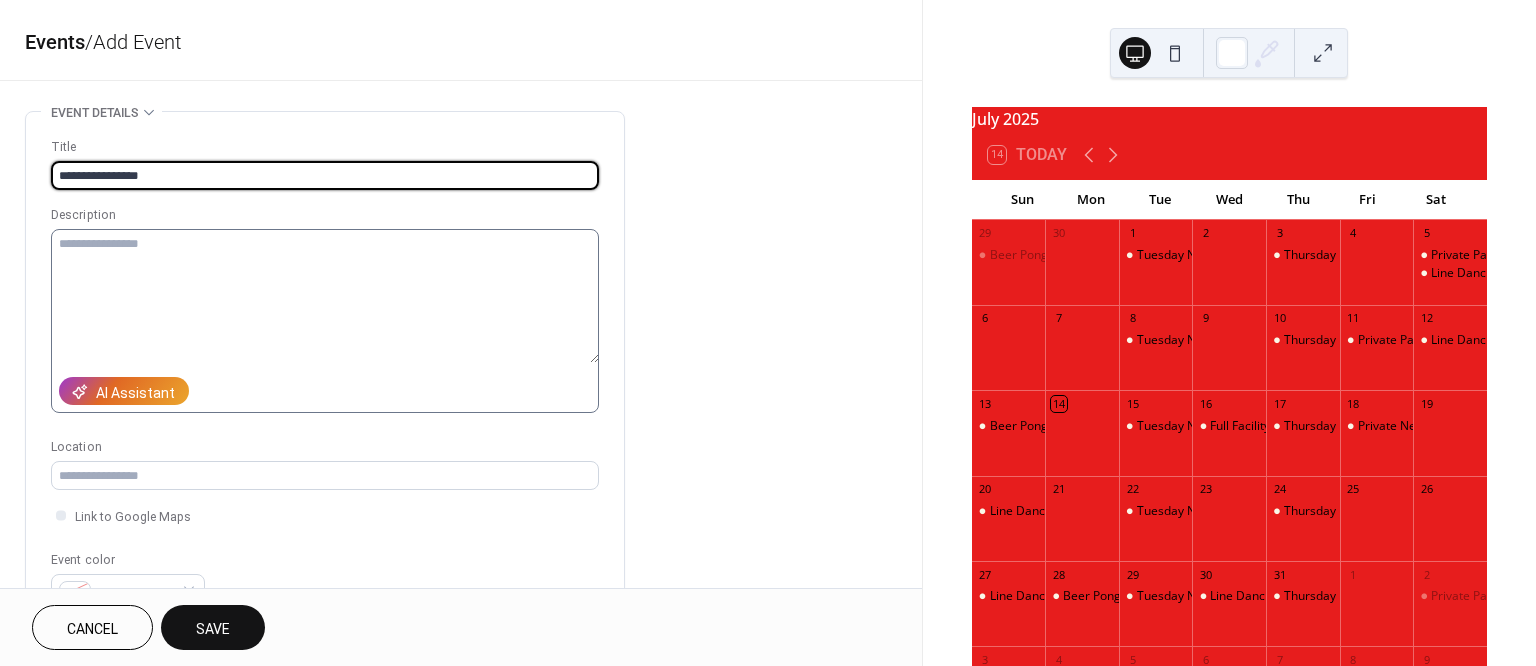 type on "**********" 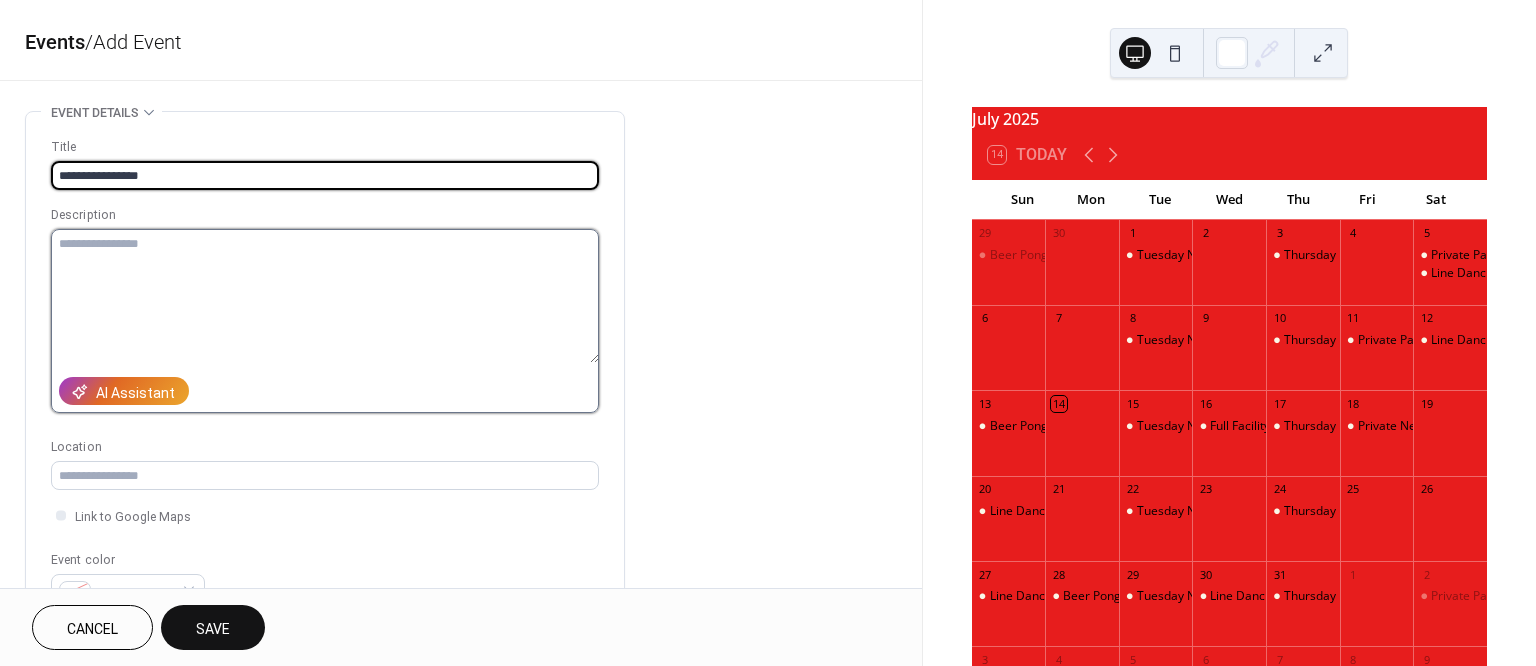 click at bounding box center (325, 296) 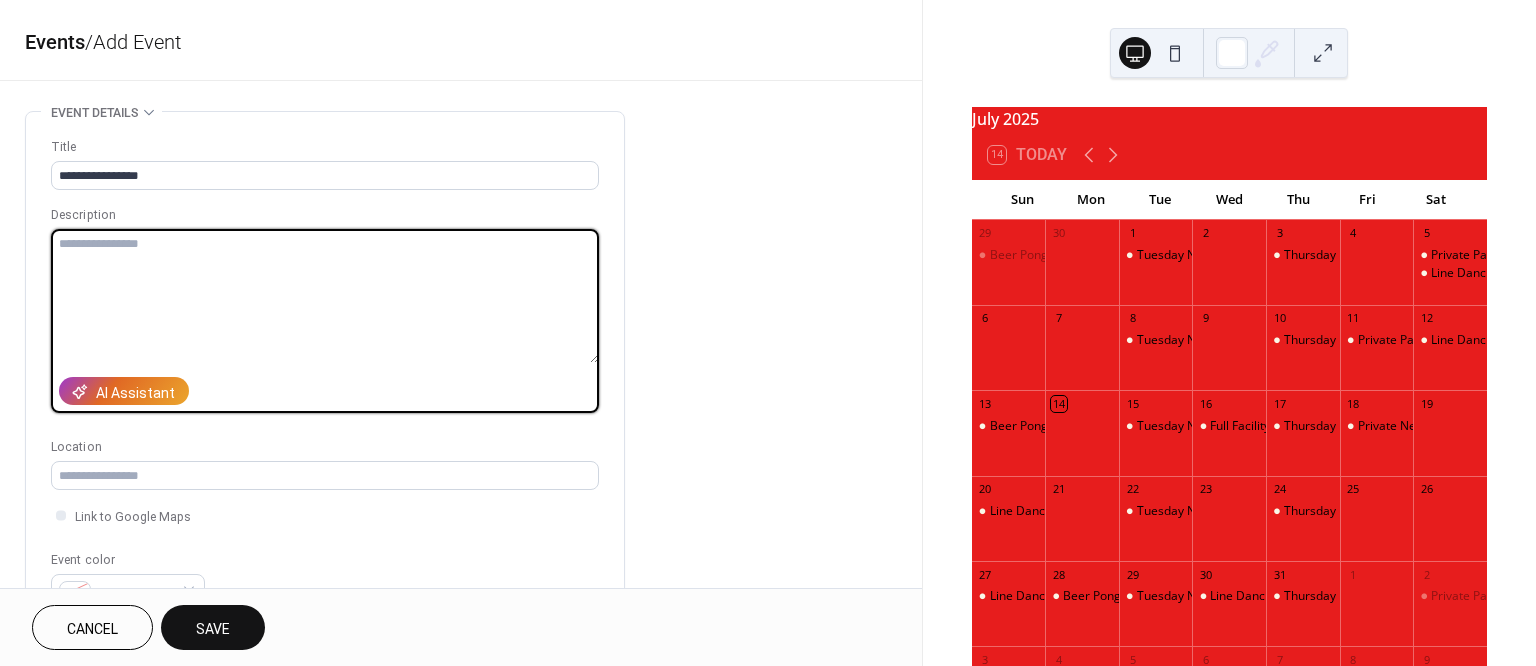 paste on "**********" 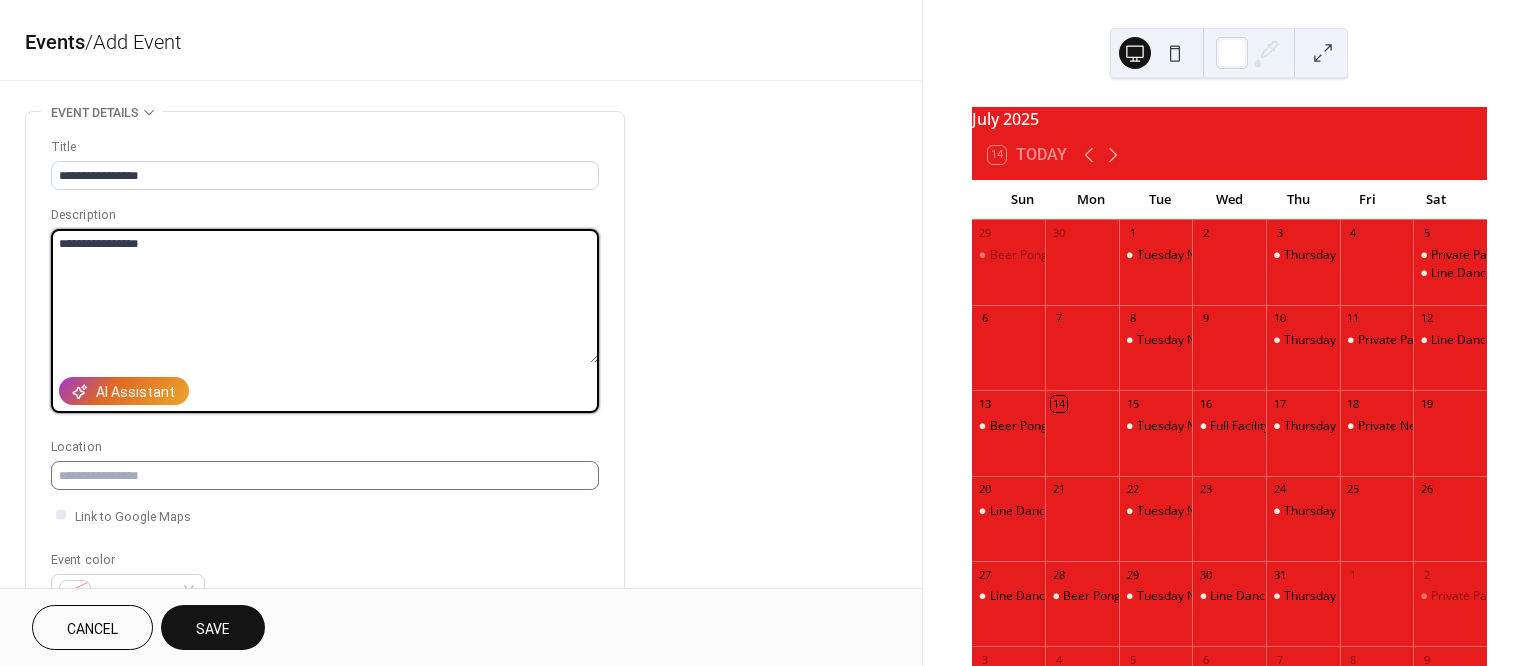 type on "**********" 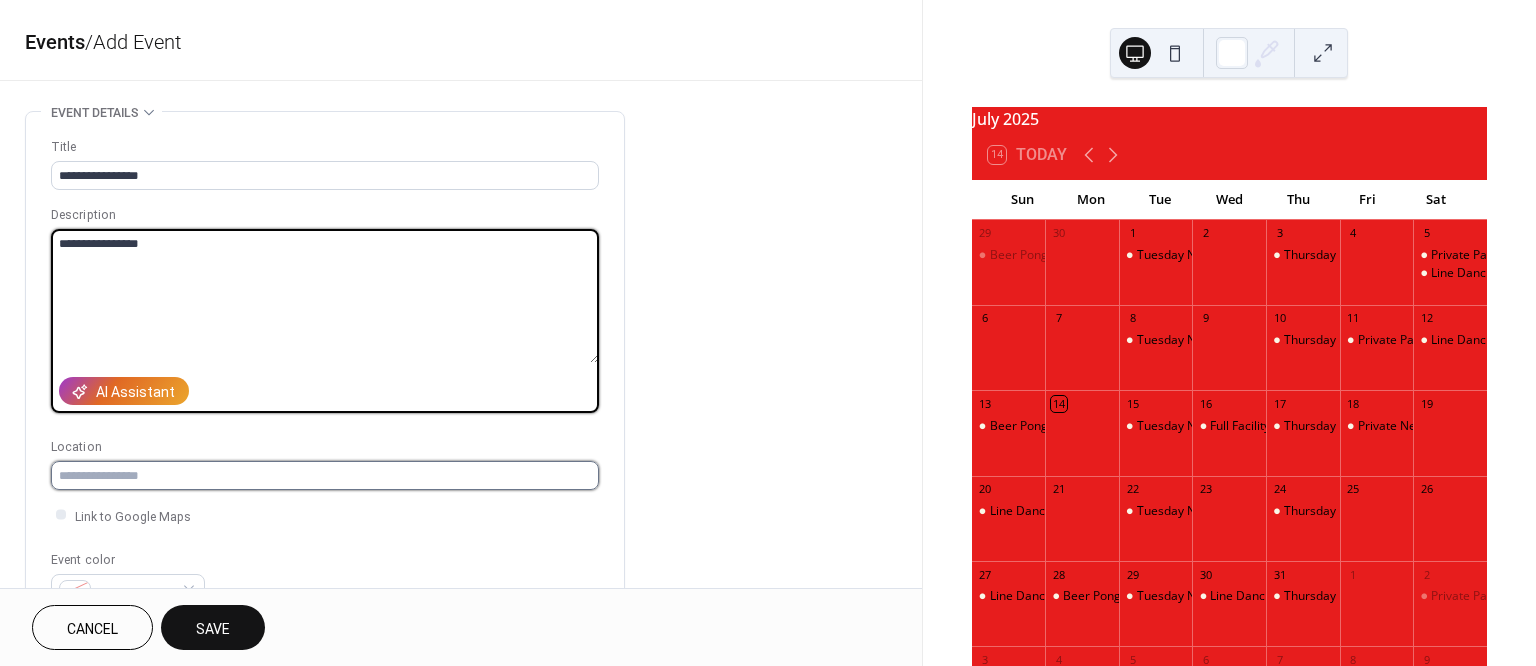 click at bounding box center [325, 475] 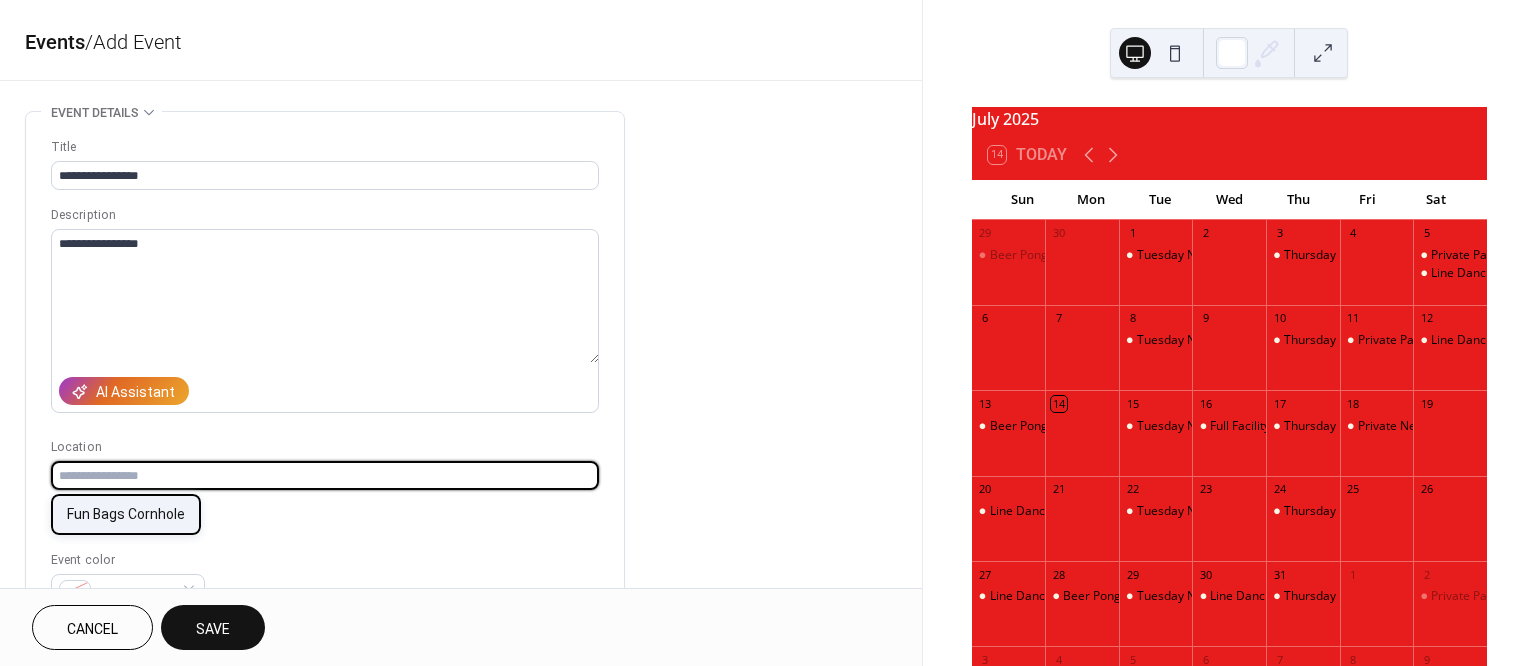 click on "Fun Bags Cornhole" at bounding box center (126, 514) 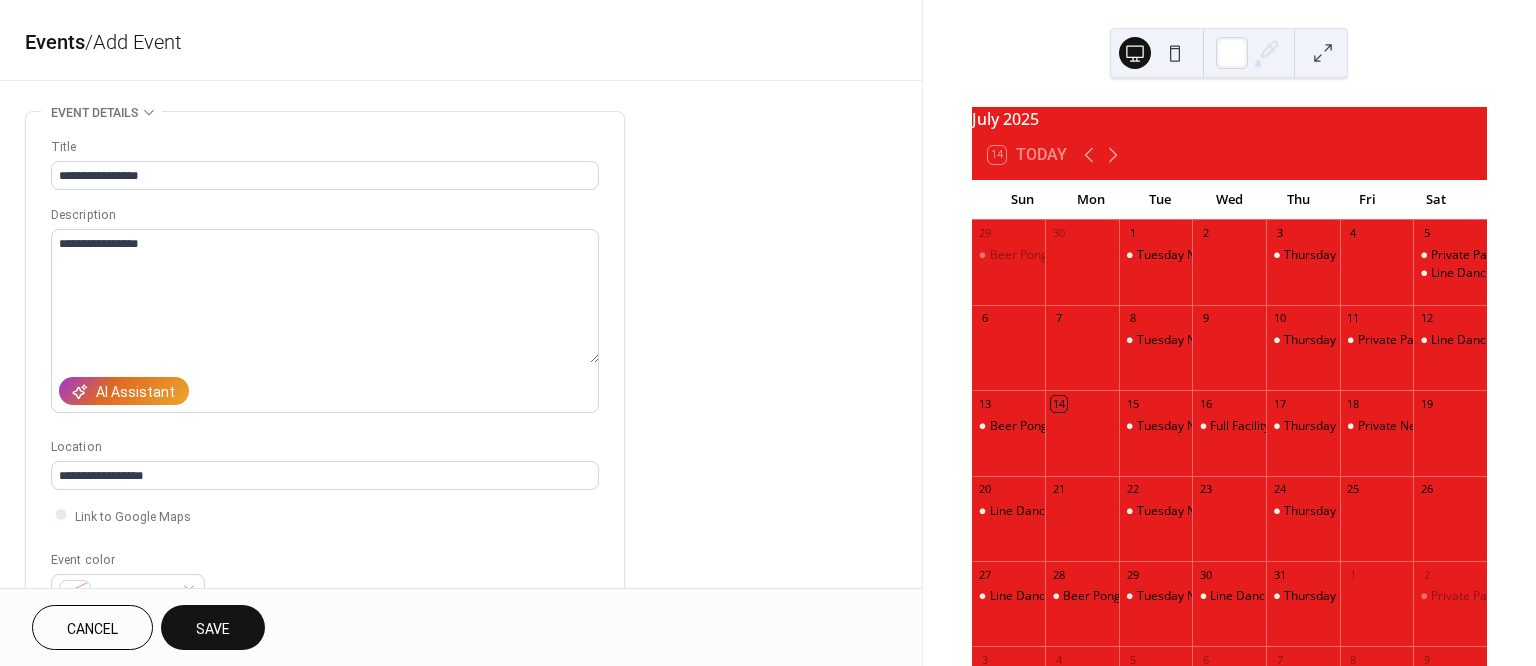 type on "**********" 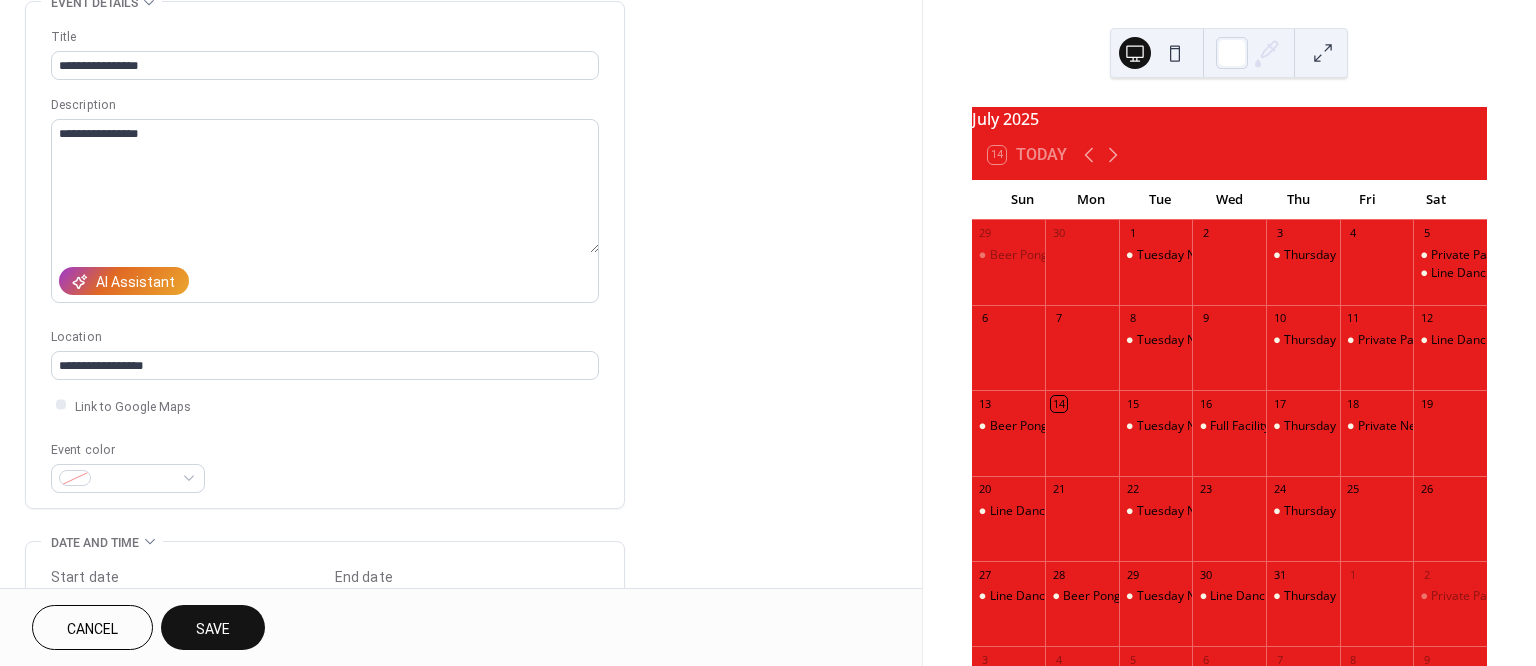 scroll, scrollTop: 251, scrollLeft: 0, axis: vertical 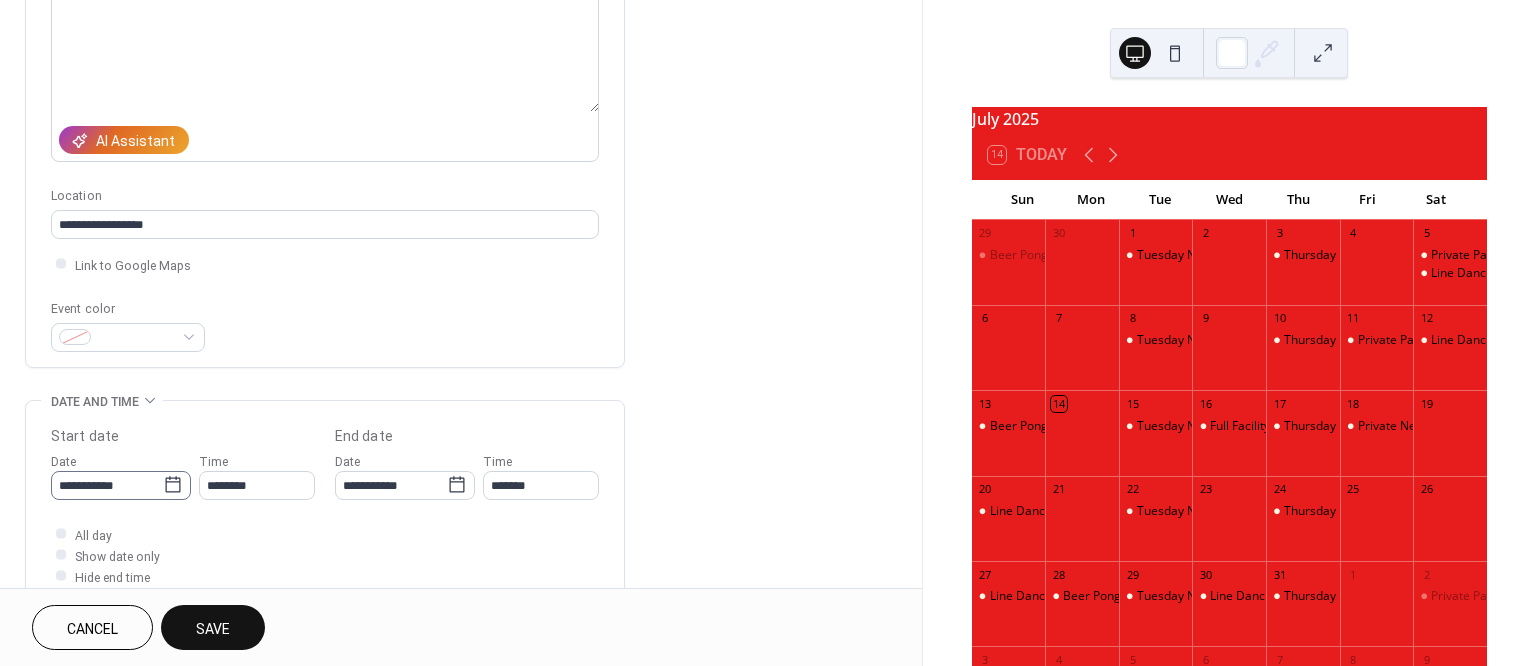 click 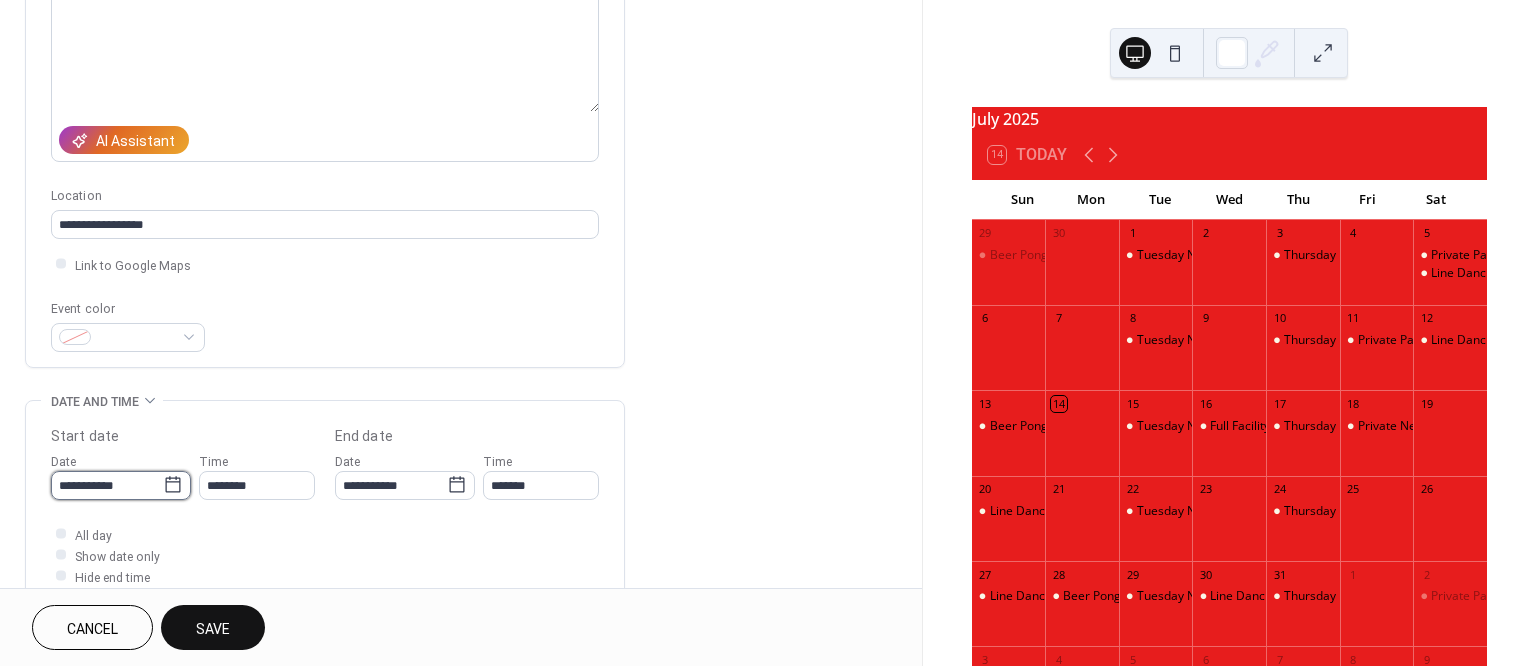 click on "**********" at bounding box center (107, 485) 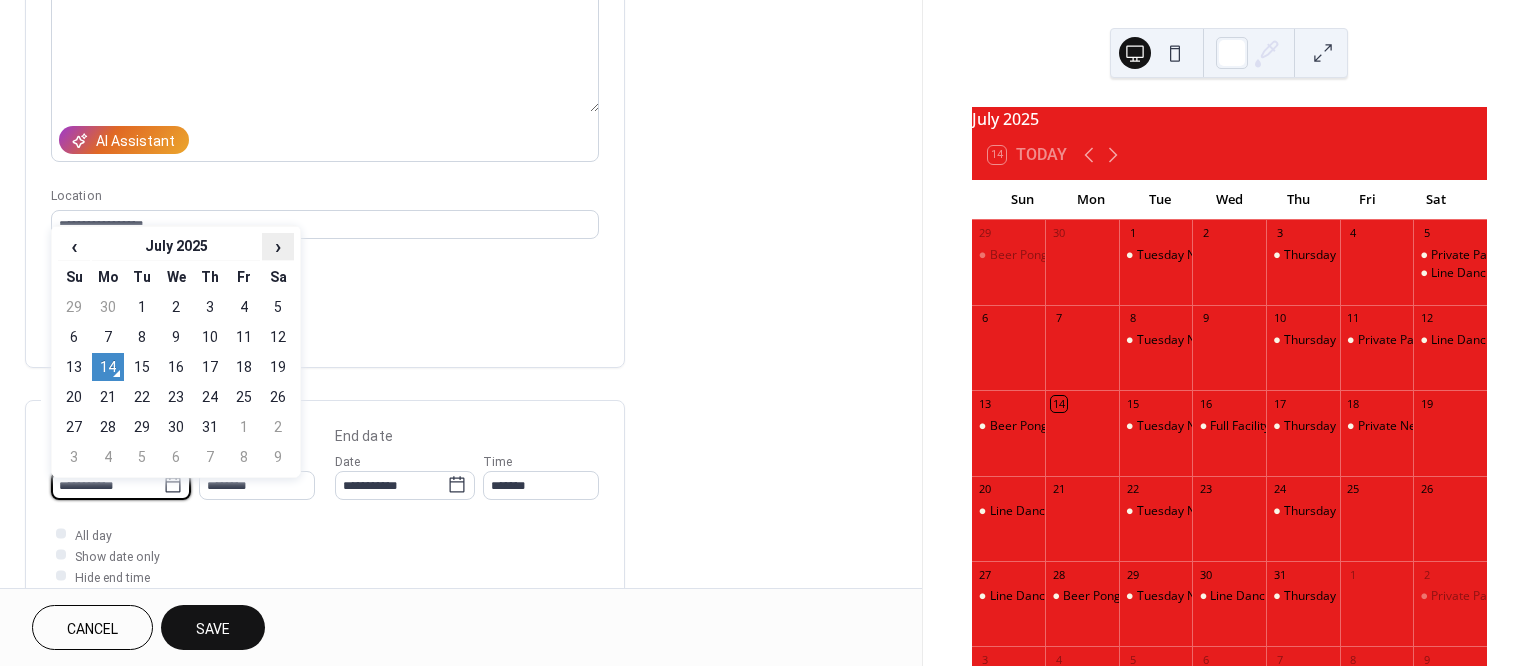click on "›" at bounding box center [278, 246] 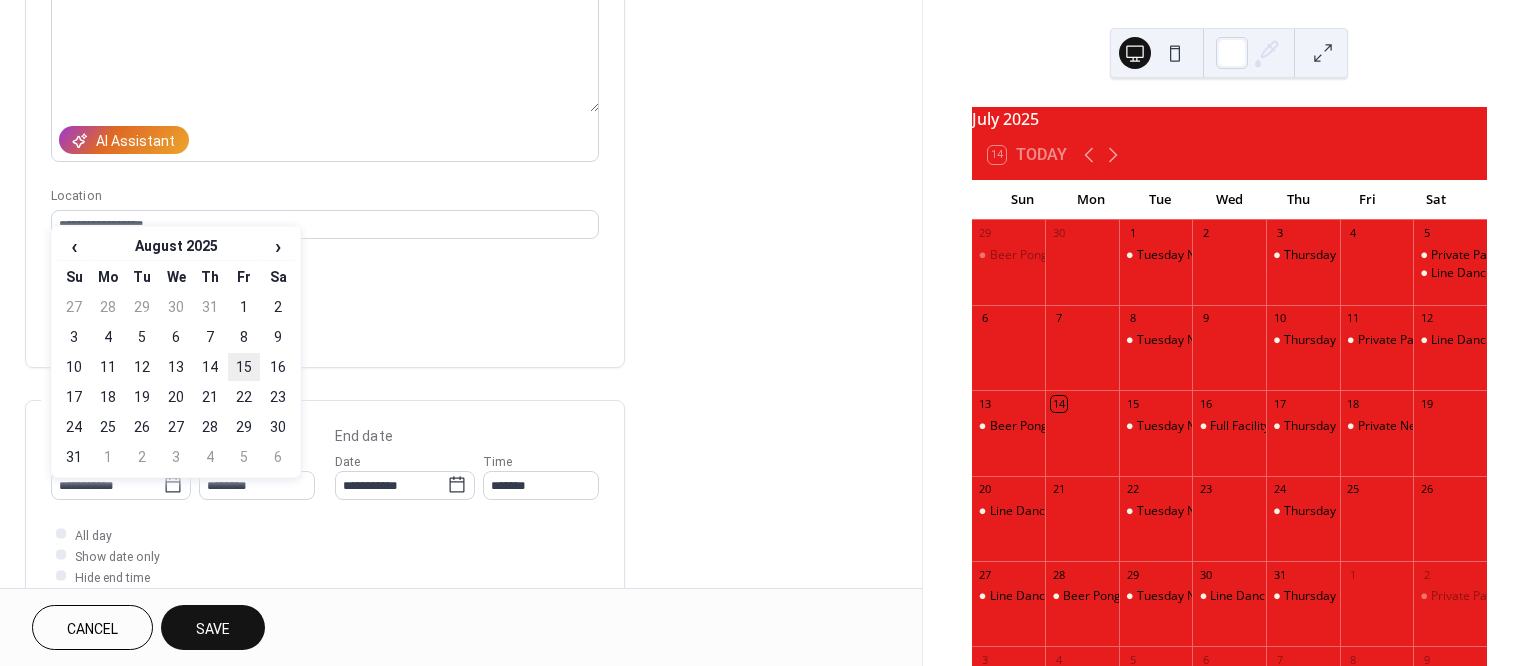click on "15" at bounding box center [244, 367] 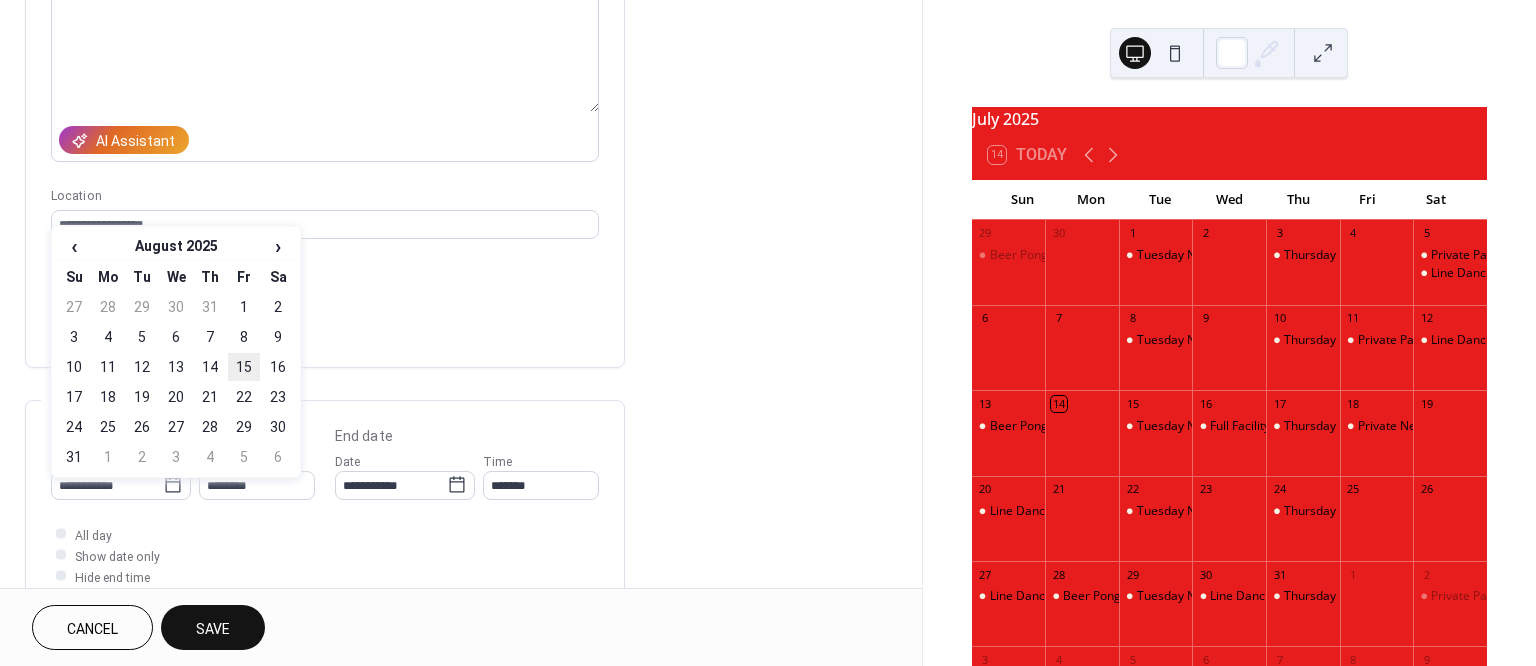 type on "**********" 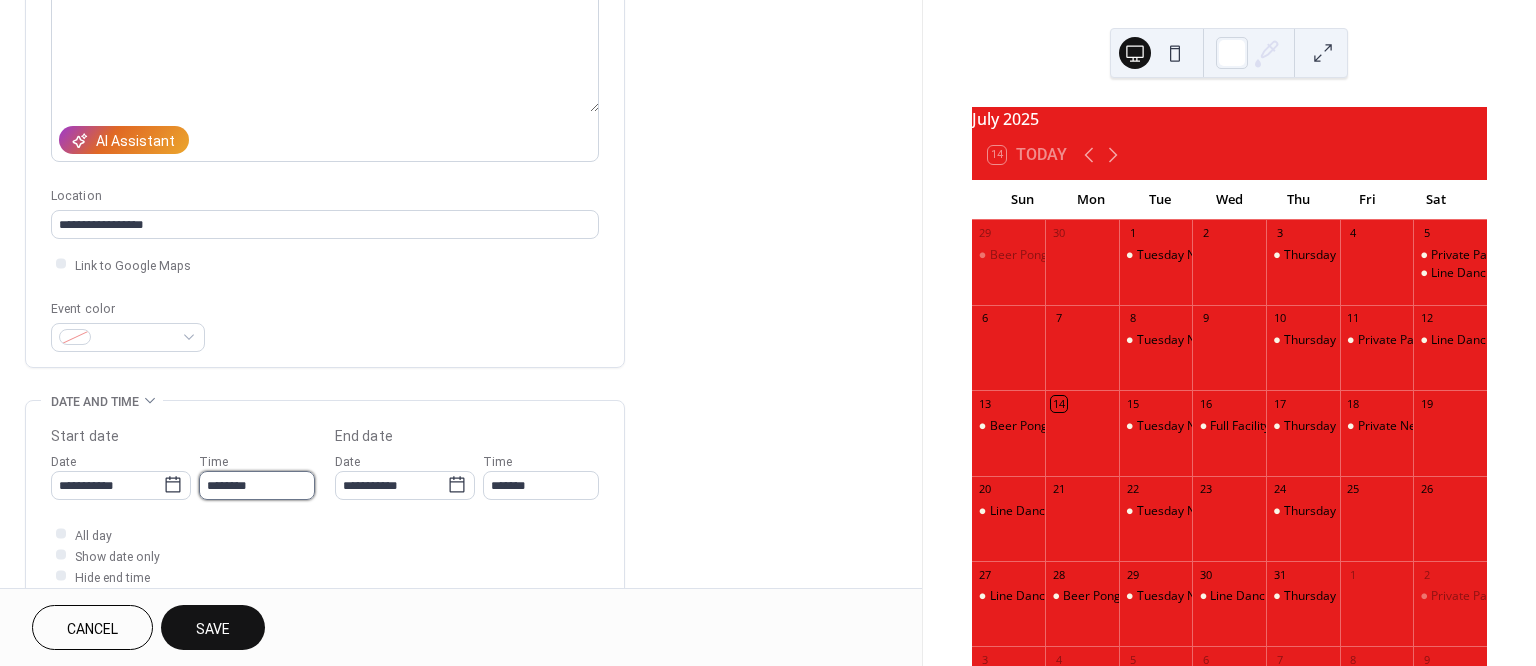click on "********" at bounding box center (257, 485) 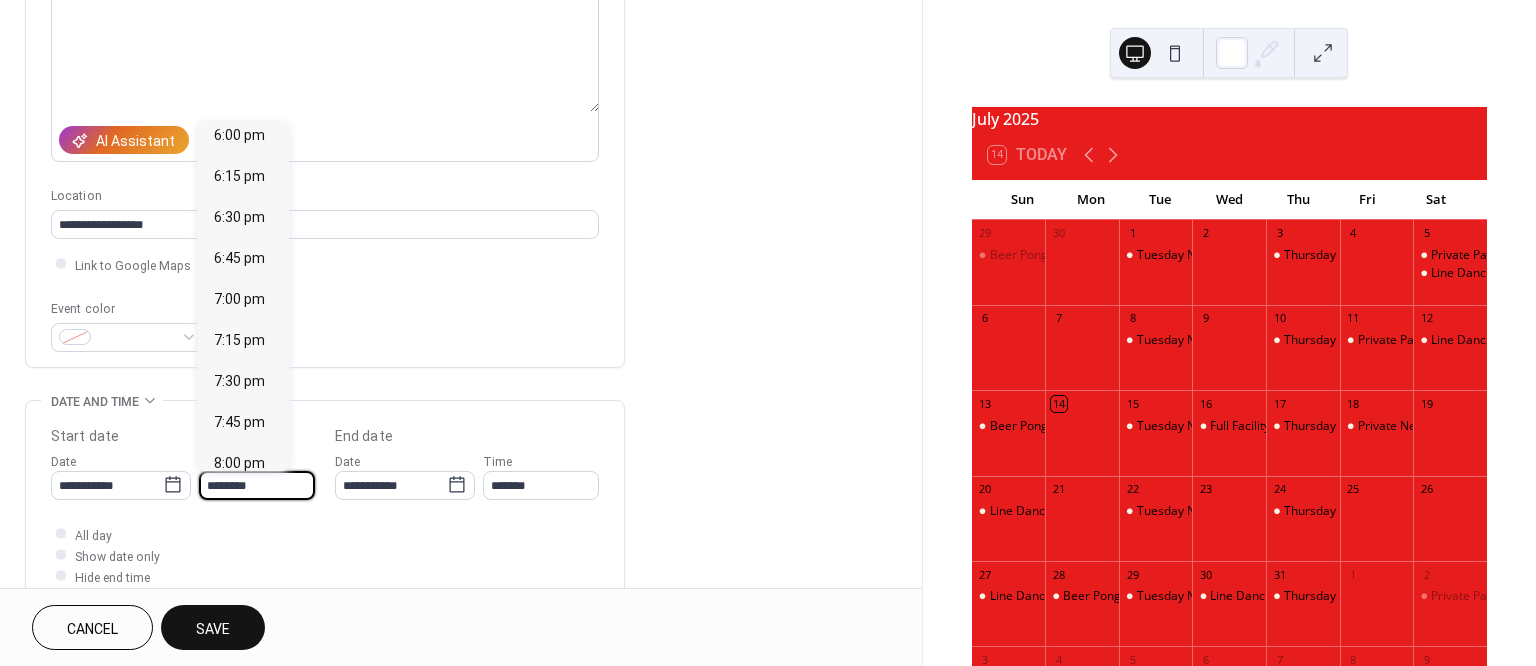 scroll, scrollTop: 2960, scrollLeft: 0, axis: vertical 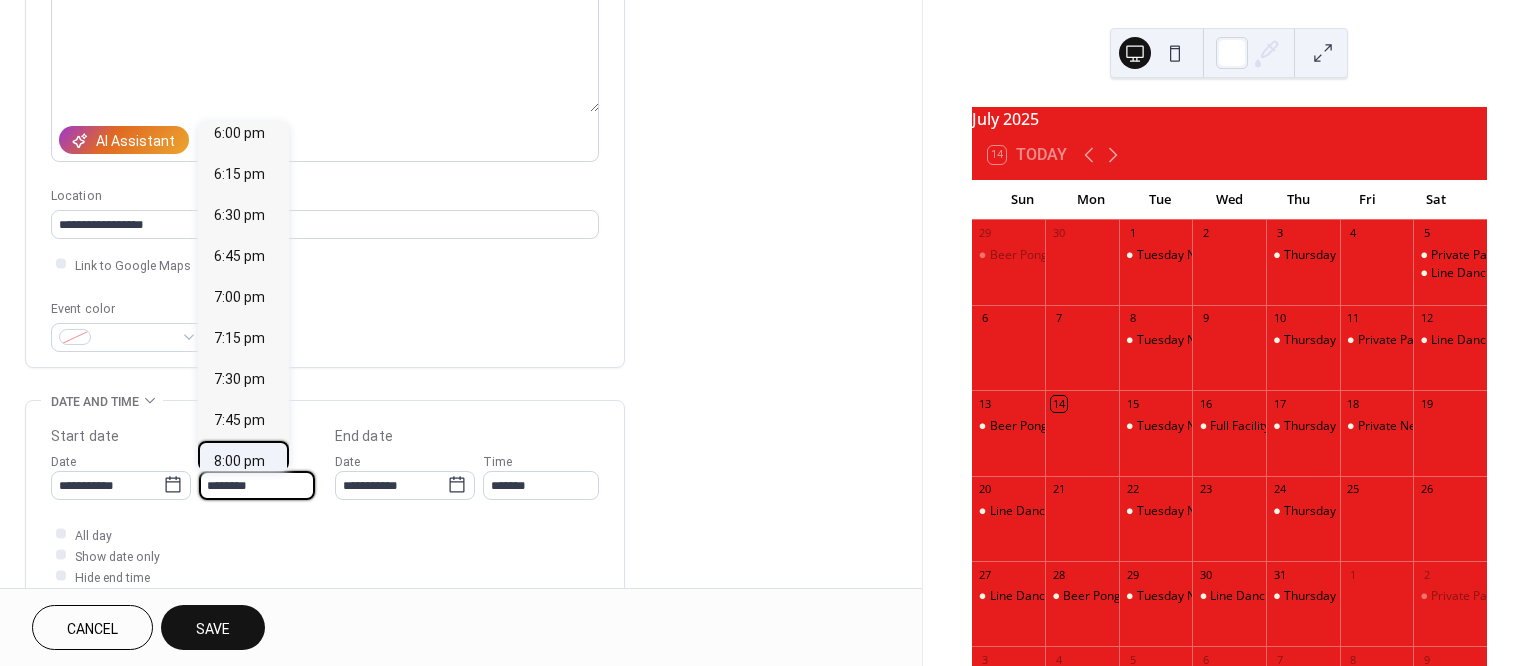 click on "8:00 pm" at bounding box center (239, 461) 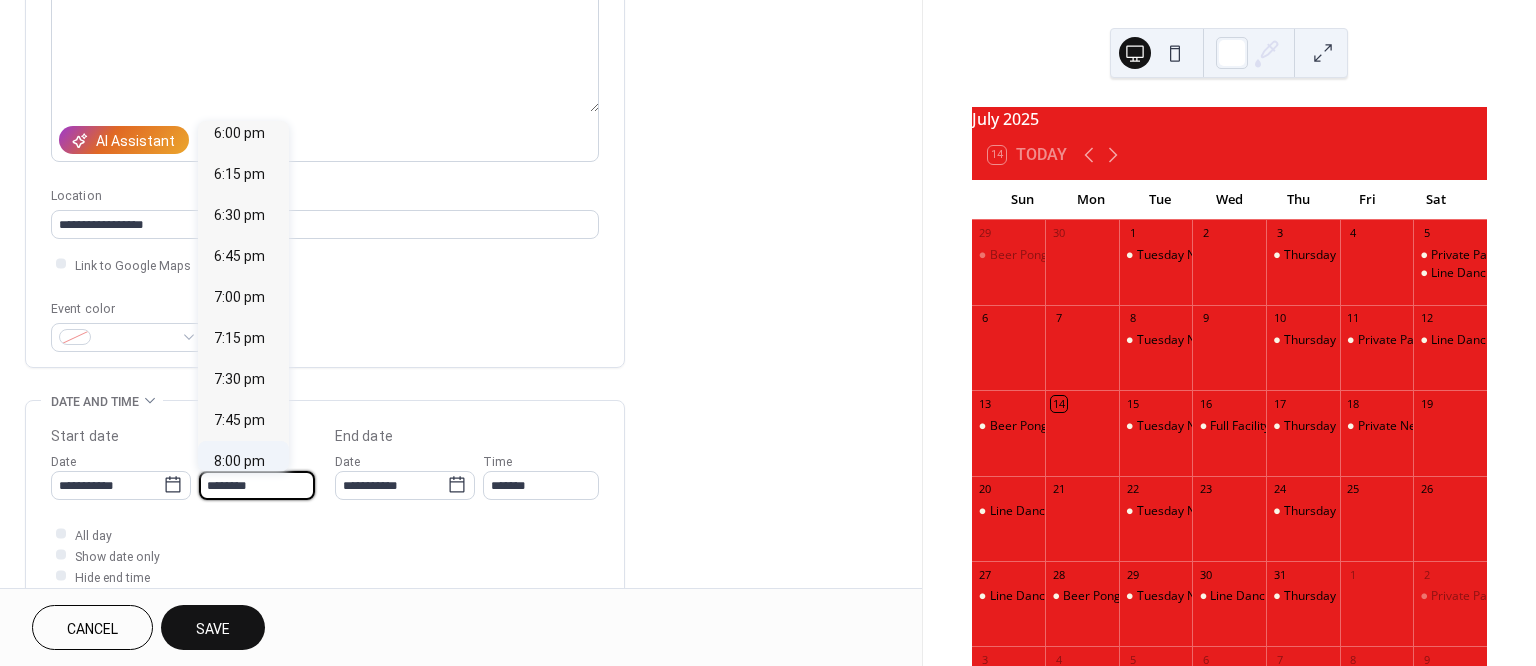 type on "*******" 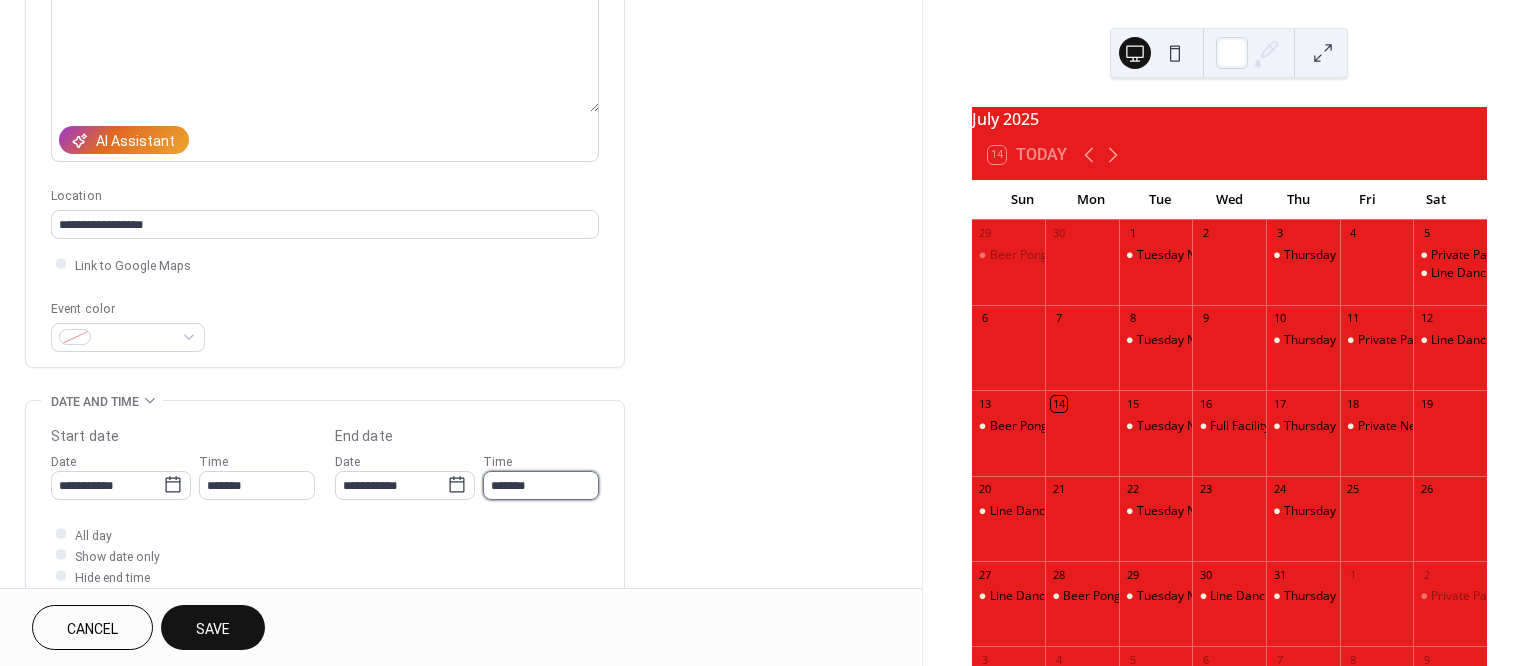 click on "*******" at bounding box center (541, 485) 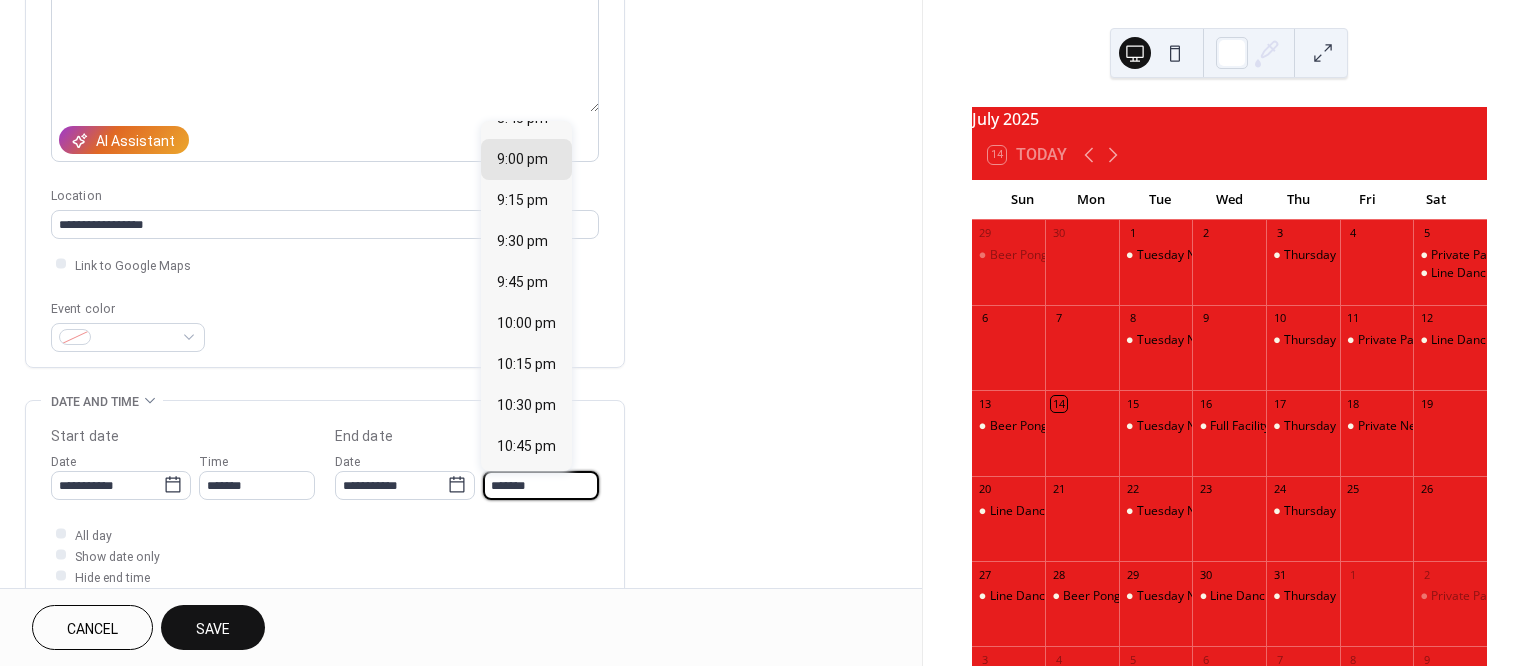 scroll, scrollTop: 146, scrollLeft: 0, axis: vertical 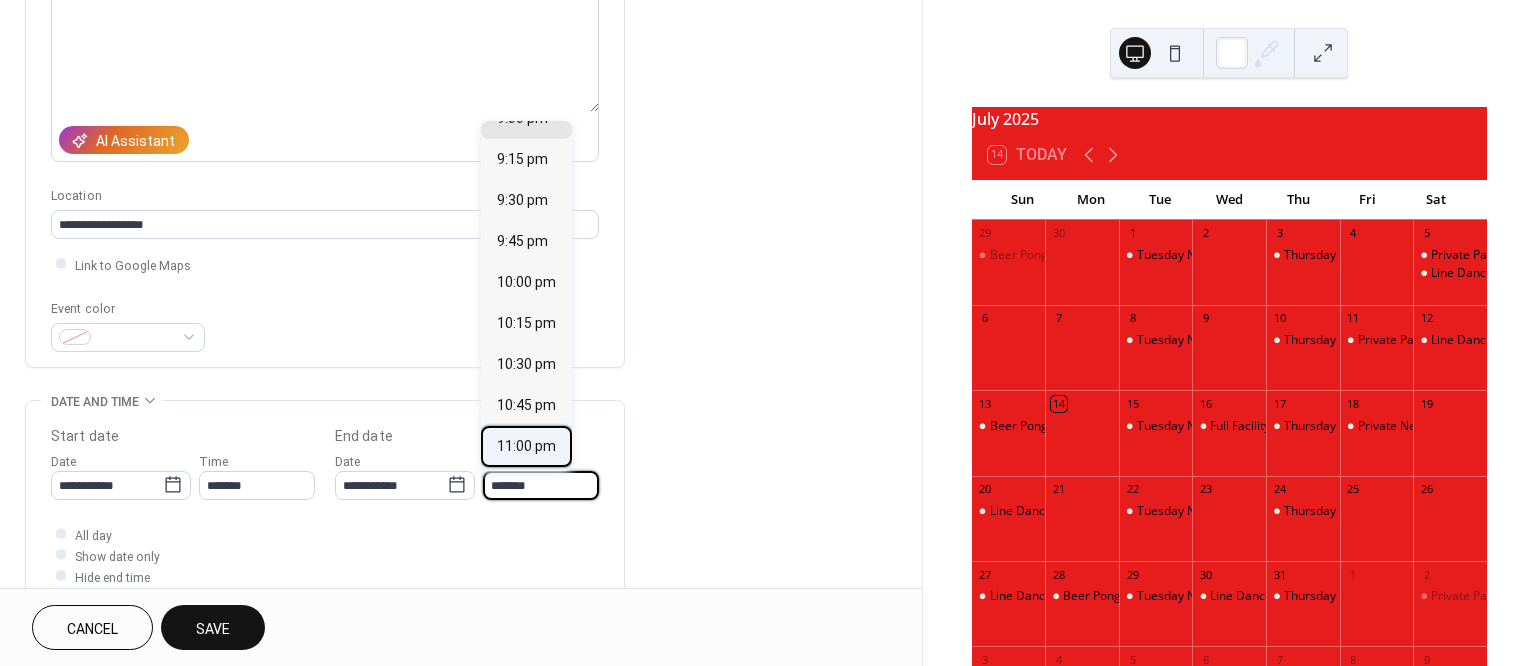 click on "11:00 pm" at bounding box center [526, 446] 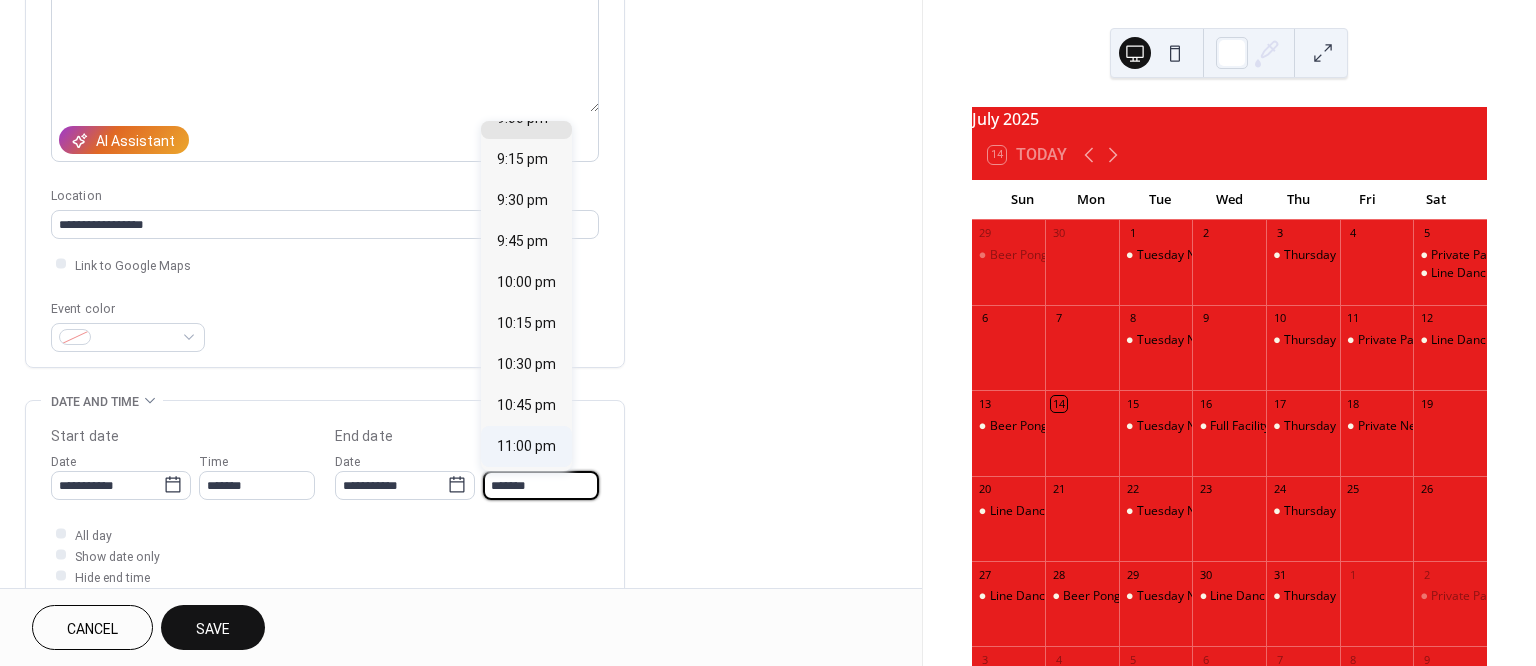 type on "********" 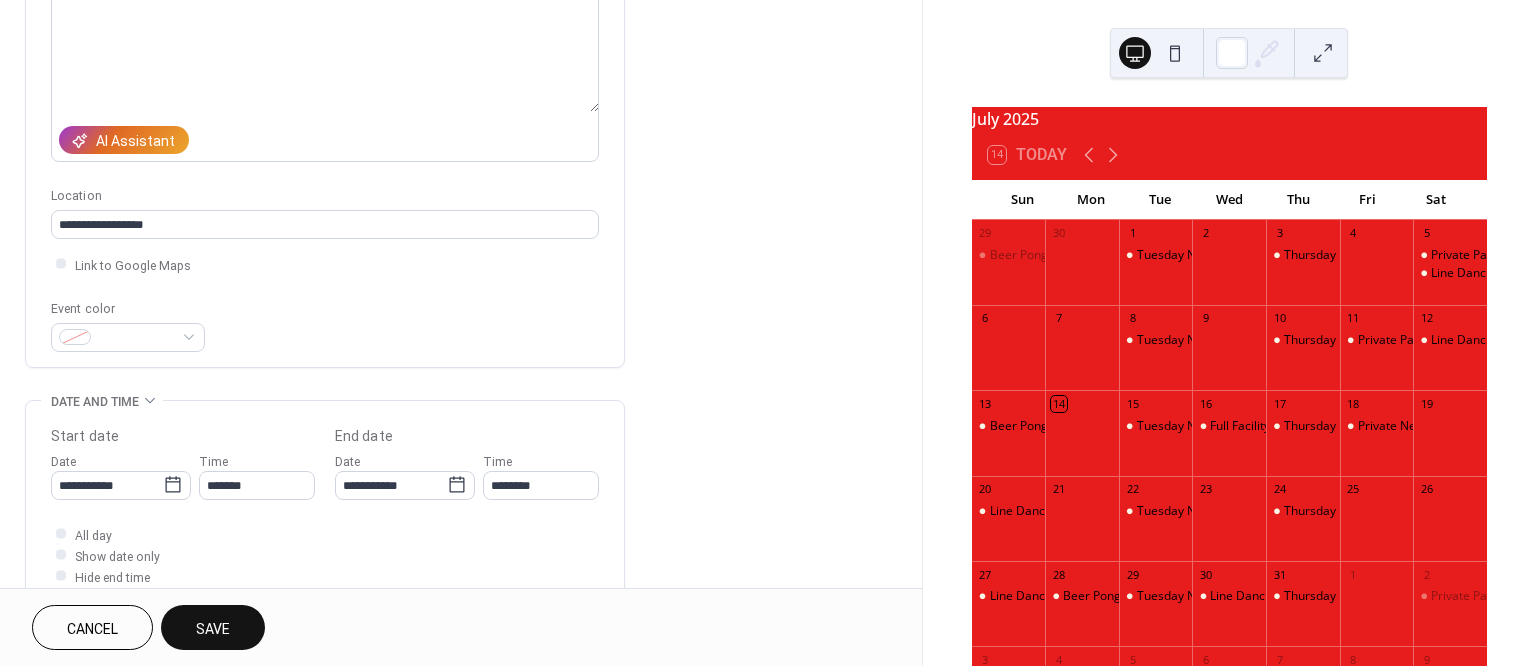 scroll, scrollTop: 0, scrollLeft: 0, axis: both 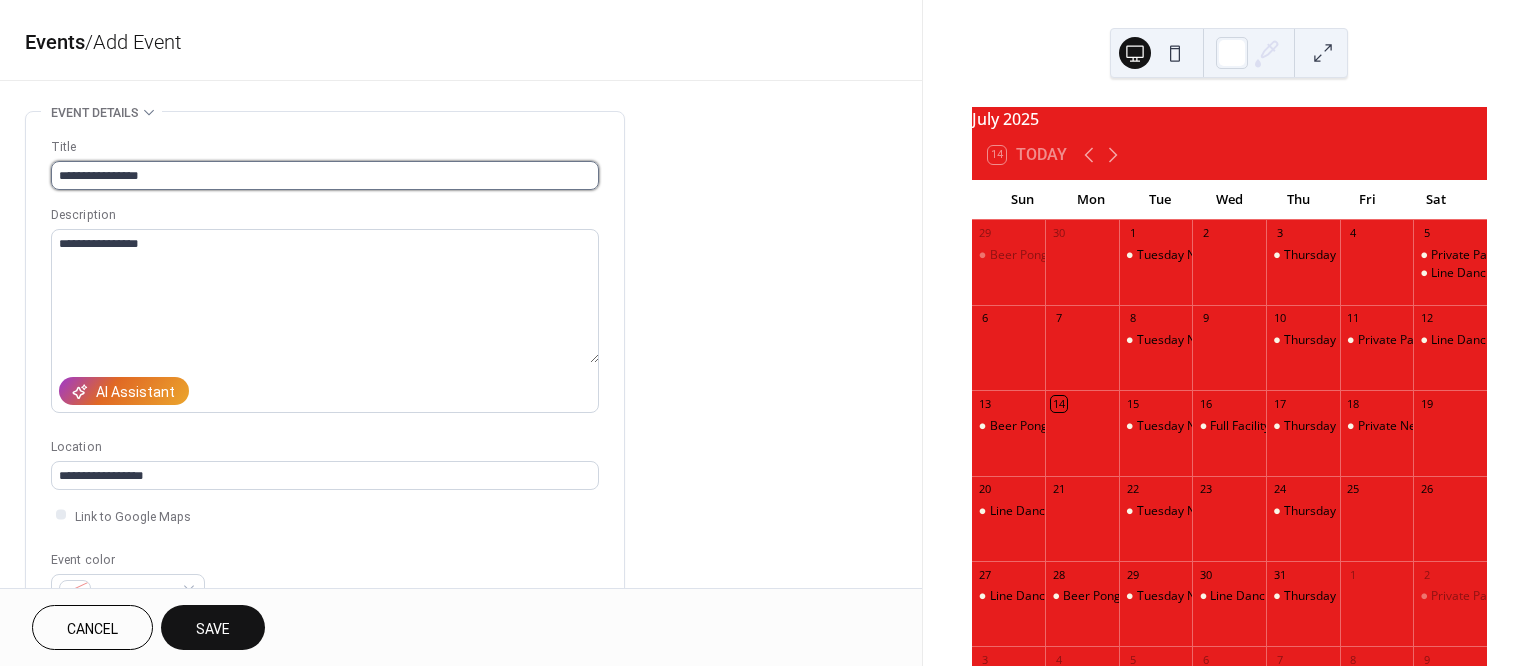 click on "**********" at bounding box center [325, 175] 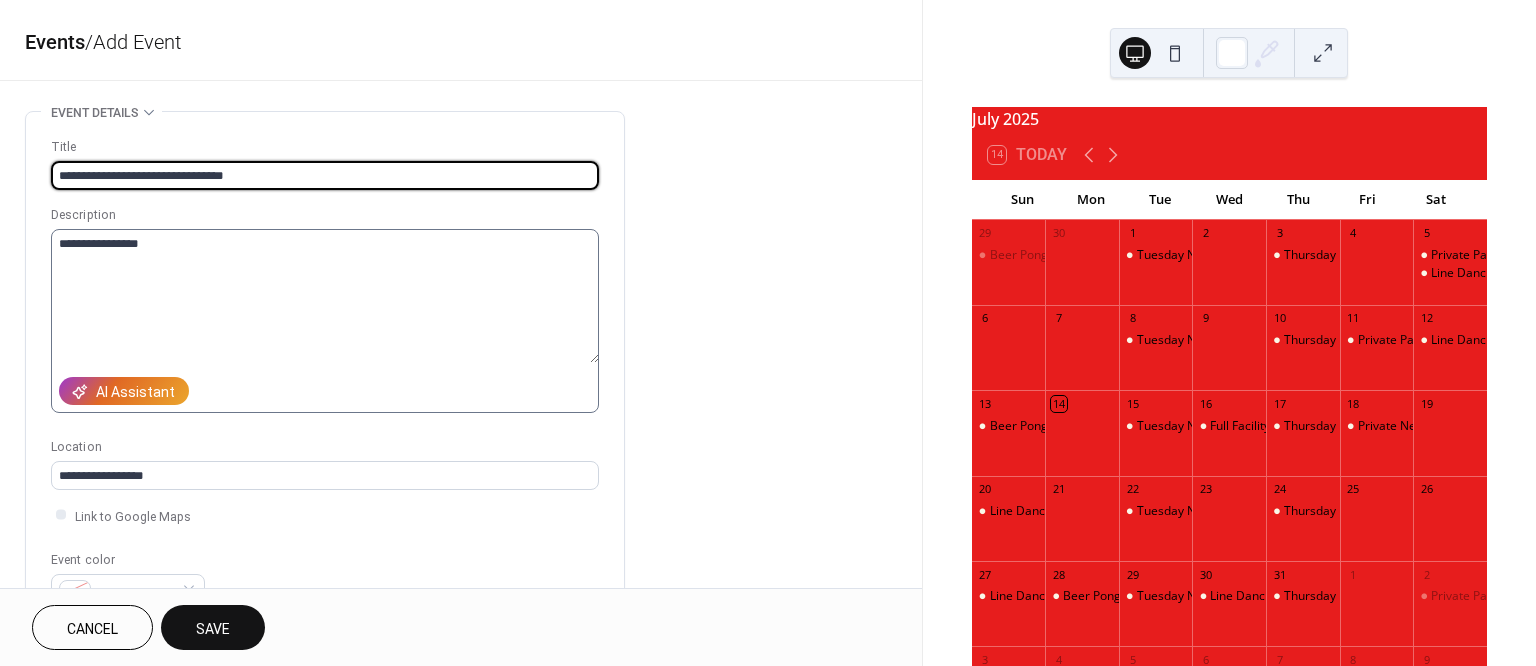 type on "**********" 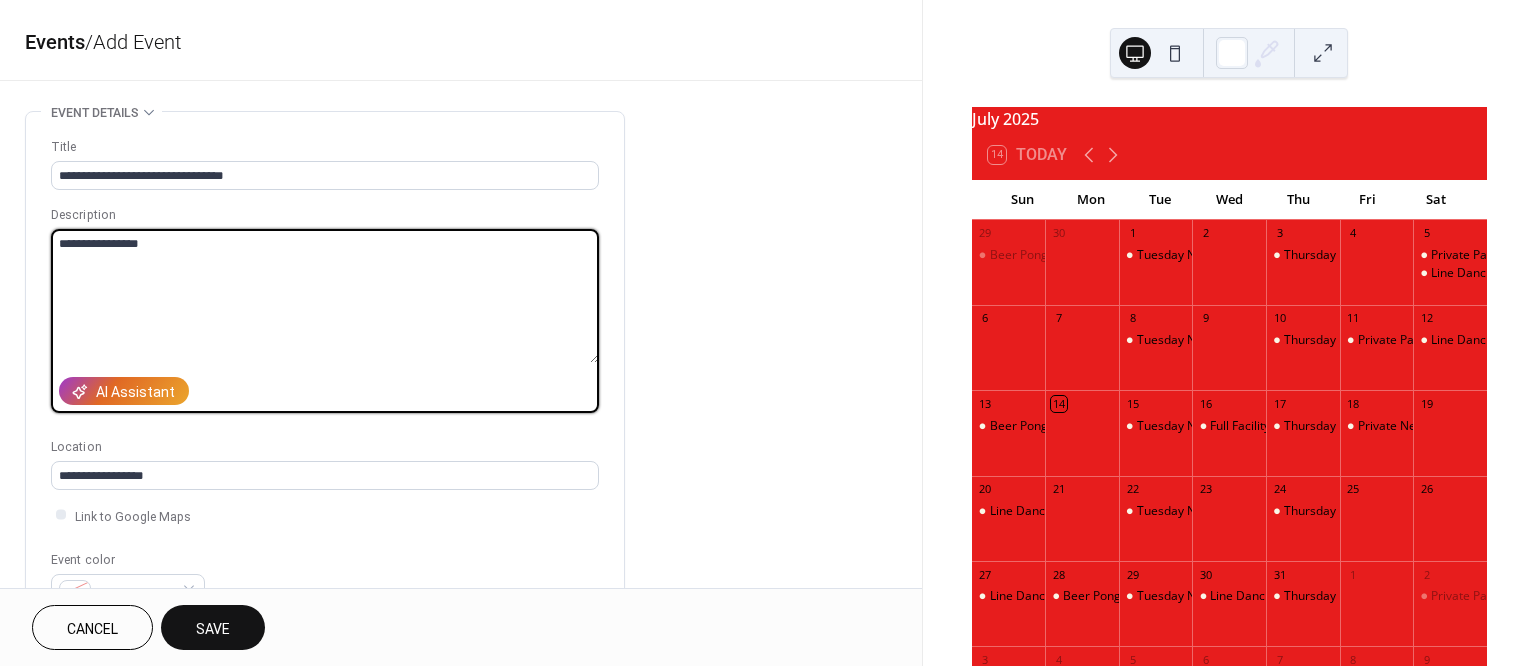 drag, startPoint x: 169, startPoint y: 244, endPoint x: 1, endPoint y: 230, distance: 168.58232 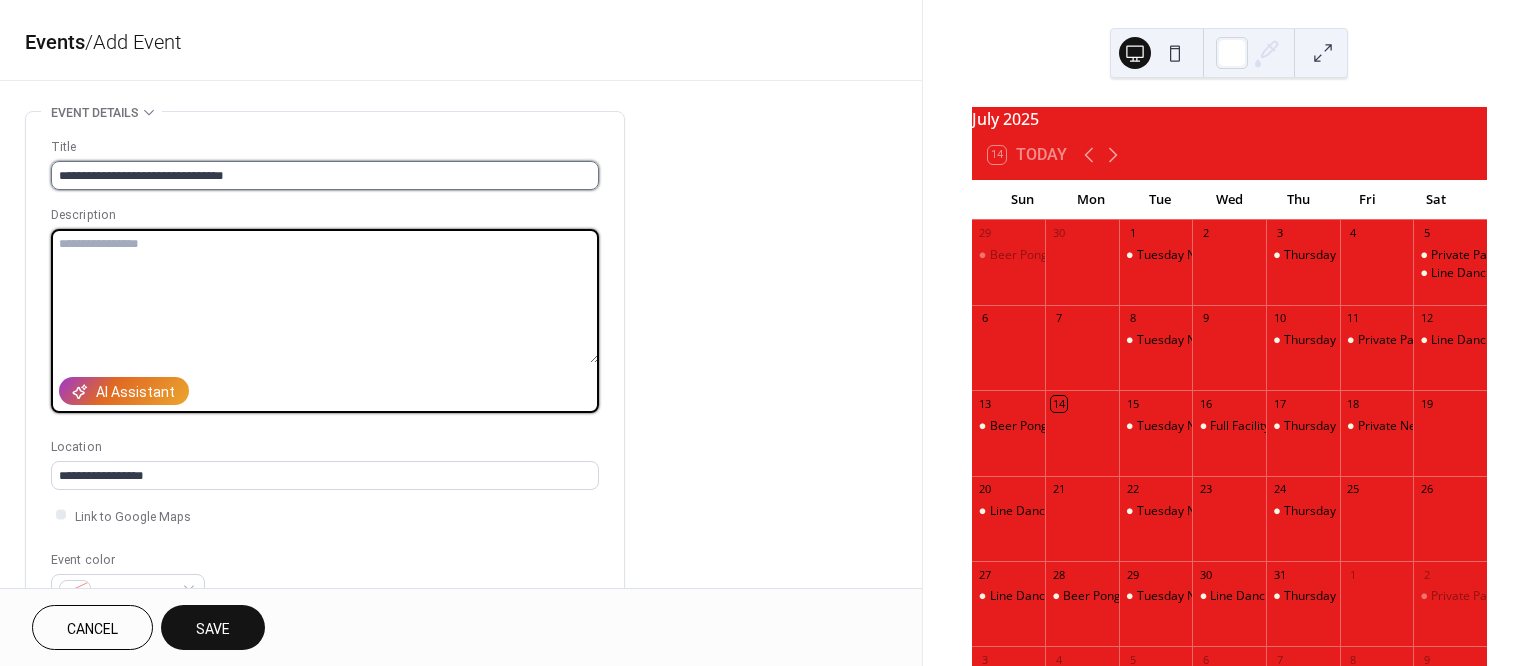 click on "**********" at bounding box center (325, 175) 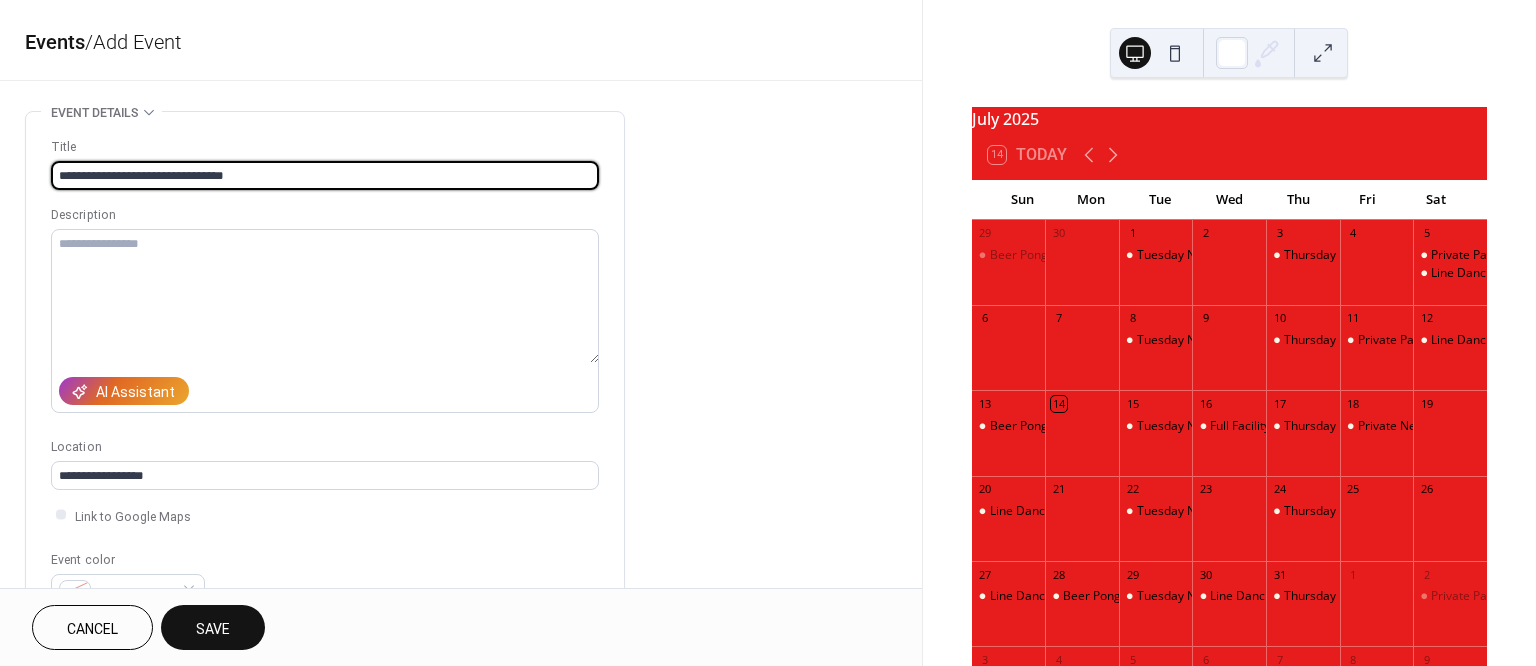 click on "**********" at bounding box center (325, 175) 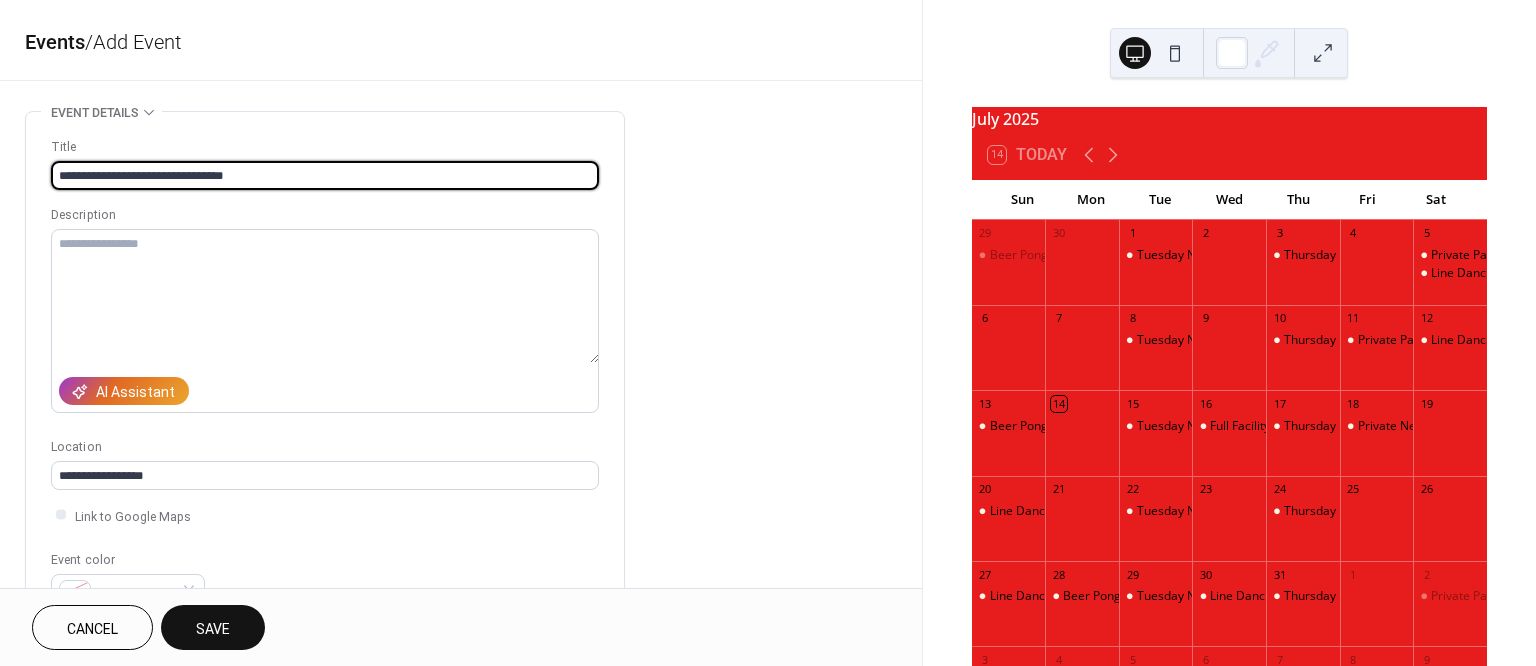 click on "**********" at bounding box center (325, 175) 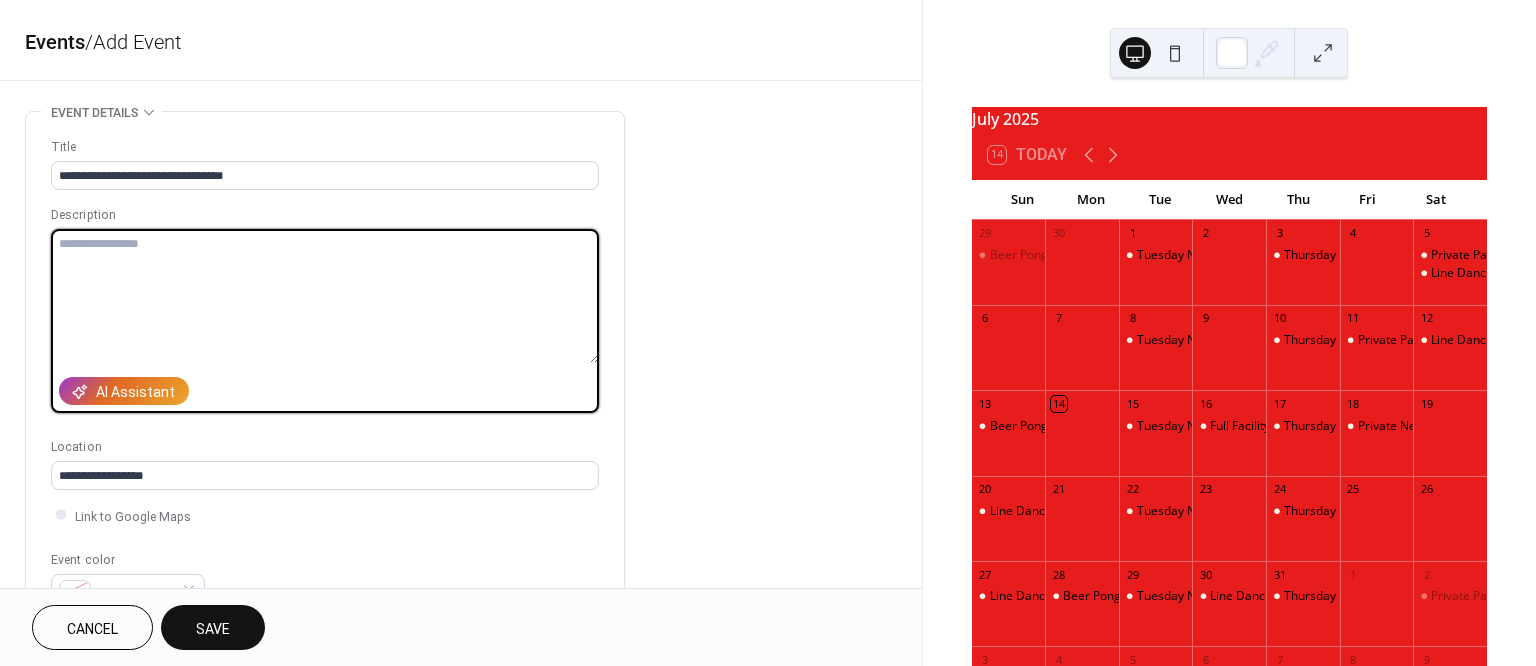 click at bounding box center (325, 296) 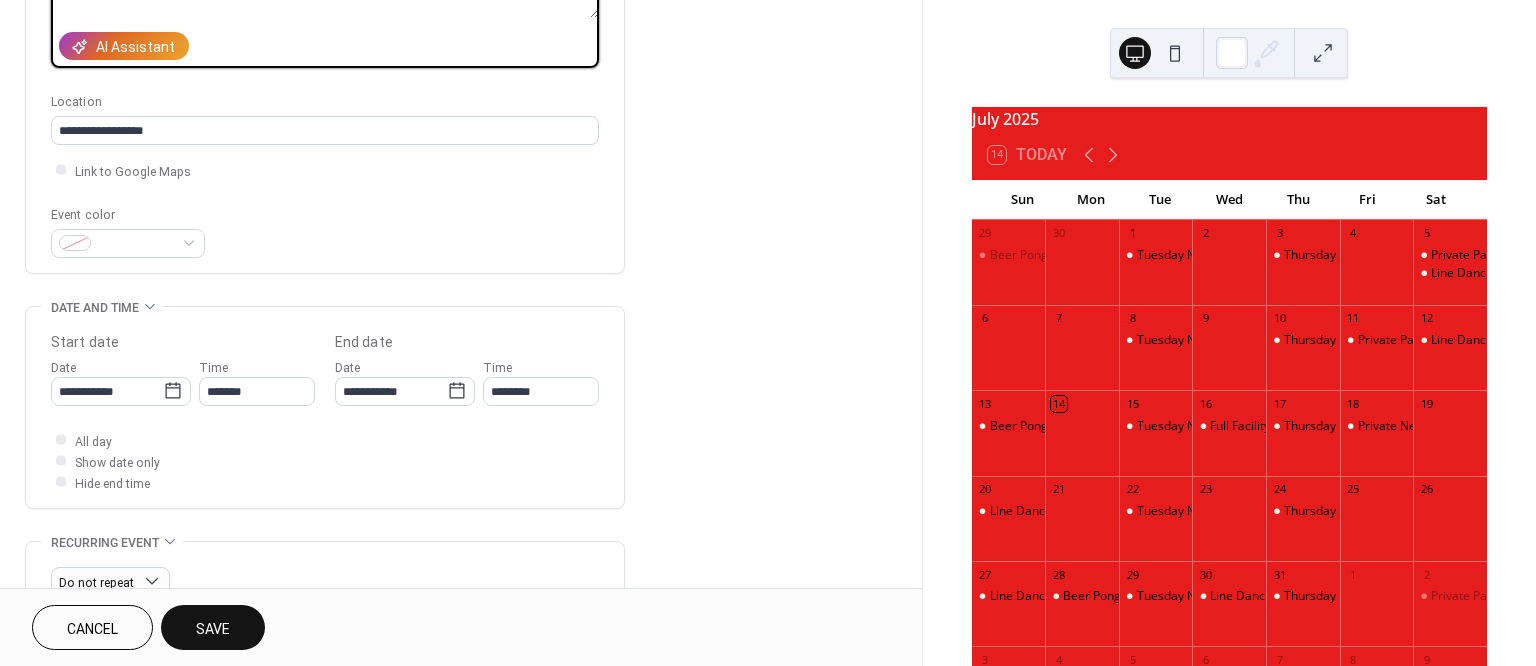scroll, scrollTop: 376, scrollLeft: 0, axis: vertical 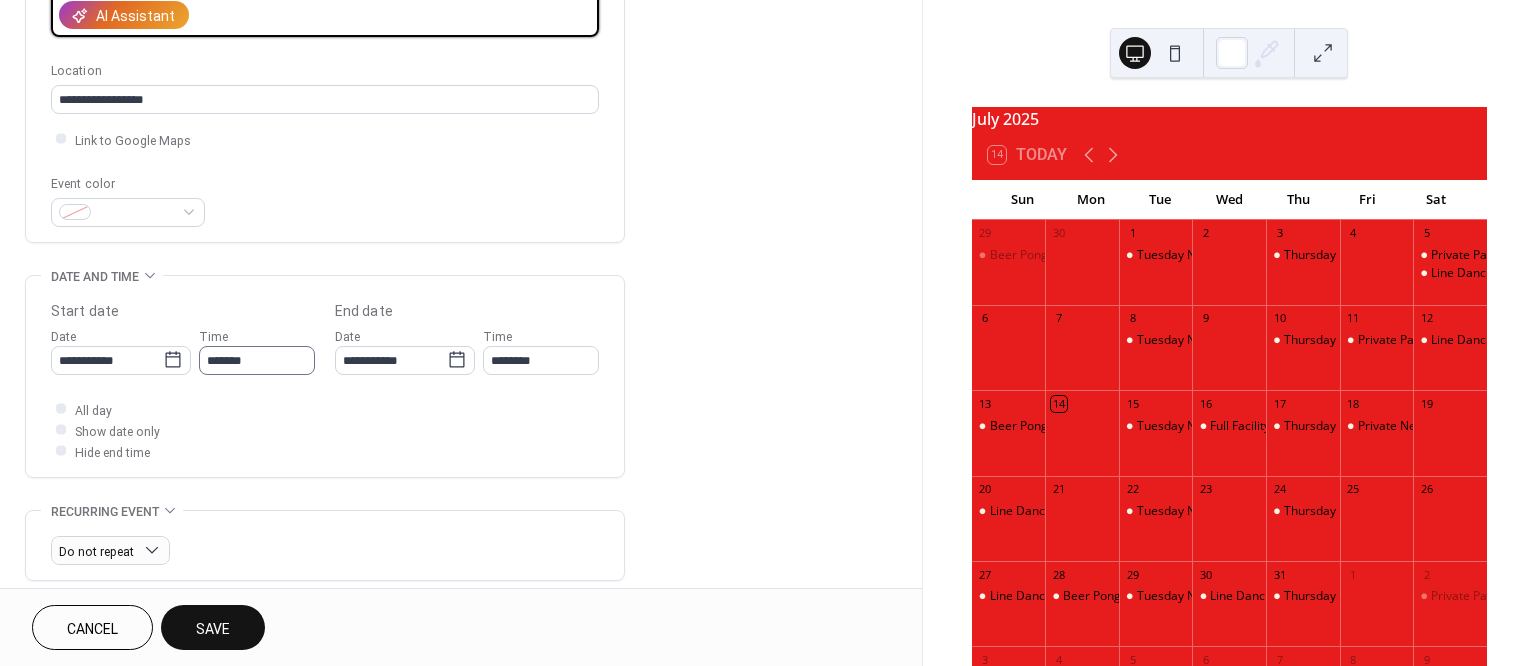 type on "**********" 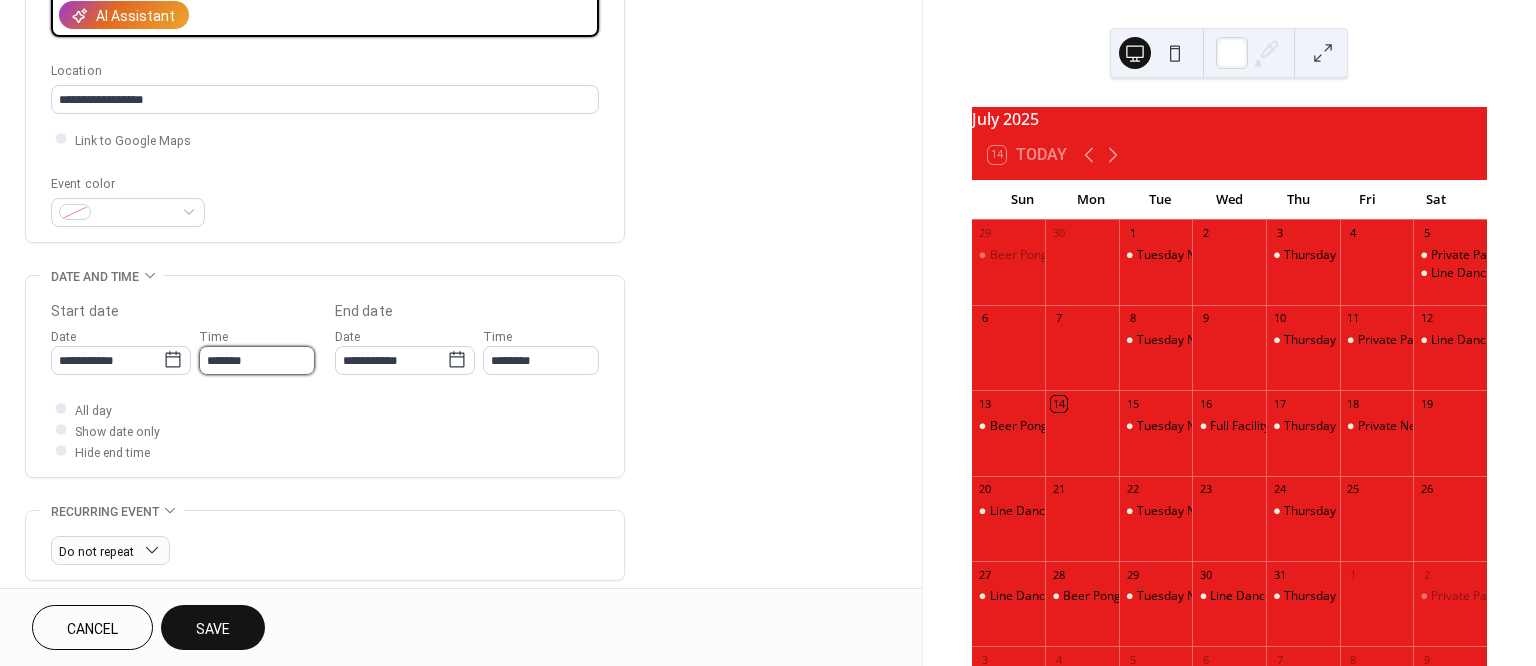 click on "*******" at bounding box center (257, 360) 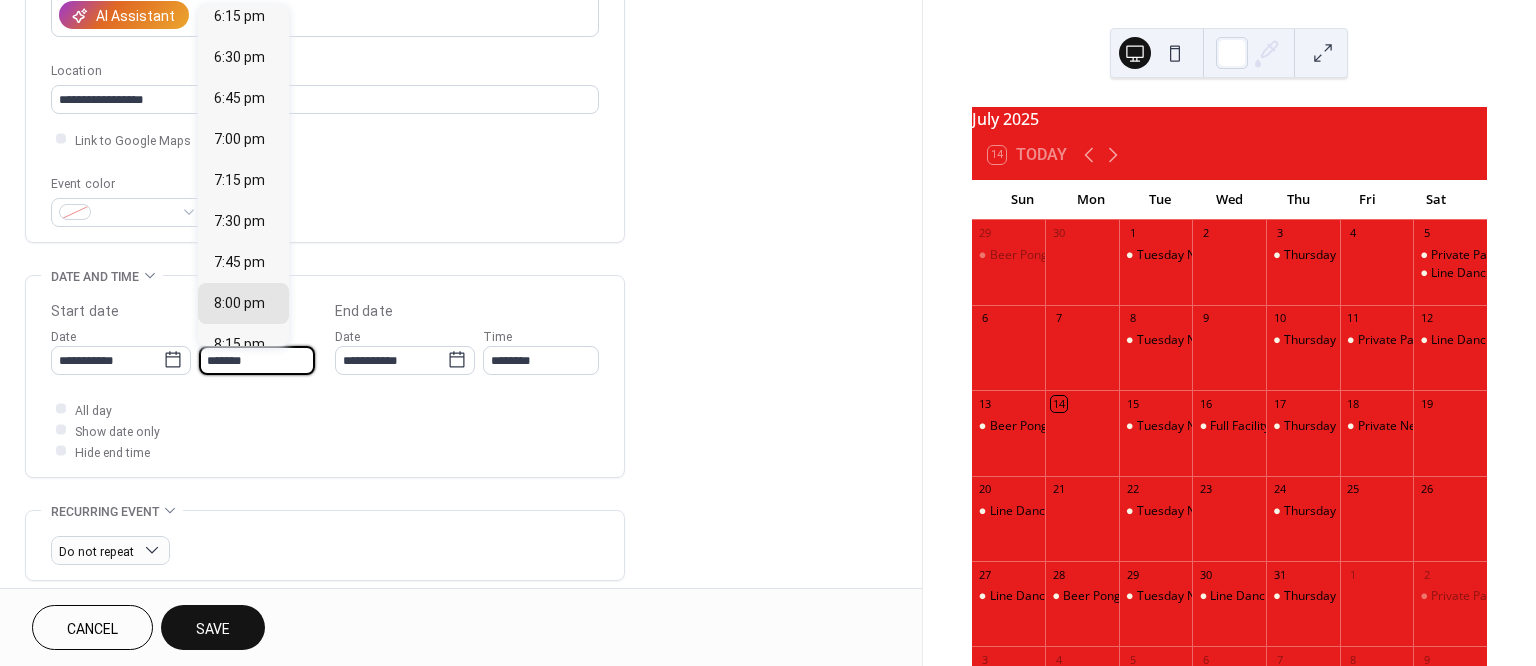 scroll, scrollTop: 2966, scrollLeft: 0, axis: vertical 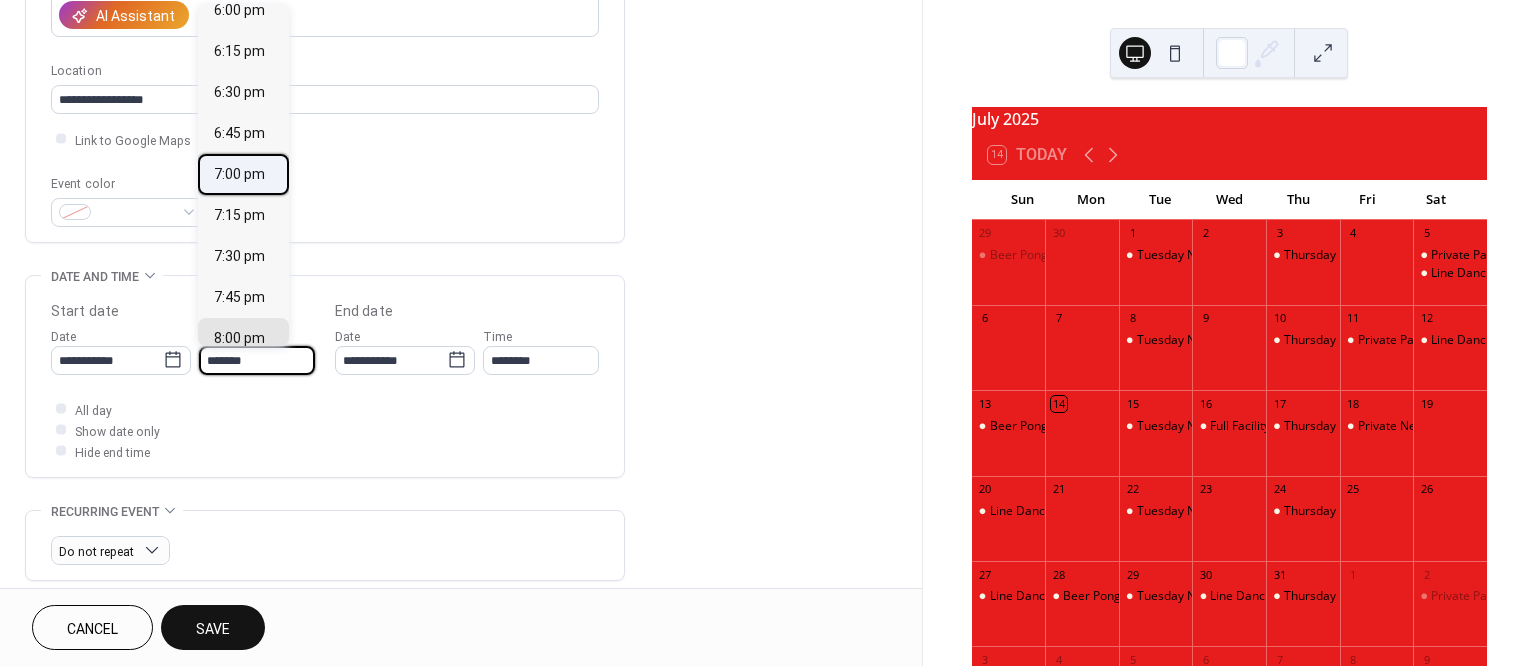 click on "7:00 pm" at bounding box center [239, 174] 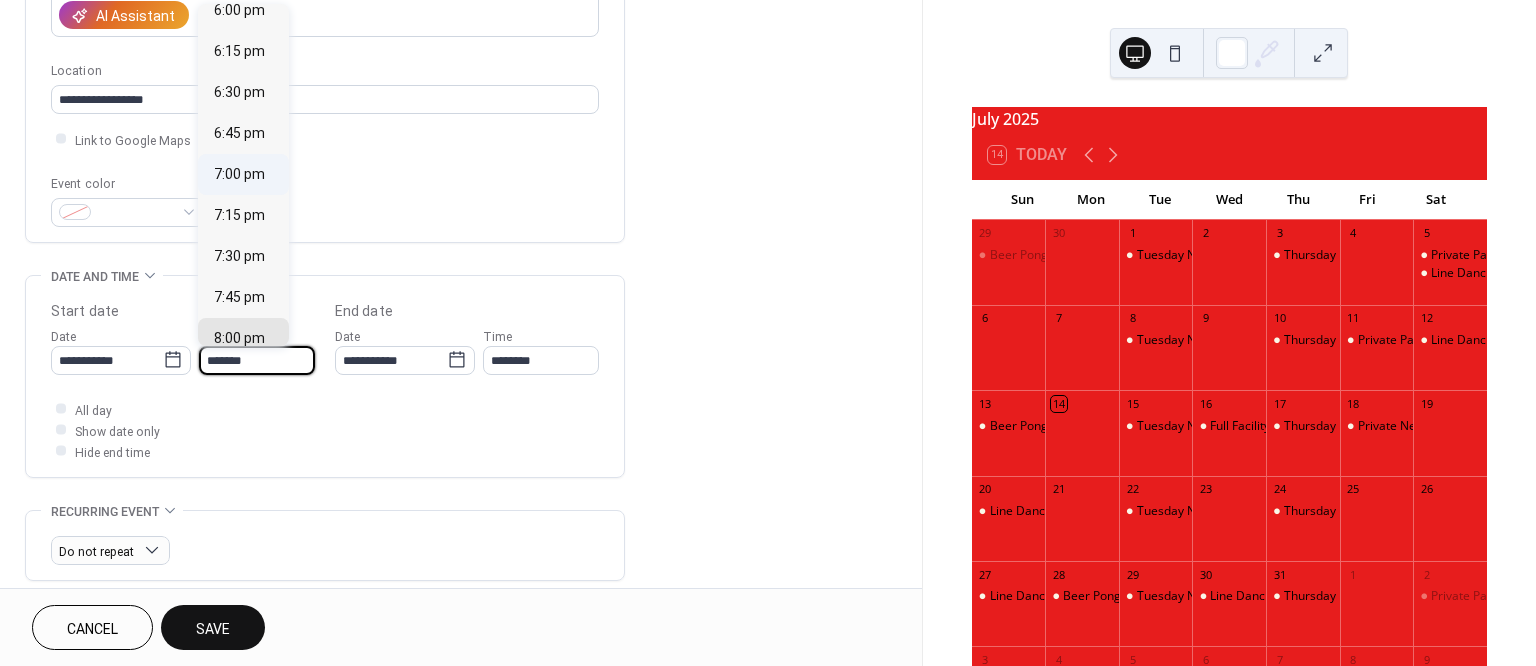 type on "*******" 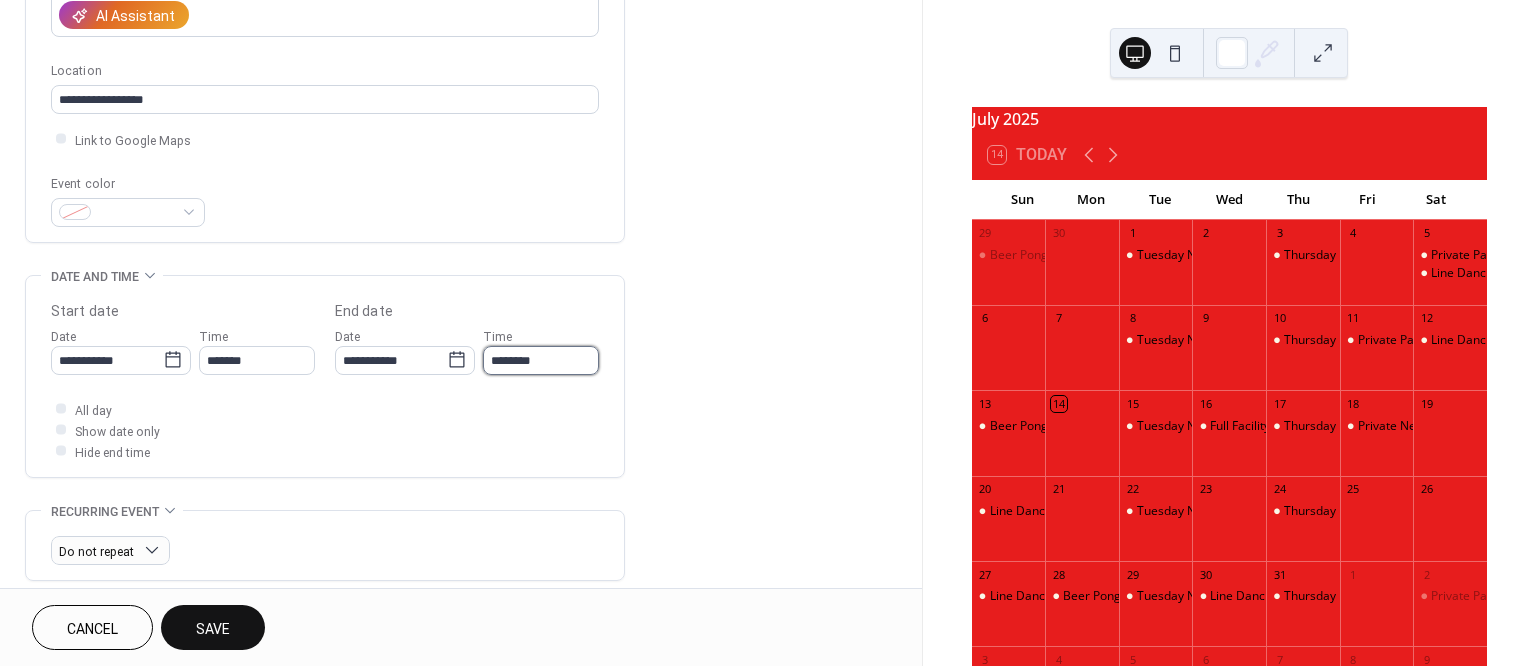 click on "********" at bounding box center (541, 360) 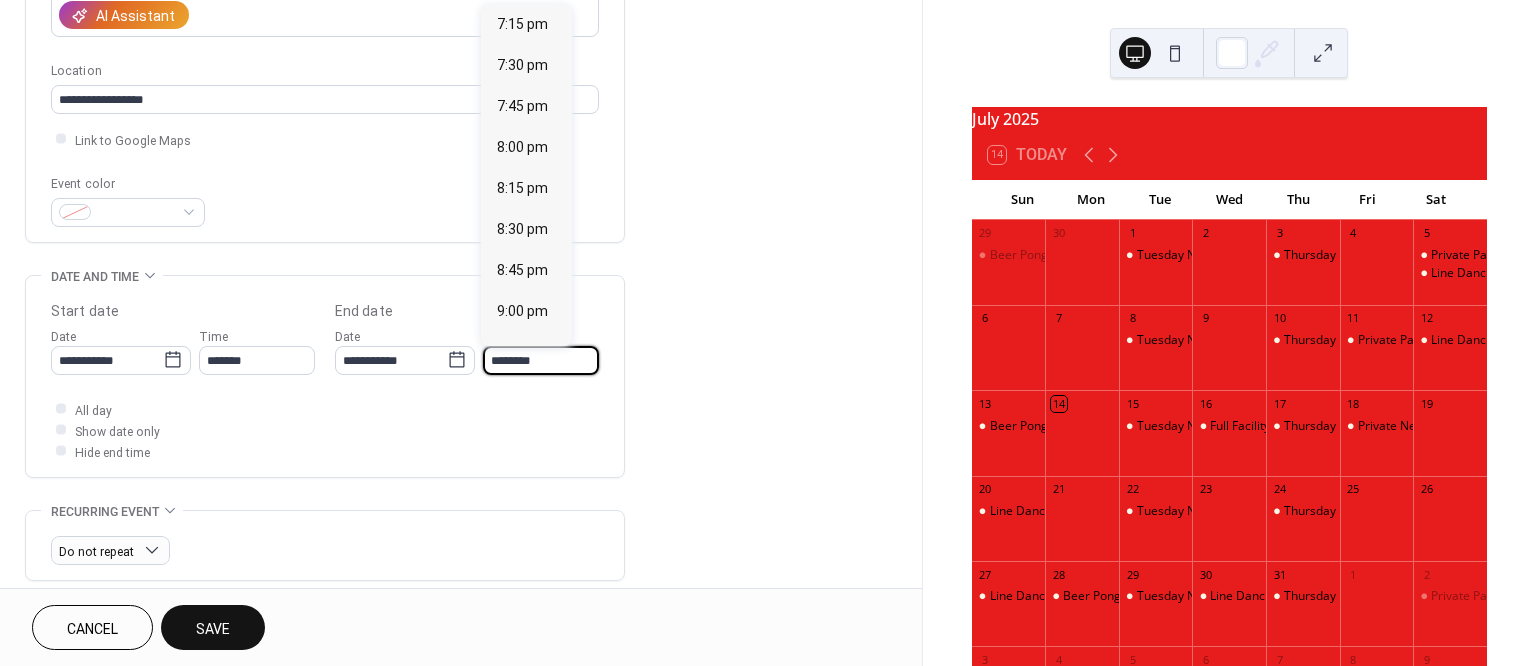 scroll, scrollTop: 407, scrollLeft: 0, axis: vertical 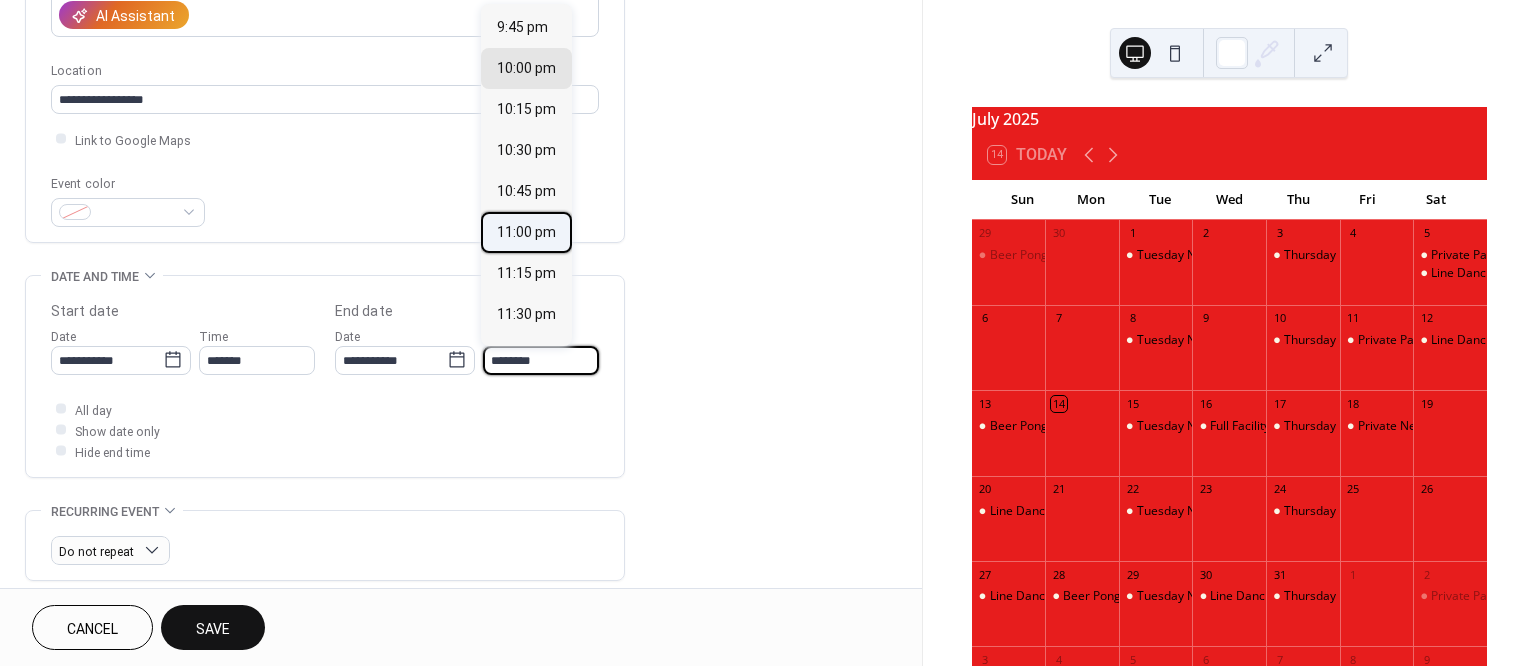 click on "11:00 pm" at bounding box center [526, 232] 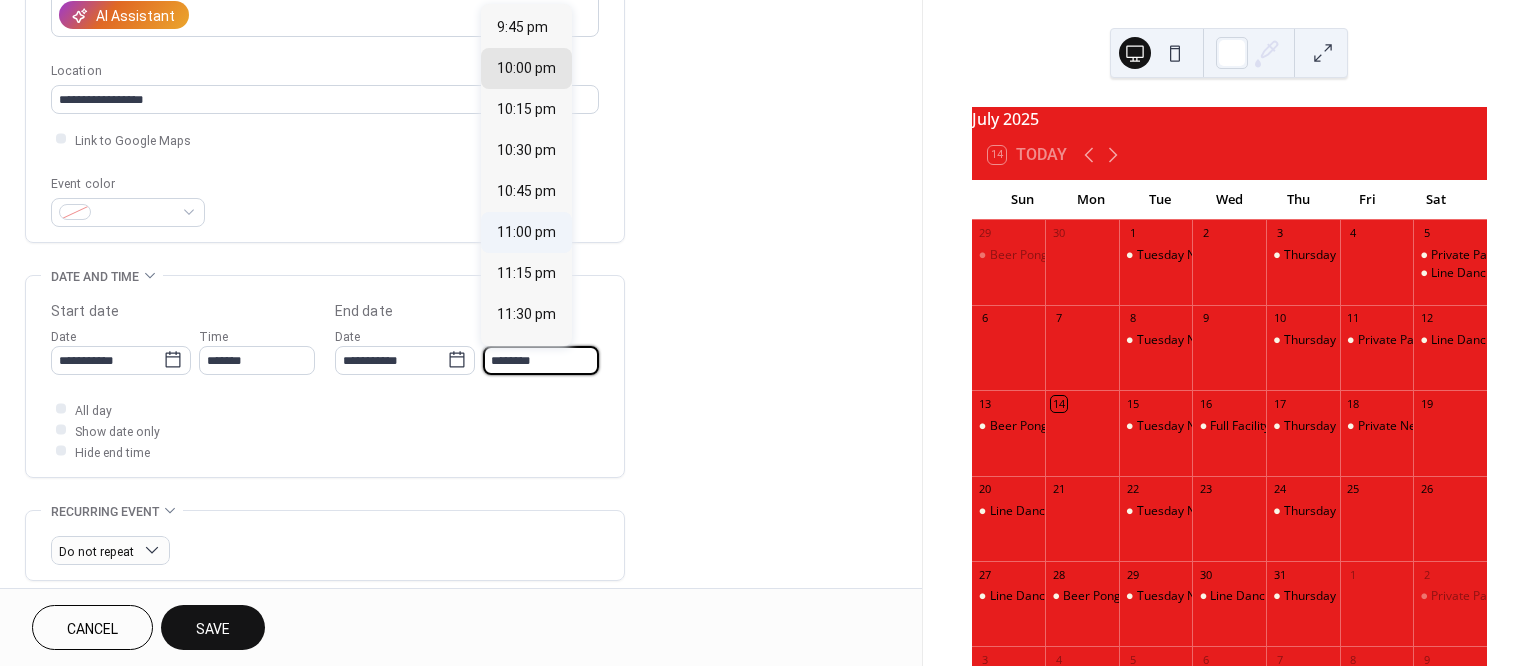 type on "********" 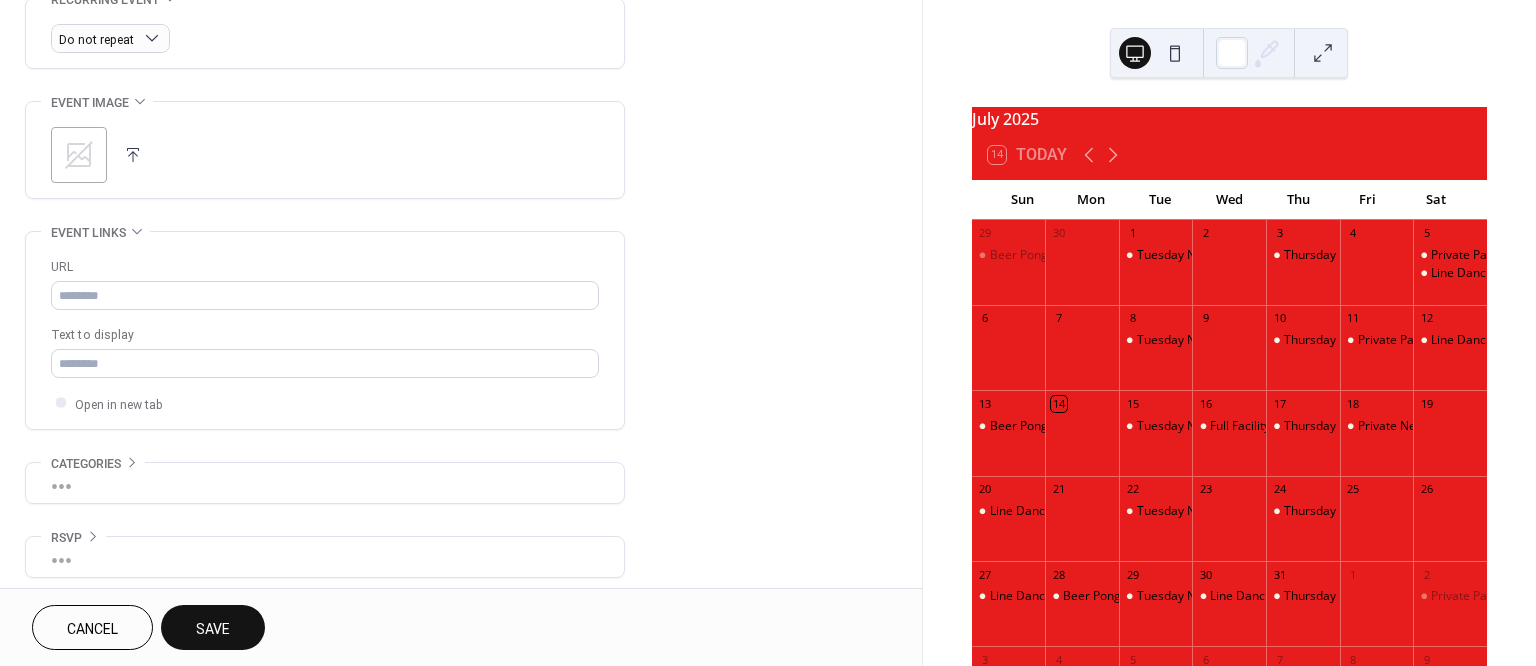 scroll, scrollTop: 896, scrollLeft: 0, axis: vertical 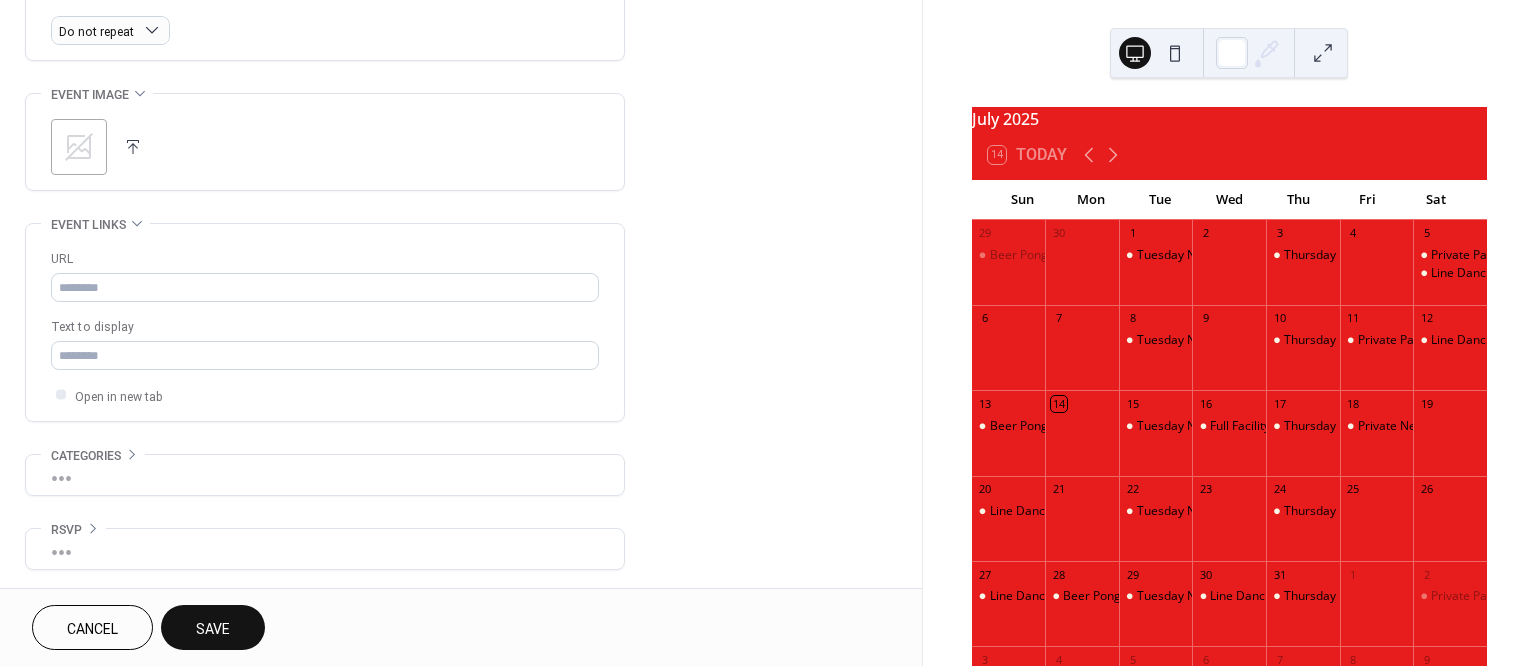 click on "Save" at bounding box center [213, 629] 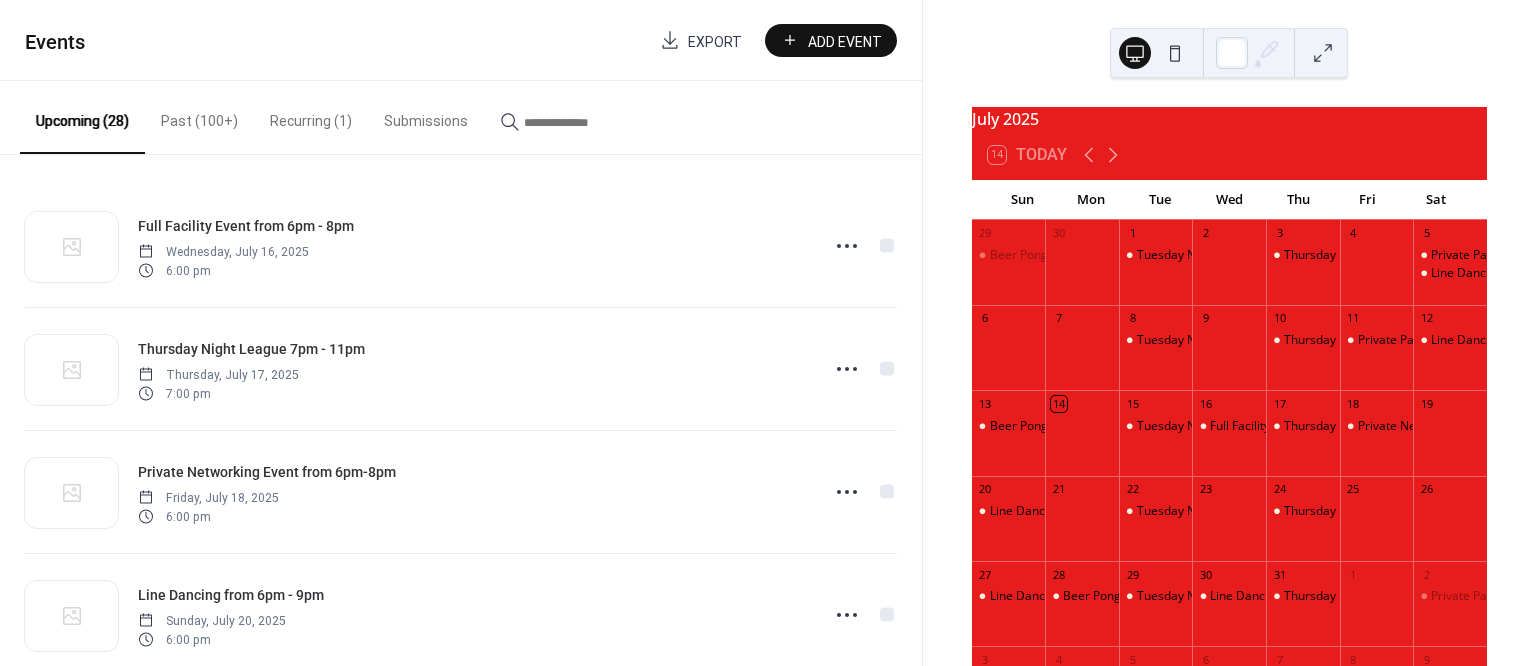 click on "Add Event" at bounding box center [845, 41] 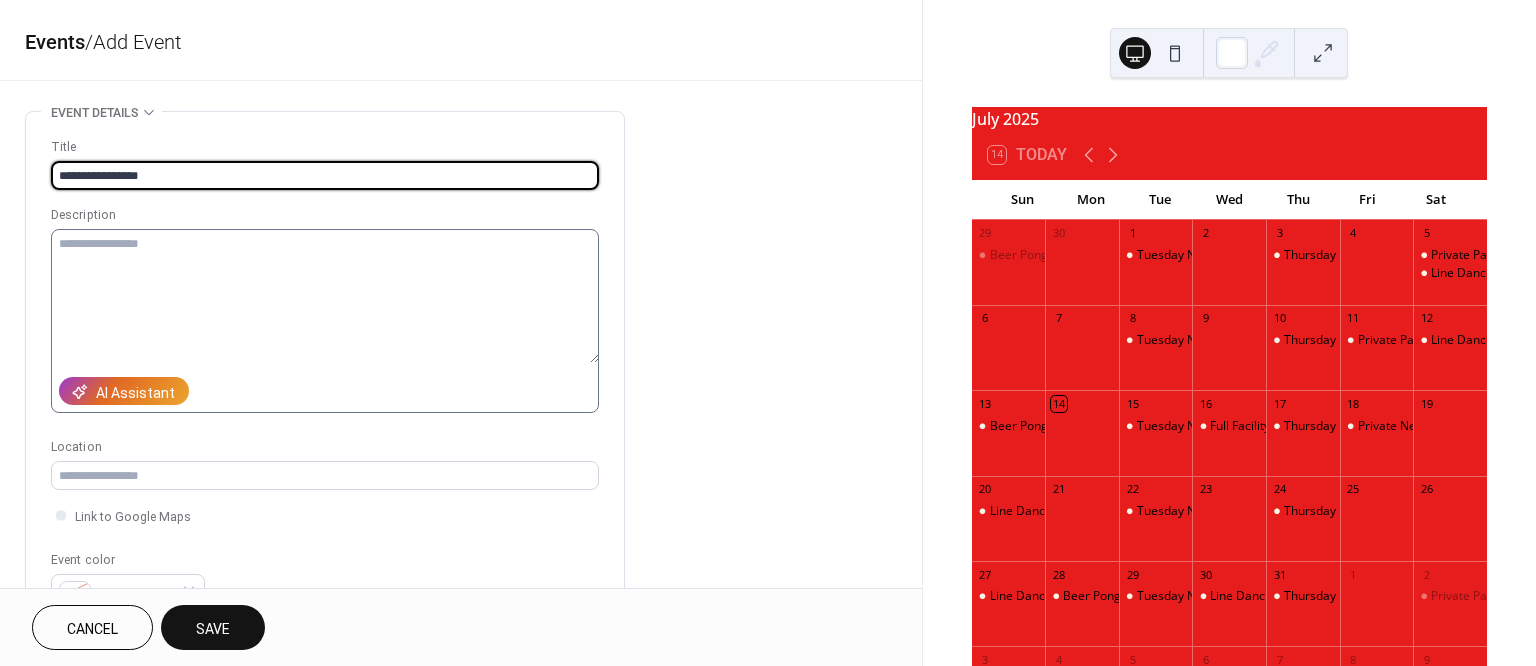 type on "**********" 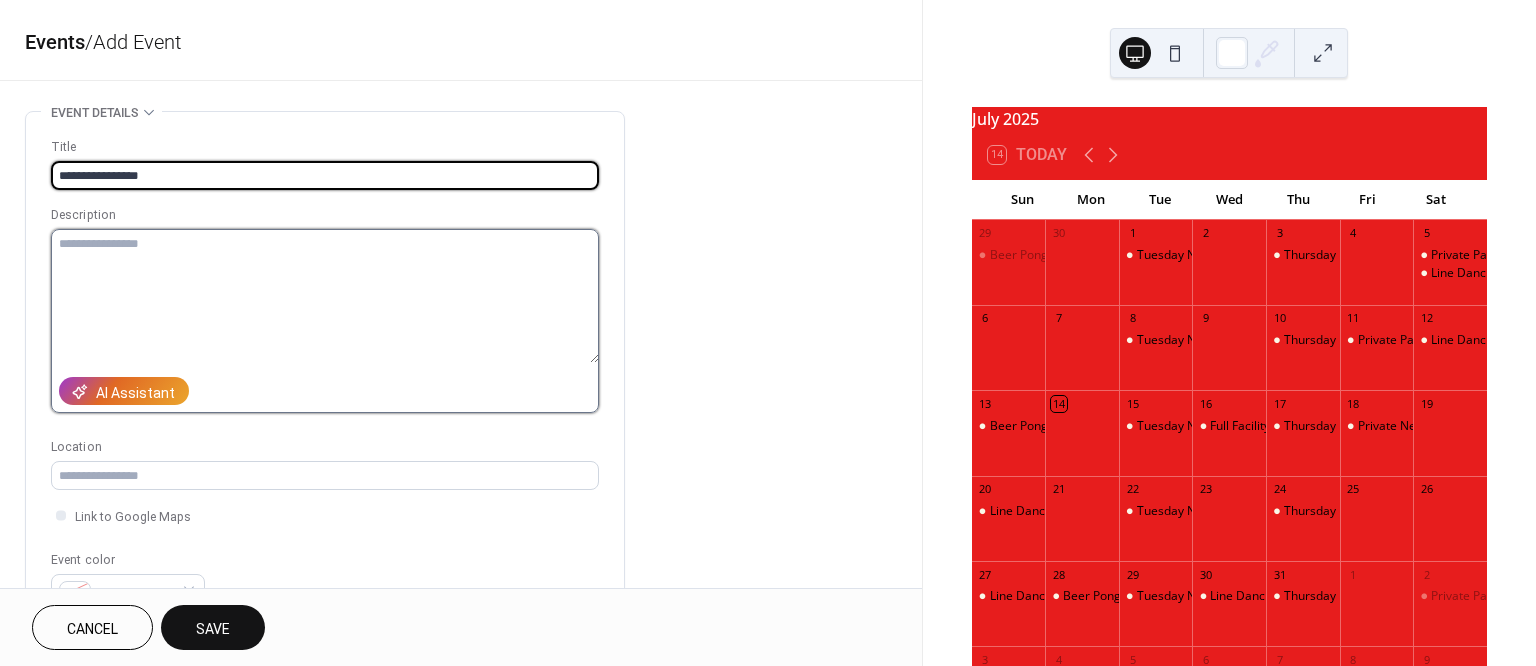 click at bounding box center [325, 296] 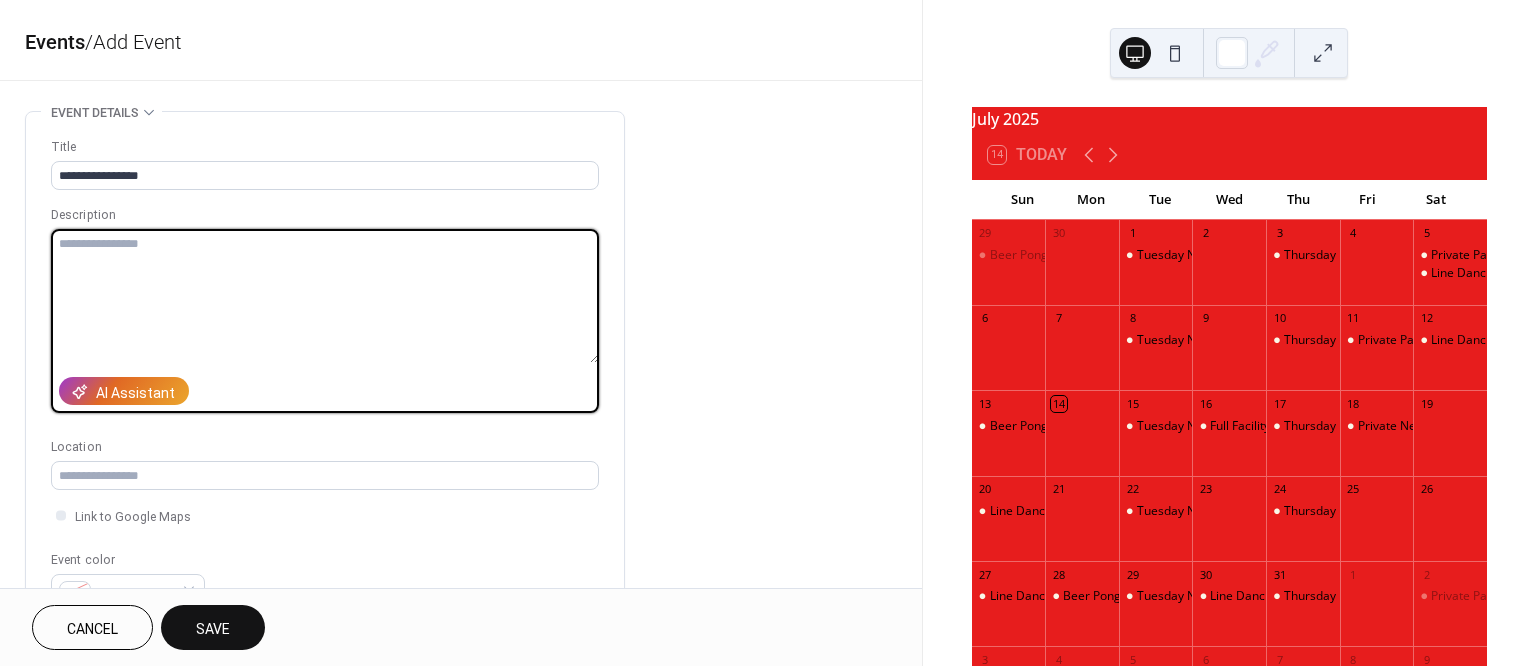 click at bounding box center [325, 296] 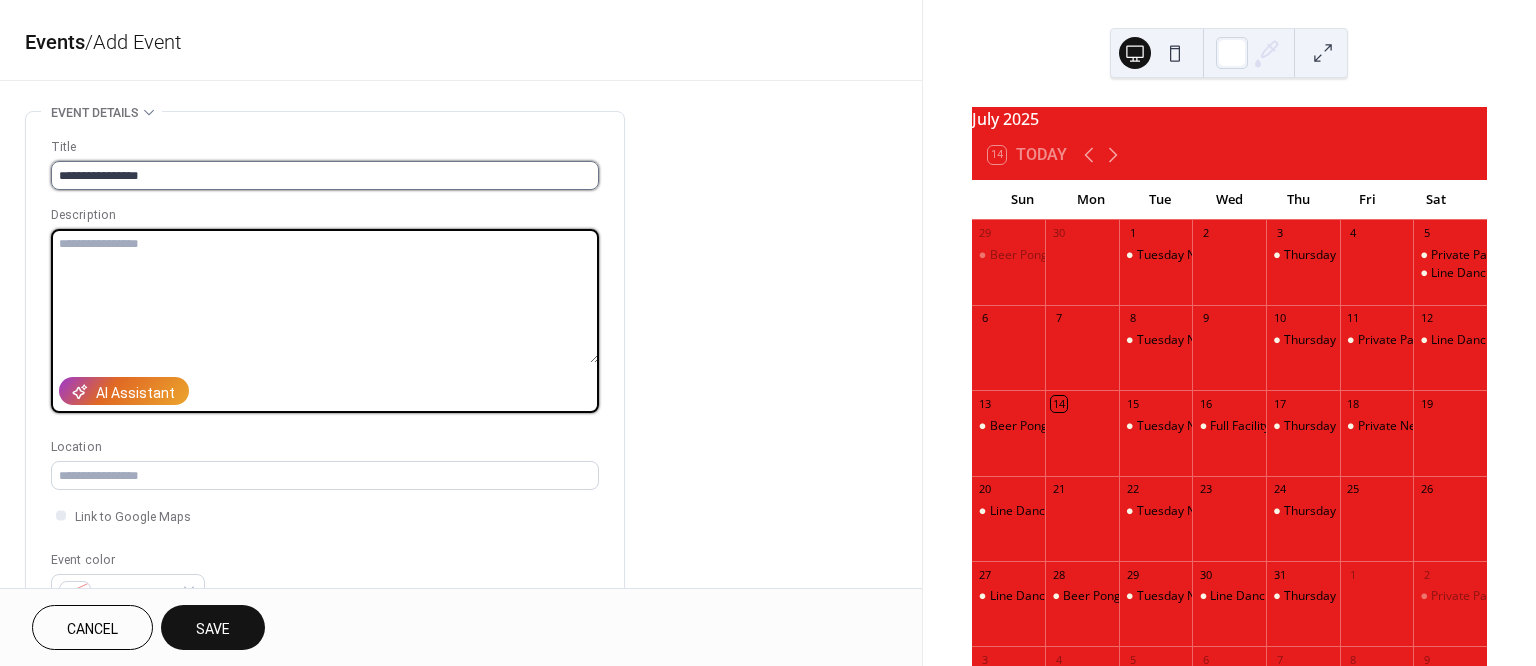 click on "**********" at bounding box center (325, 175) 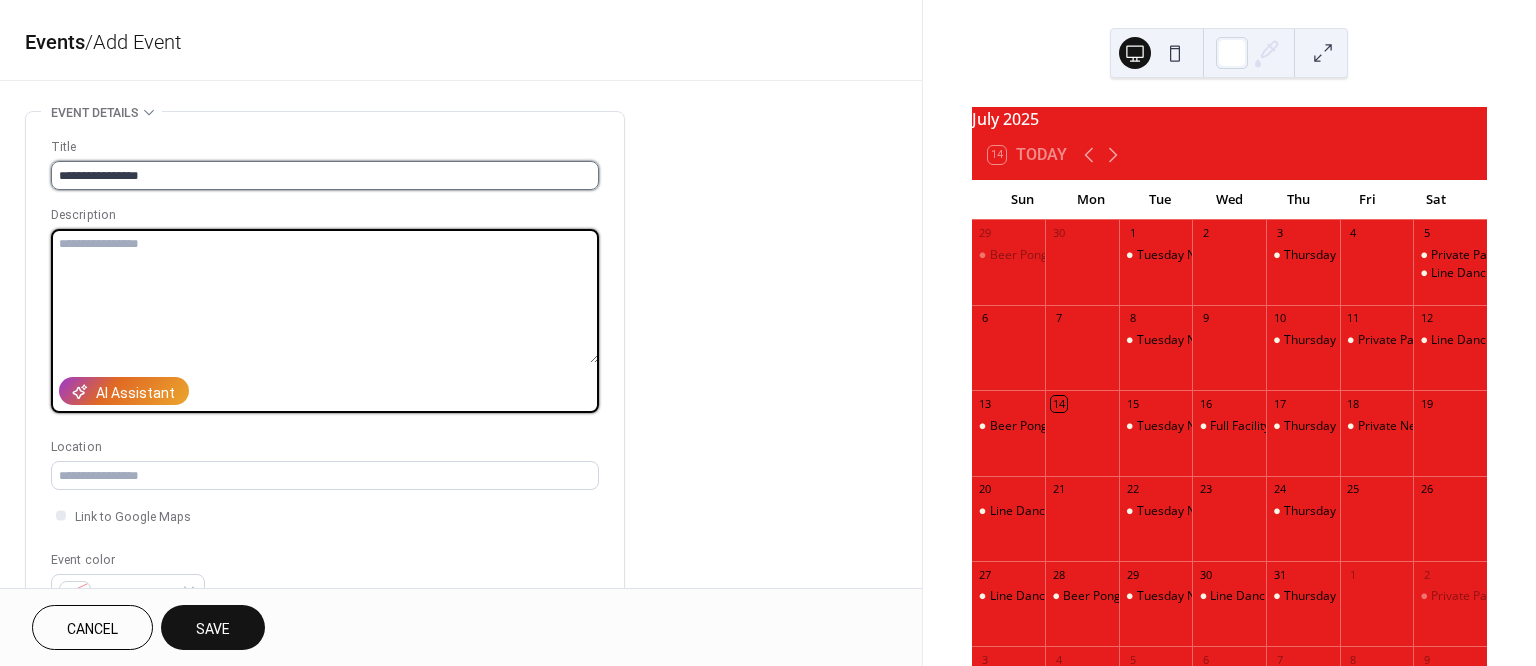 click on "**********" at bounding box center [325, 175] 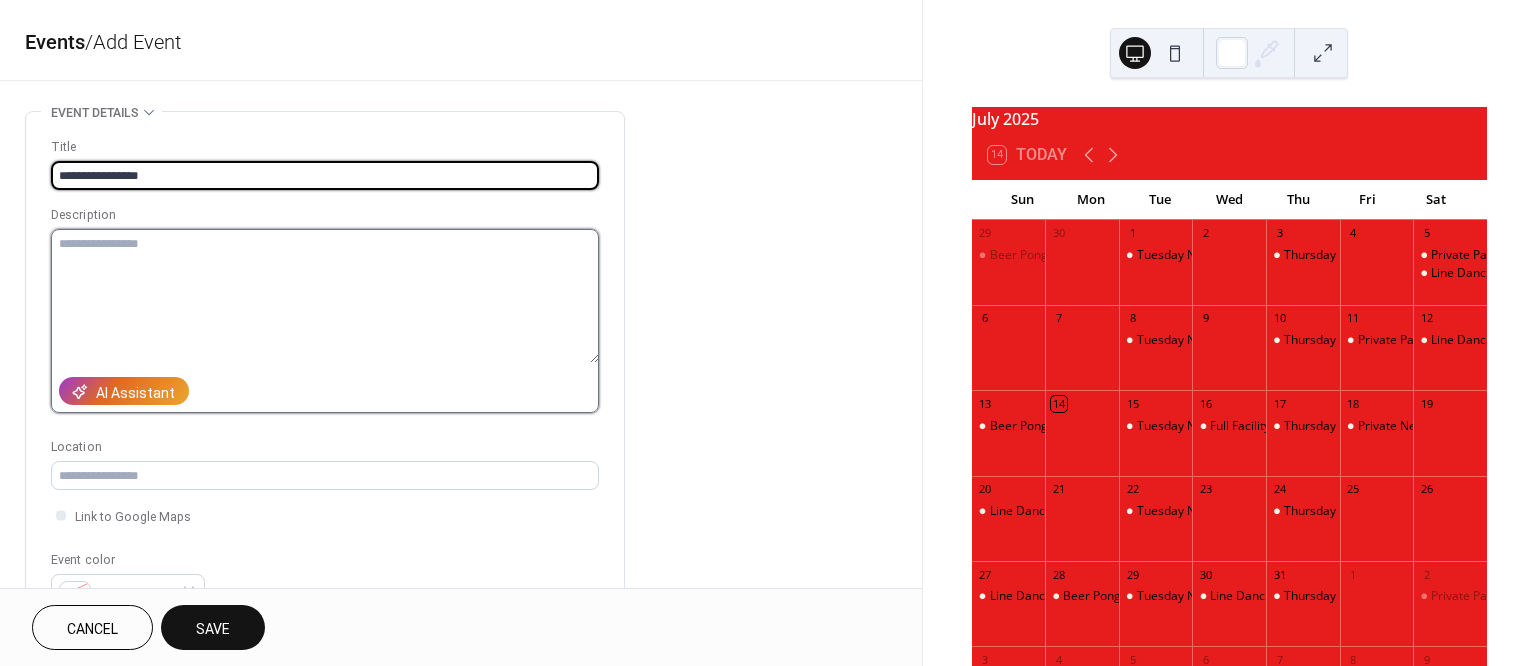 click at bounding box center (325, 296) 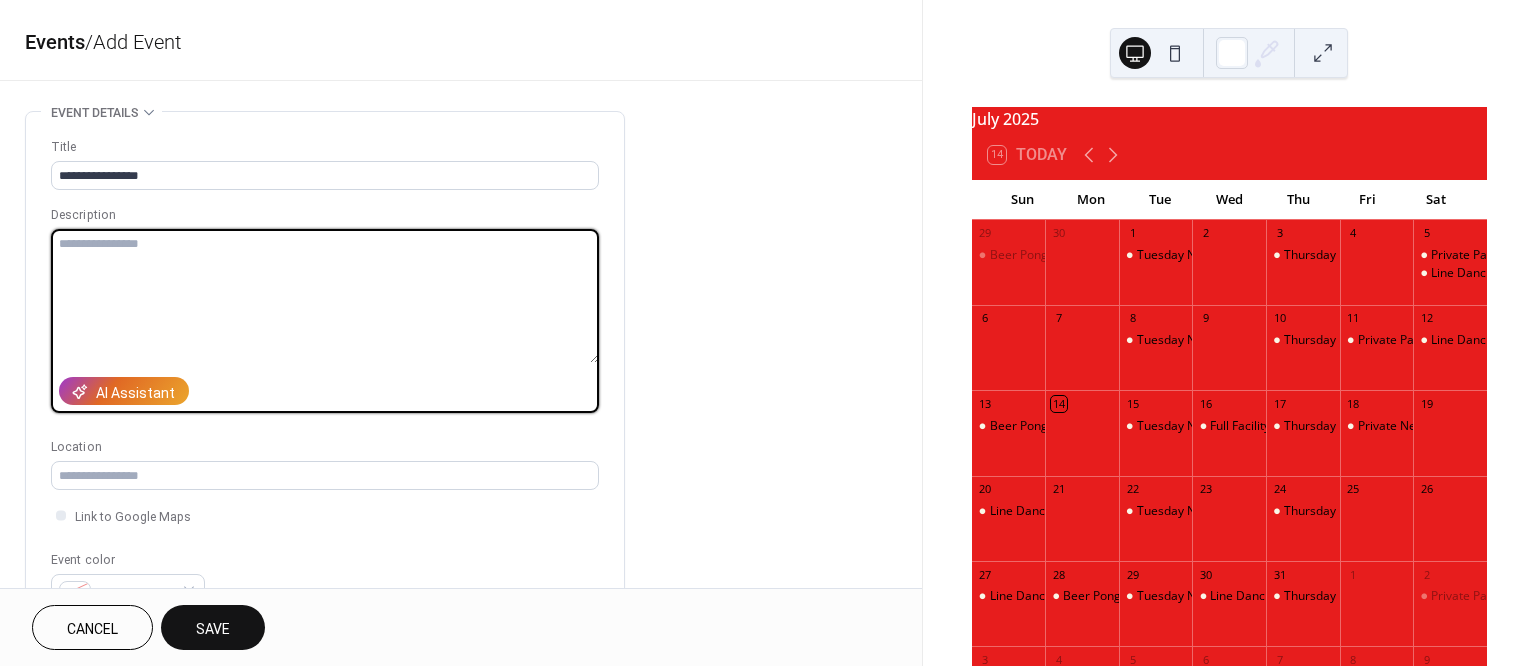 paste on "**********" 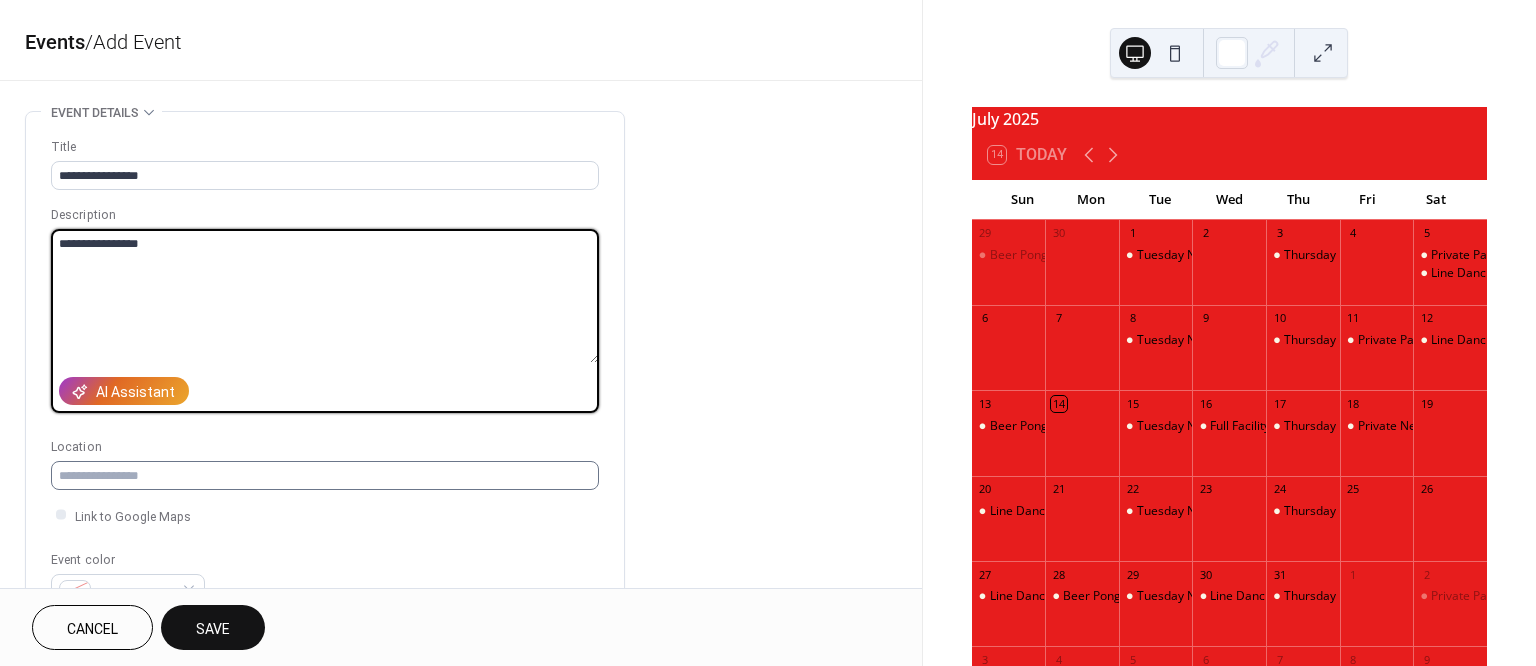 type on "**********" 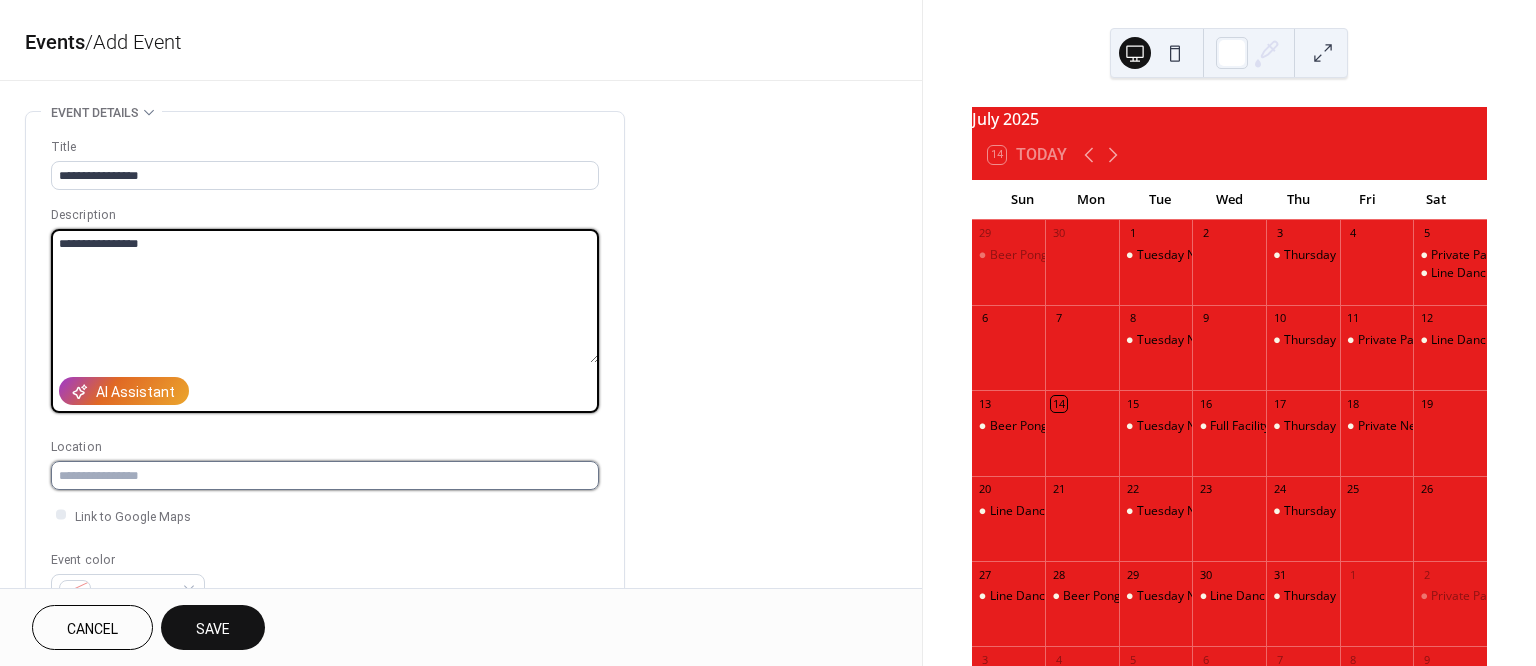 click at bounding box center (325, 475) 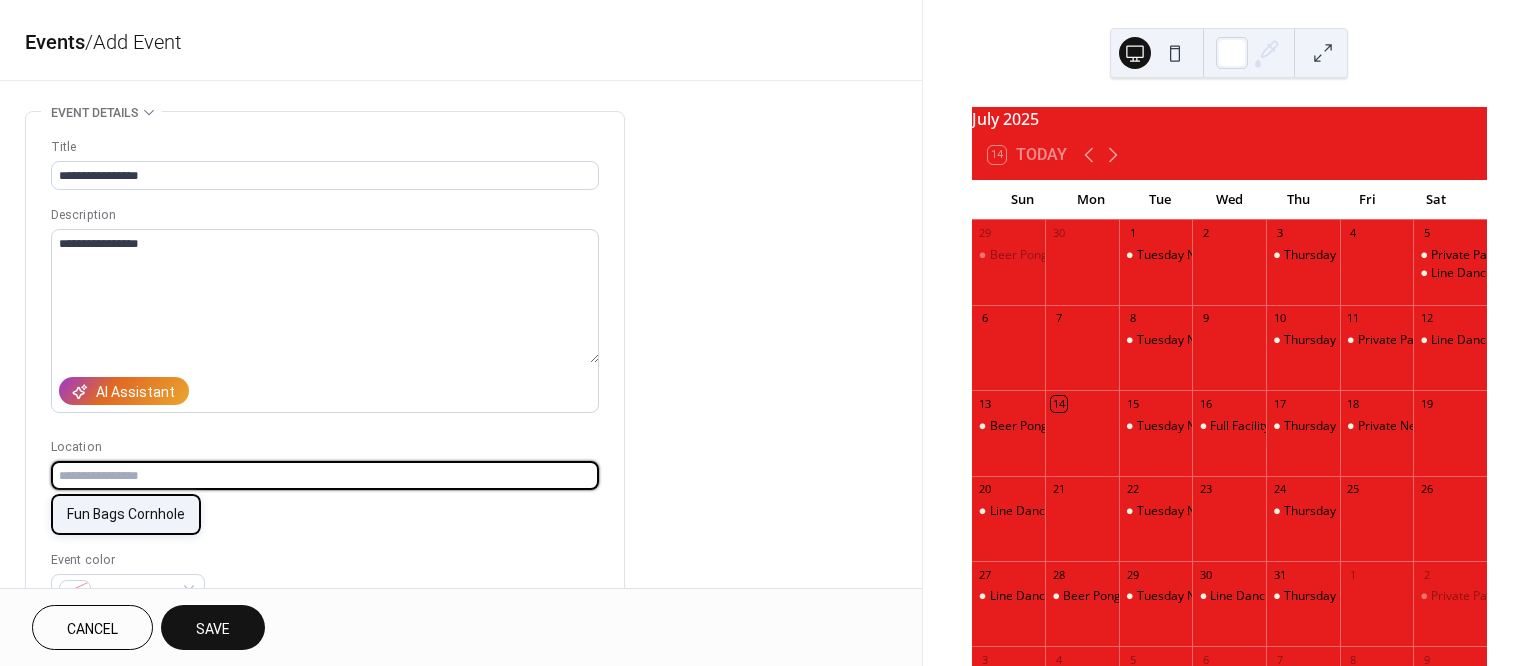 click on "Fun Bags Cornhole" at bounding box center [126, 514] 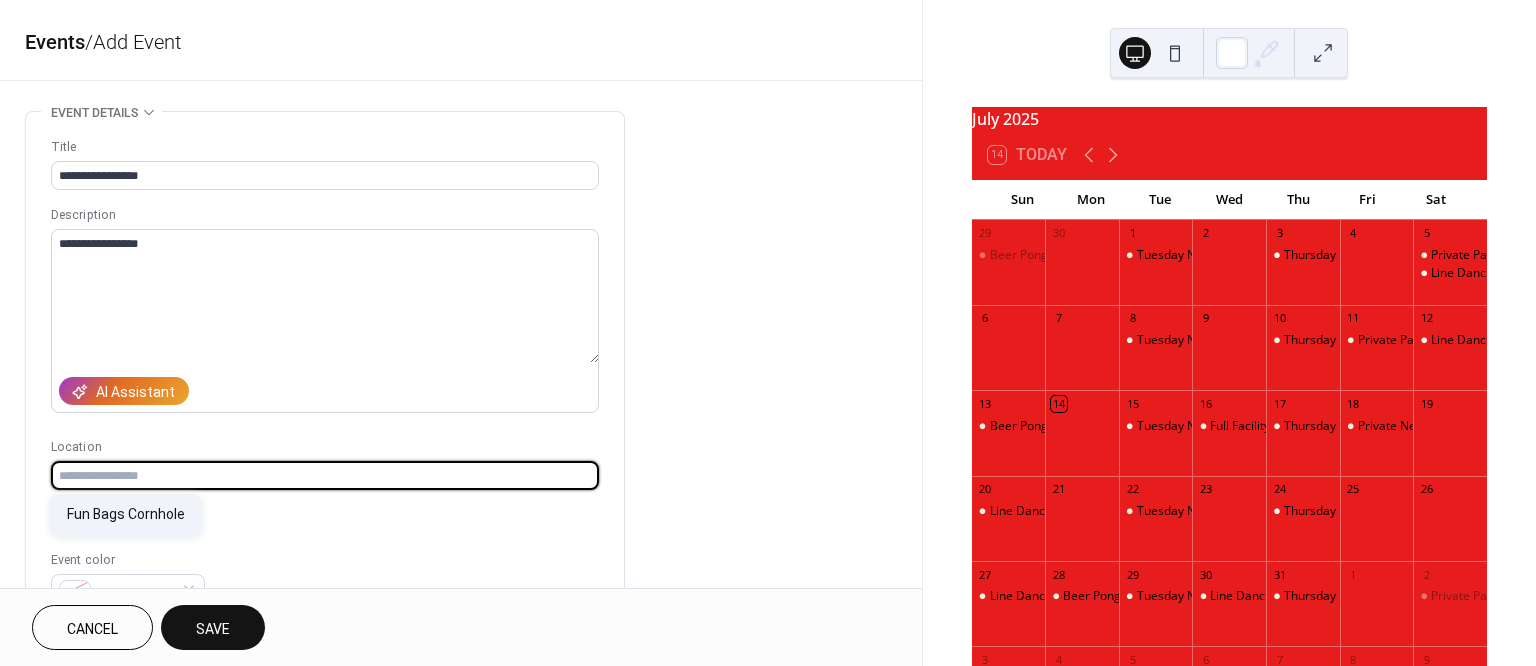 type on "**********" 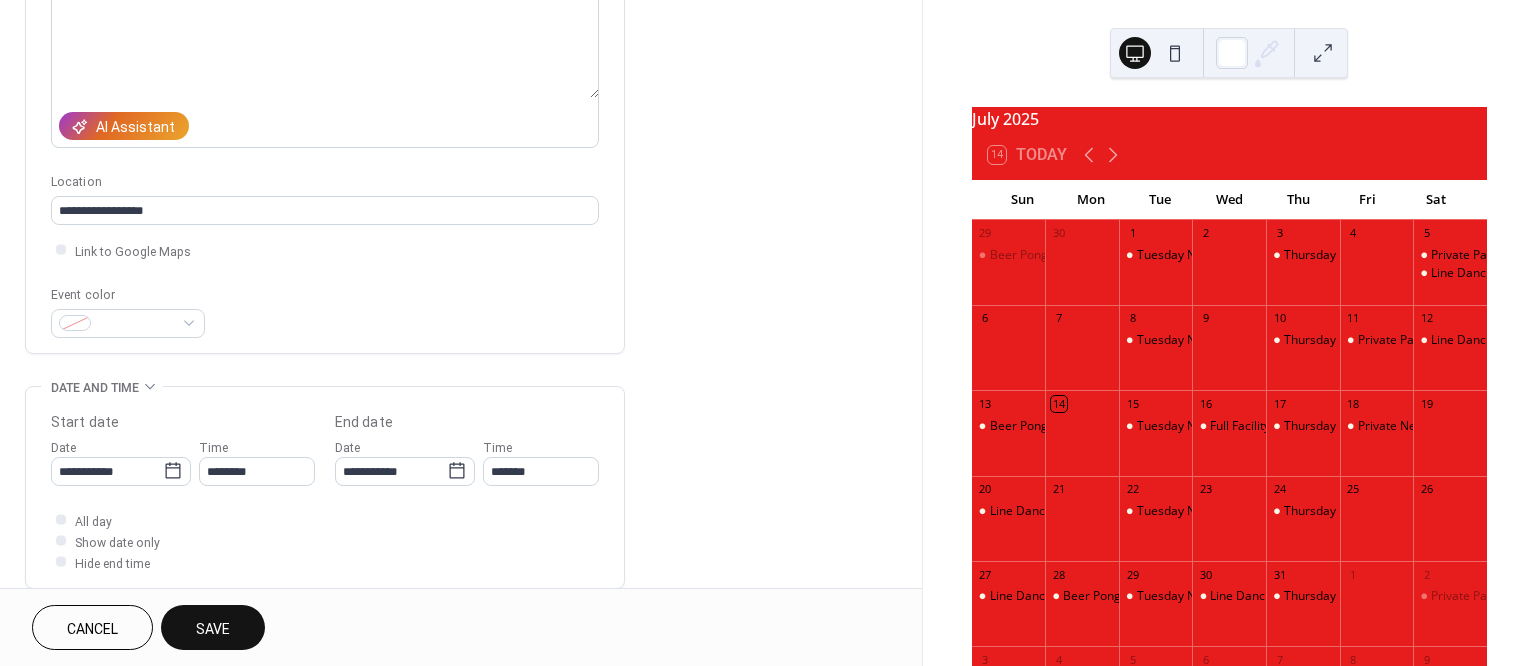 scroll, scrollTop: 268, scrollLeft: 0, axis: vertical 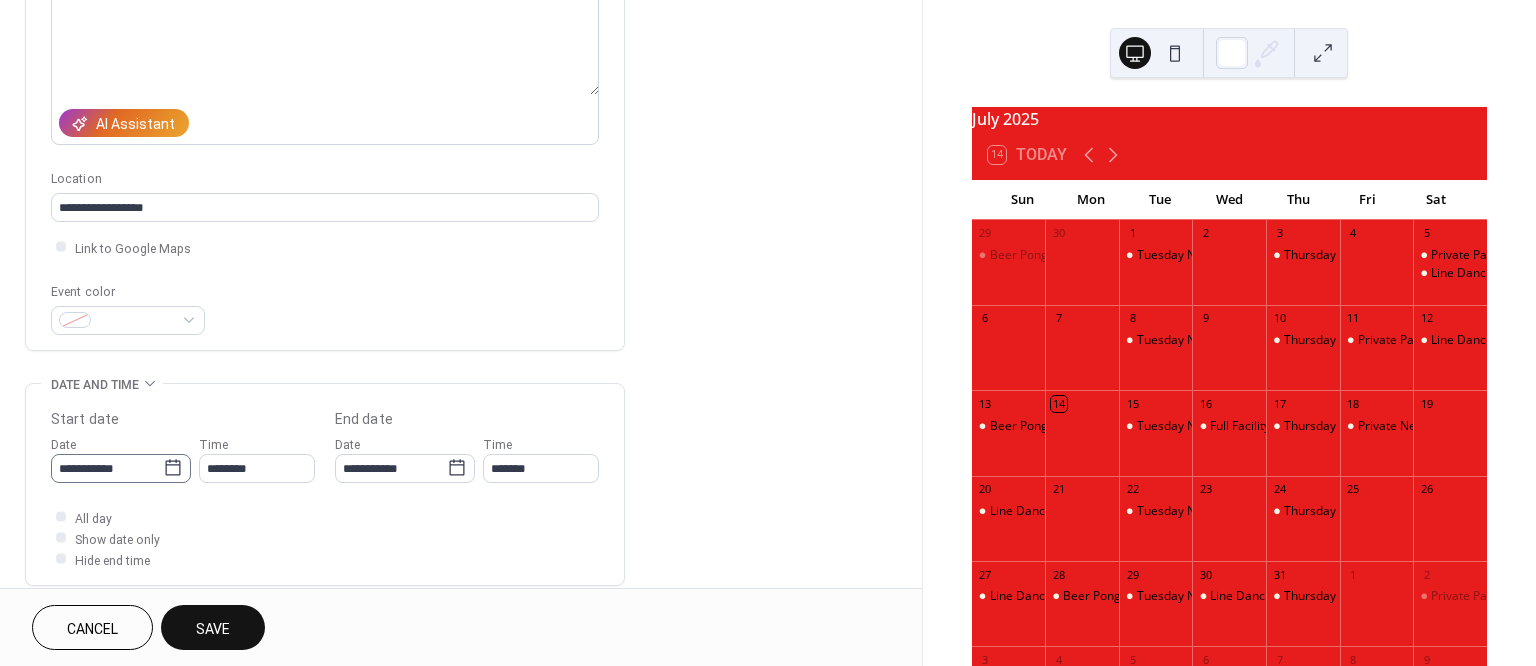 click 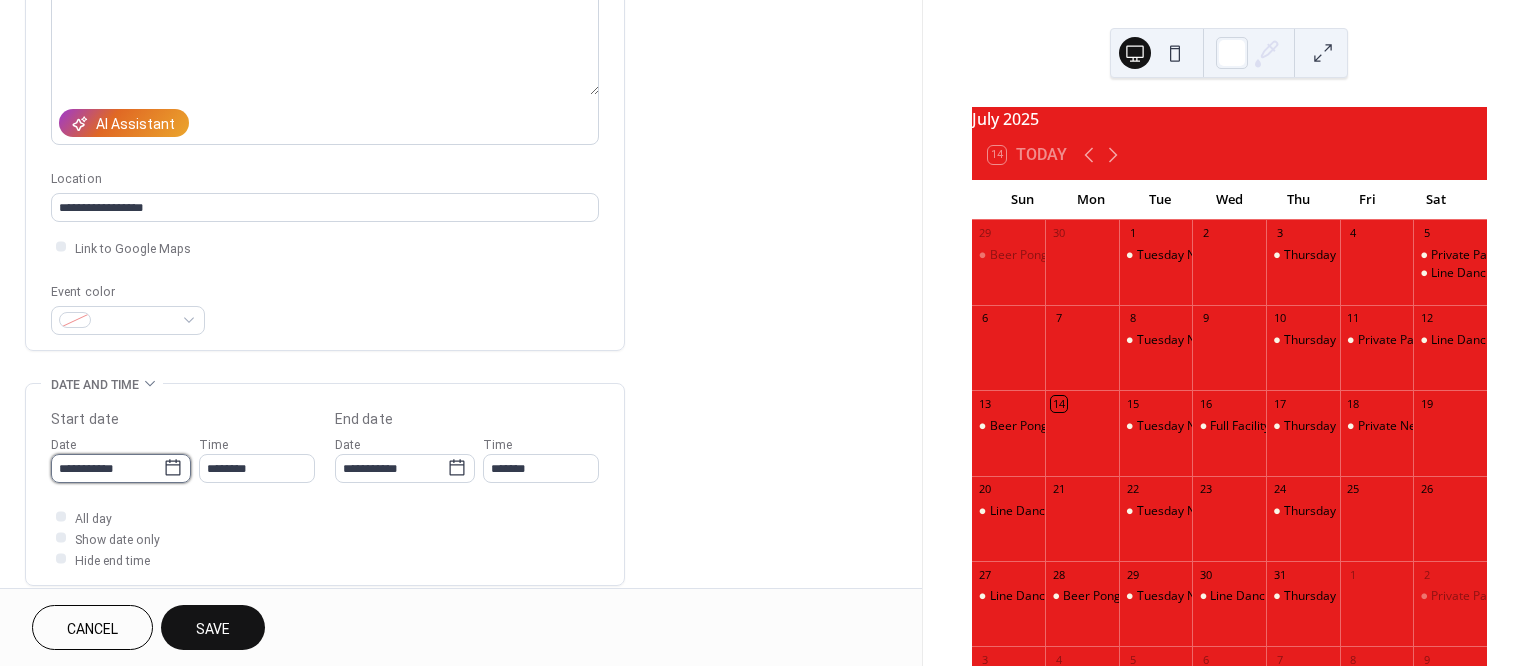 click on "**********" at bounding box center (107, 468) 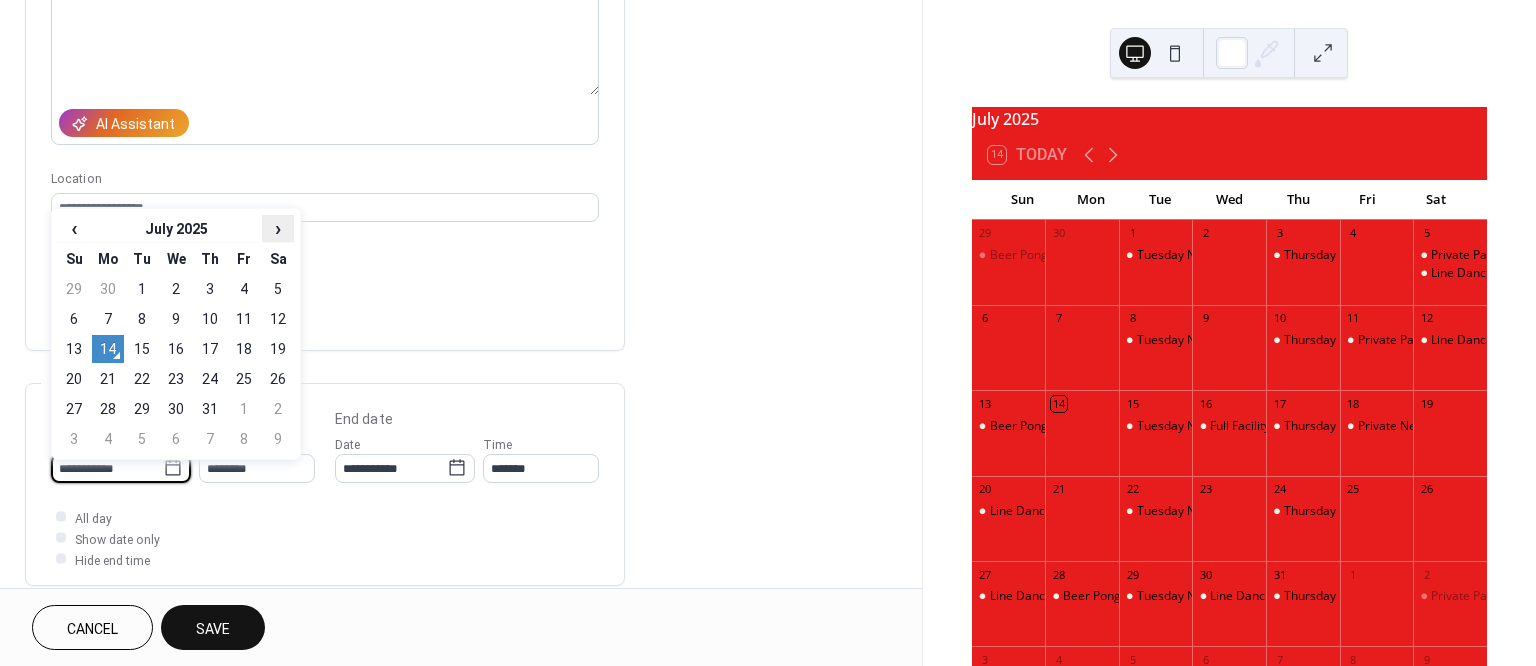 click on "›" at bounding box center (278, 228) 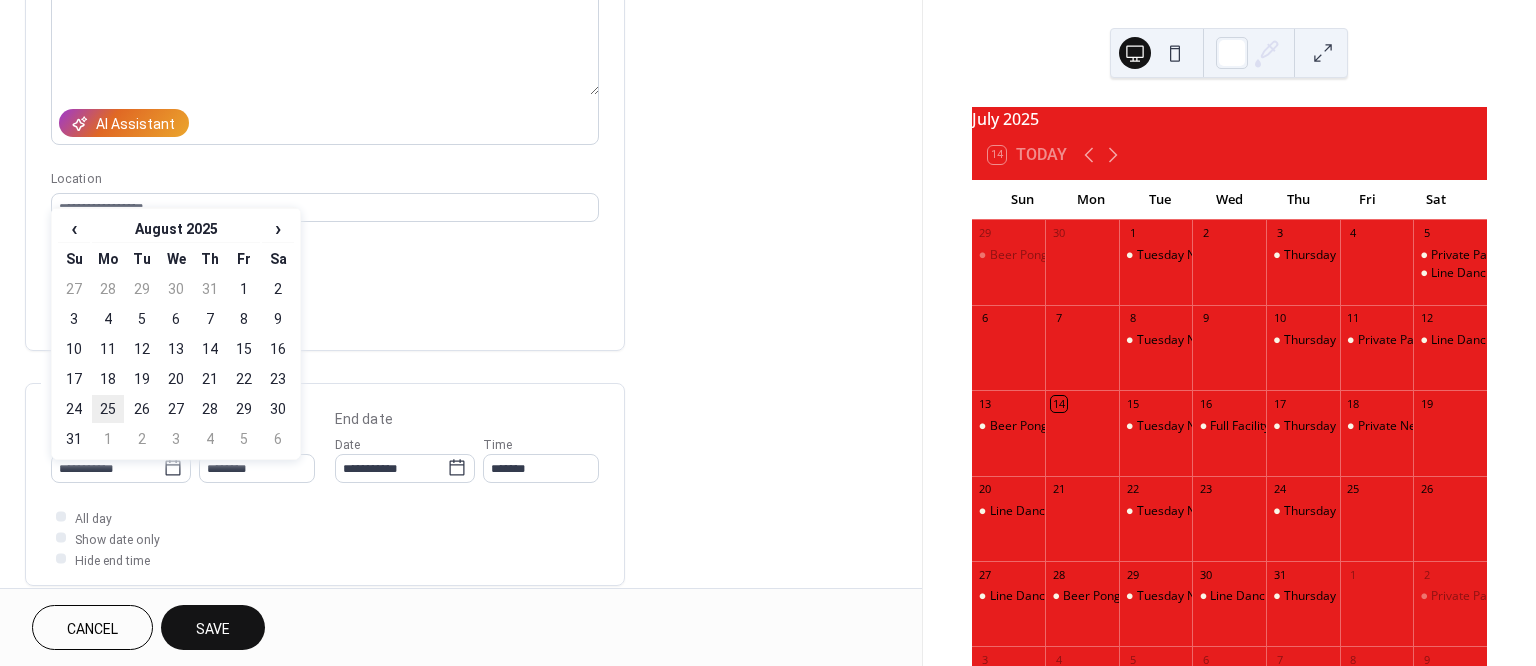 click on "25" at bounding box center [108, 409] 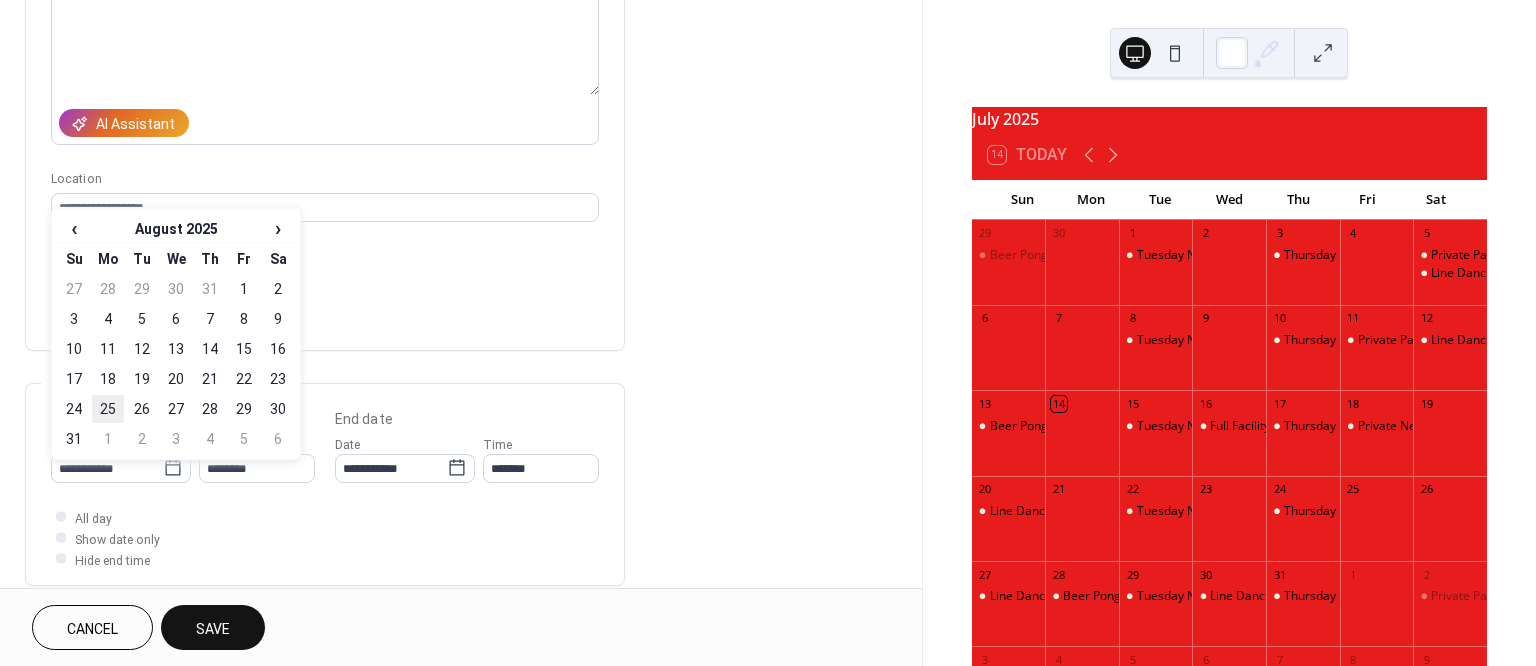 type on "**********" 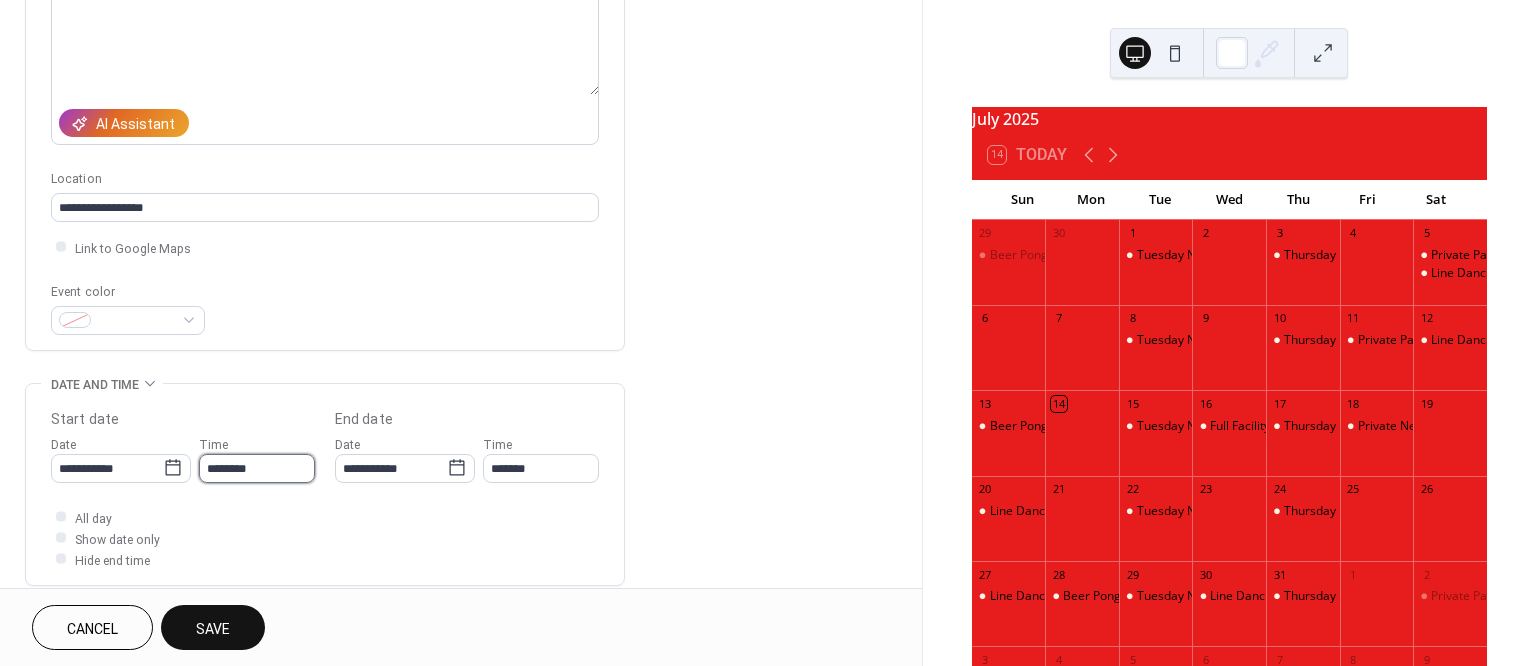 click on "********" at bounding box center (257, 468) 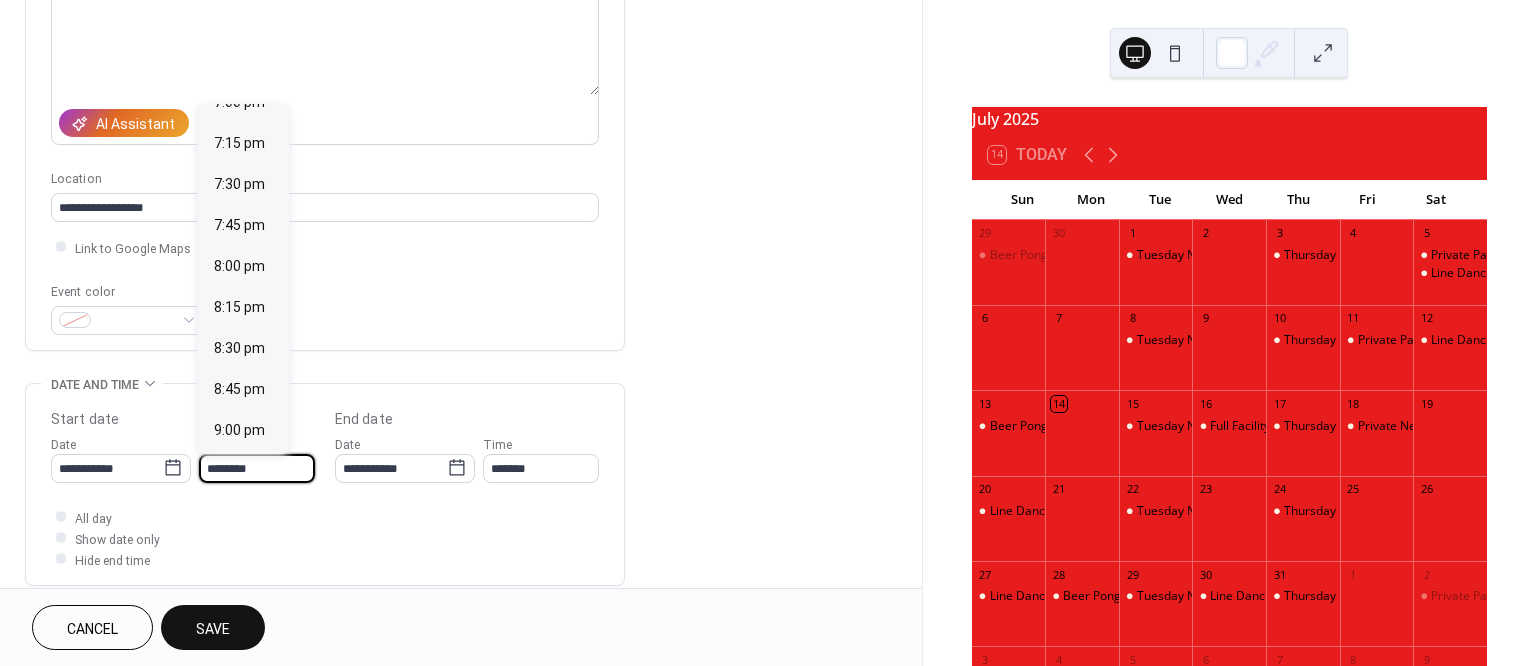 scroll, scrollTop: 3132, scrollLeft: 0, axis: vertical 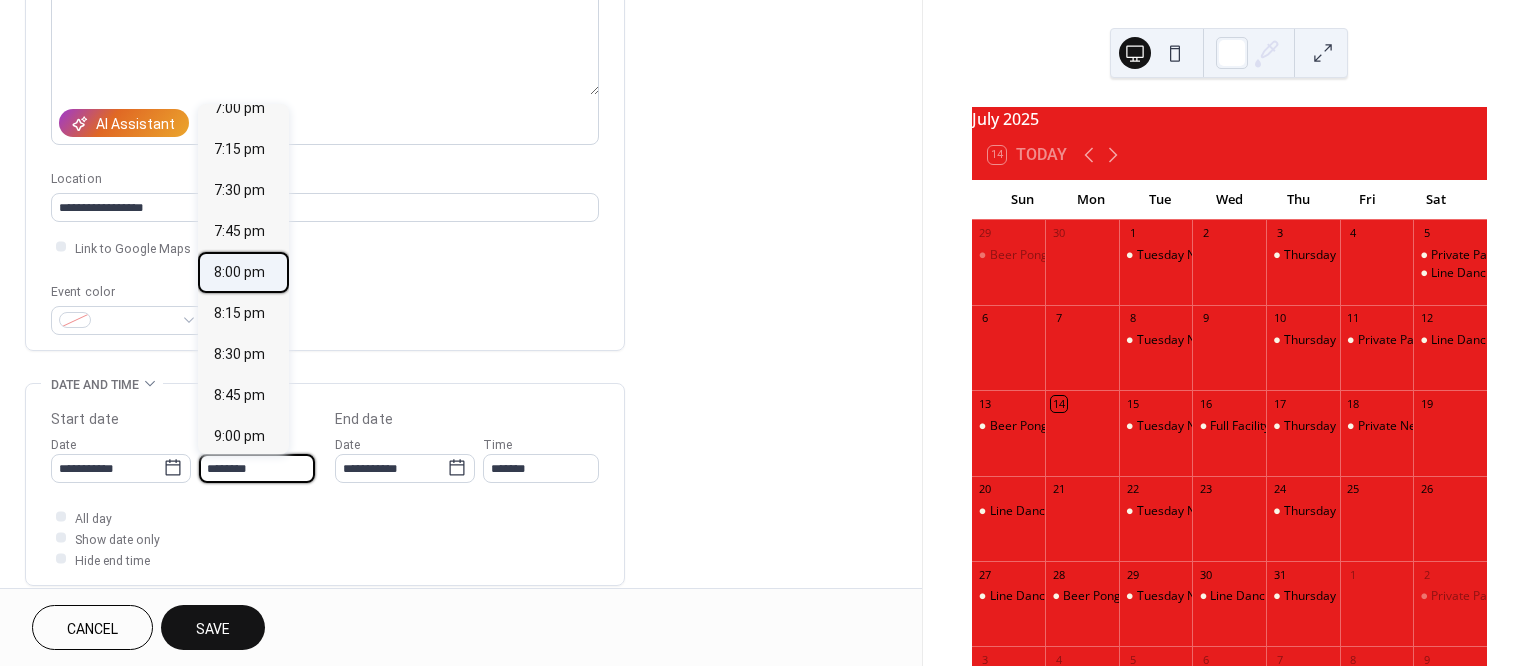 click on "8:00 pm" at bounding box center [239, 271] 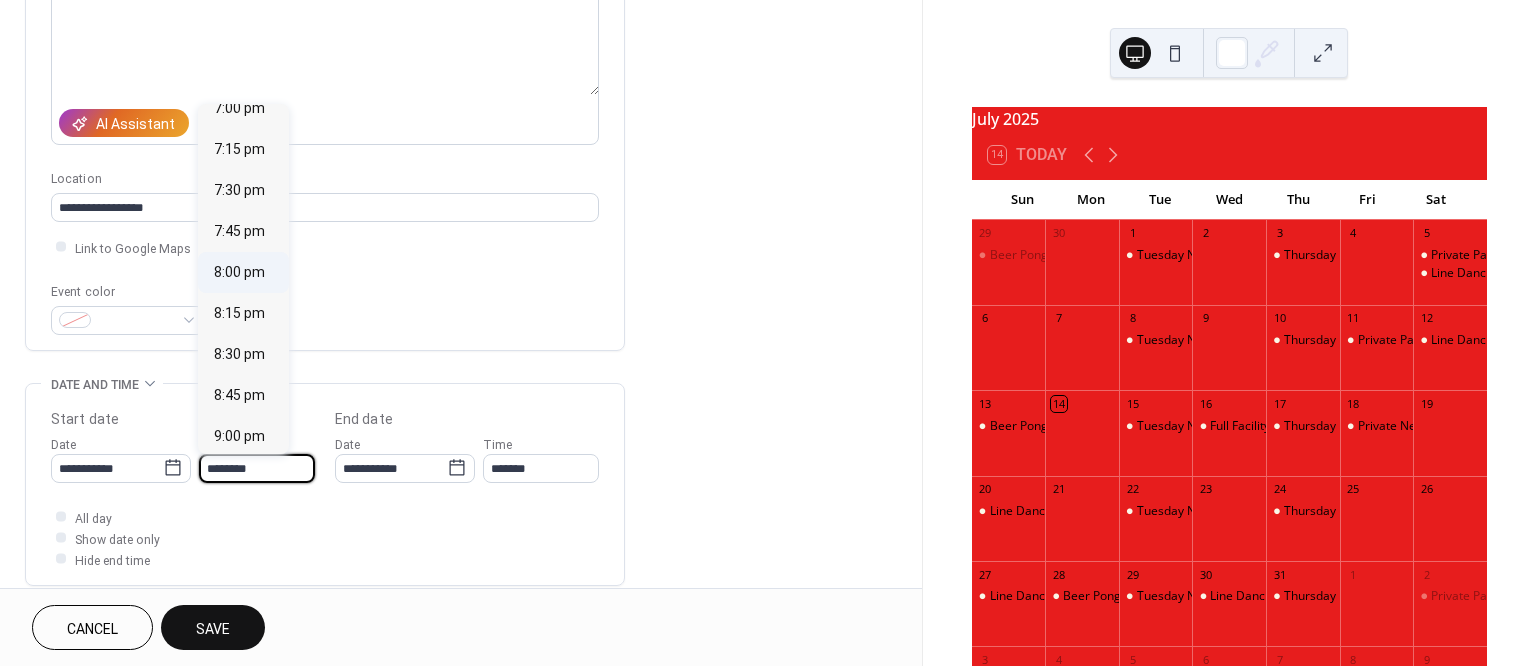 type on "*******" 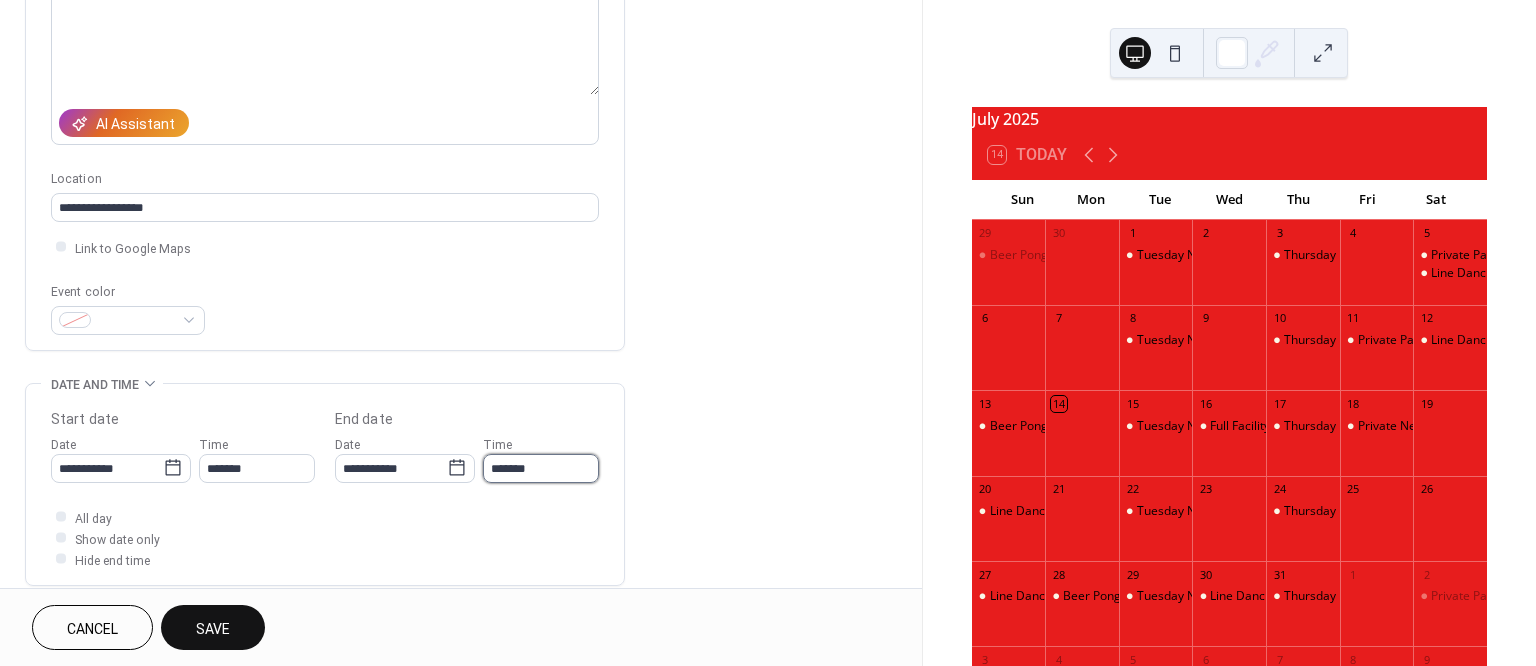 click on "*******" at bounding box center (541, 468) 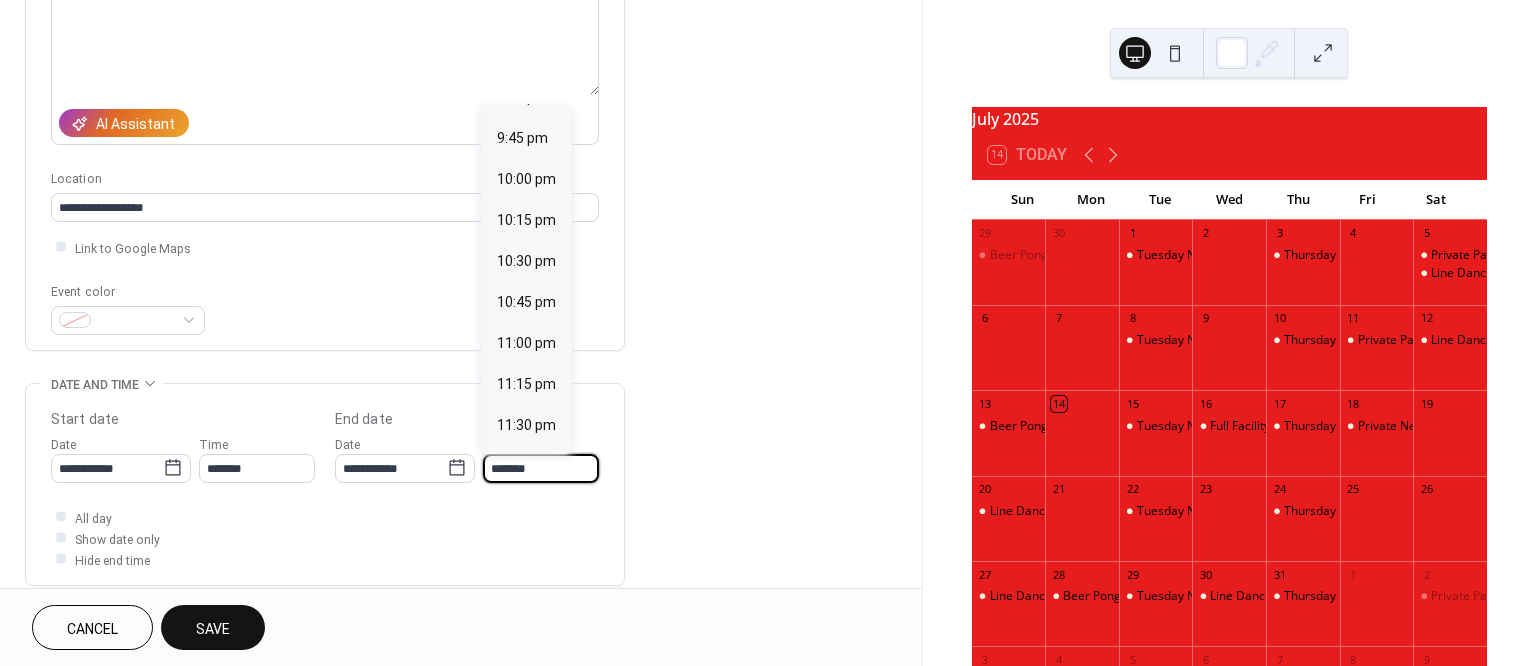 scroll, scrollTop: 233, scrollLeft: 0, axis: vertical 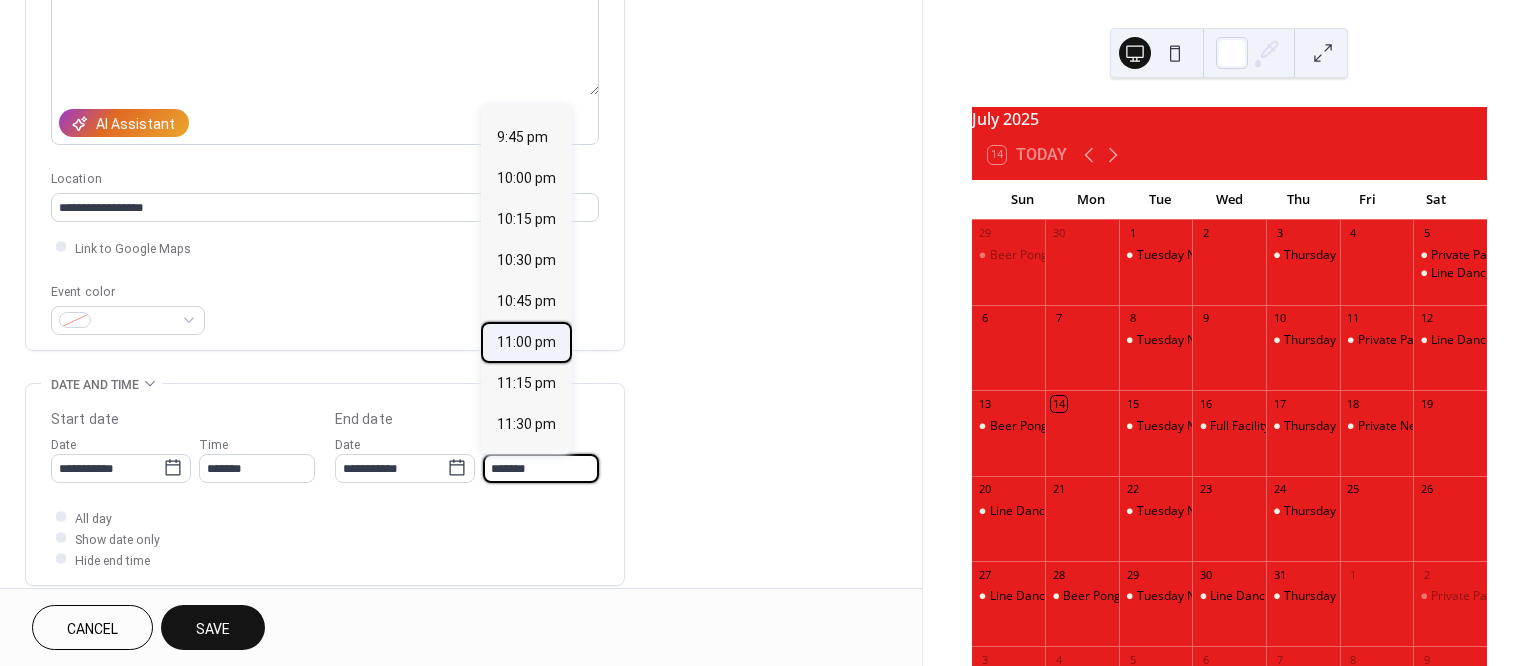 click on "11:00 pm" at bounding box center (526, 341) 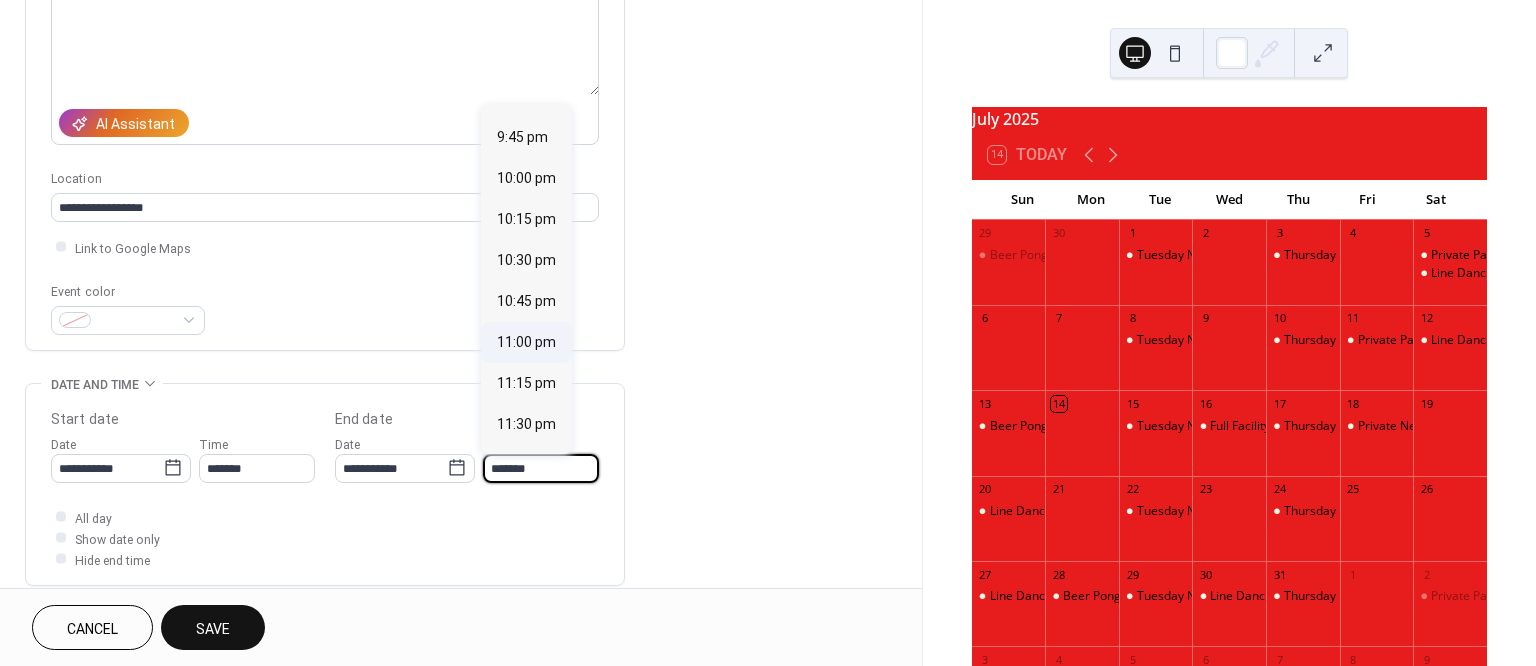 type on "********" 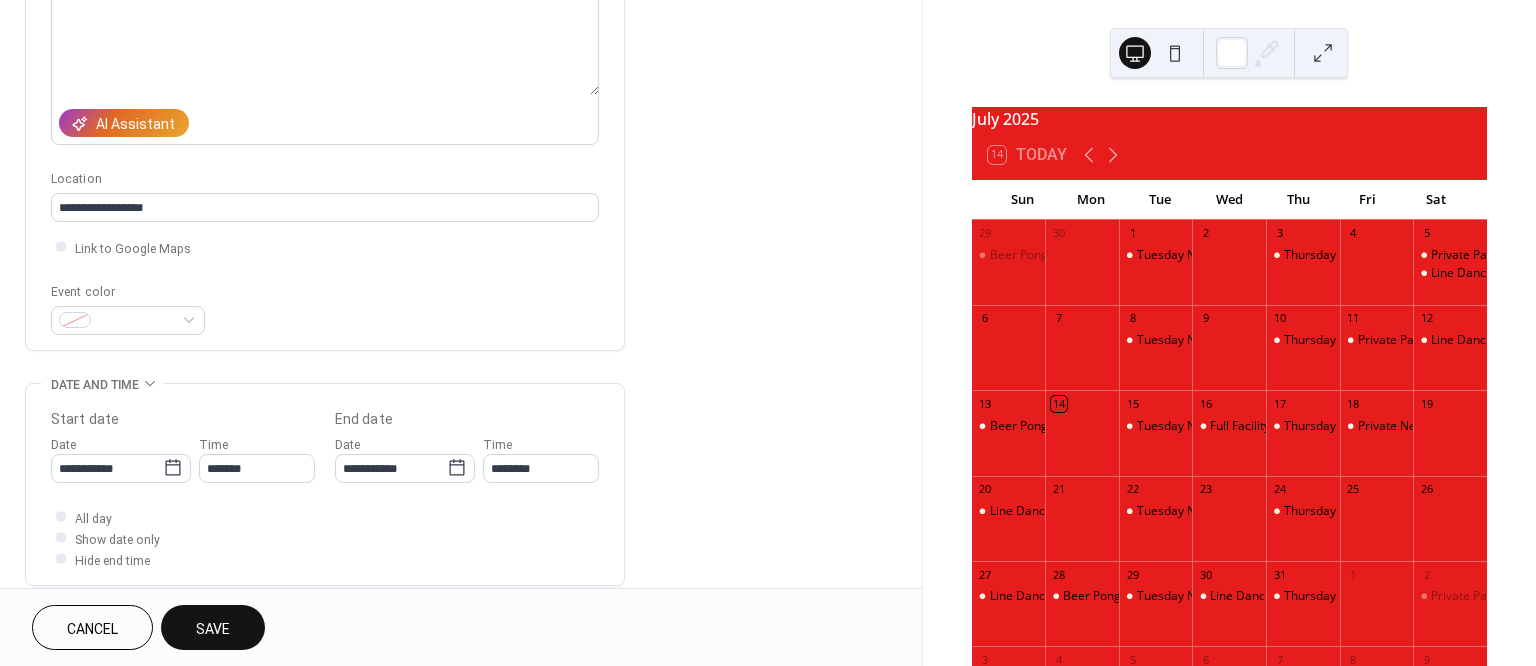 click on "Save" at bounding box center (213, 629) 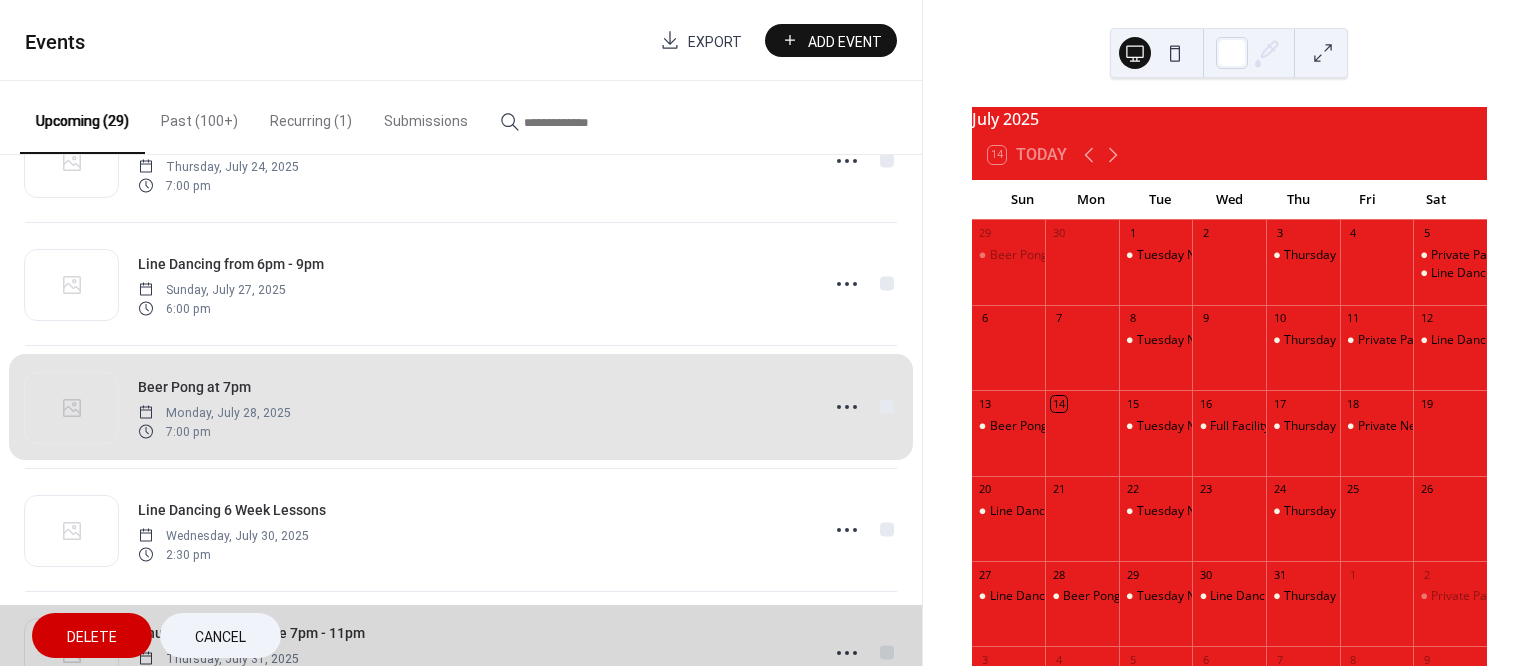 scroll, scrollTop: 491, scrollLeft: 0, axis: vertical 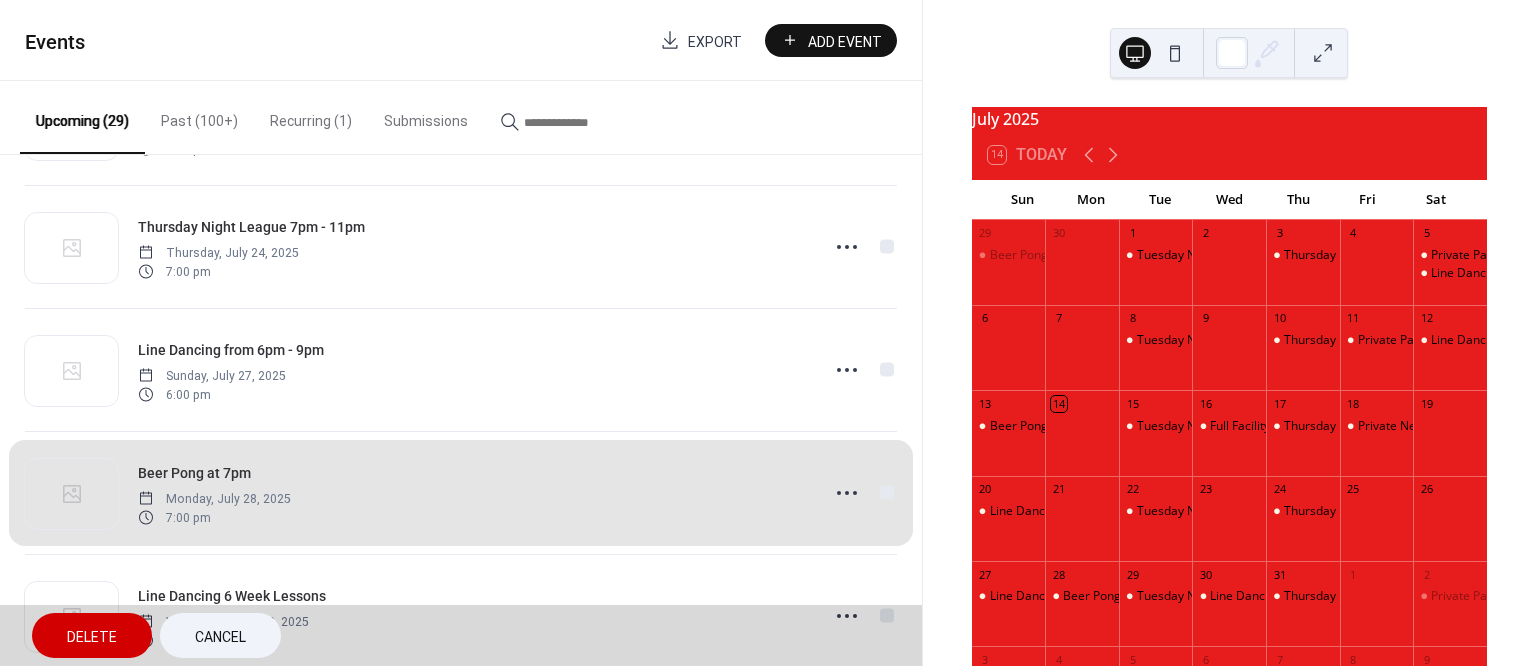 click on "Beer Pong at 7pm Monday, July 28, 2025 7:00 pm" at bounding box center (461, 492) 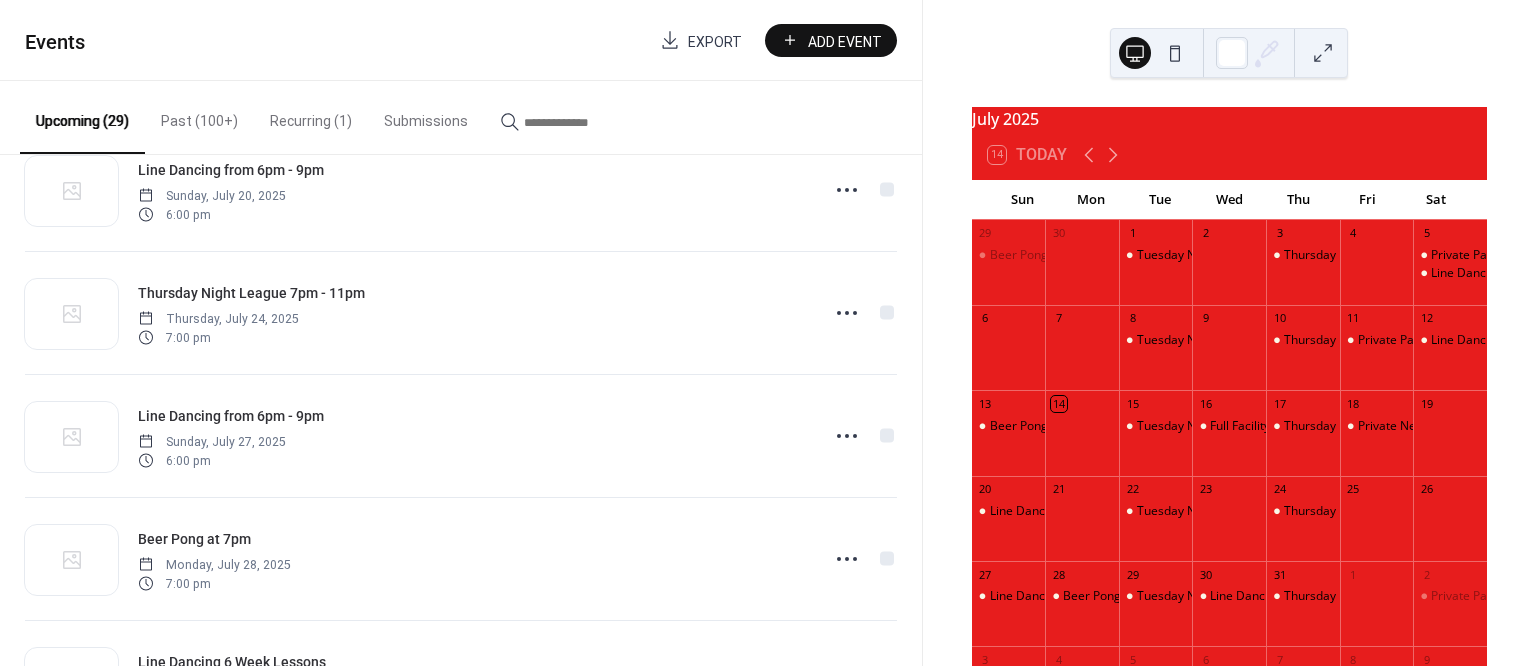 scroll, scrollTop: 298, scrollLeft: 0, axis: vertical 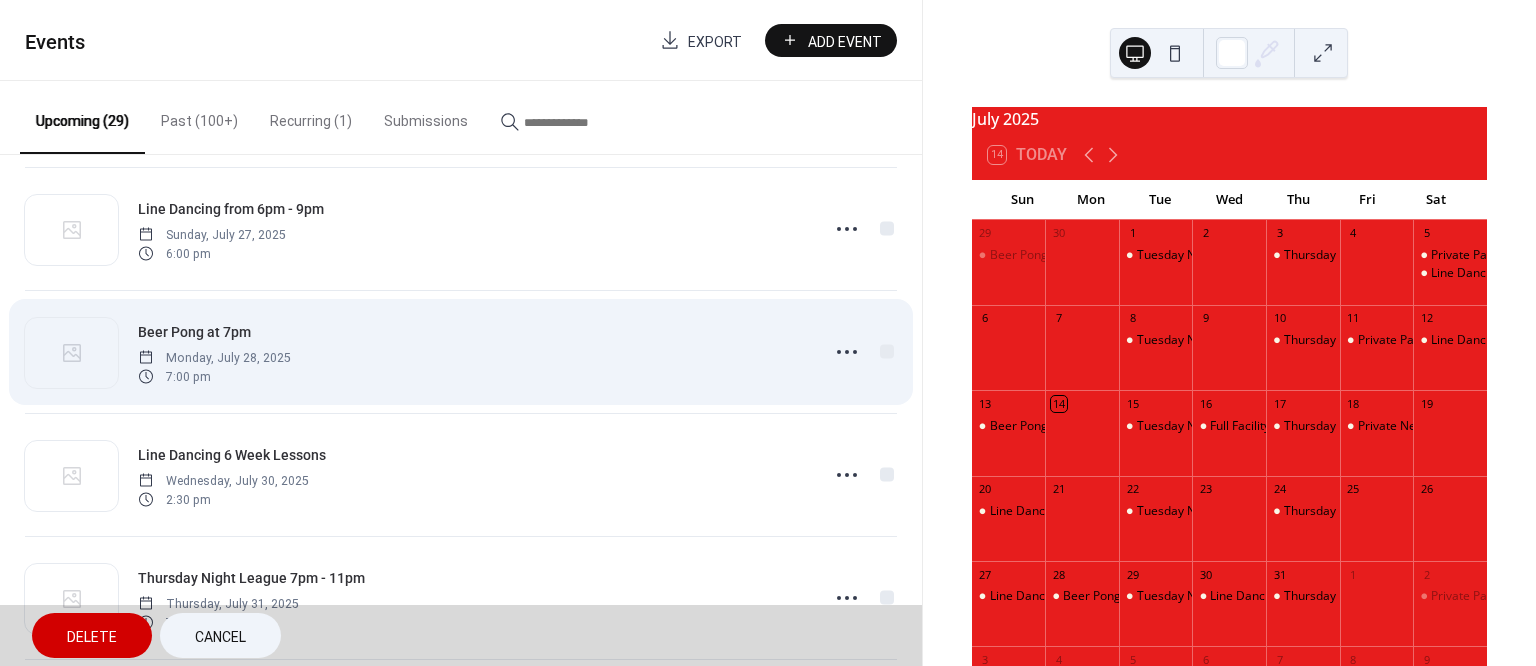 click on "Beer Pong at [TIME] [DAY], [MONTH] [DATE], [YEAR] [TIME]" at bounding box center [461, 351] 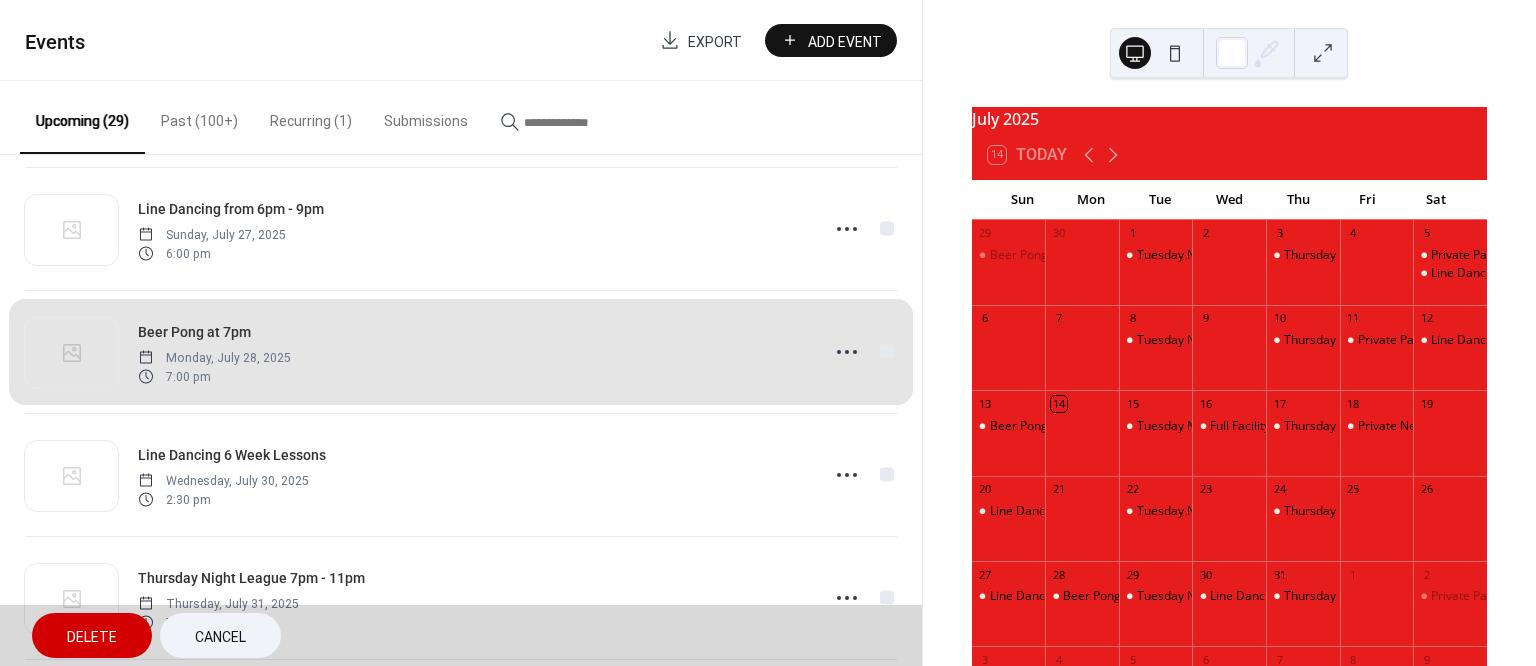 click on "Beer Pong at 7pm Monday, July 28, 2025 7:00 pm" at bounding box center [461, 351] 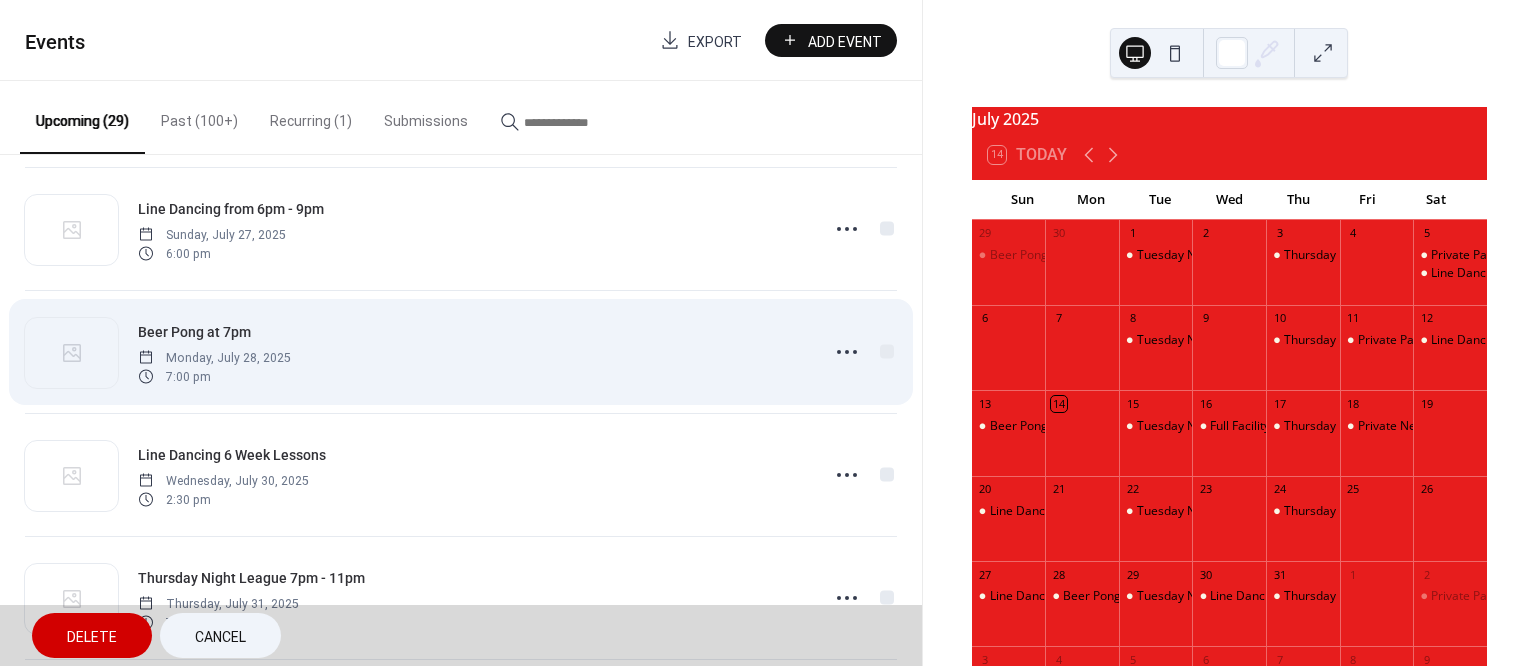 click on "Beer Pong at 7pm Monday, July 28, 2025 7:00 pm" at bounding box center (461, 351) 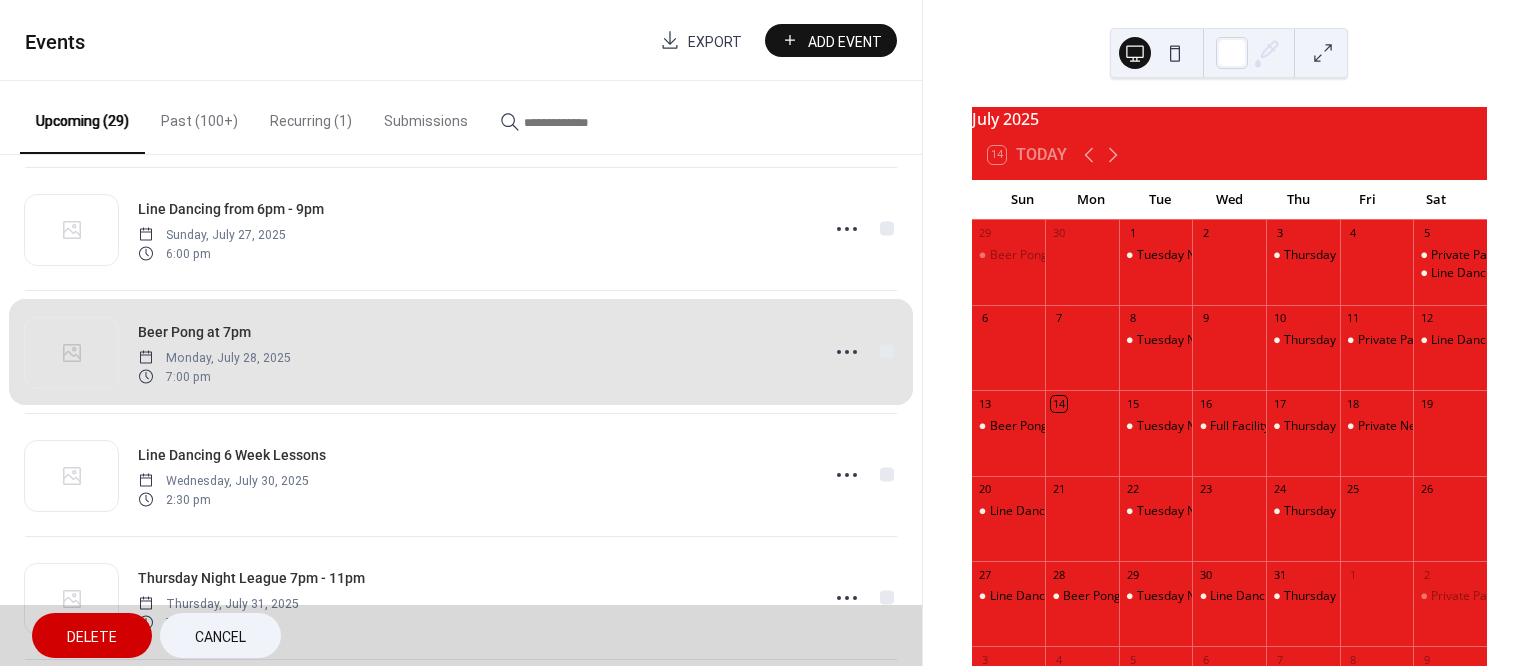 click on "Delete" at bounding box center [92, 637] 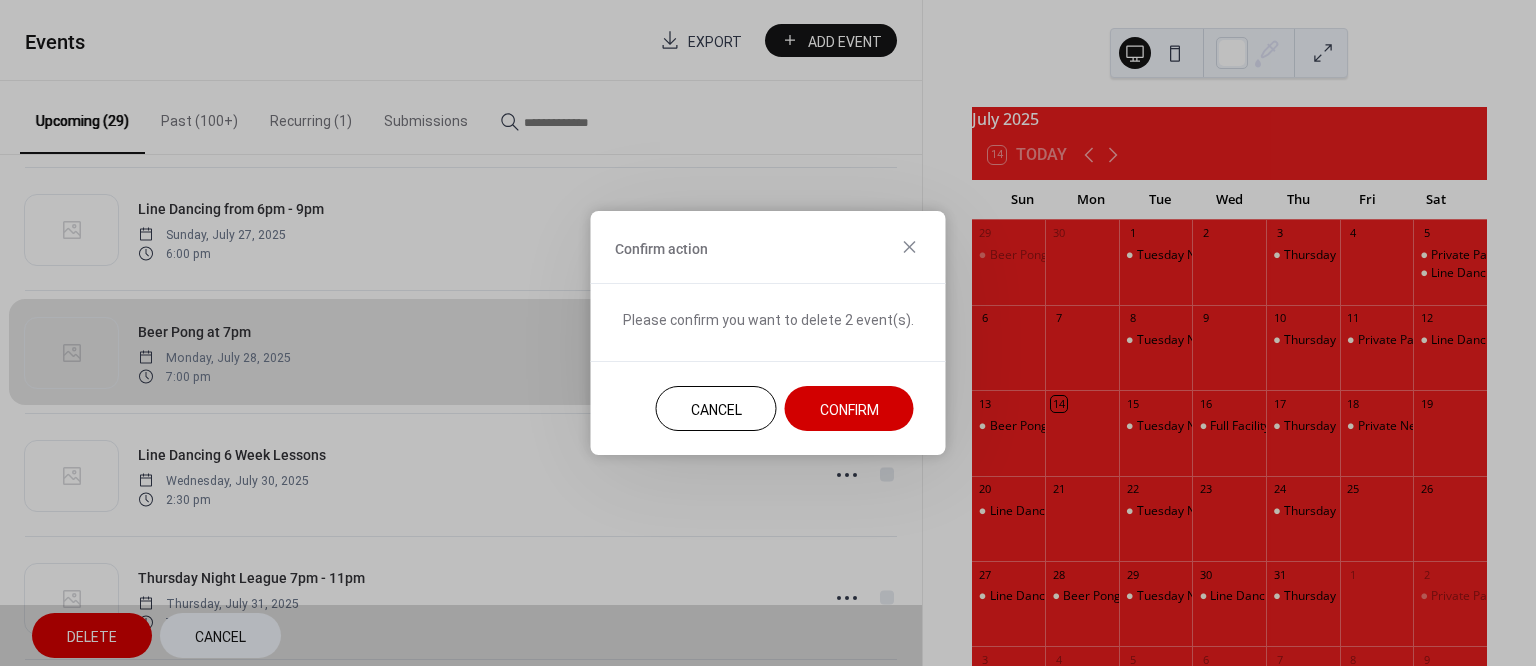 click on "Cancel" at bounding box center (716, 410) 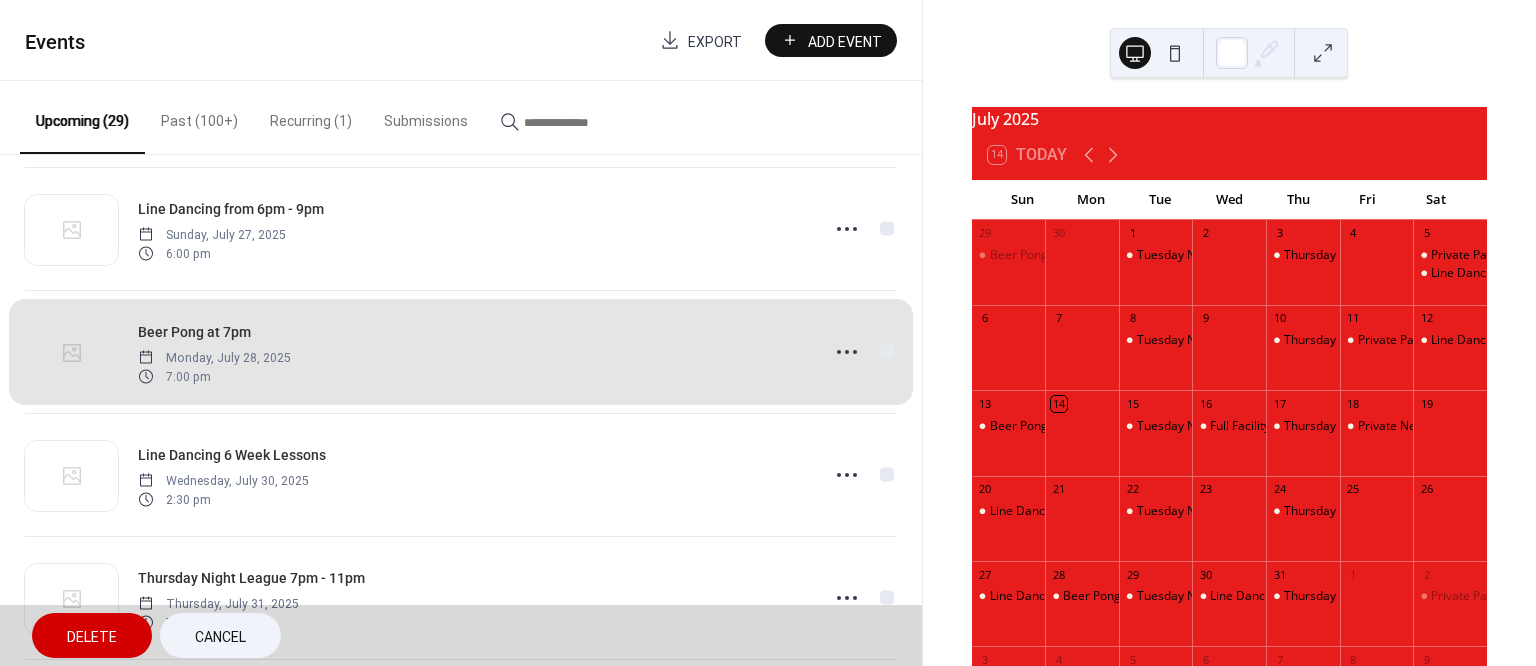 click on "Beer Pong at 7pm Monday, July 28, 2025 7:00 pm" at bounding box center (461, 351) 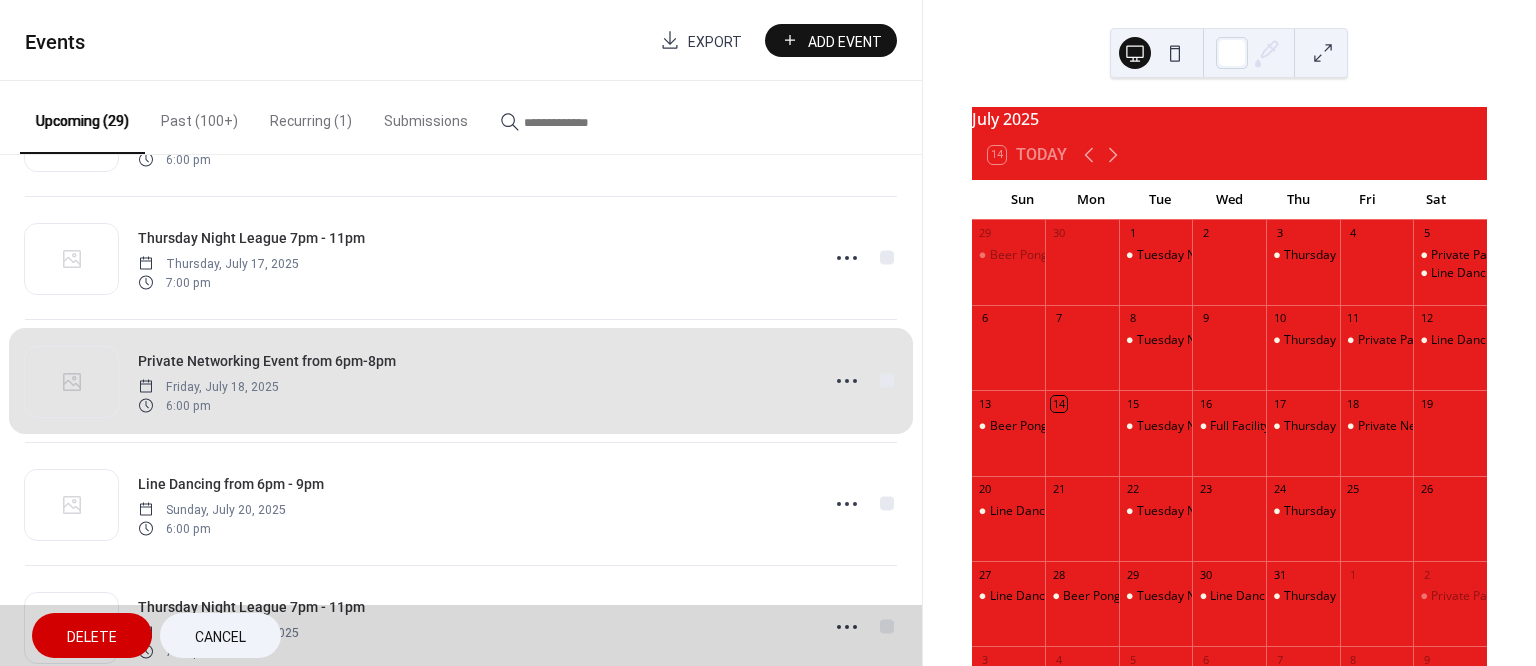 scroll, scrollTop: 110, scrollLeft: 0, axis: vertical 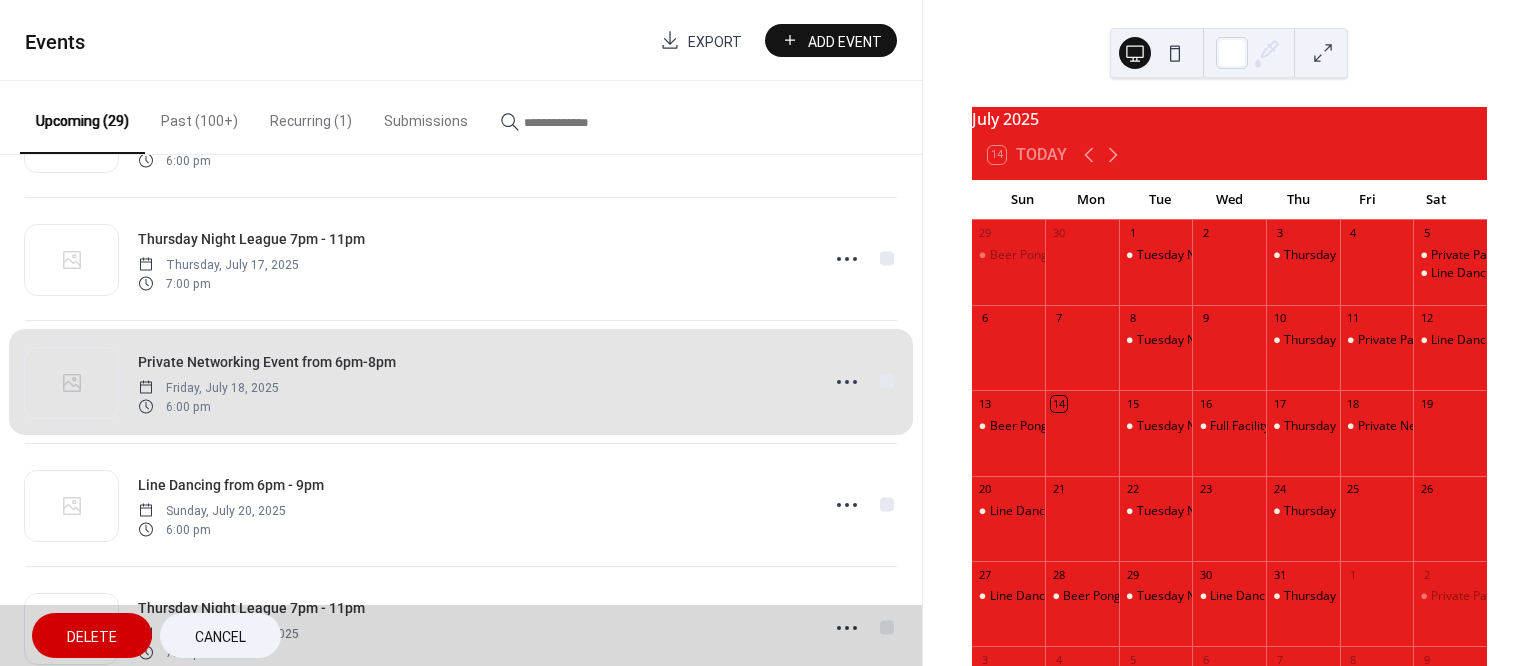 click on "Private Networking Event from 6pm-8pm Friday, July 18, 2025 6:00 pm" at bounding box center (461, 381) 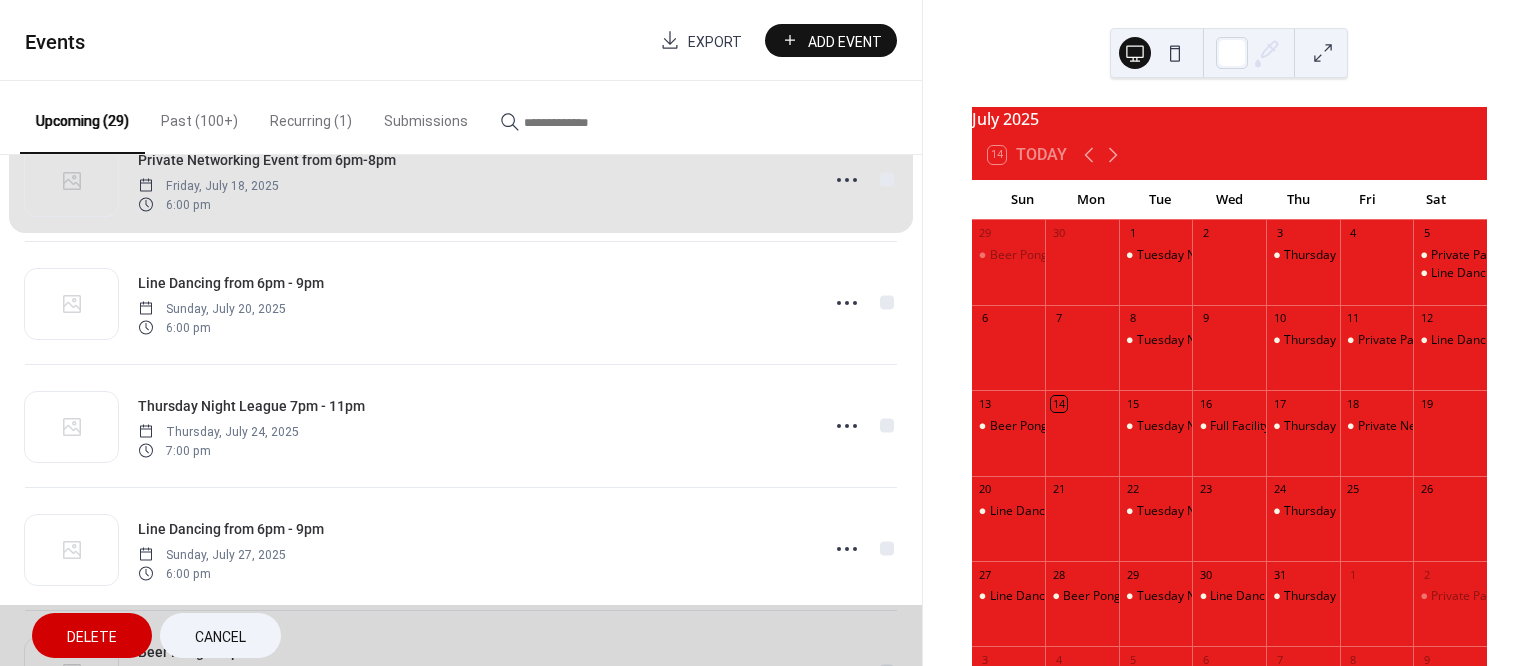 scroll, scrollTop: 322, scrollLeft: 0, axis: vertical 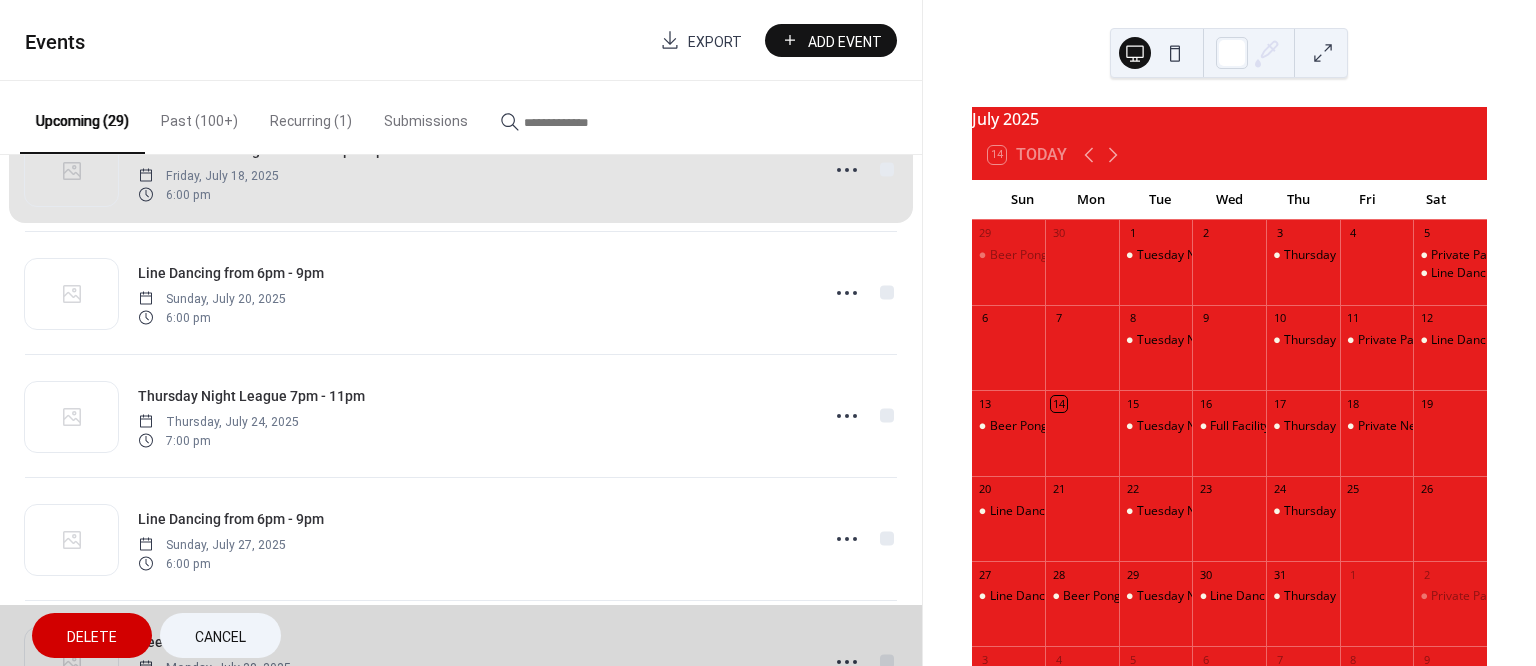 click on "Private Networking Event from 6pm-8pm Friday, July 18, 2025 6:00 pm" at bounding box center [461, 169] 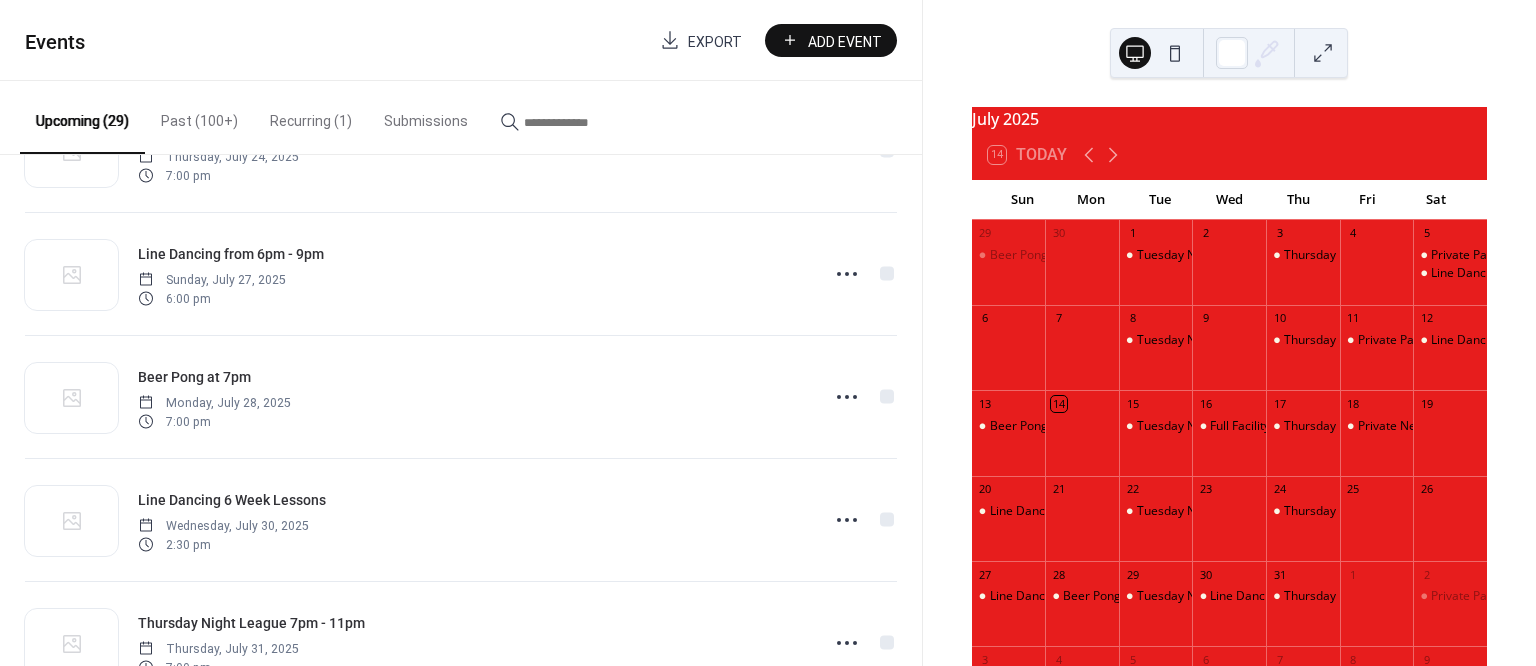 scroll, scrollTop: 595, scrollLeft: 0, axis: vertical 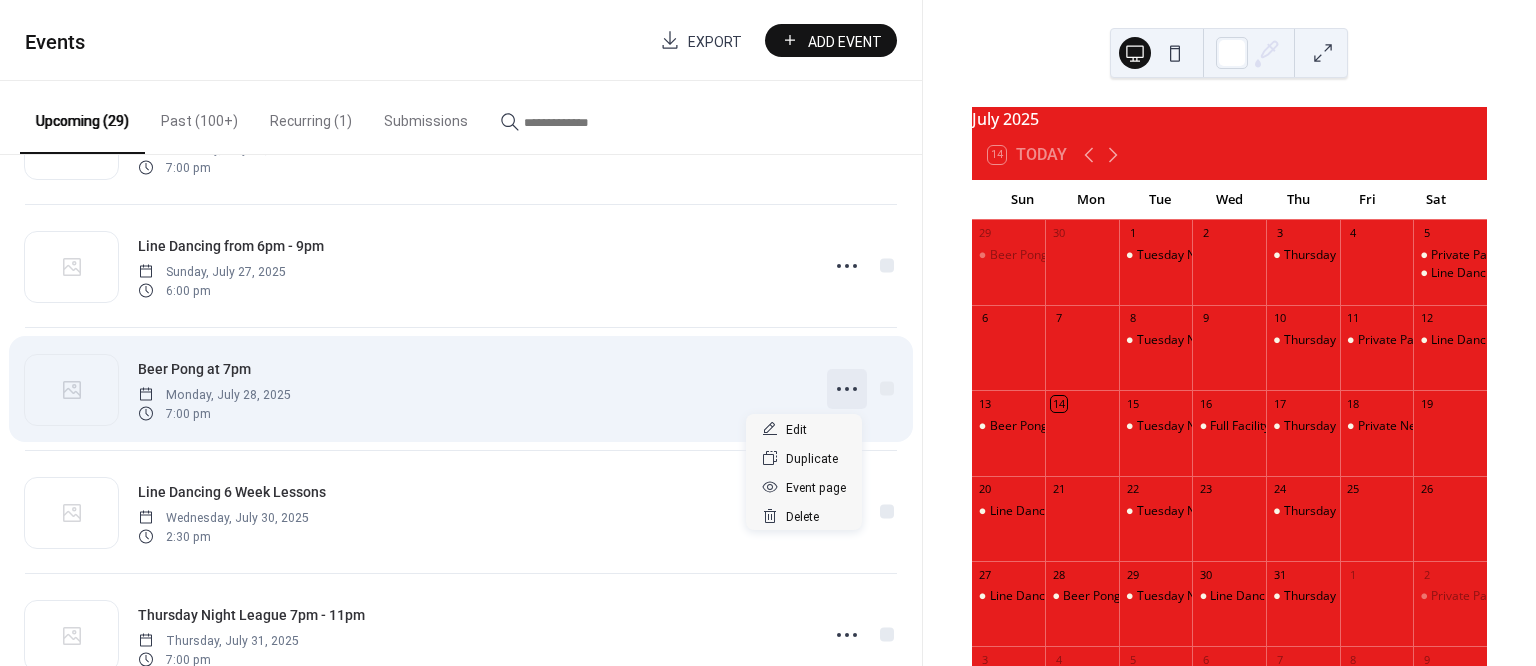 click 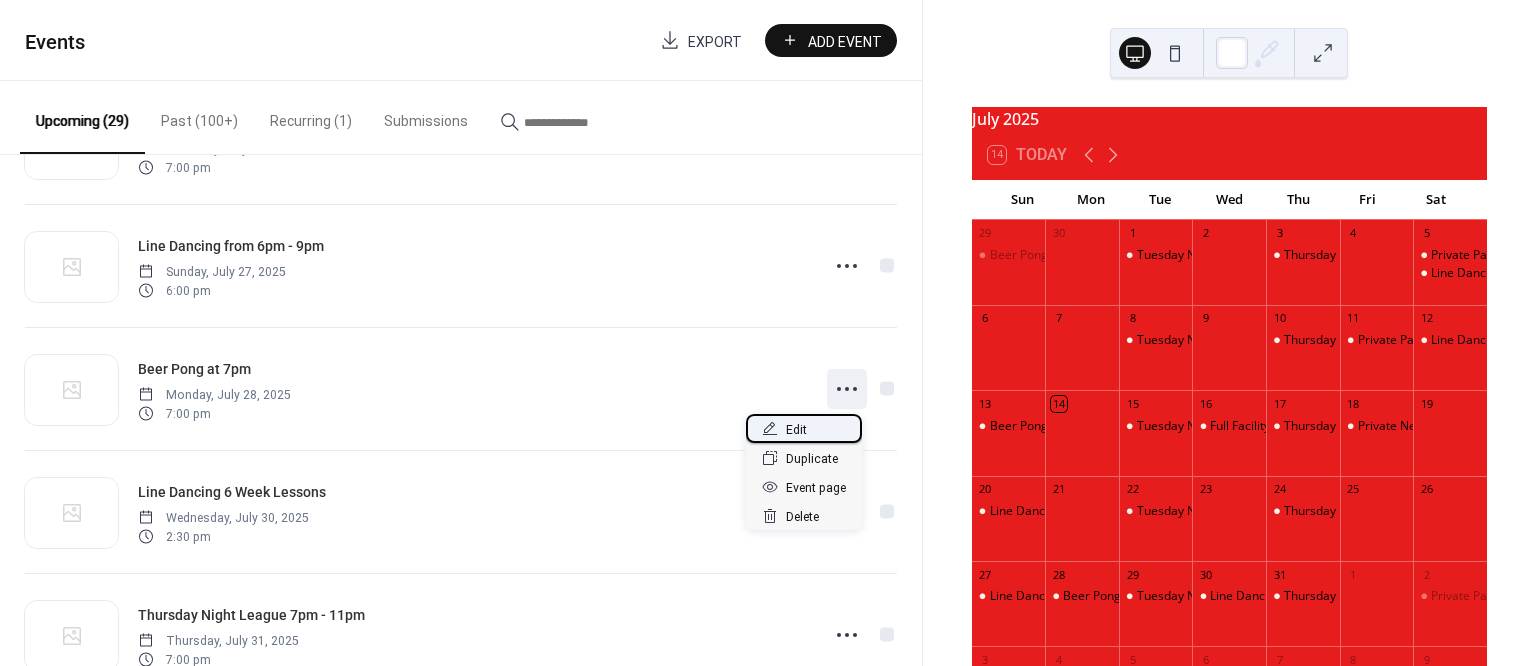 click on "Edit" at bounding box center (796, 430) 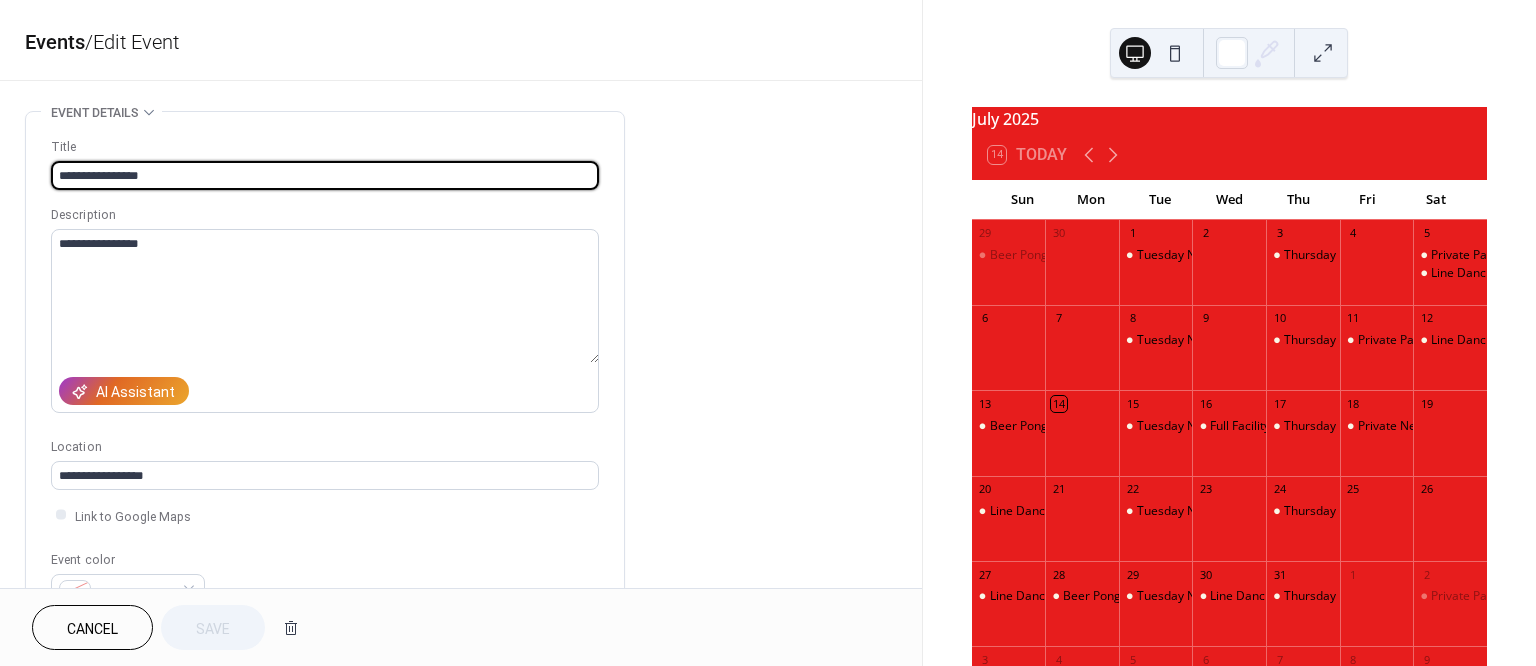 click on "**********" at bounding box center (325, 175) 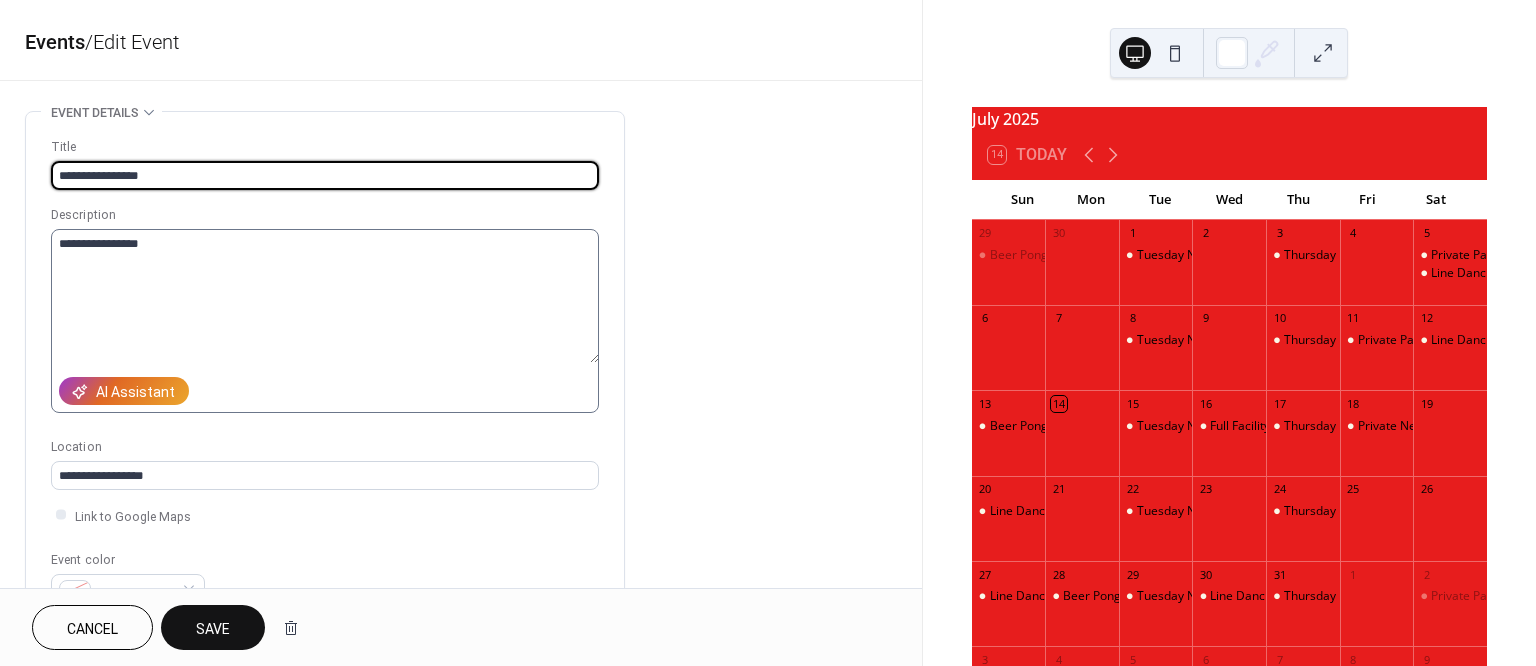 type on "**********" 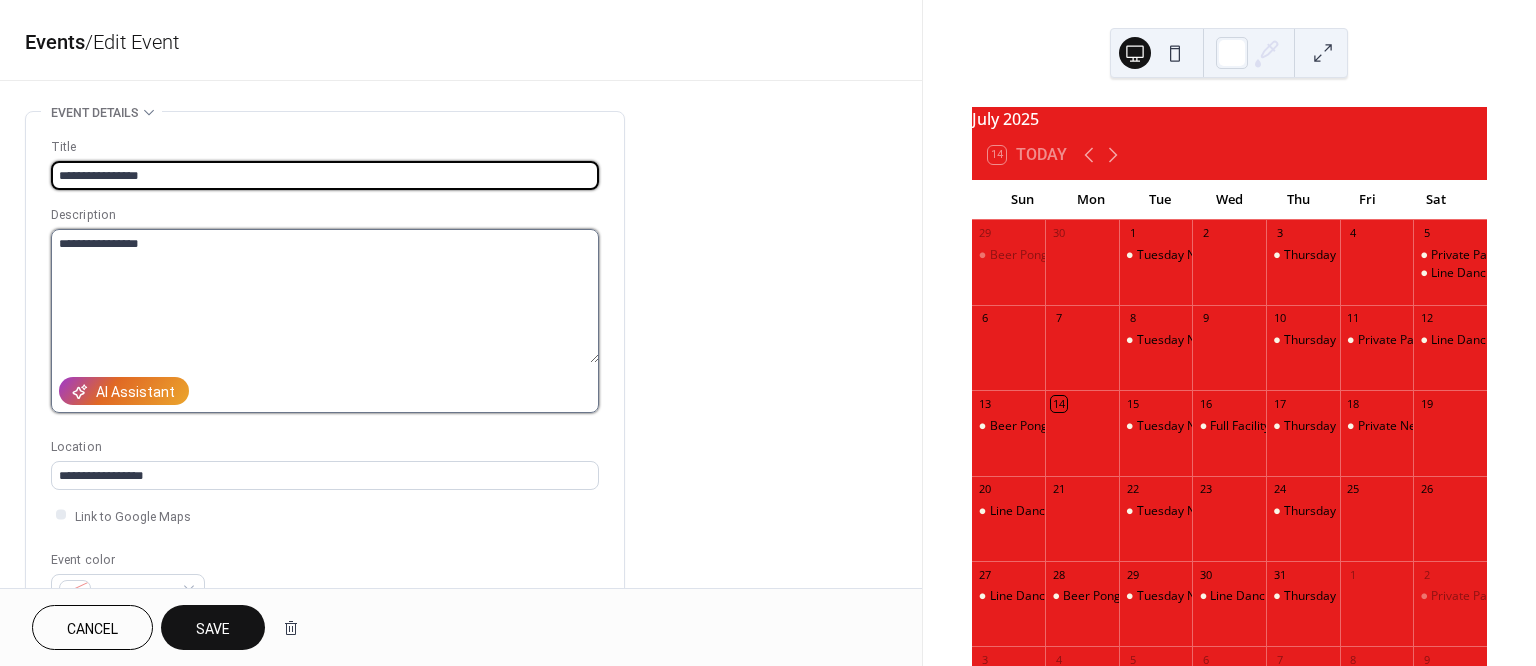 click on "**********" at bounding box center [325, 296] 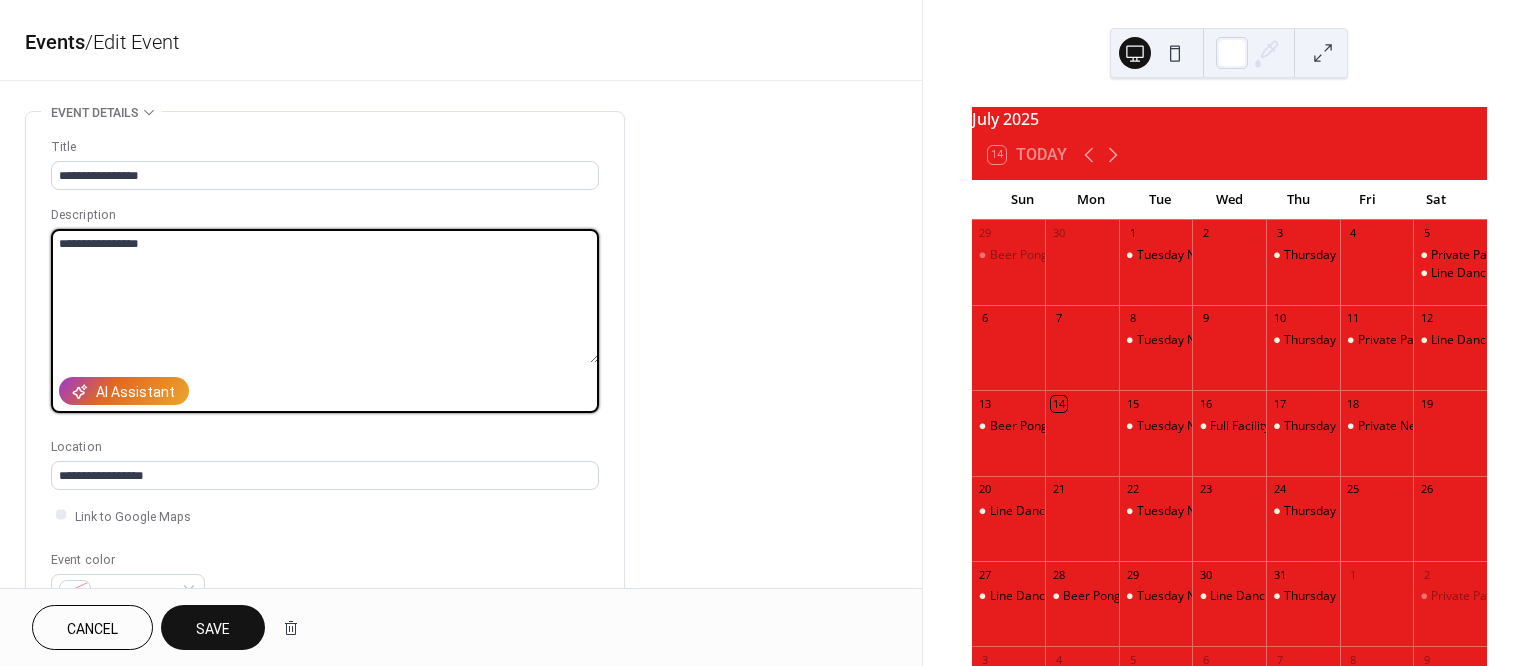type on "**********" 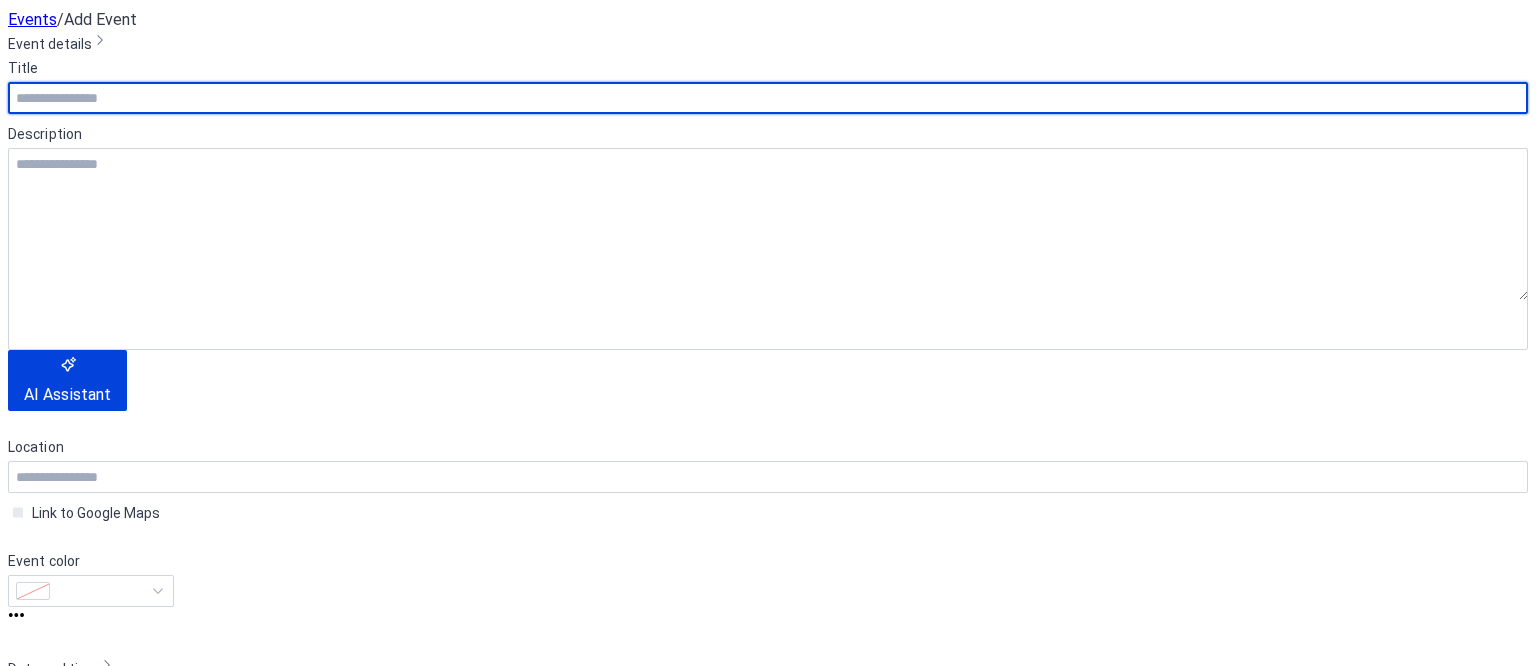 scroll, scrollTop: 0, scrollLeft: 0, axis: both 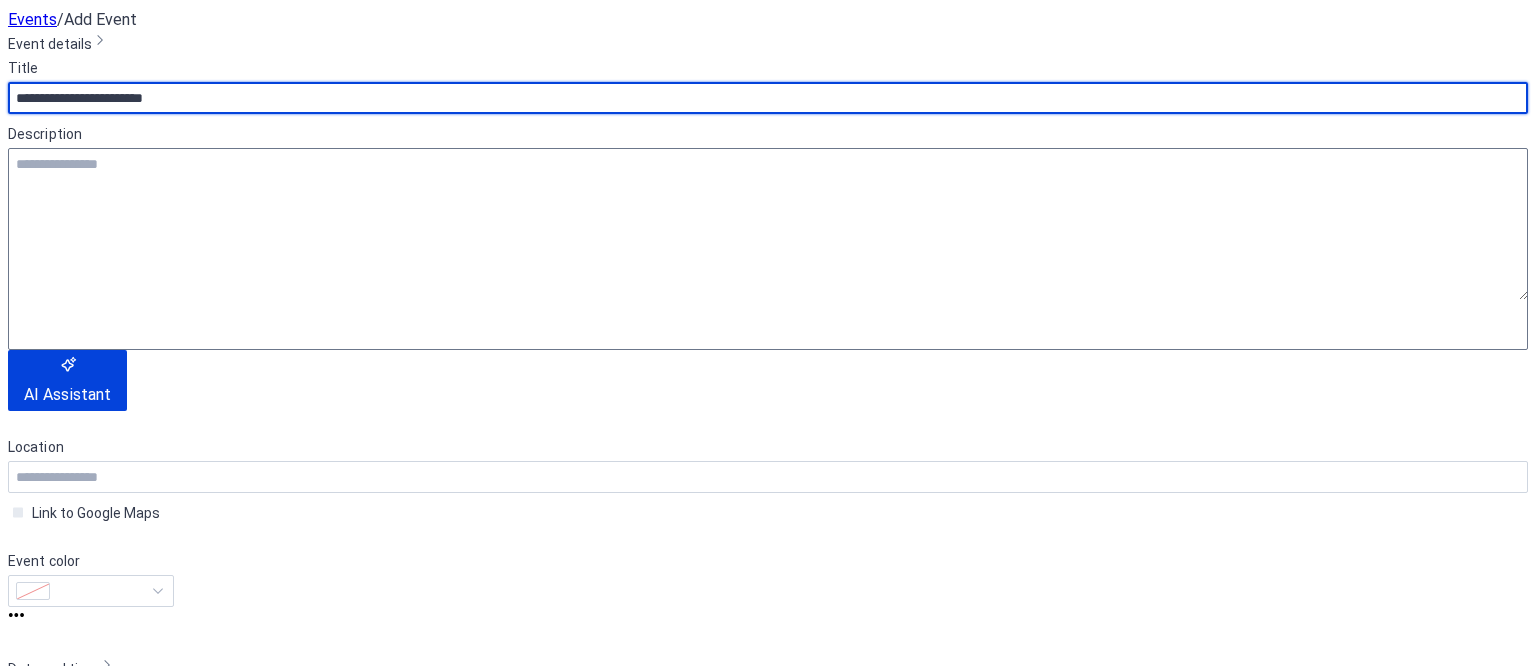 type on "**********" 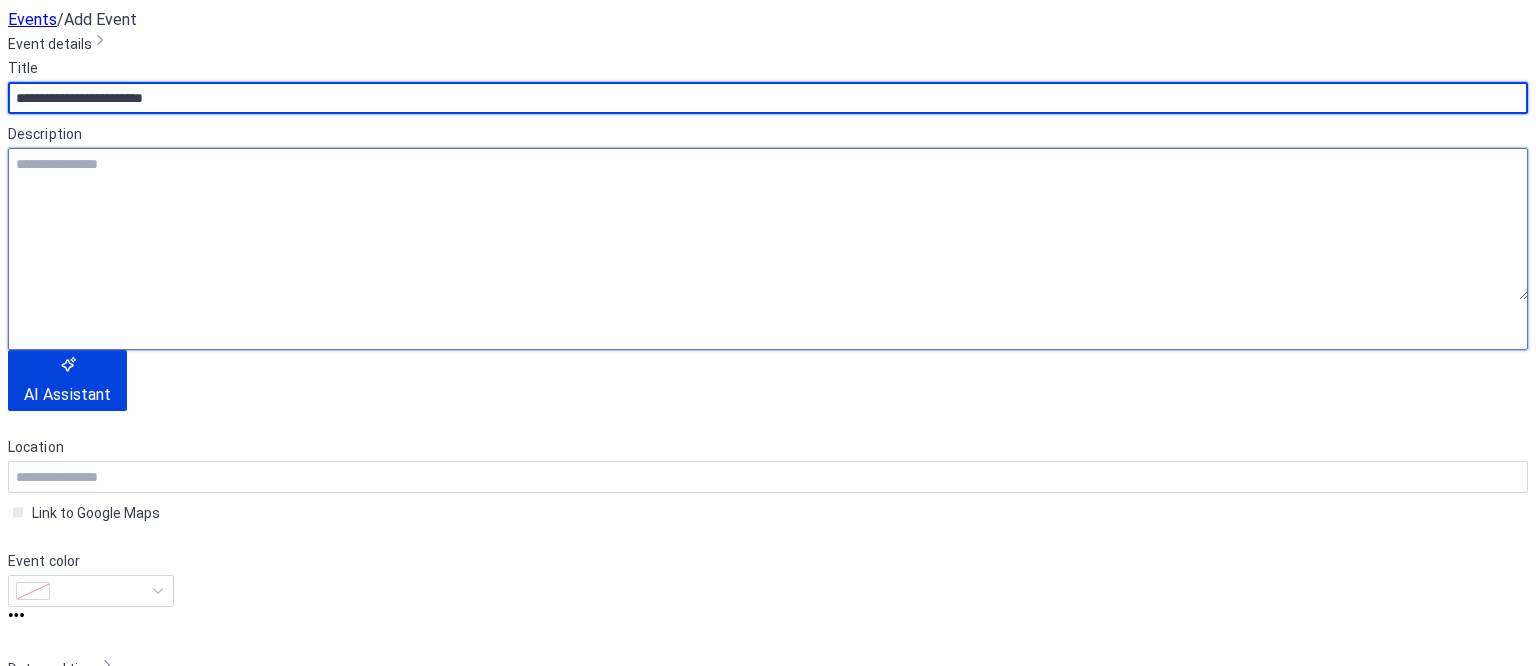 click at bounding box center (768, 224) 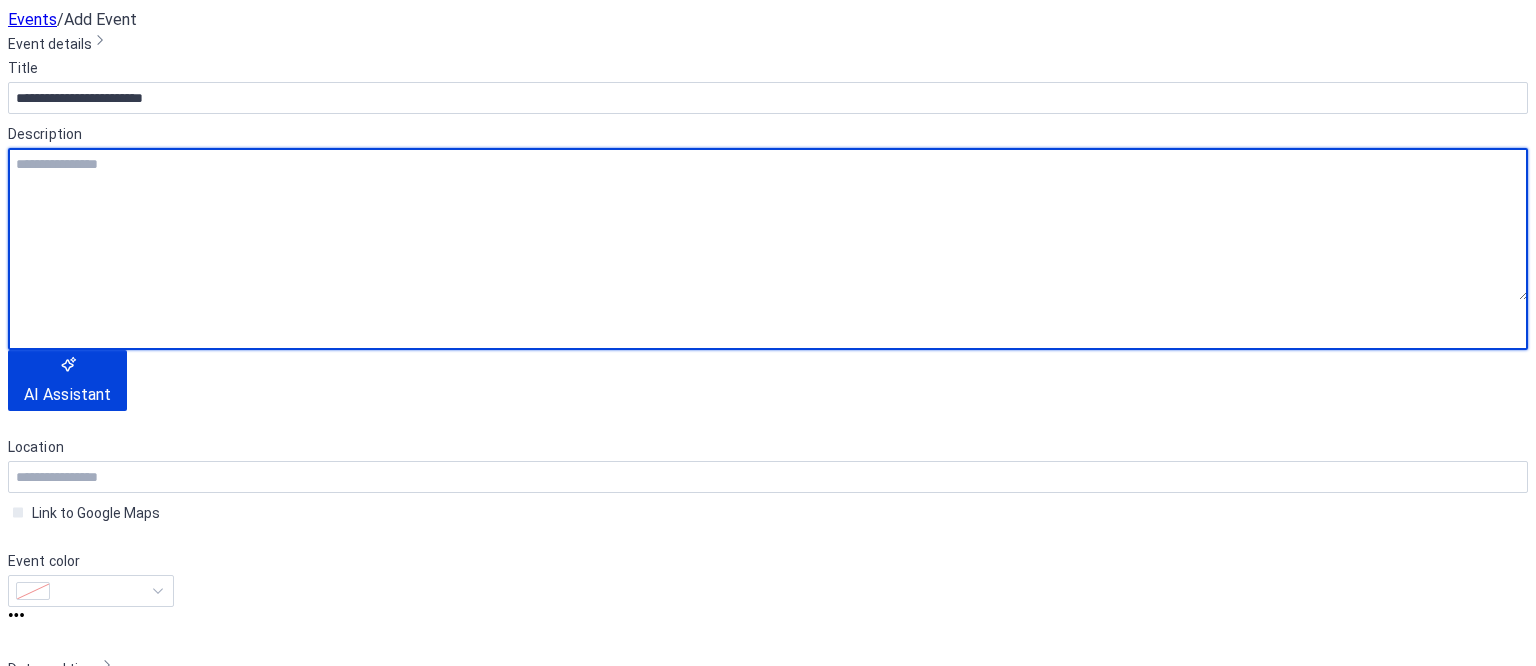 paste on "**********" 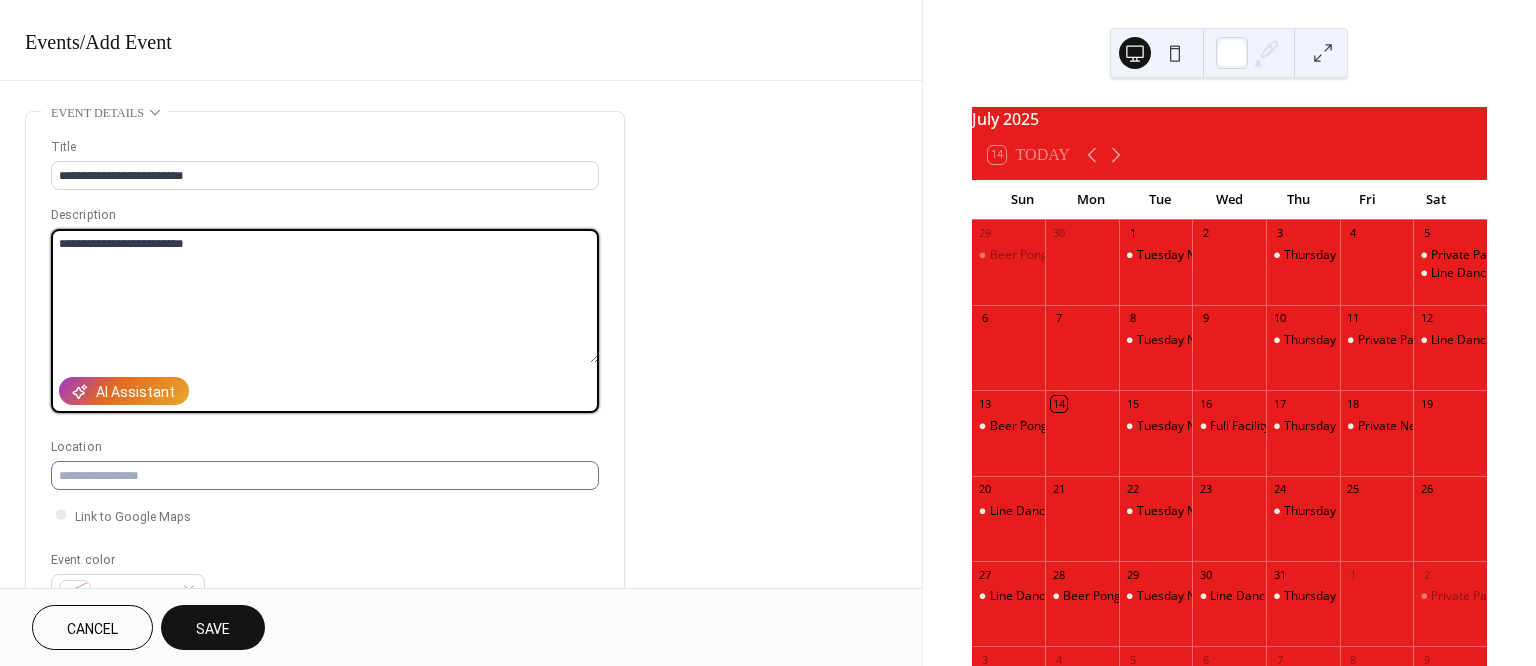 type on "**********" 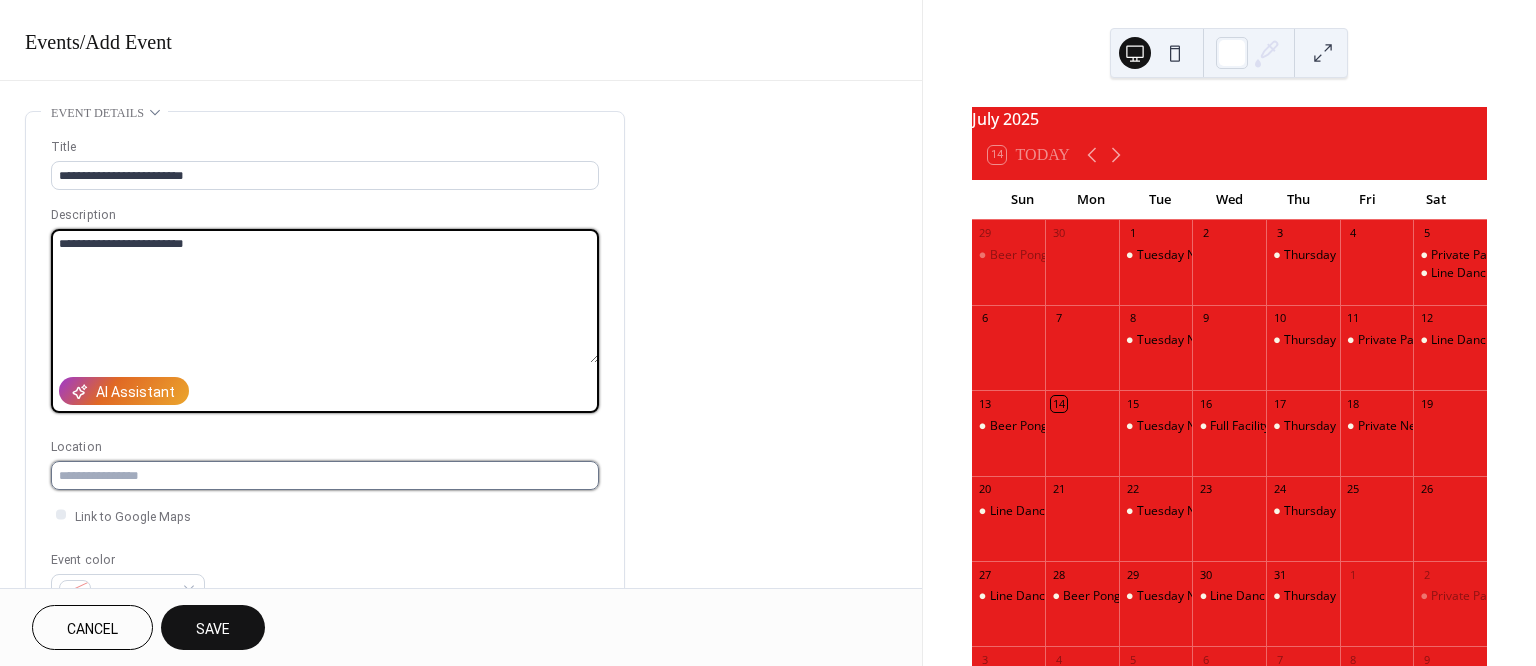 click at bounding box center (325, 475) 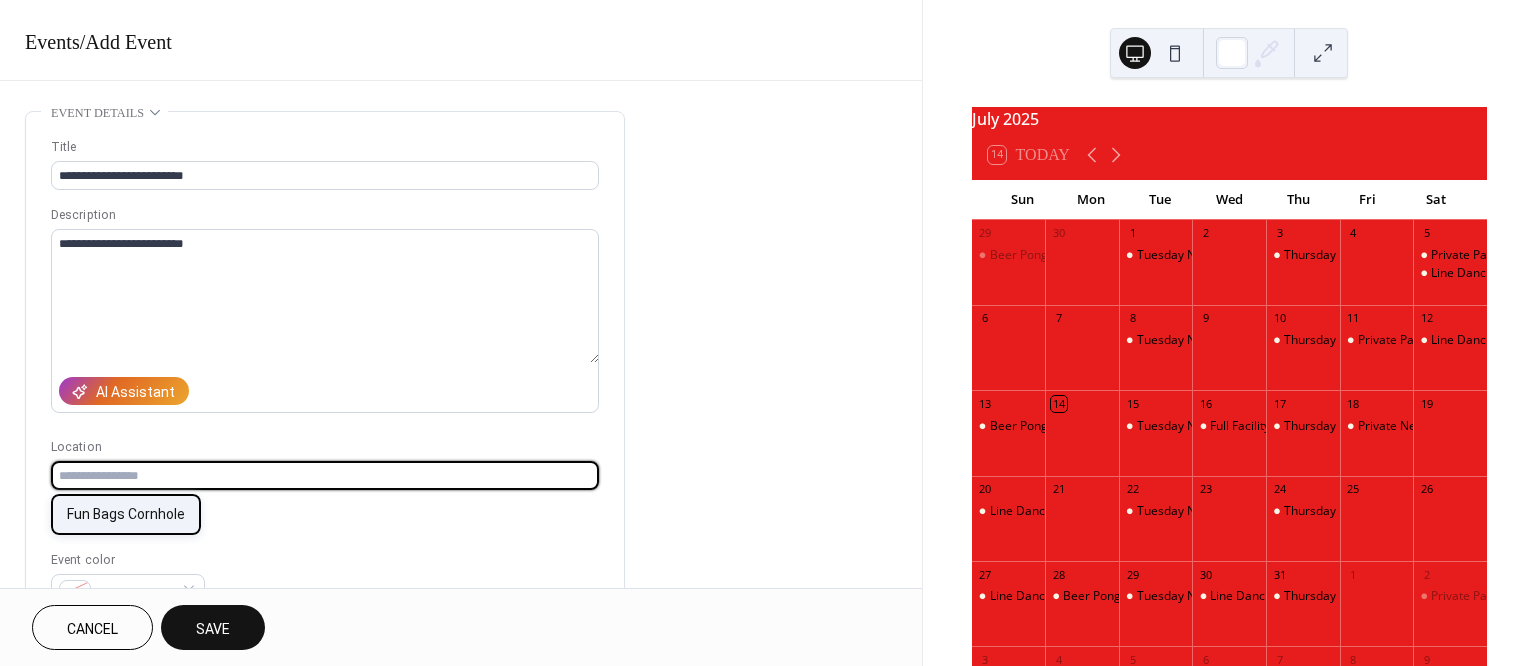 click on "Fun Bags Cornhole" at bounding box center (126, 514) 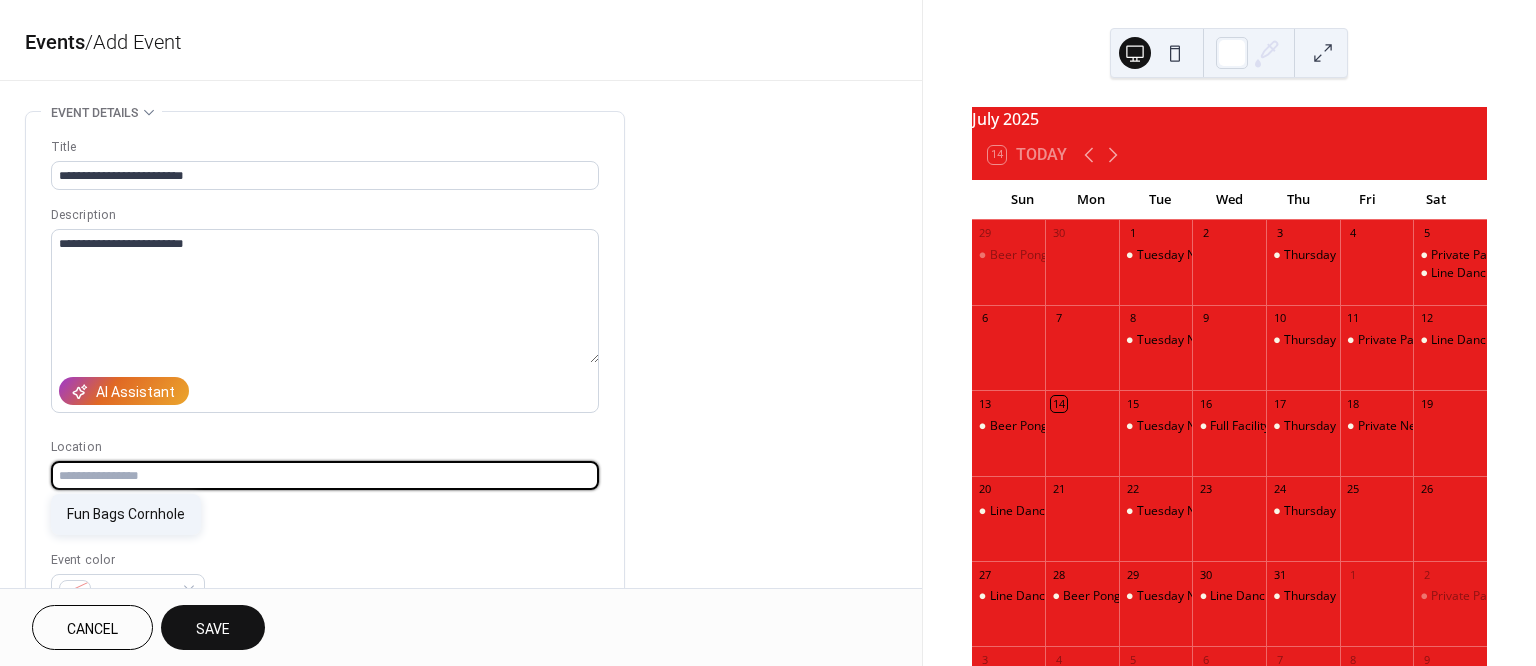 type on "**********" 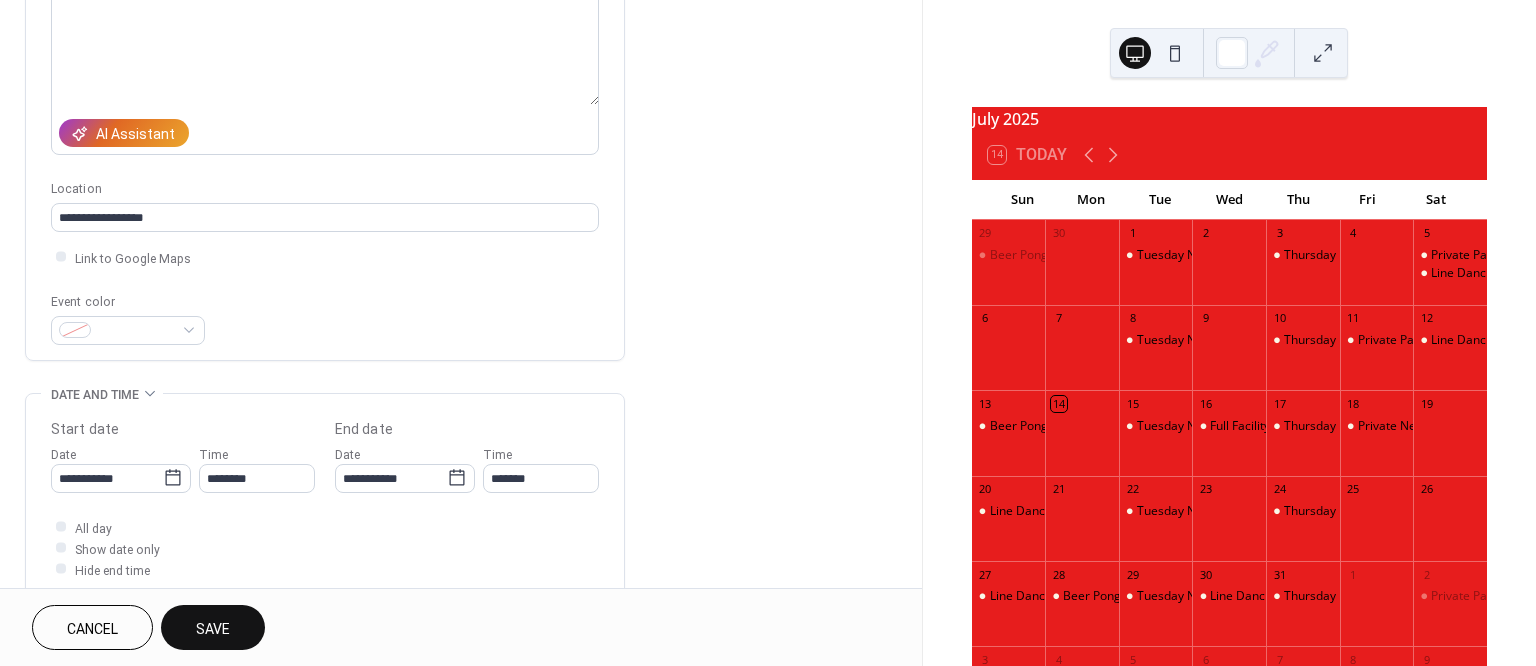 scroll, scrollTop: 280, scrollLeft: 0, axis: vertical 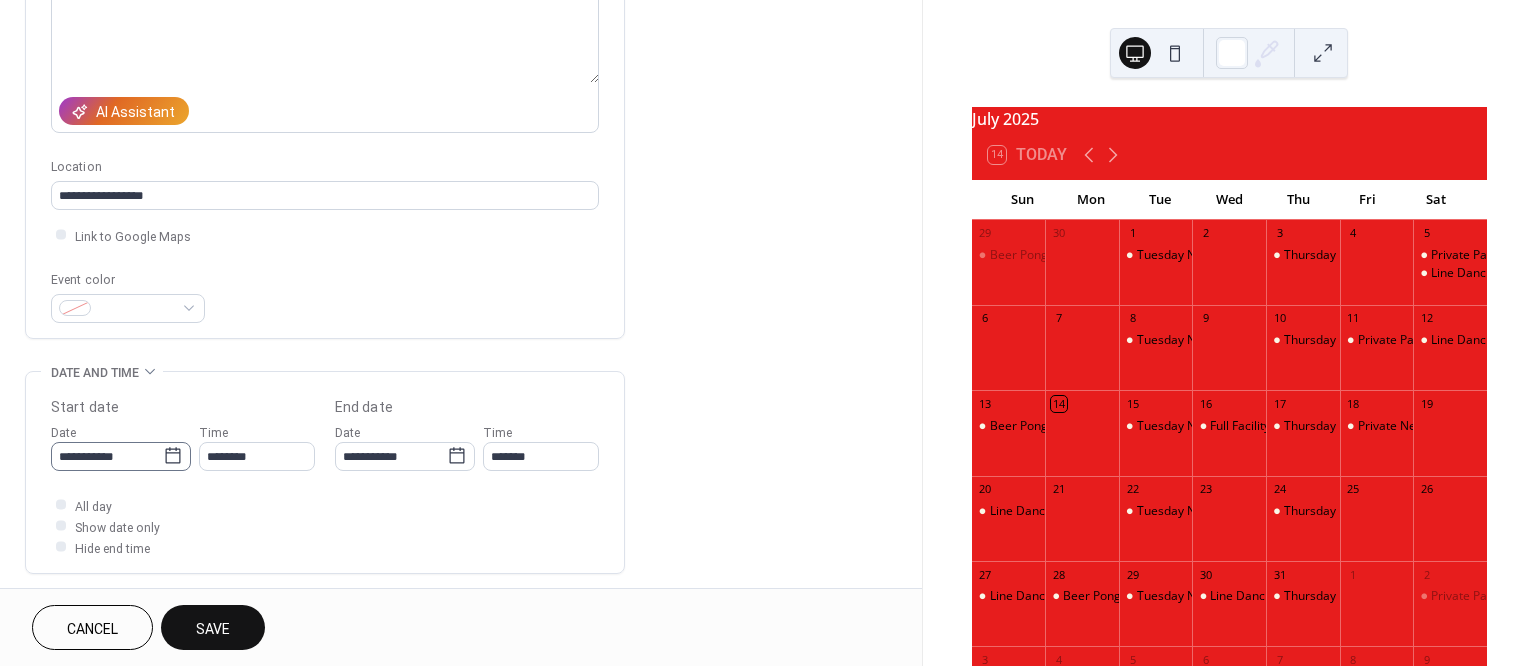 click 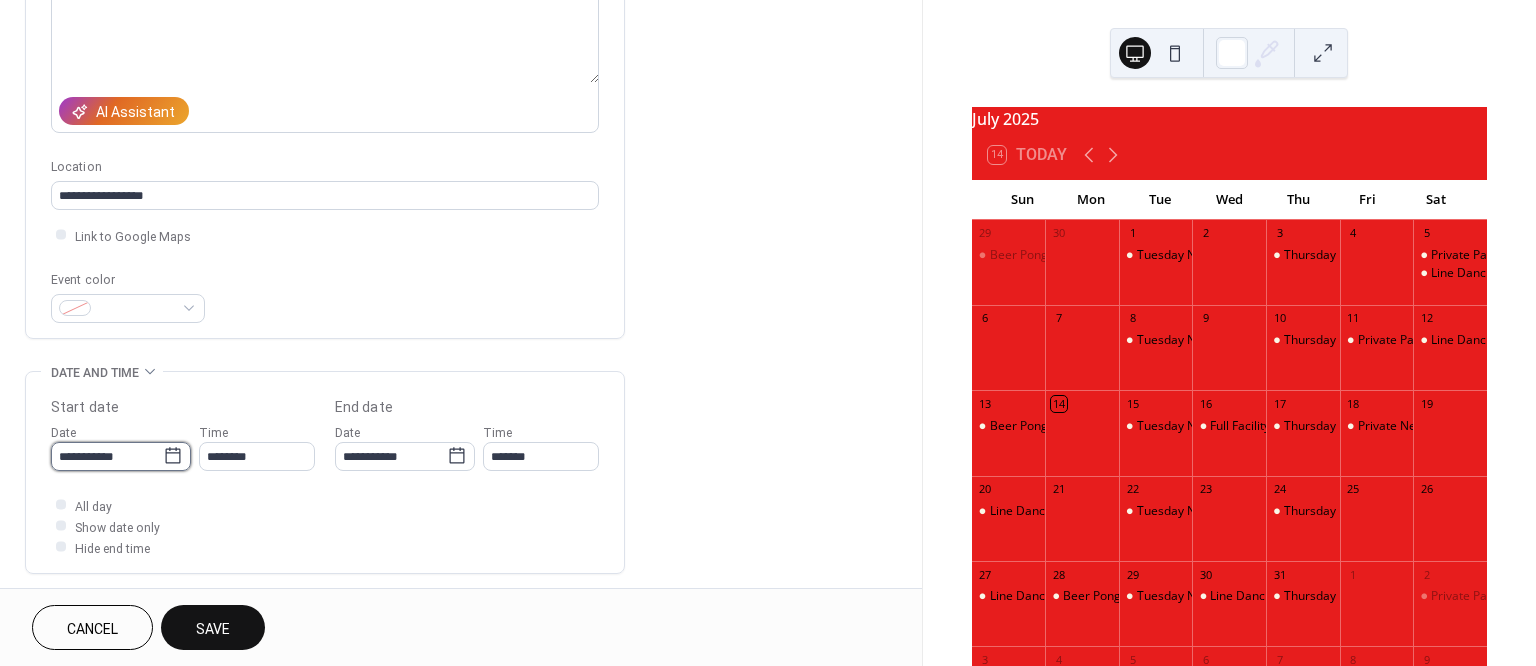 click on "**********" at bounding box center (107, 456) 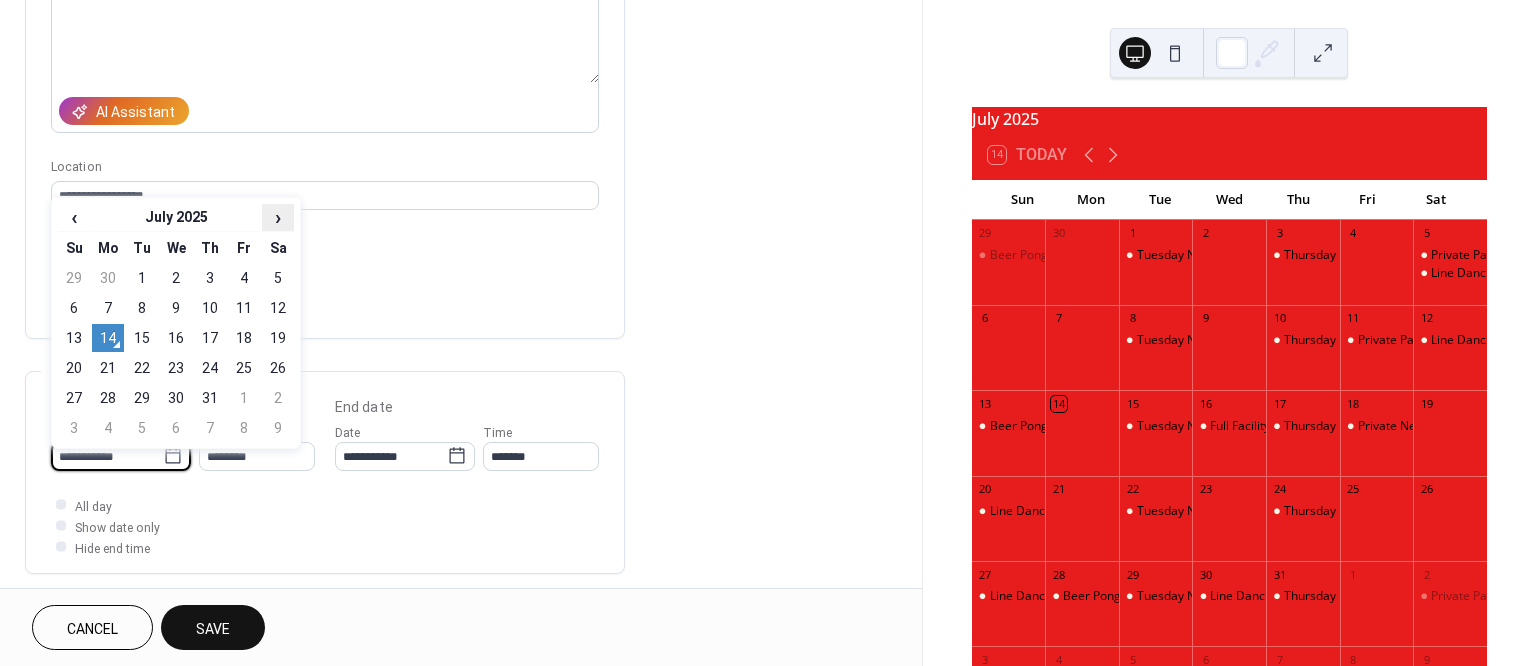click on "›" at bounding box center (278, 217) 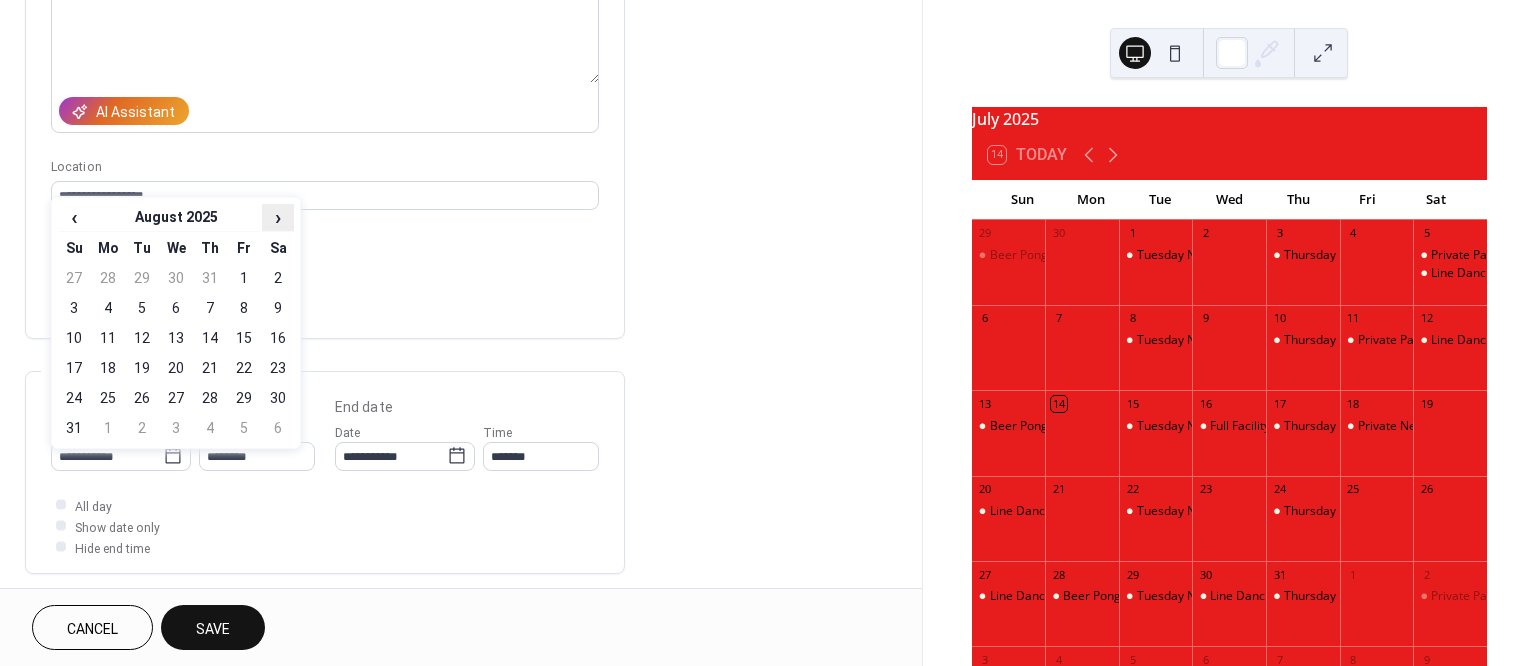 click on "›" at bounding box center (278, 217) 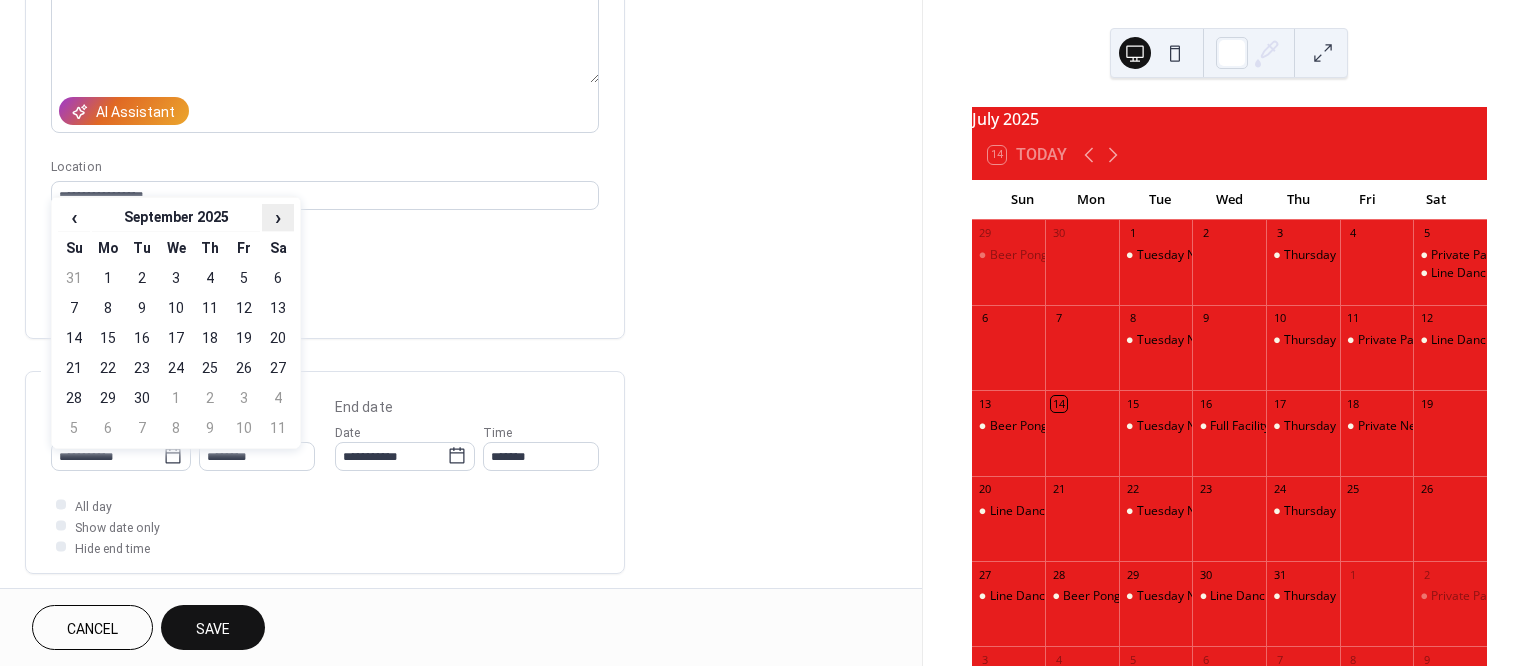 click on "›" at bounding box center (278, 217) 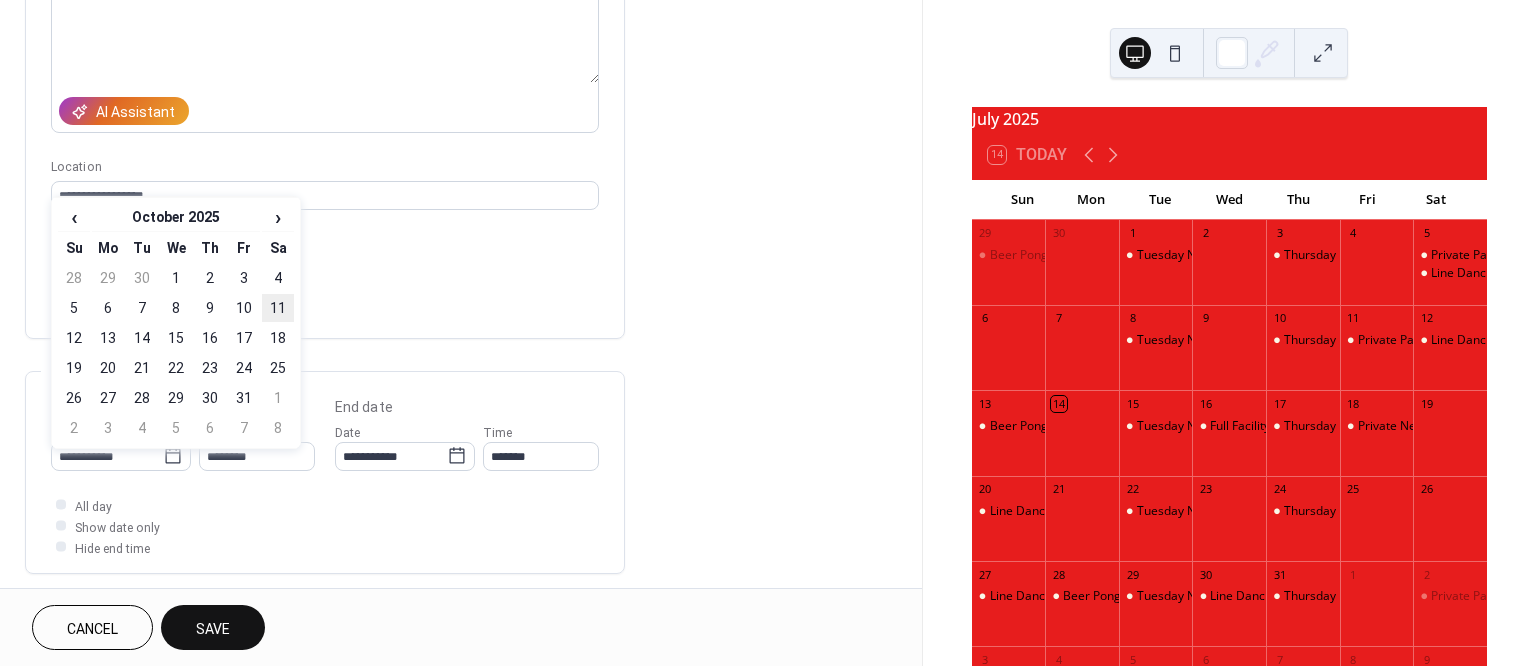 click on "11" at bounding box center (278, 308) 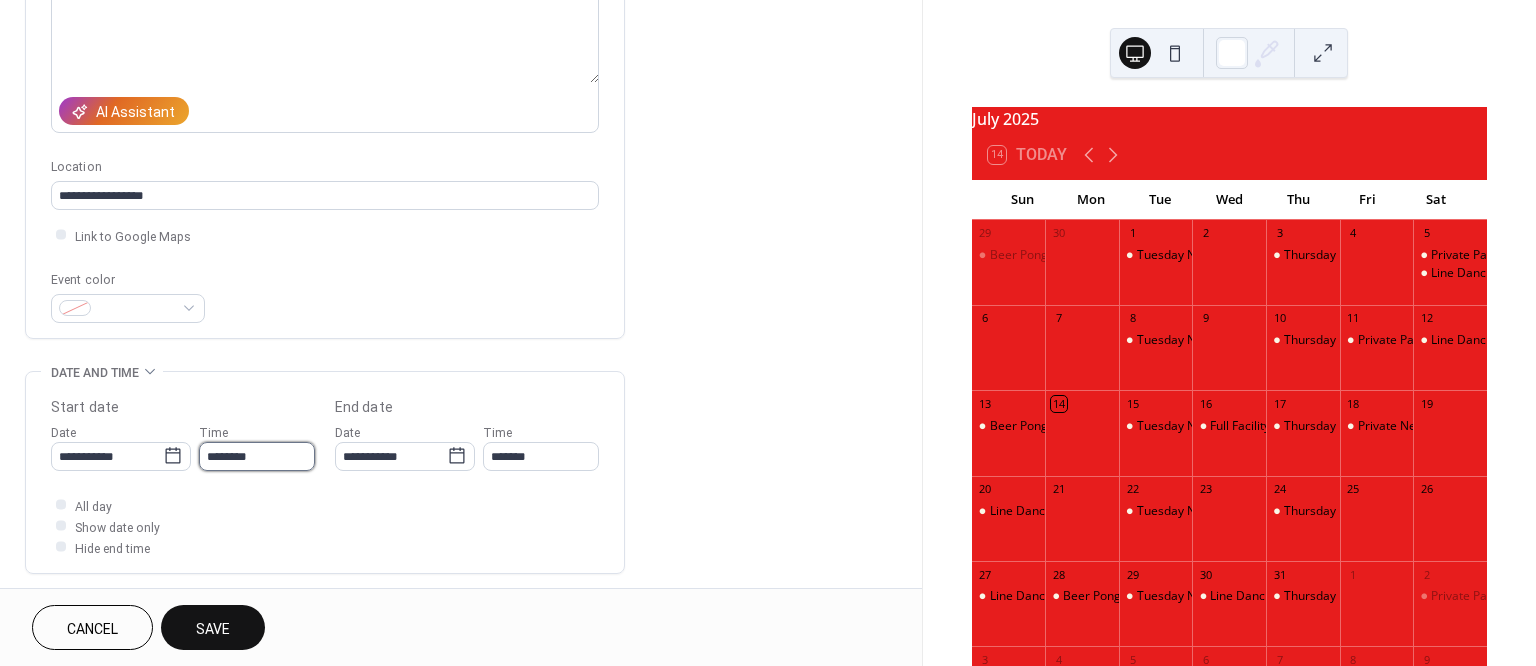 click on "********" at bounding box center (257, 456) 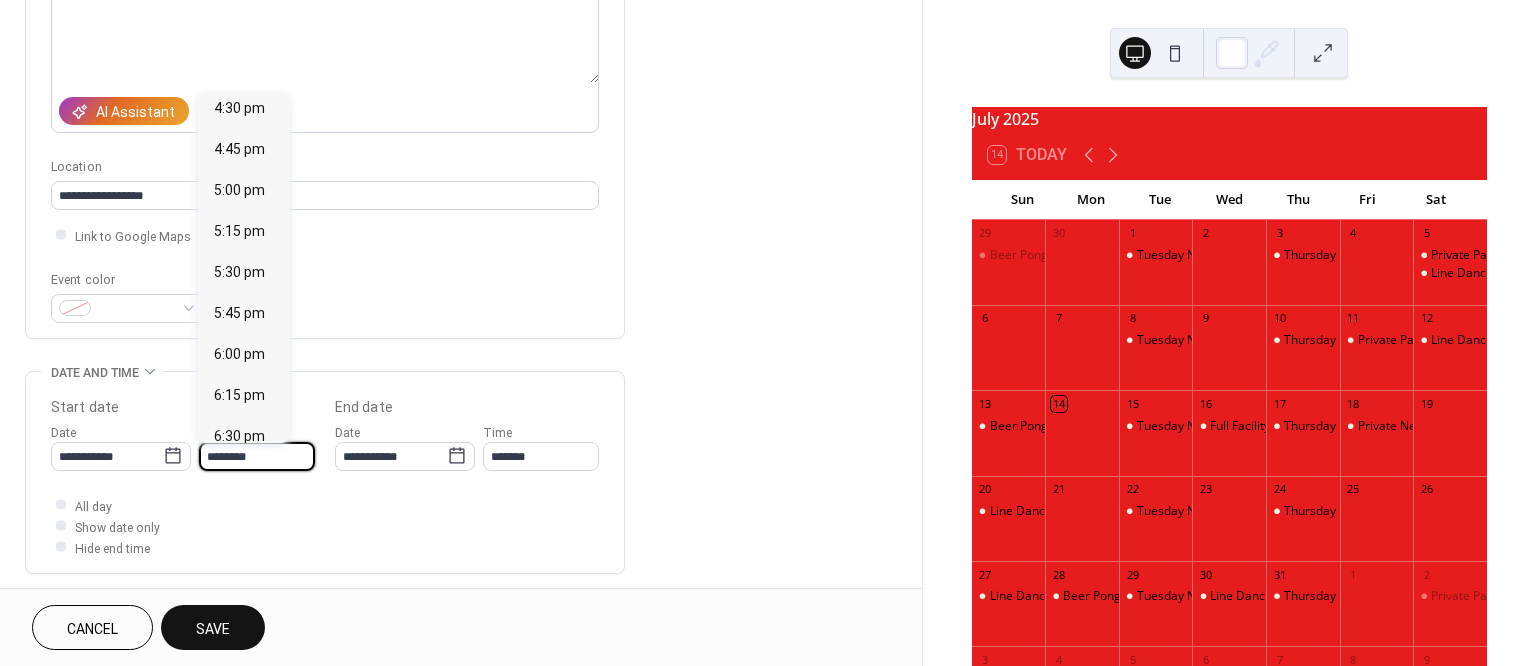 scroll, scrollTop: 2767, scrollLeft: 0, axis: vertical 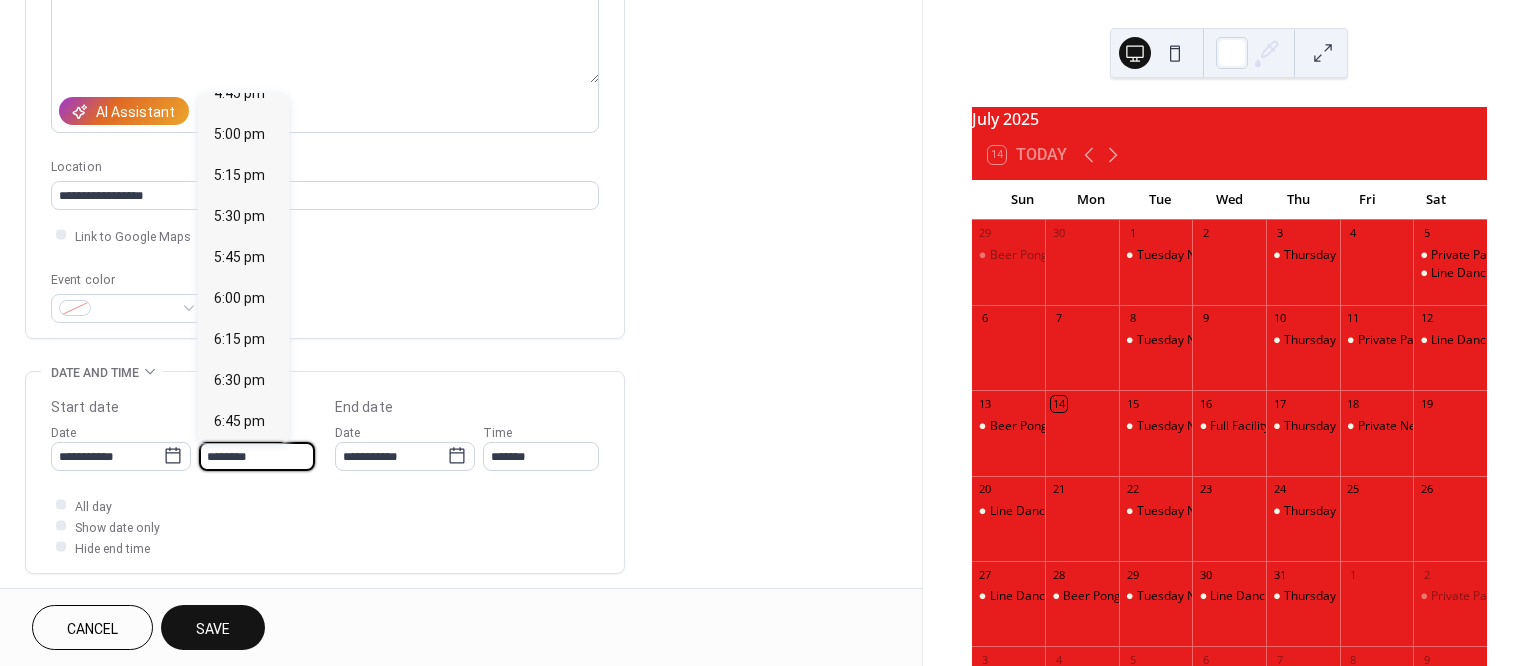 click on "7:00 pm" at bounding box center (243, 462) 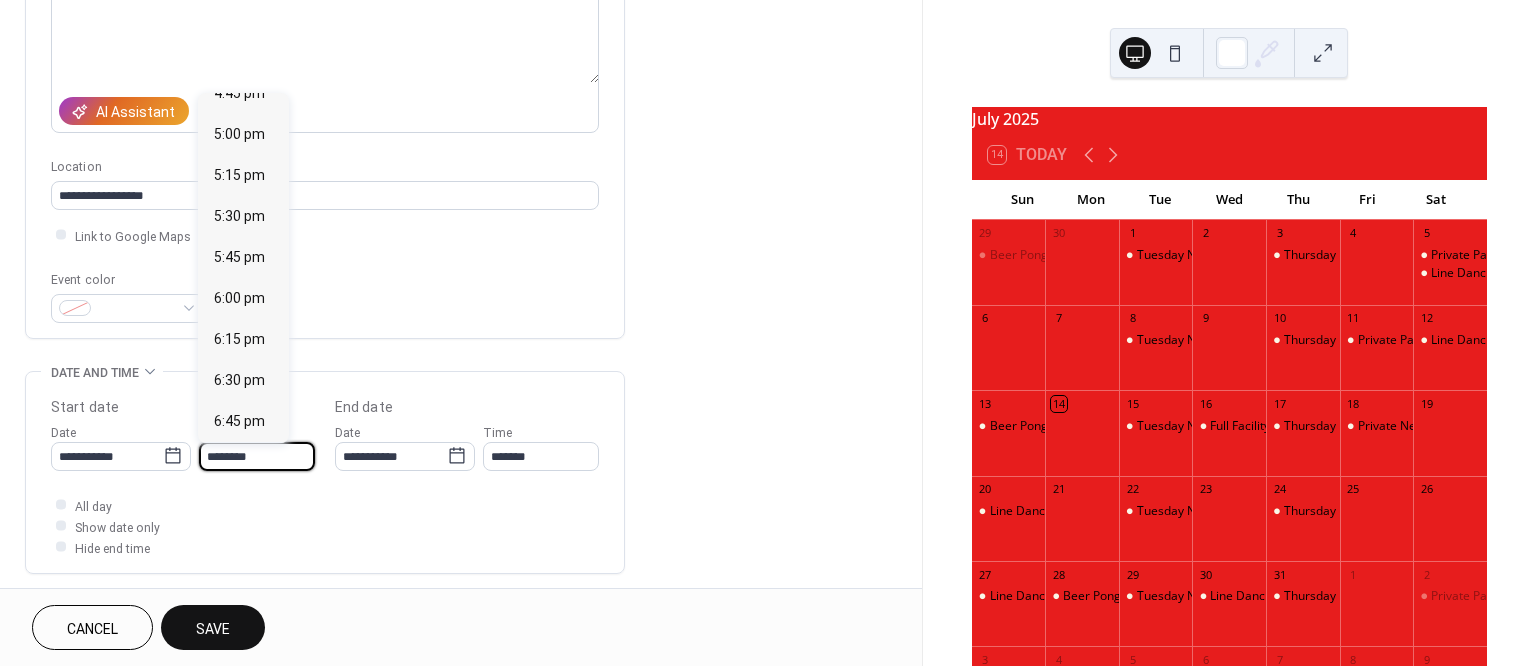type on "*******" 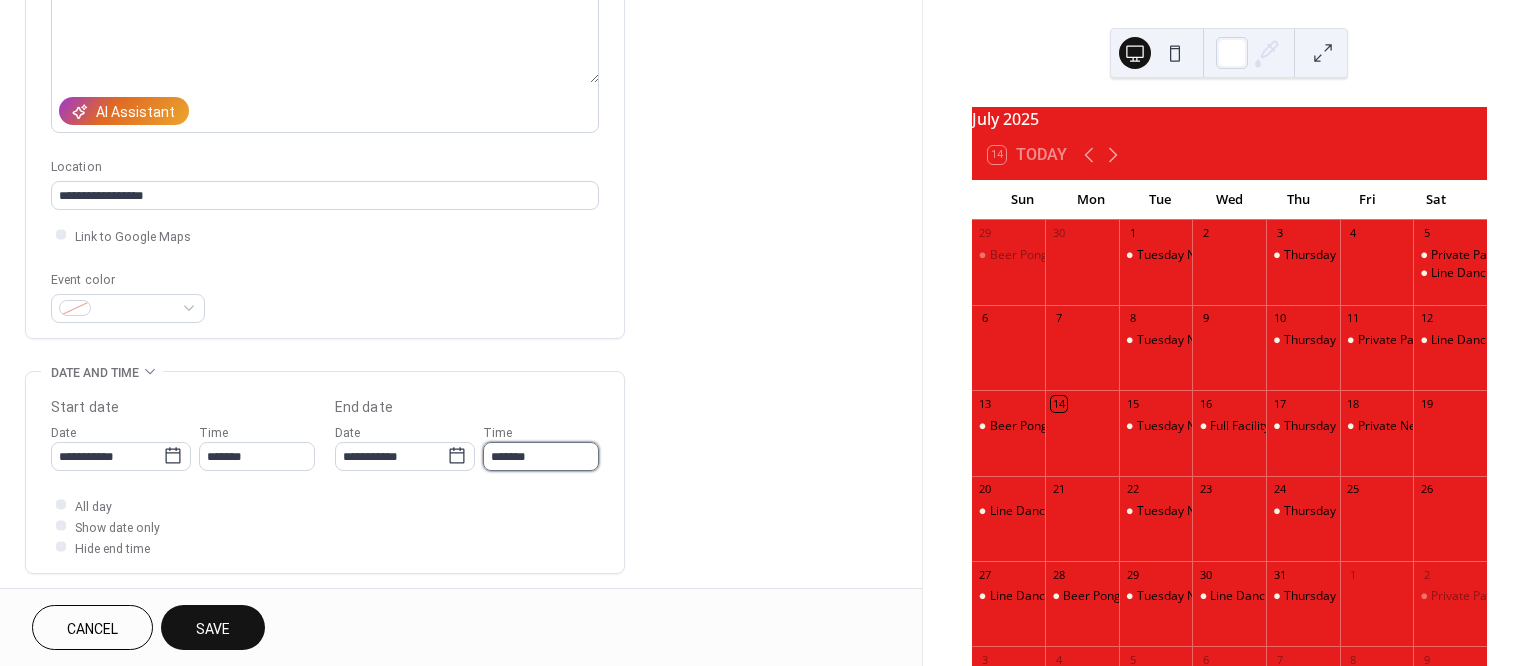 click on "*******" at bounding box center (541, 456) 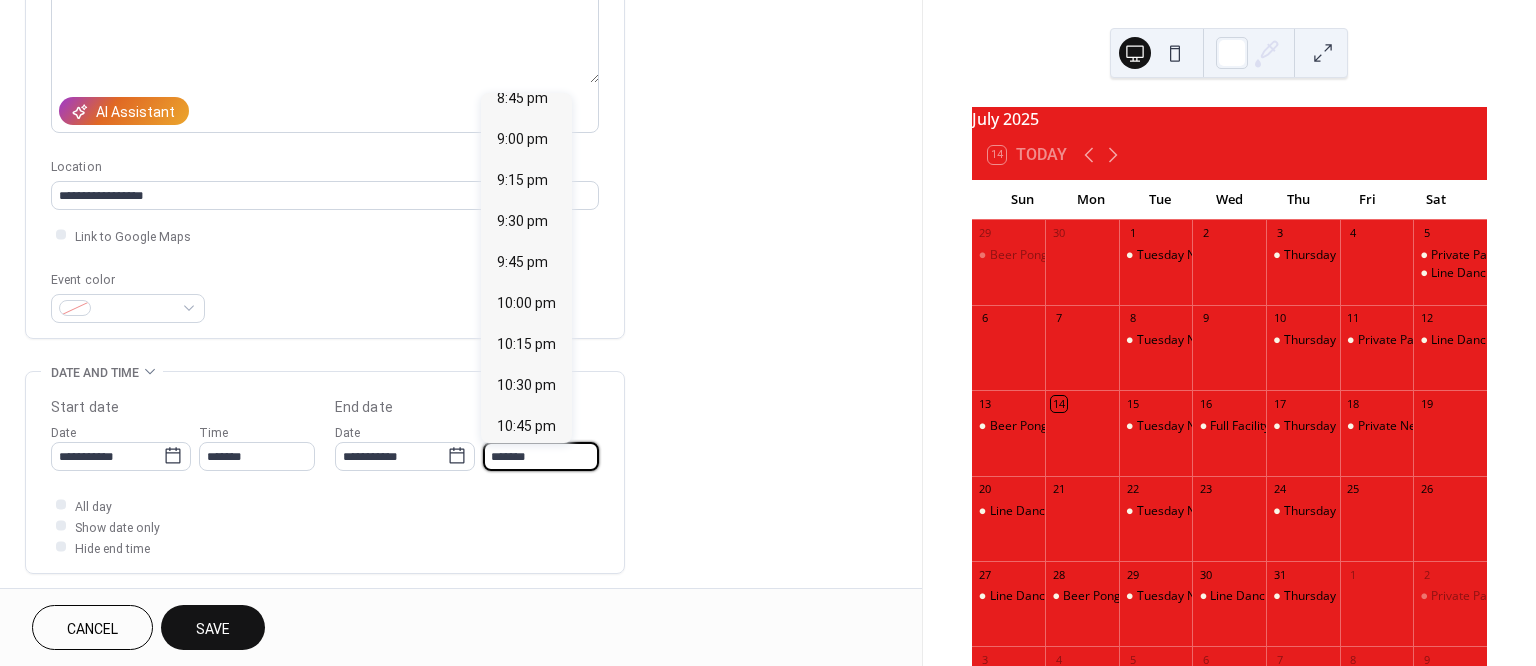 scroll, scrollTop: 270, scrollLeft: 0, axis: vertical 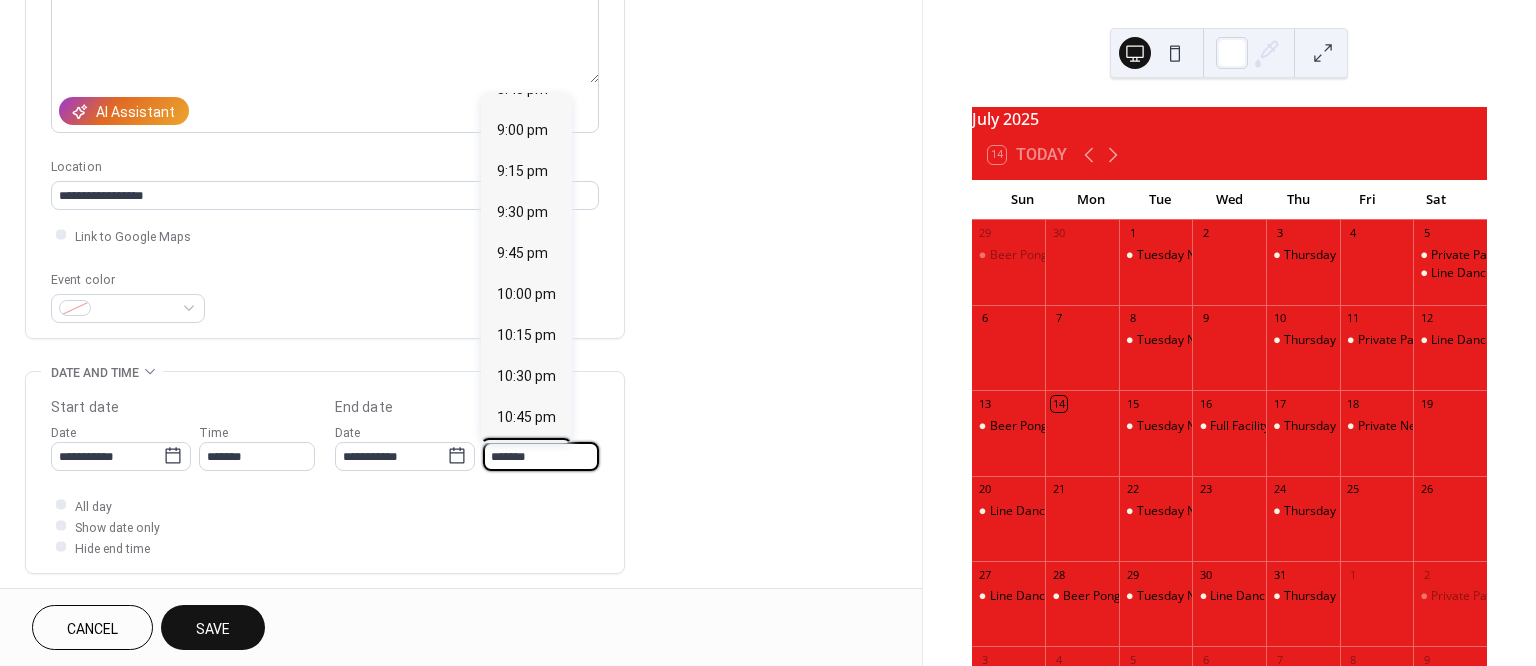 click on "11:00 pm" at bounding box center [526, 457] 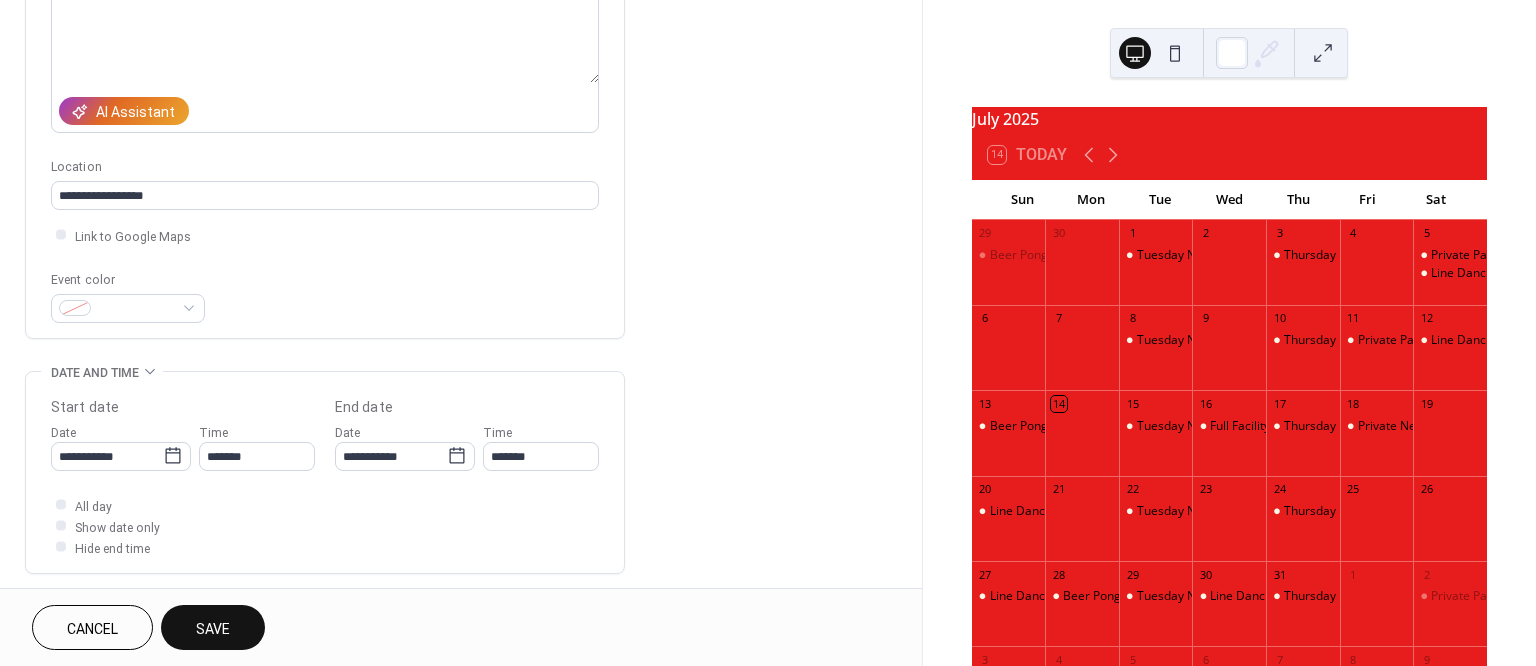 type on "********" 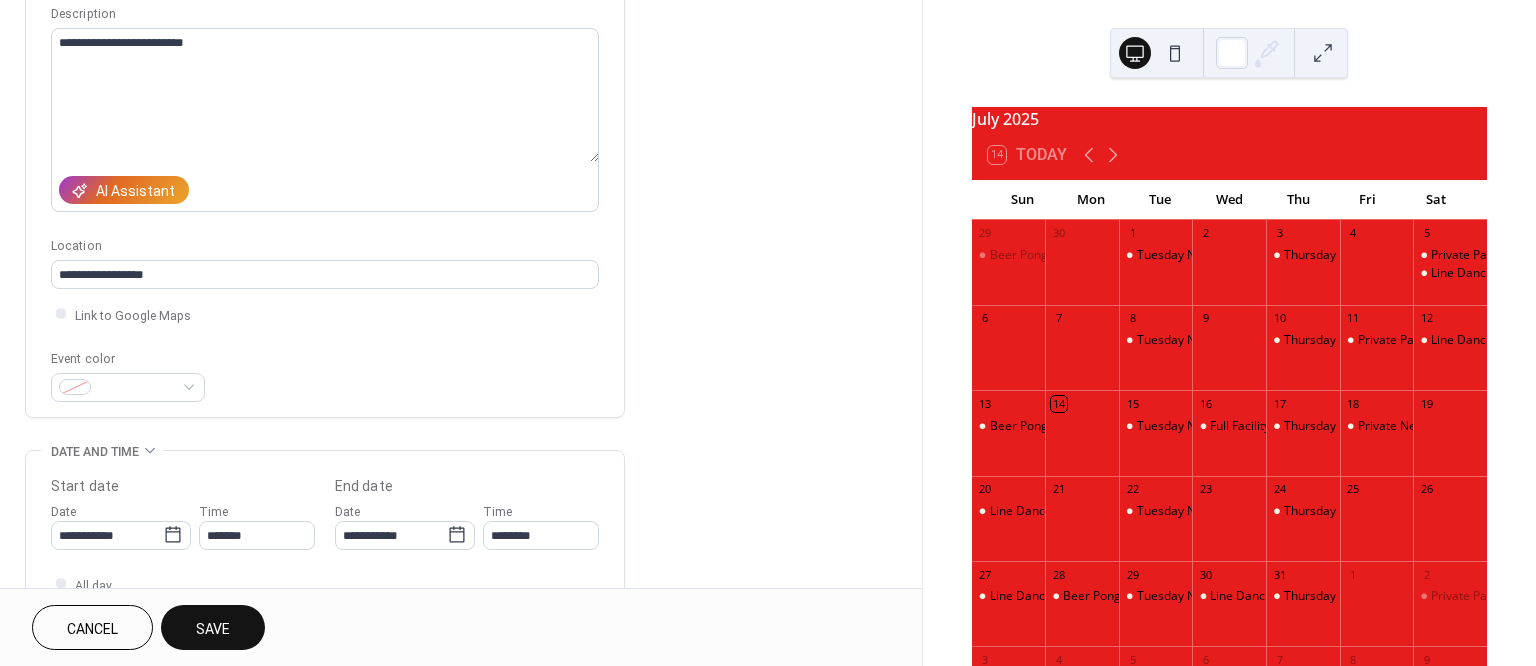 scroll, scrollTop: 0, scrollLeft: 0, axis: both 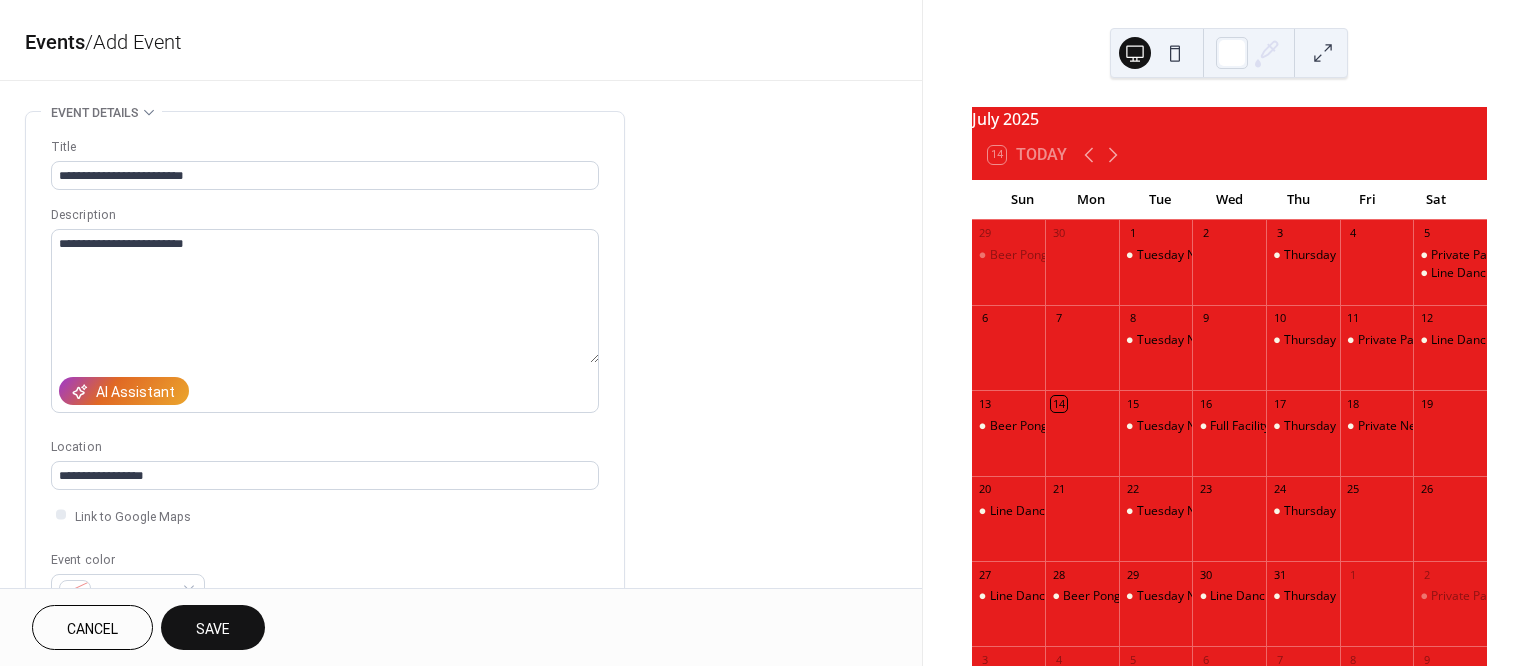 click on "Save" at bounding box center (213, 627) 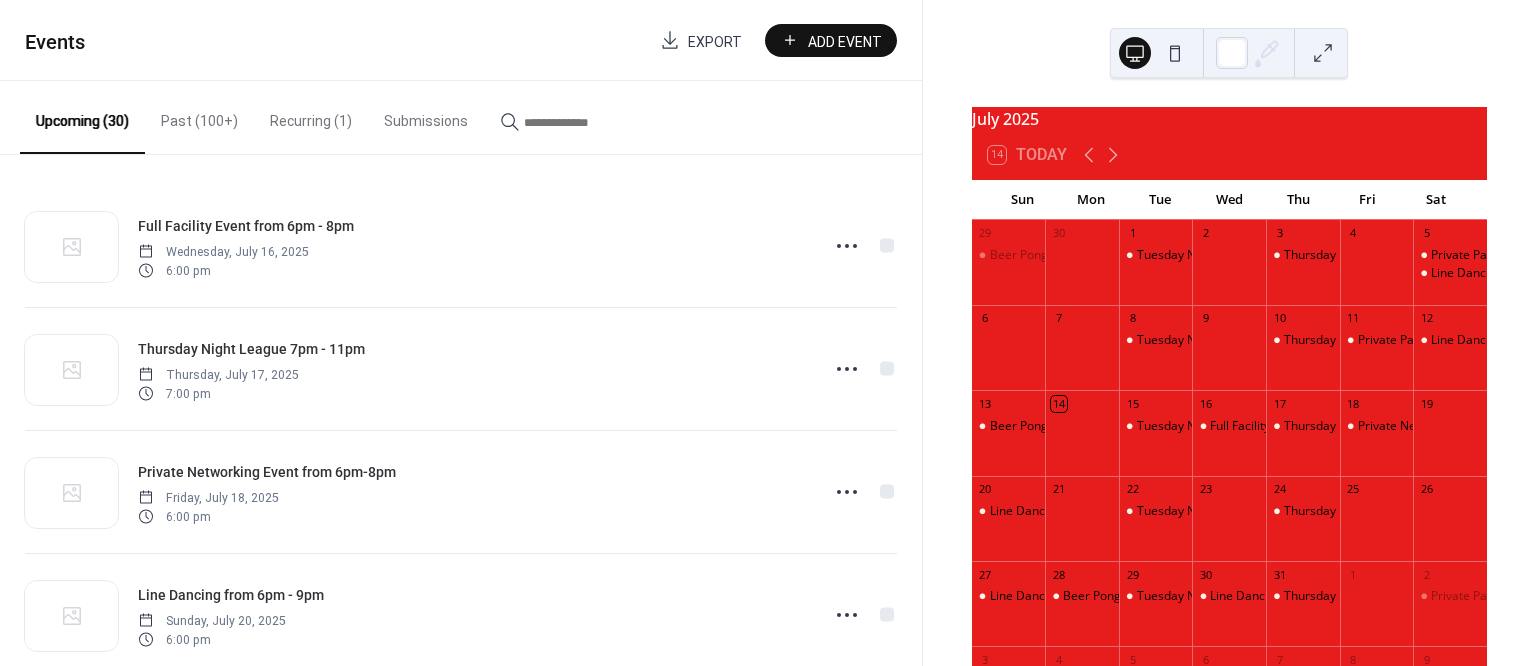 click on "Add Event" at bounding box center [845, 41] 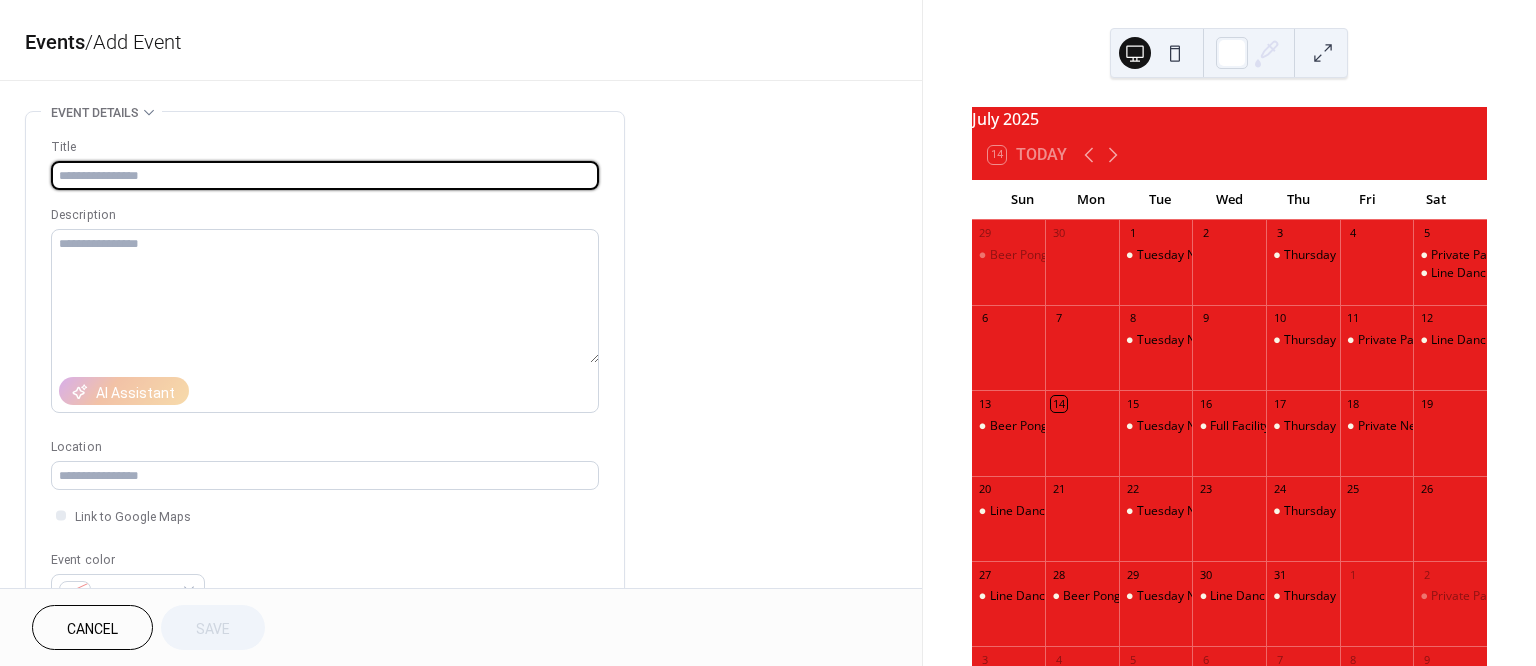 click at bounding box center [325, 175] 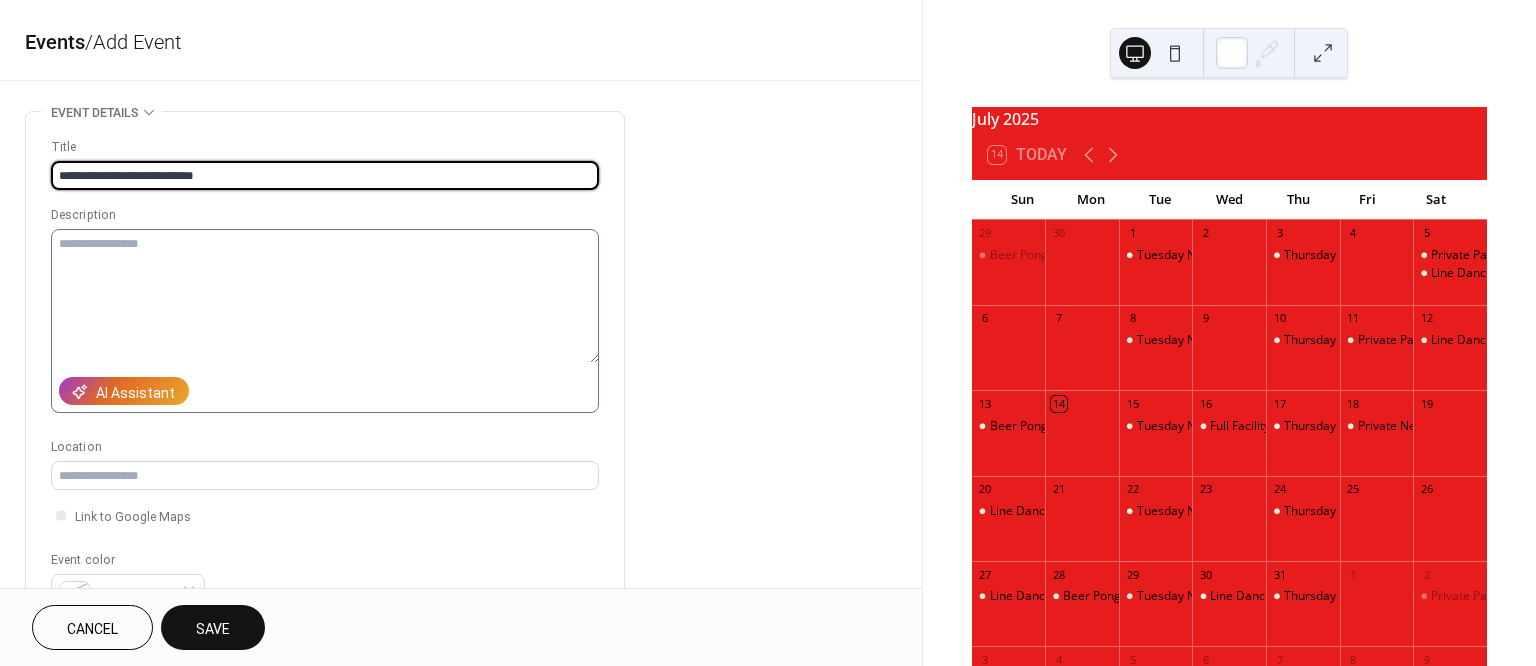 type on "**********" 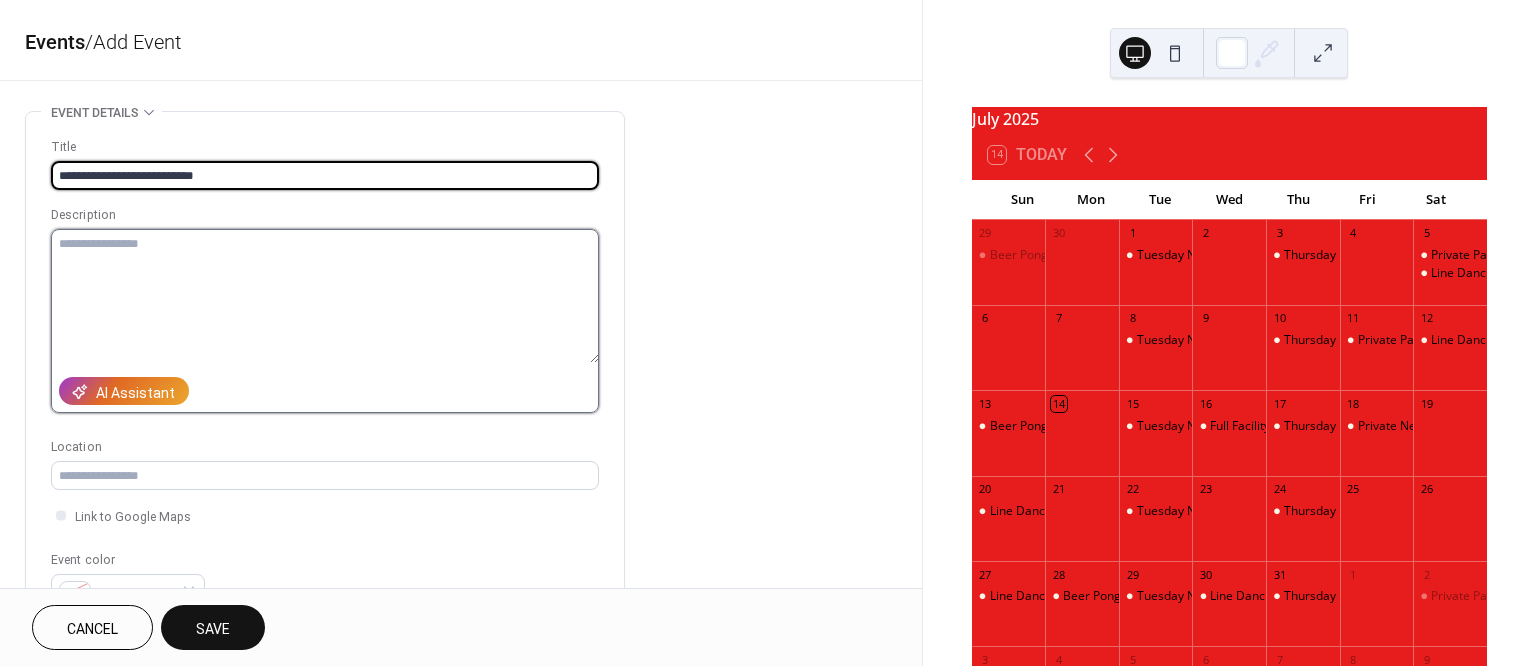 click at bounding box center (325, 296) 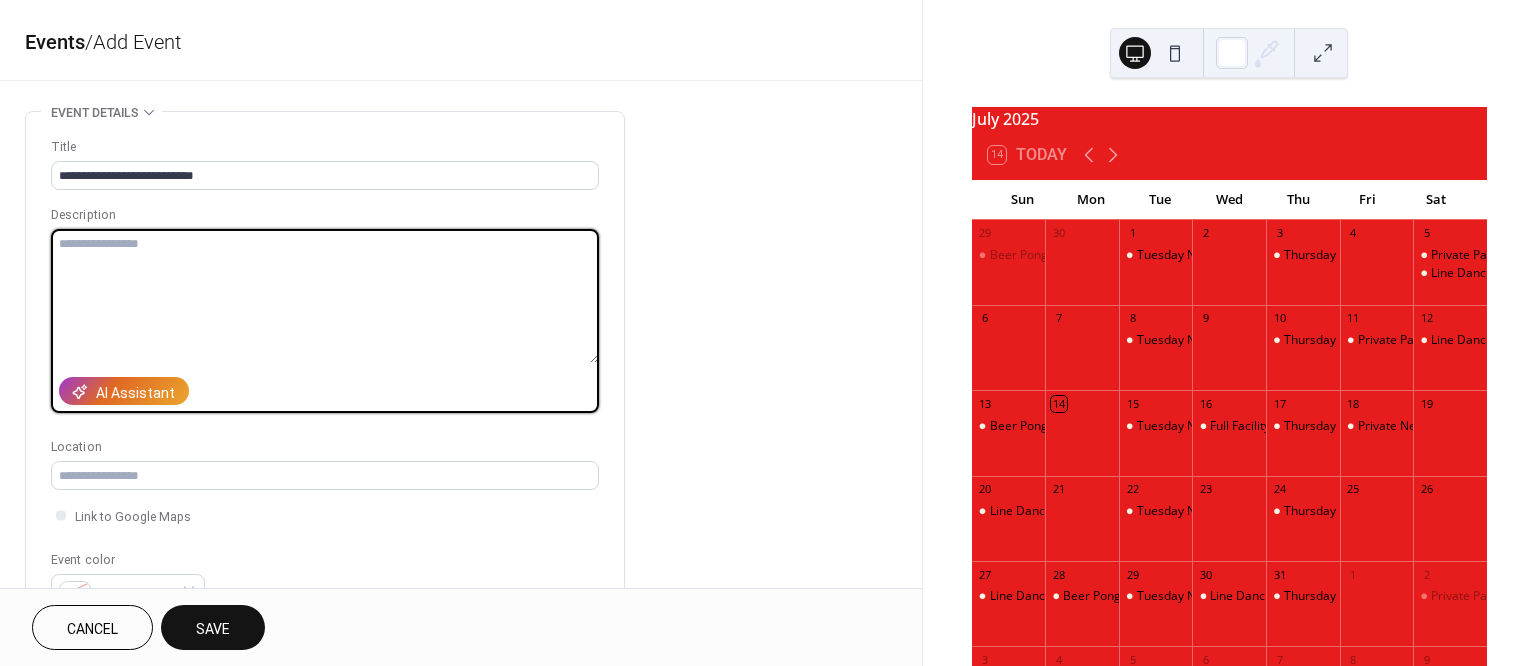 paste on "**********" 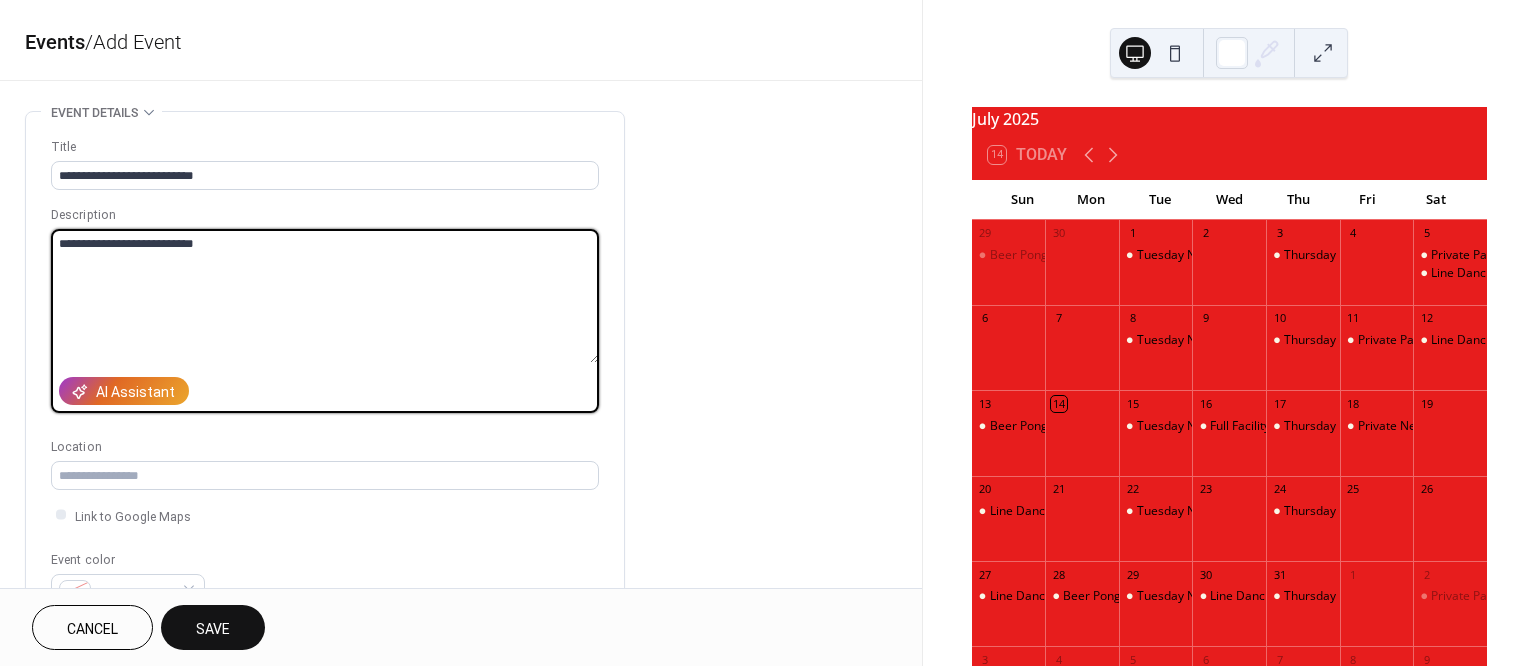 type on "**********" 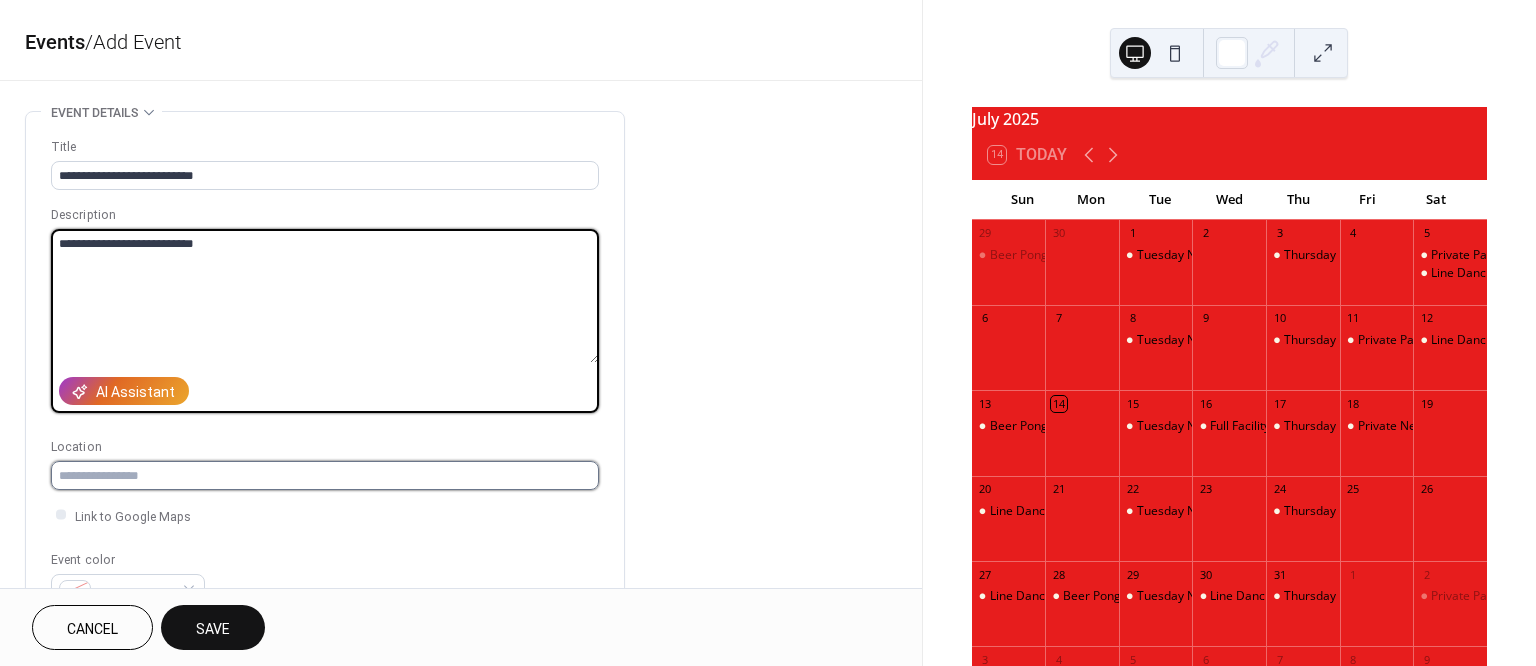 click at bounding box center (325, 475) 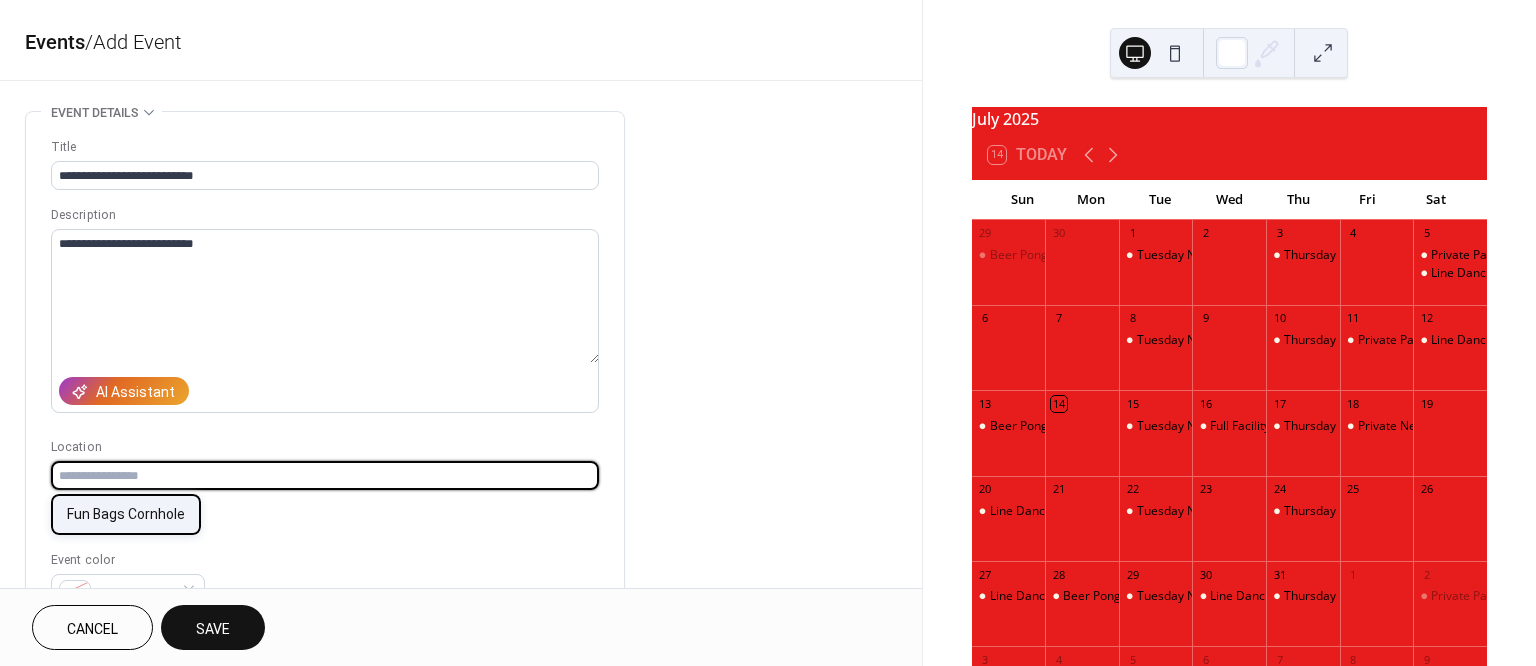 click on "Fun Bags Cornhole" at bounding box center [126, 514] 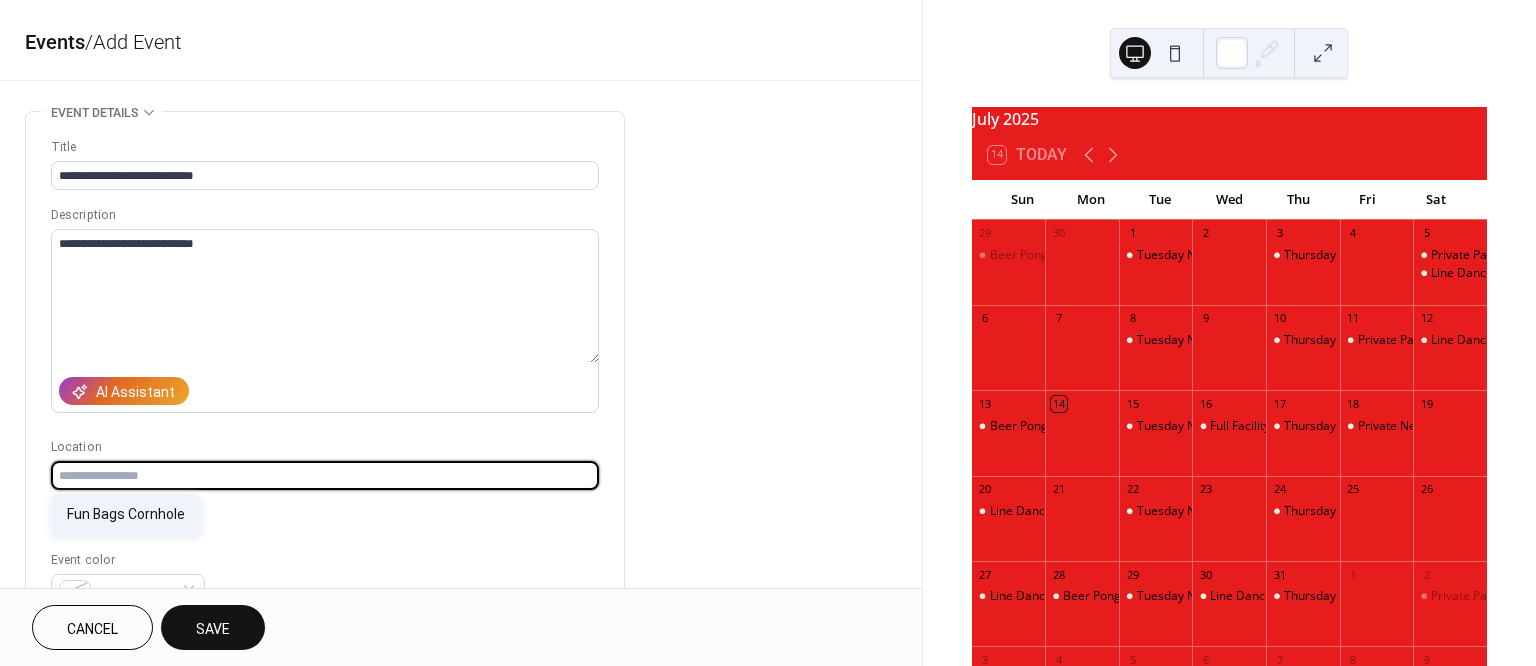 type on "**********" 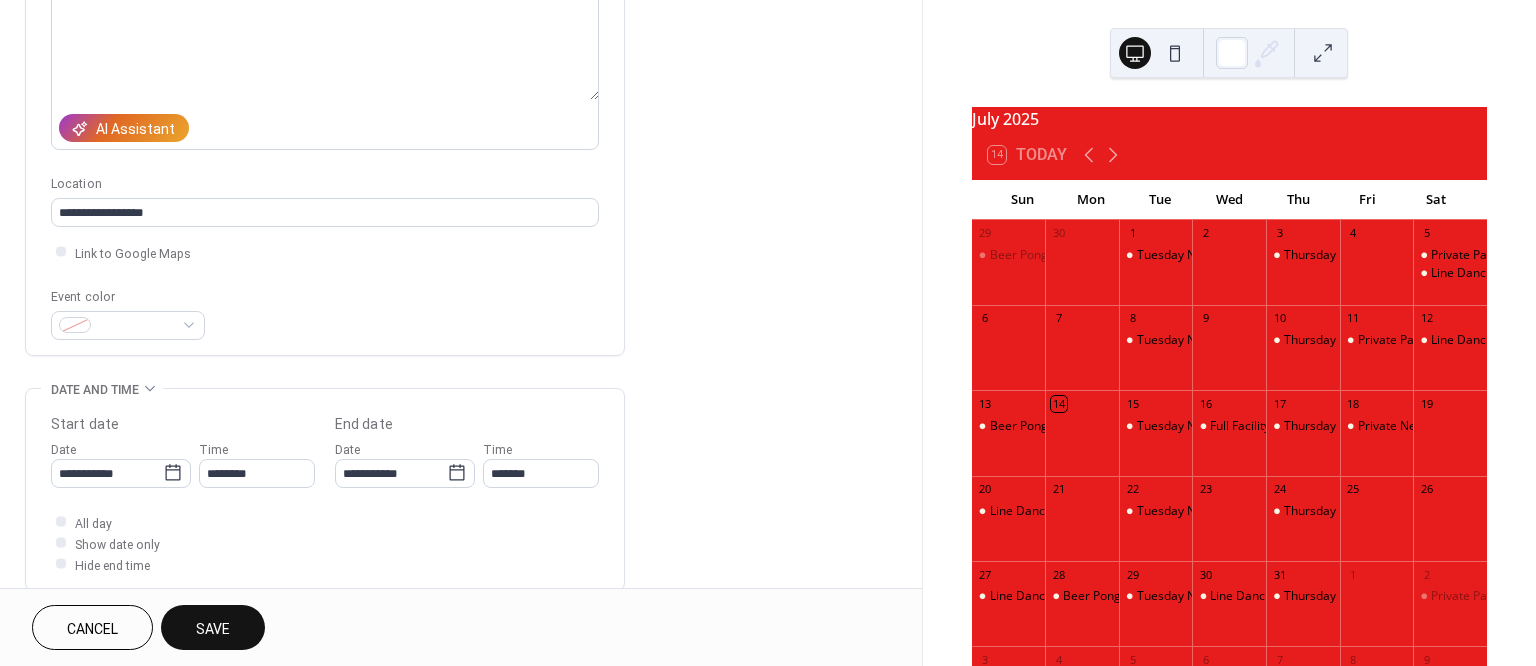 scroll, scrollTop: 272, scrollLeft: 0, axis: vertical 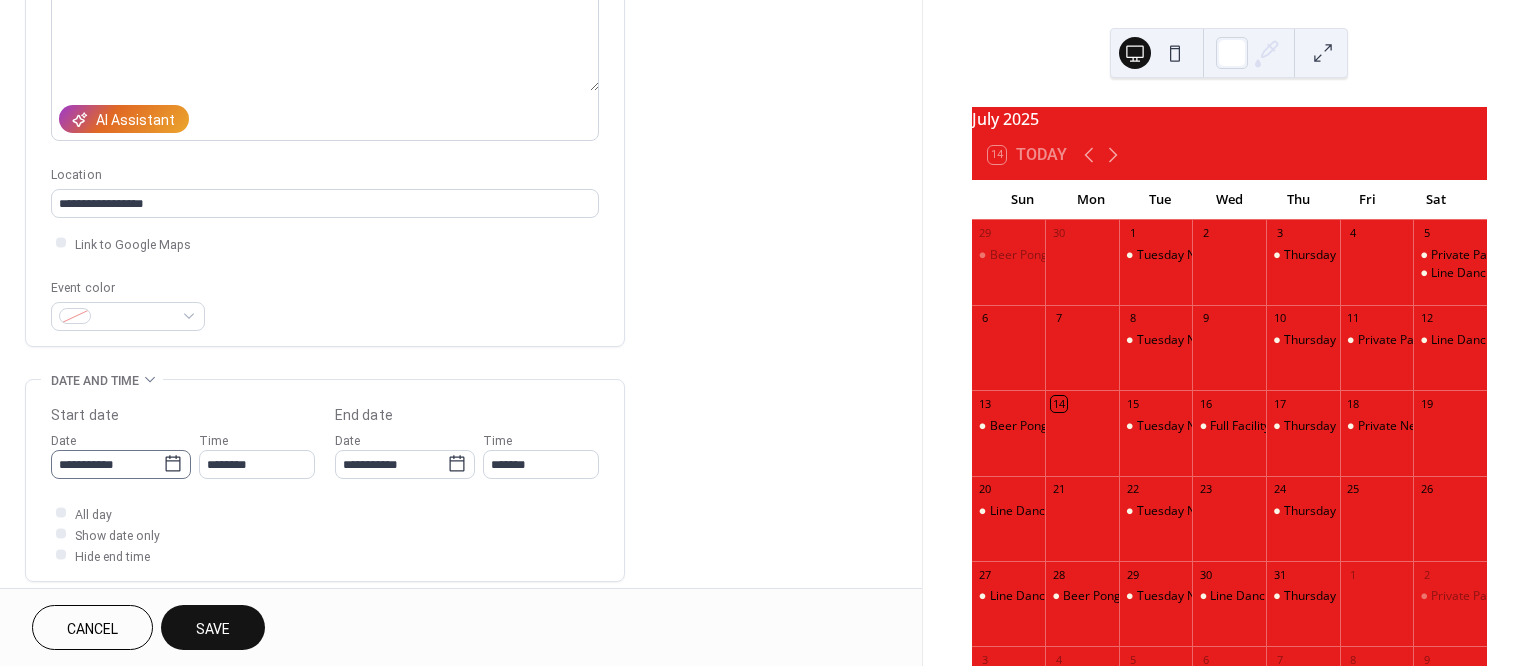 click 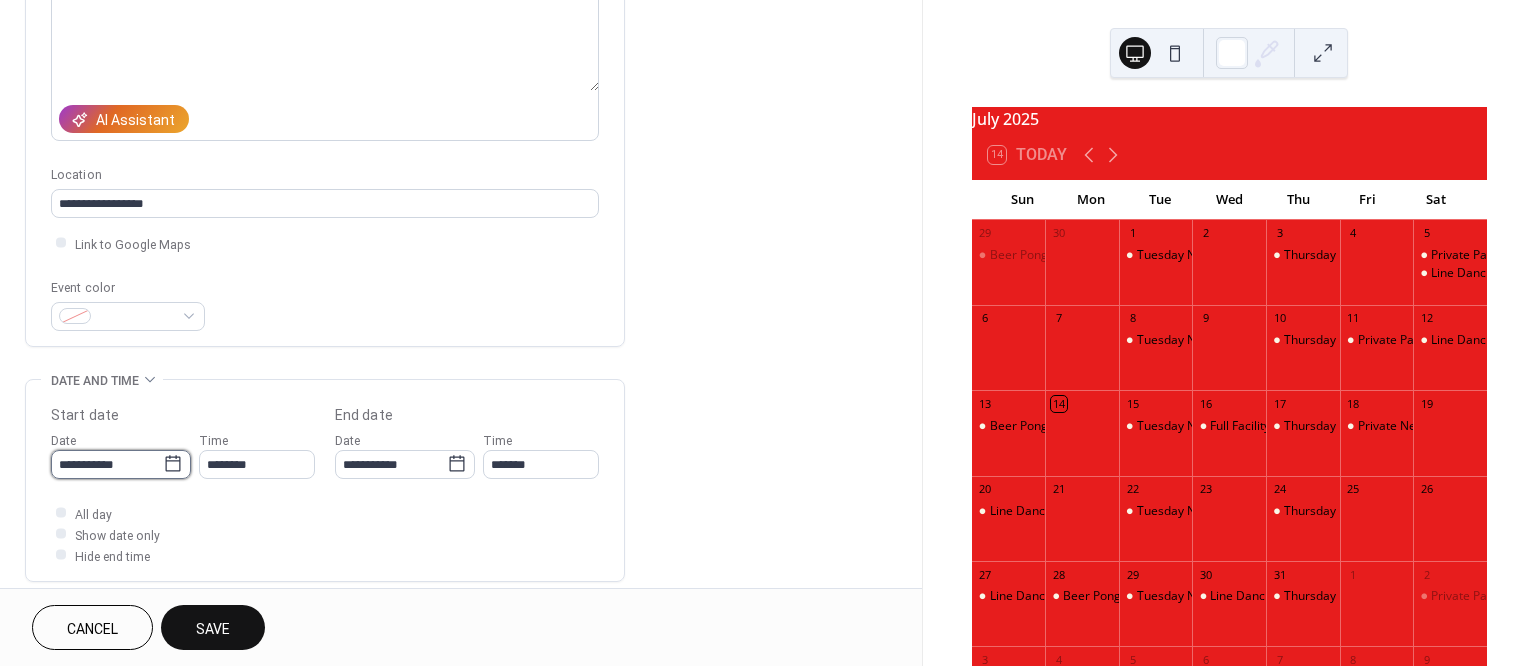 click on "**********" at bounding box center (107, 464) 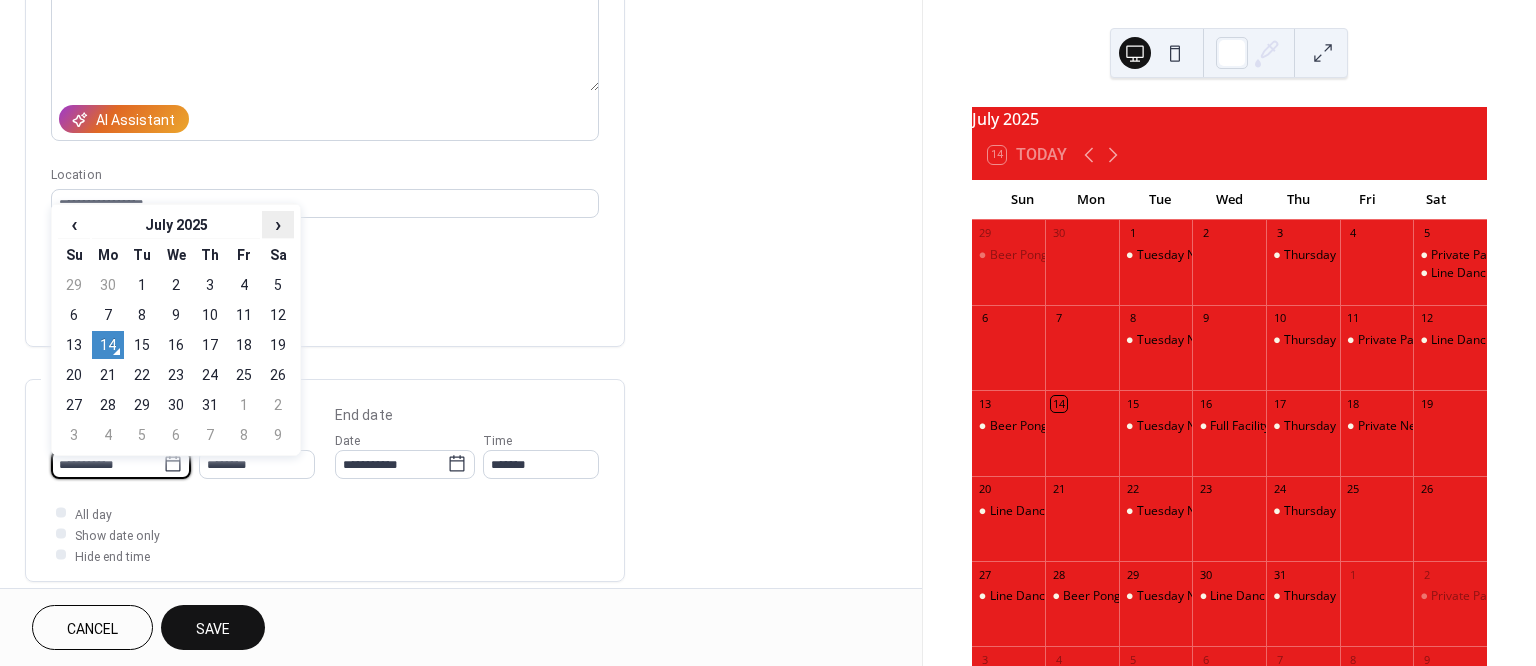 click on "›" at bounding box center [278, 224] 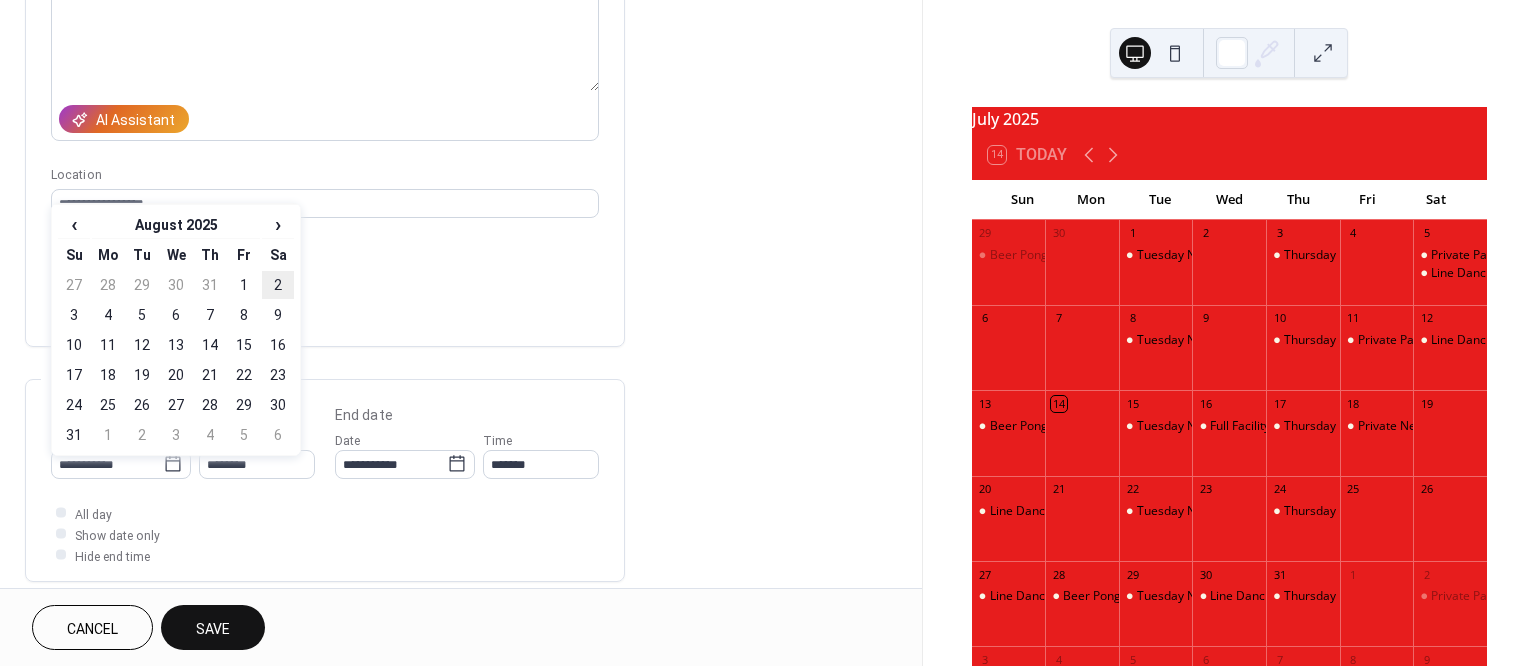 click on "2" at bounding box center [278, 285] 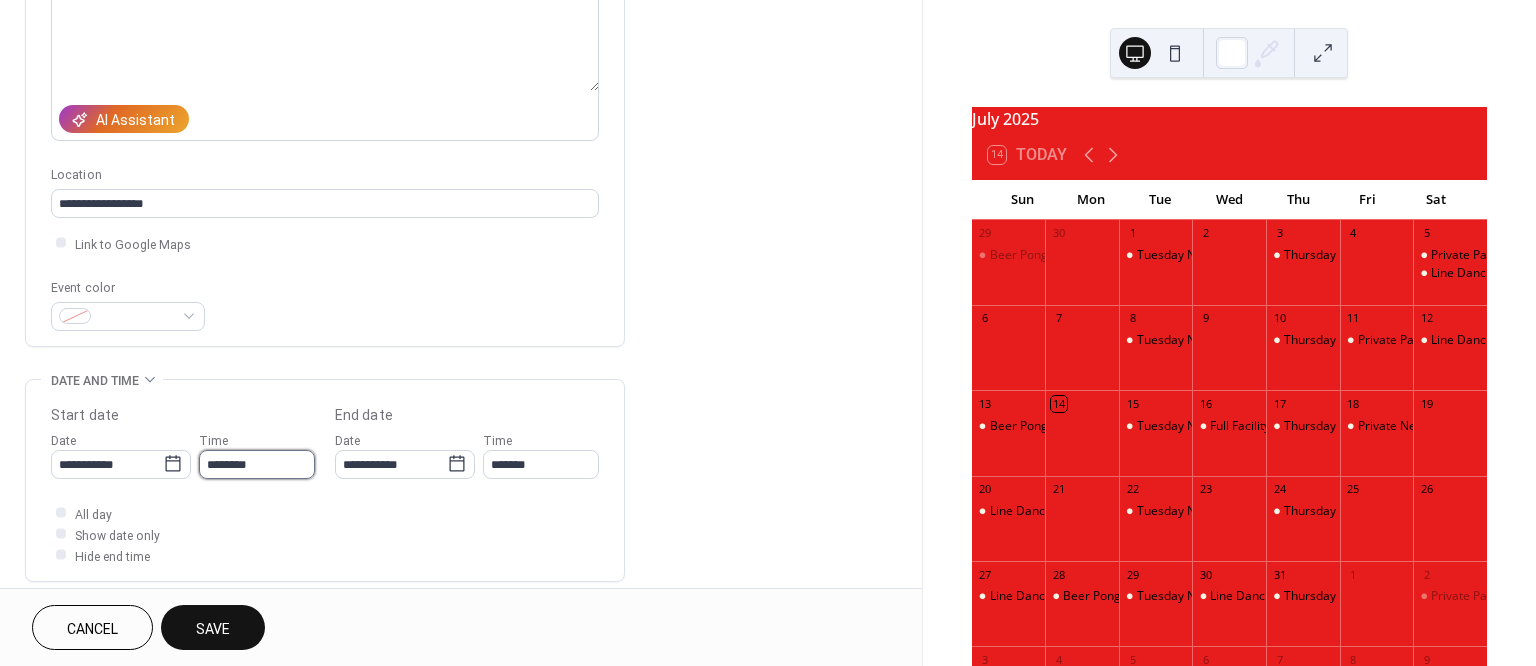 click on "********" at bounding box center [257, 464] 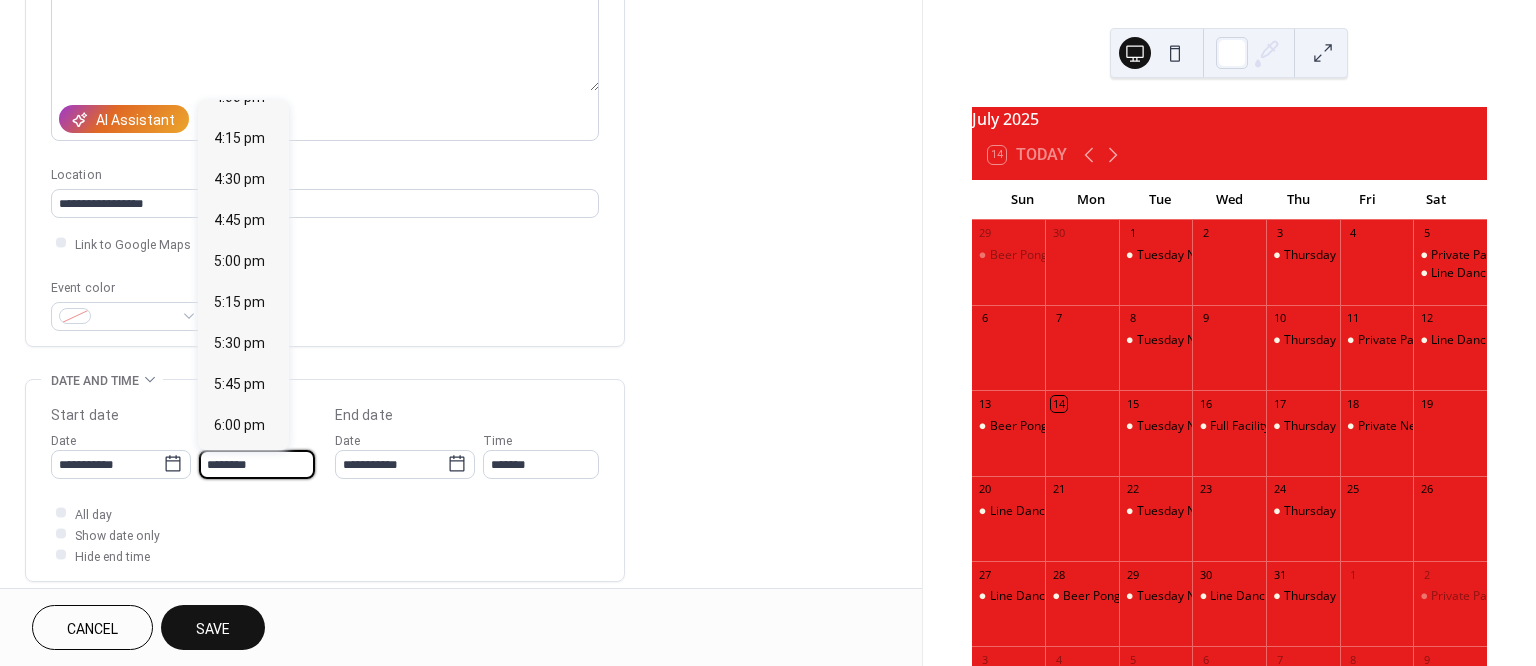 scroll, scrollTop: 2648, scrollLeft: 0, axis: vertical 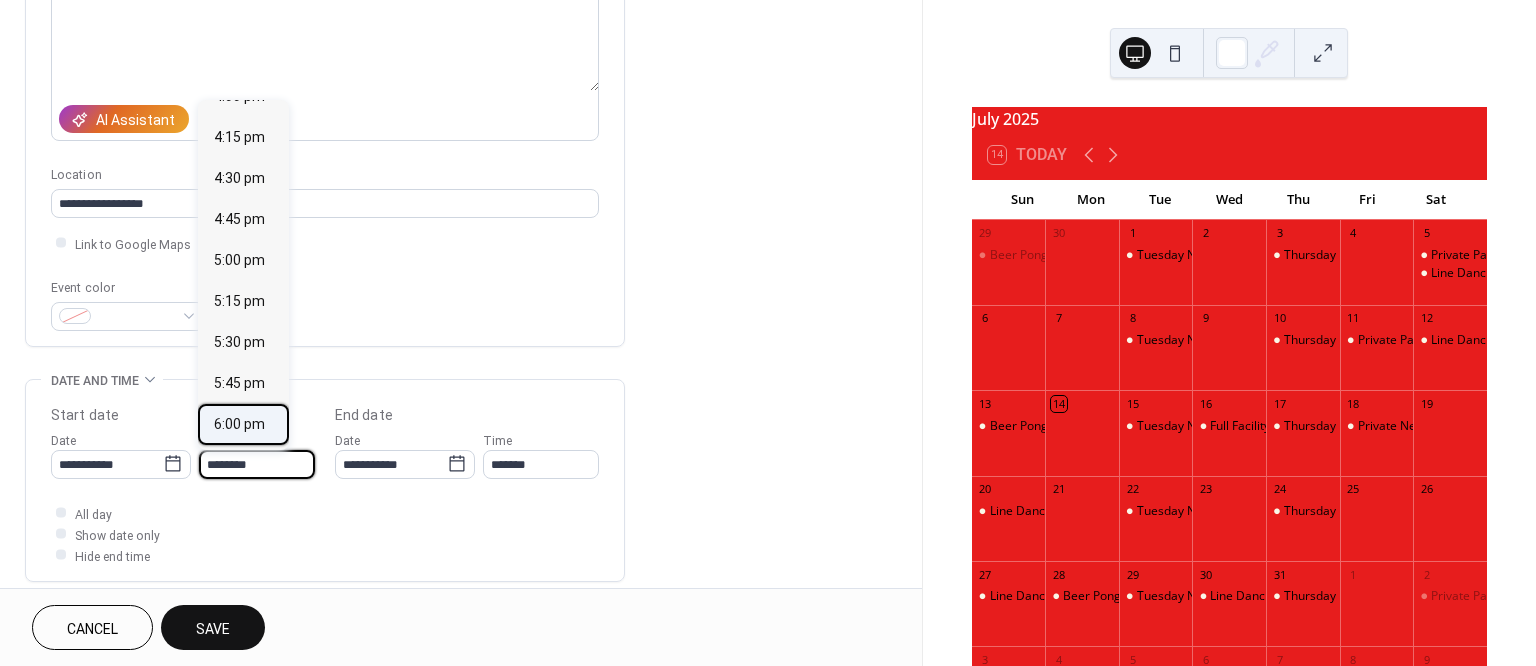 click on "6:00 pm" at bounding box center [239, 424] 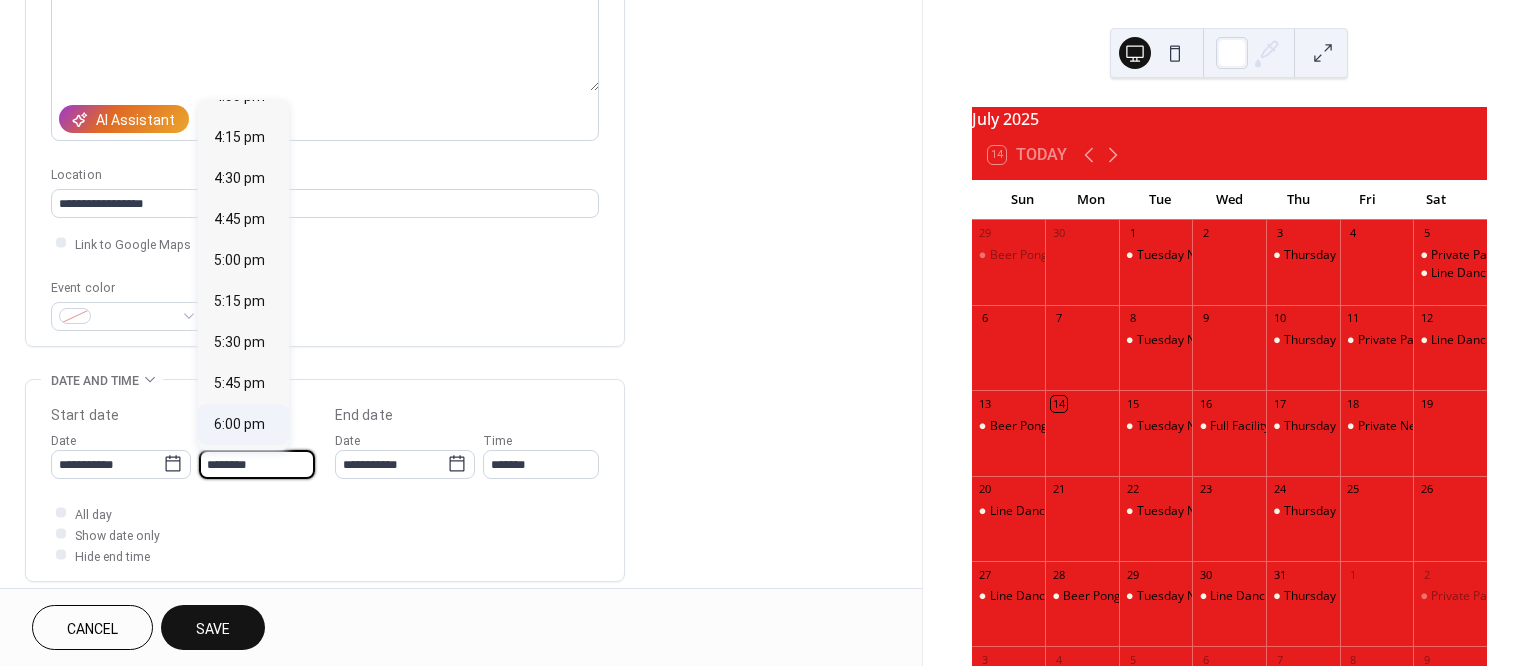 type on "*******" 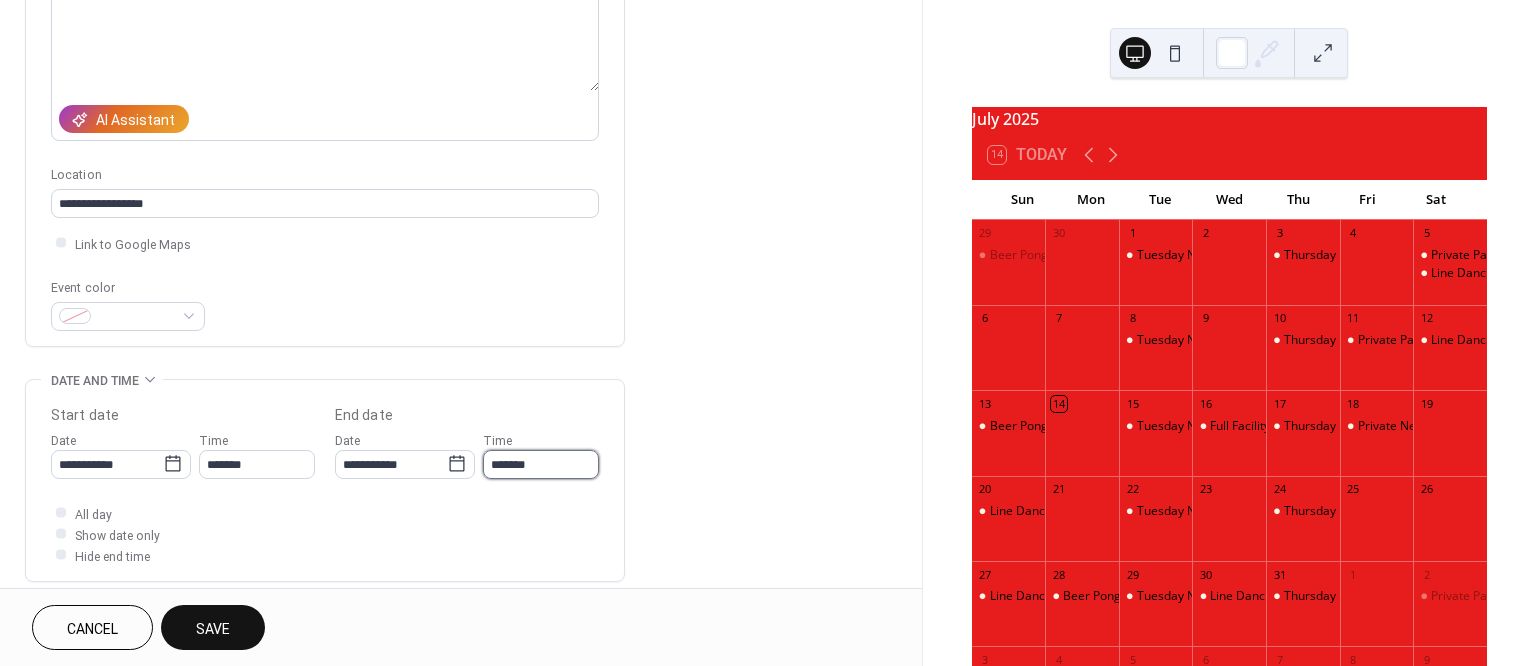 click on "*******" at bounding box center (541, 464) 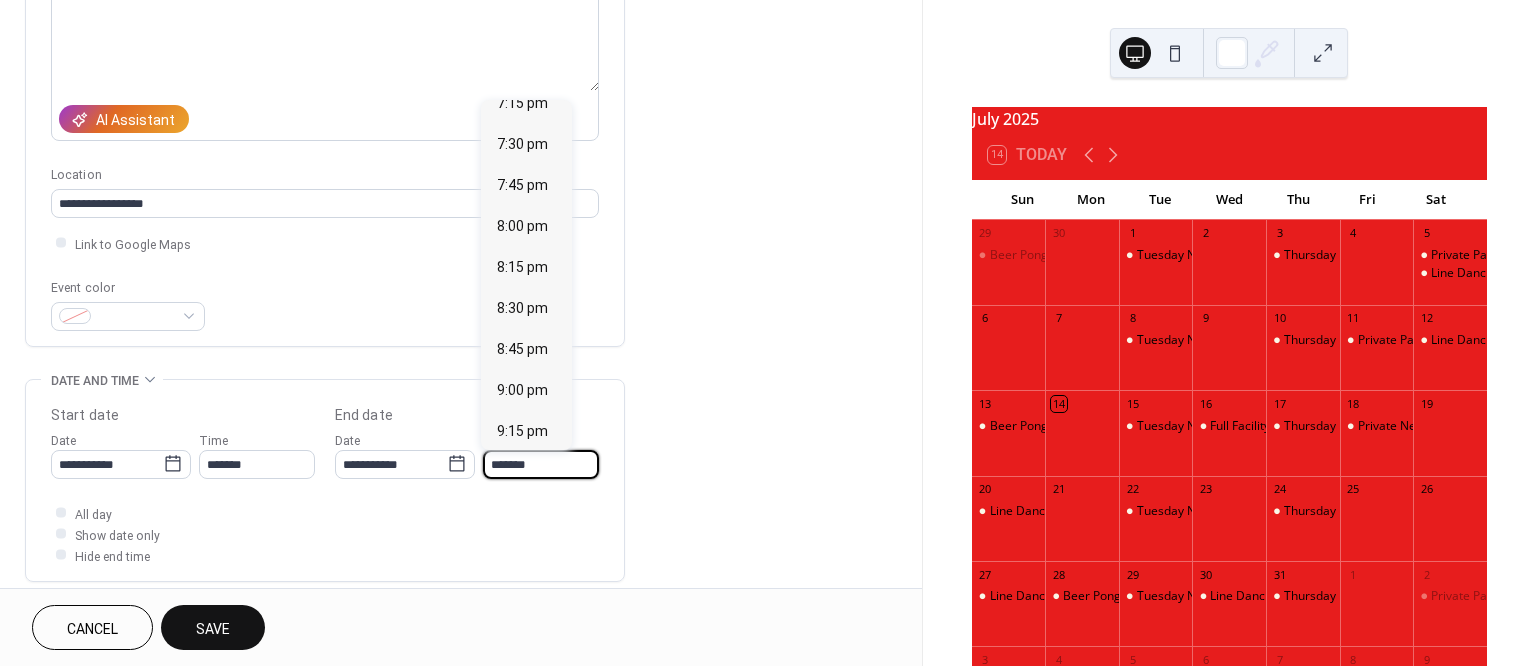 scroll, scrollTop: 188, scrollLeft: 0, axis: vertical 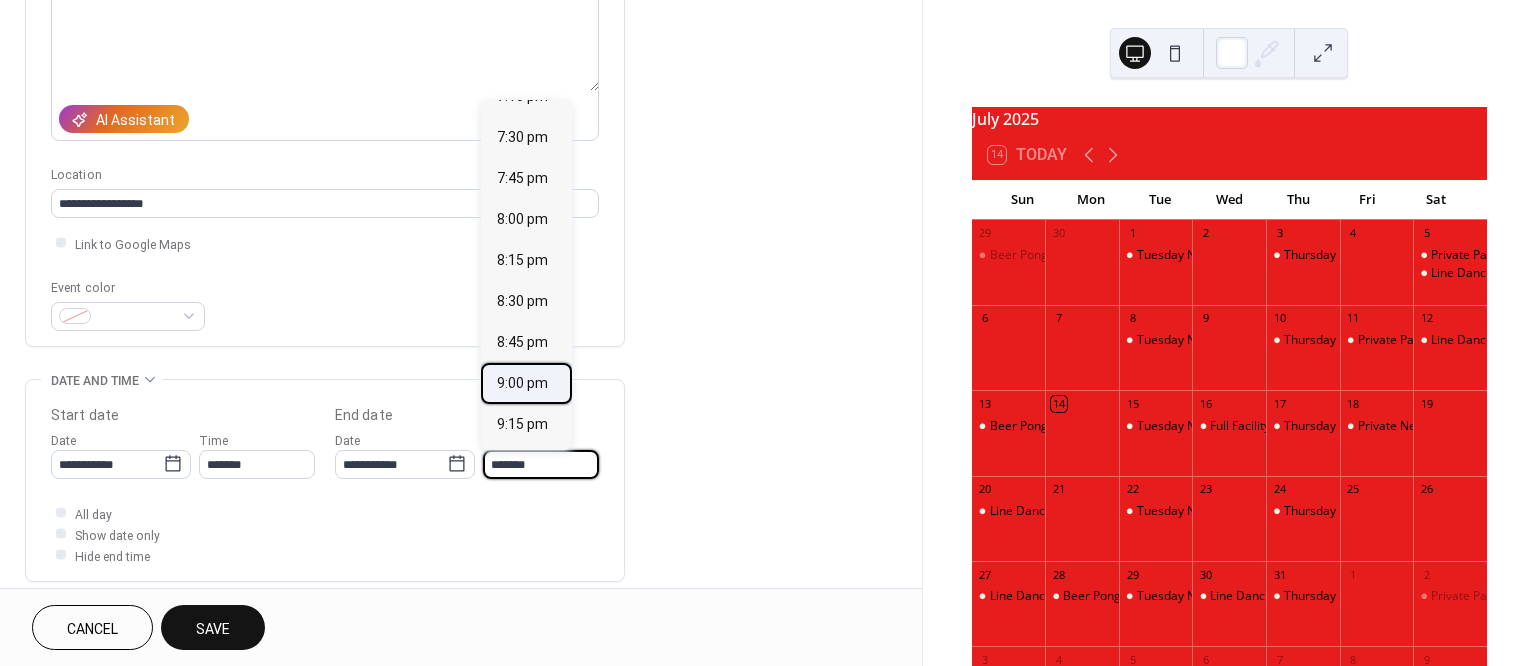 click on "9:00 pm" at bounding box center (522, 383) 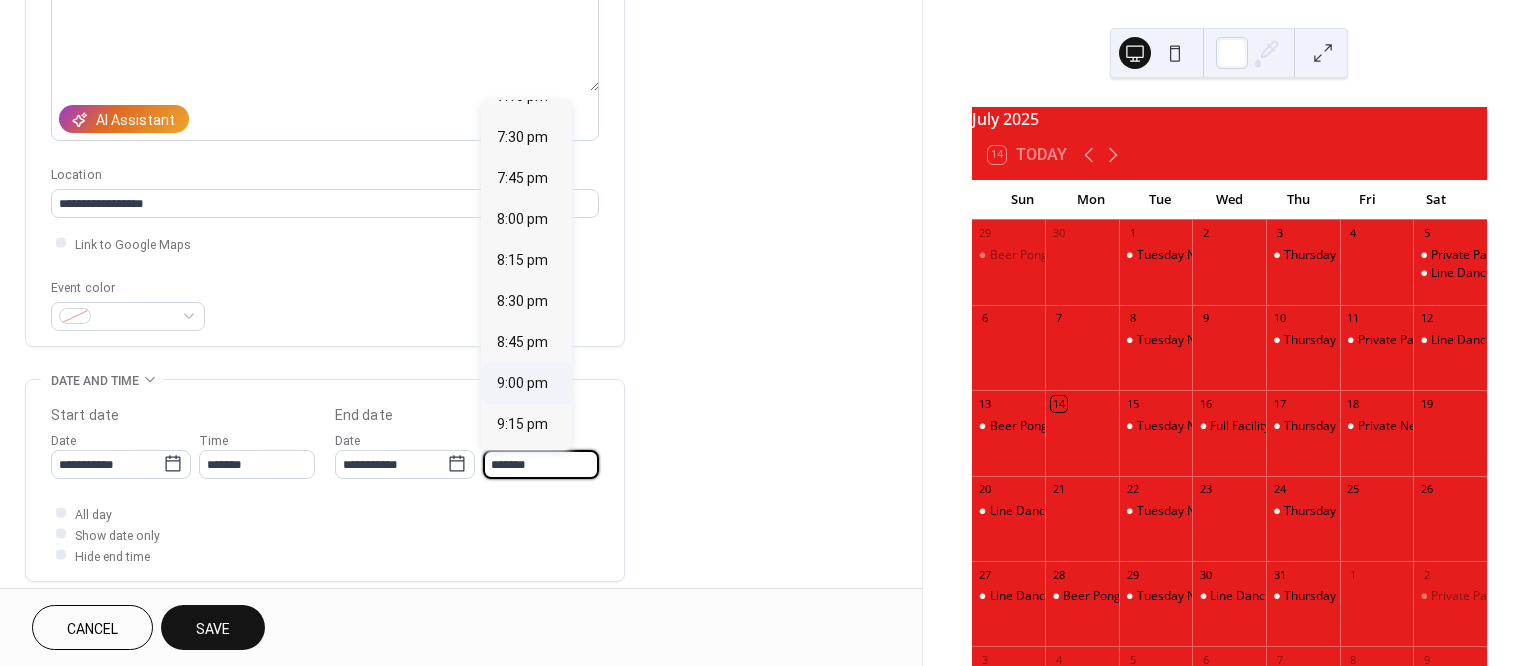 type on "*******" 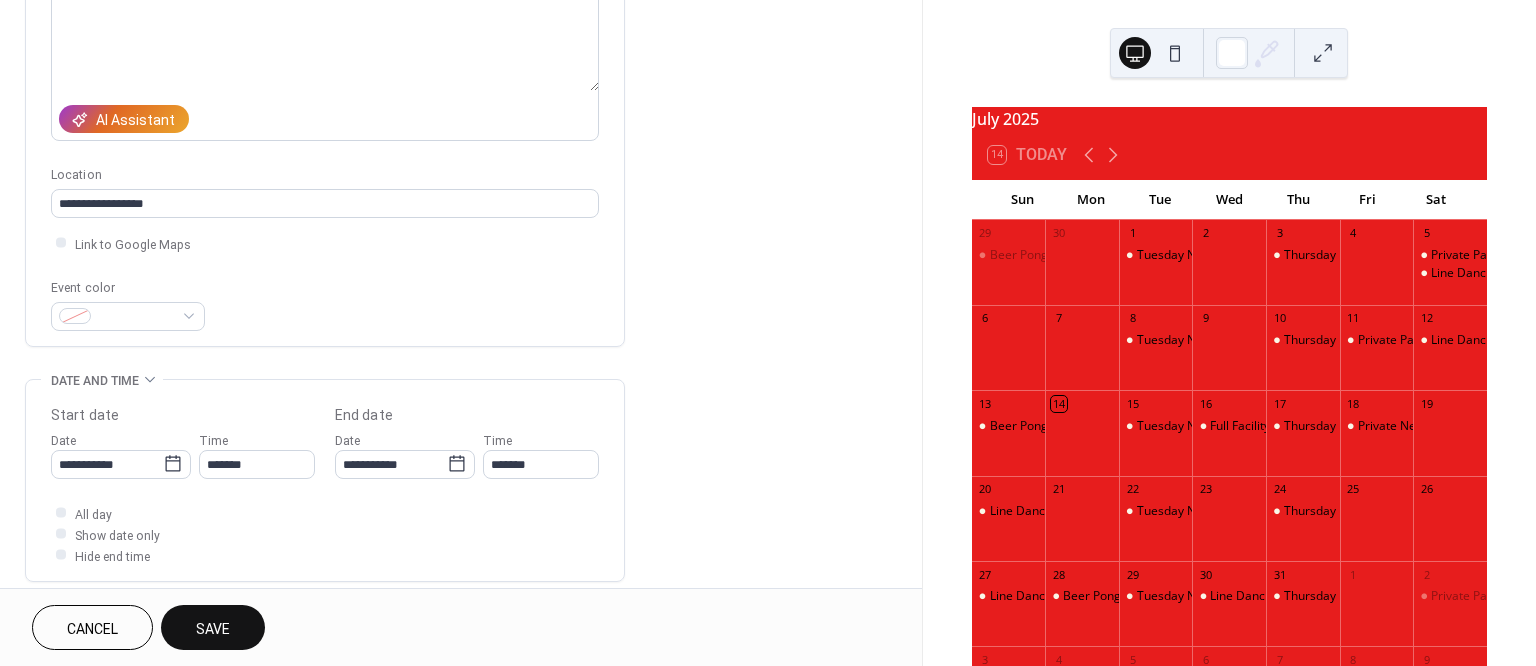 click on "Save" at bounding box center (213, 629) 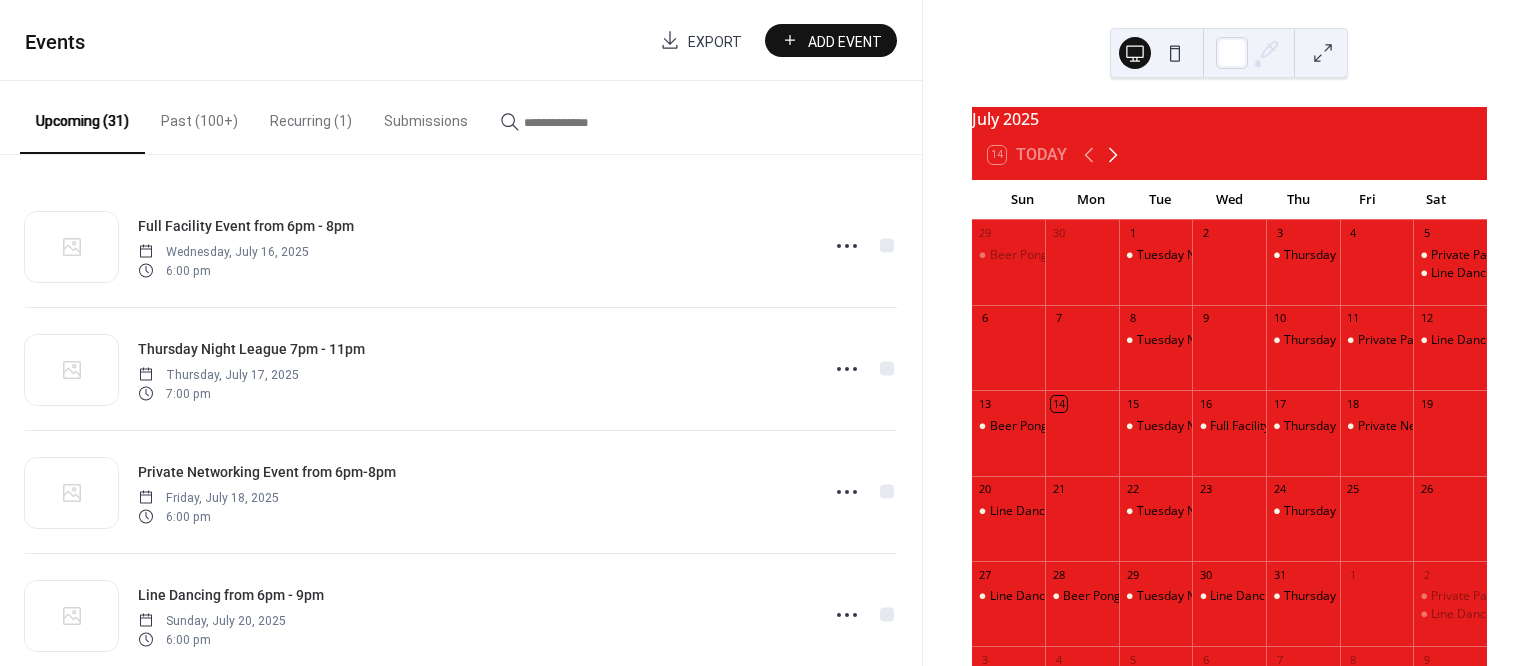click 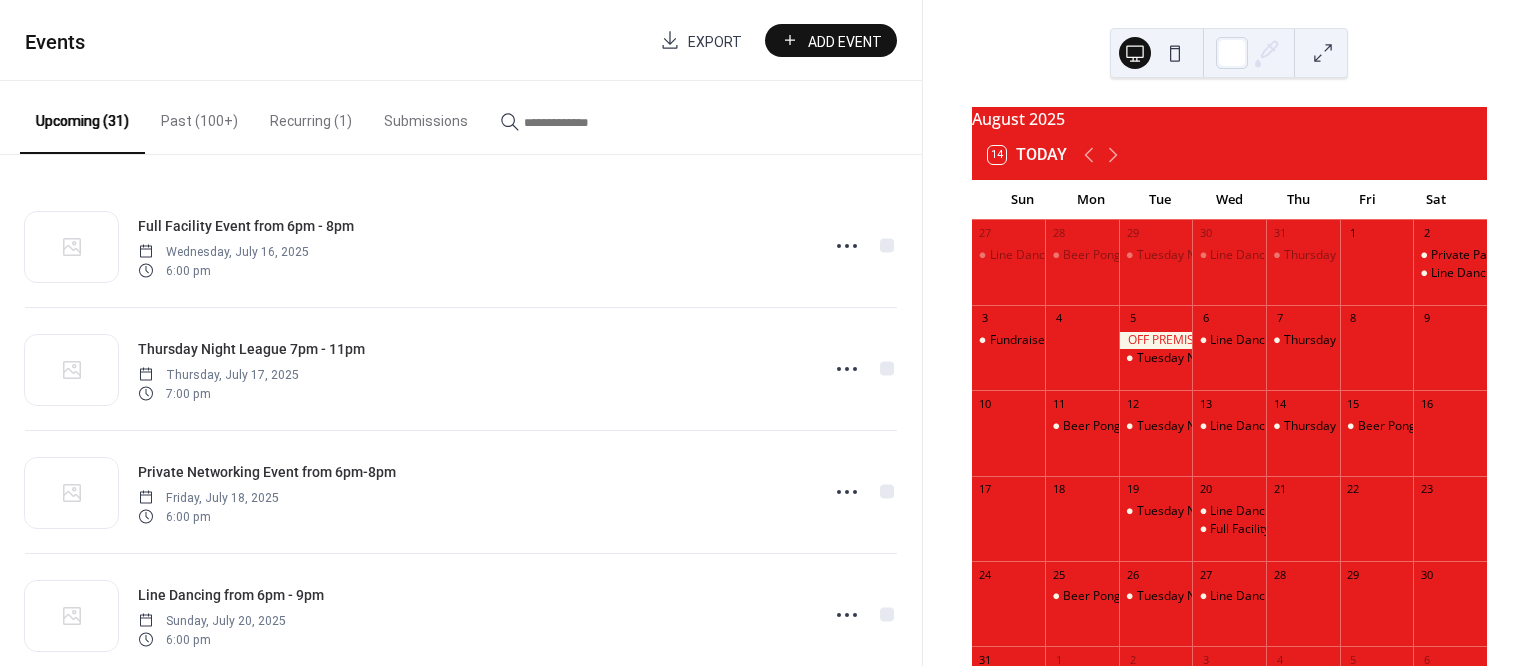 click on "Add Event" at bounding box center (845, 41) 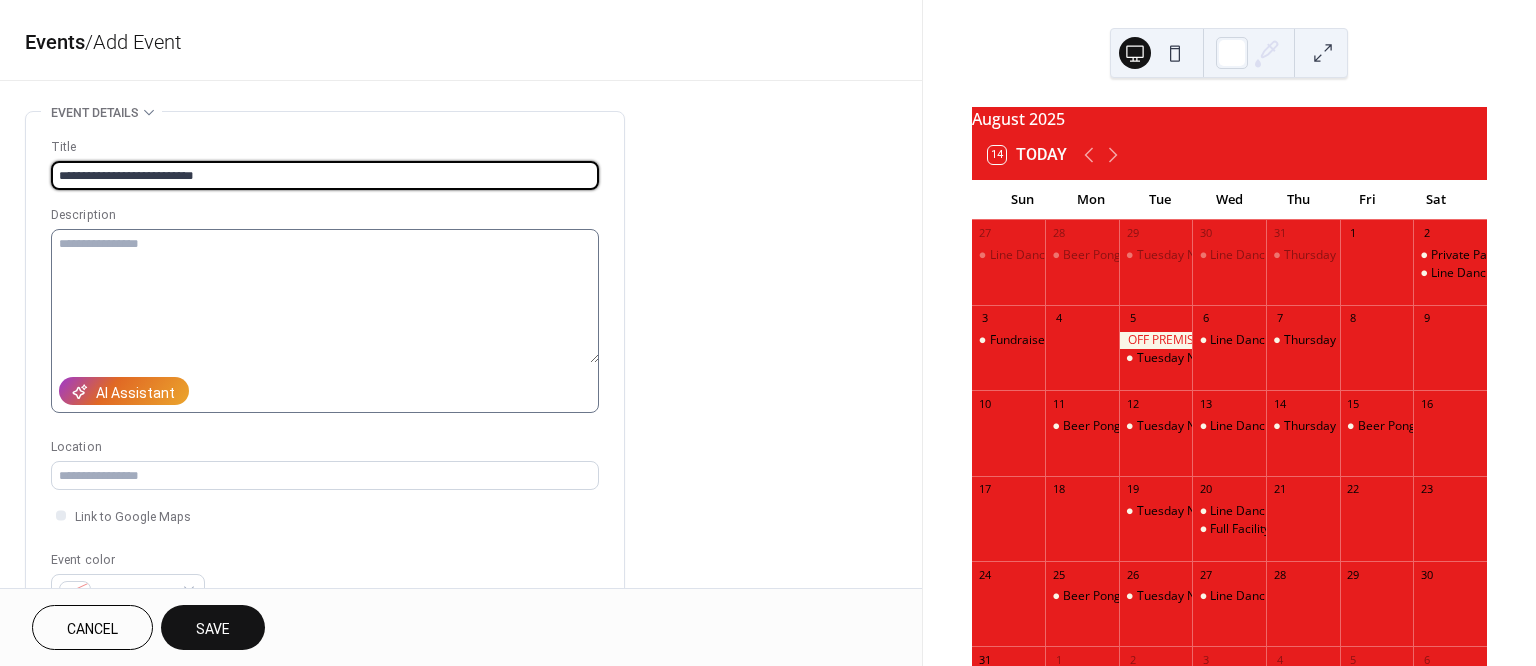 type on "**********" 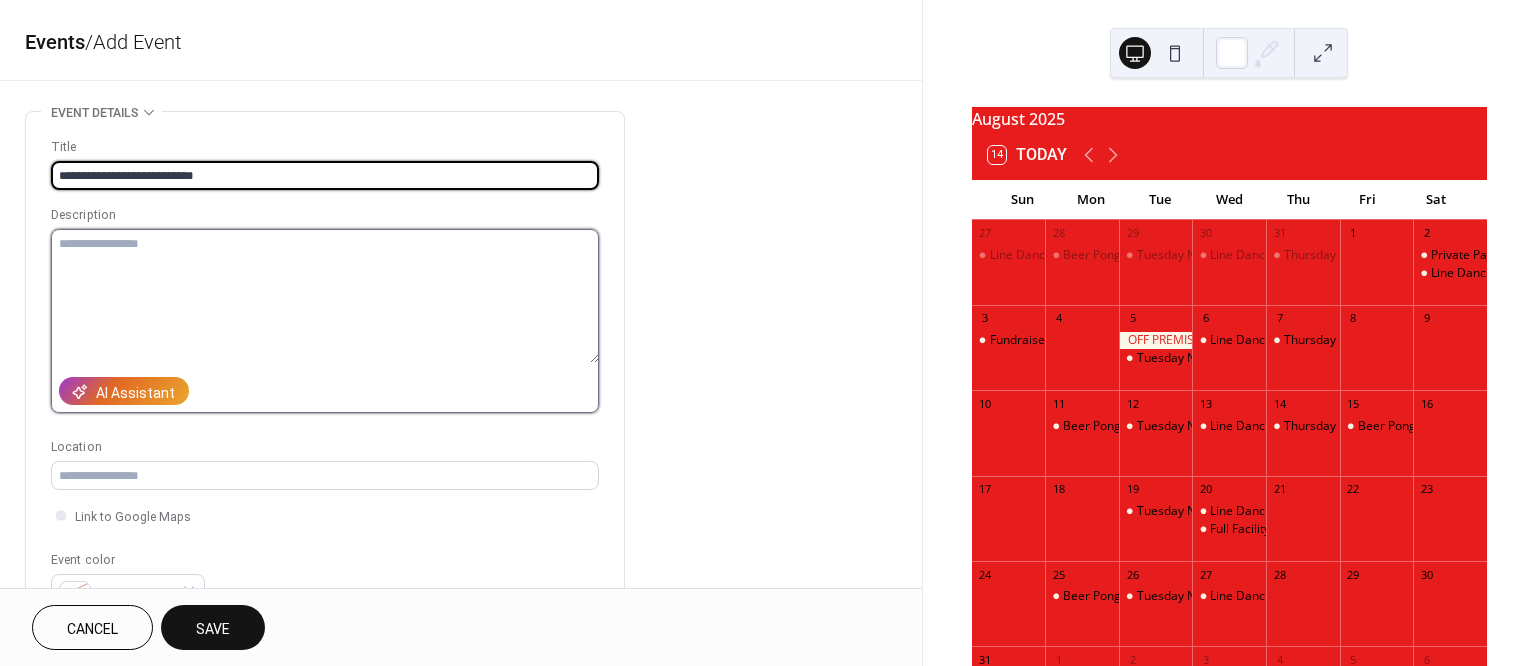 click at bounding box center (325, 296) 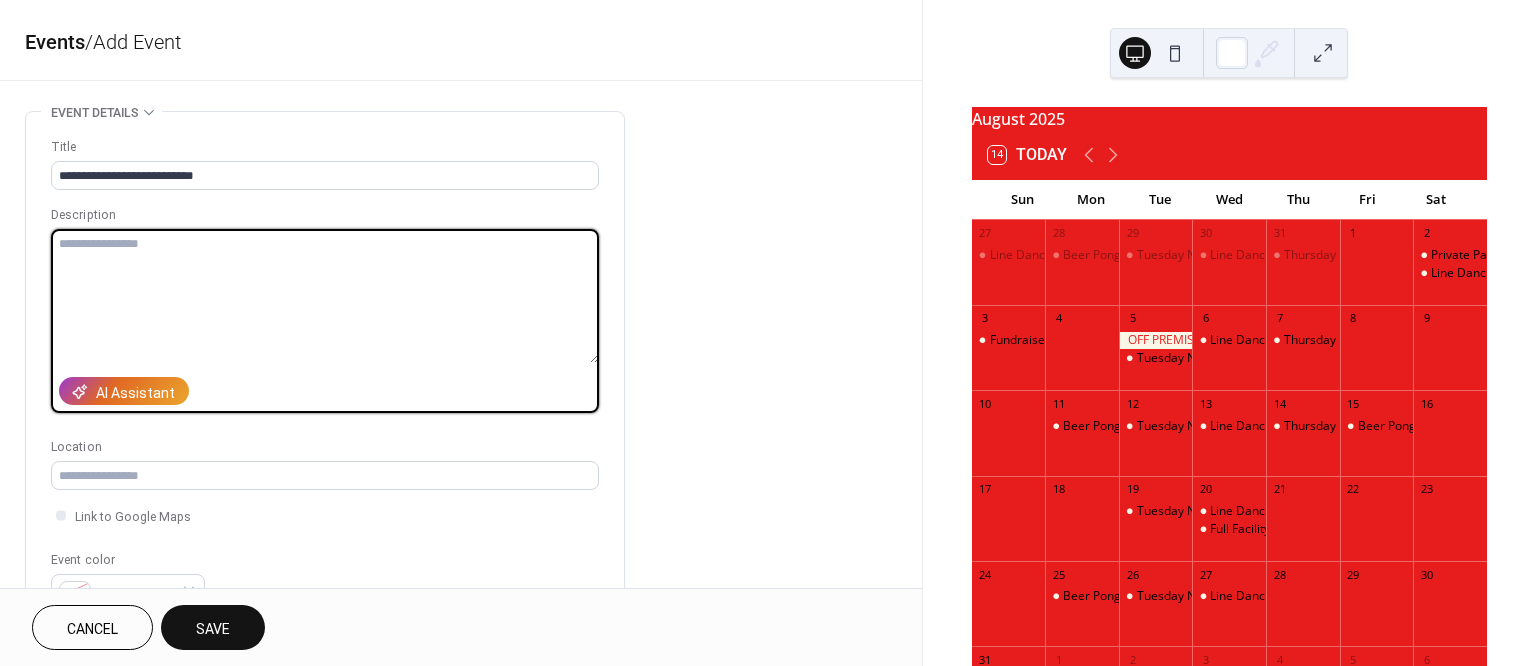 paste on "**********" 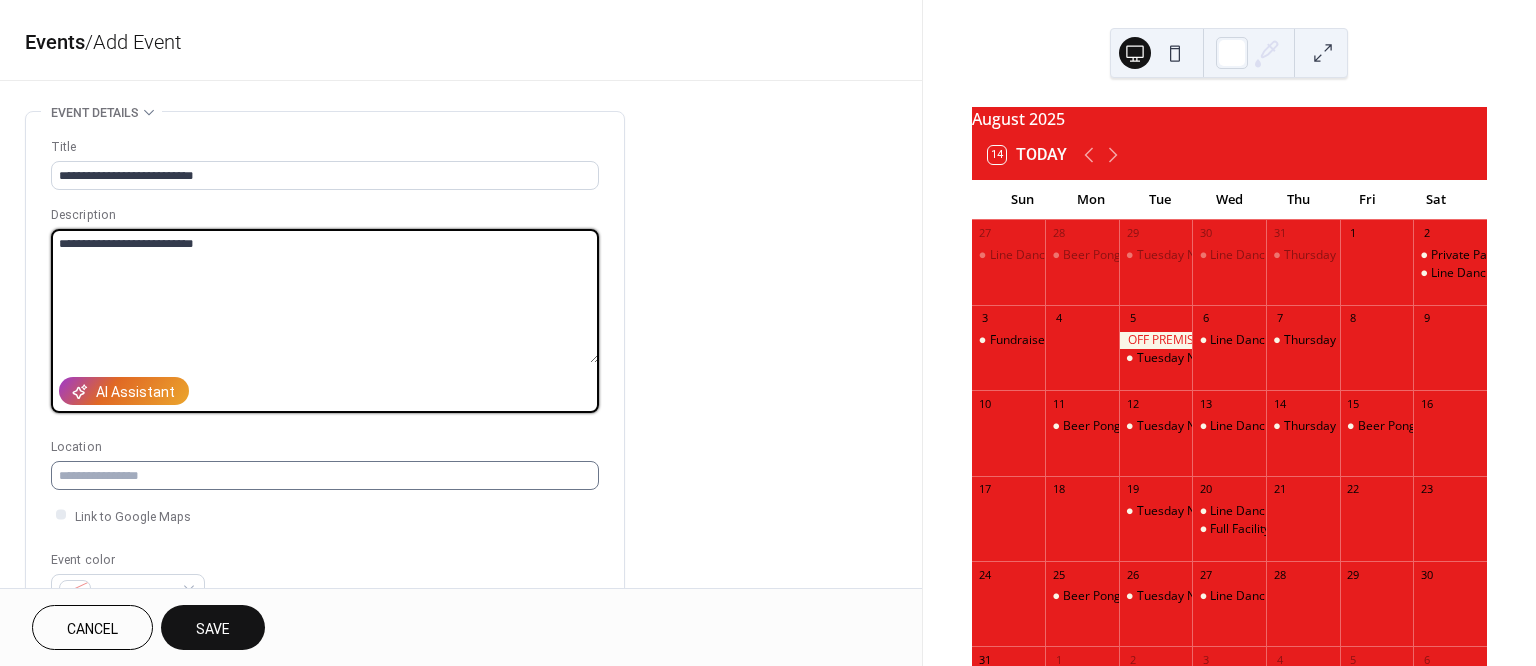 type on "**********" 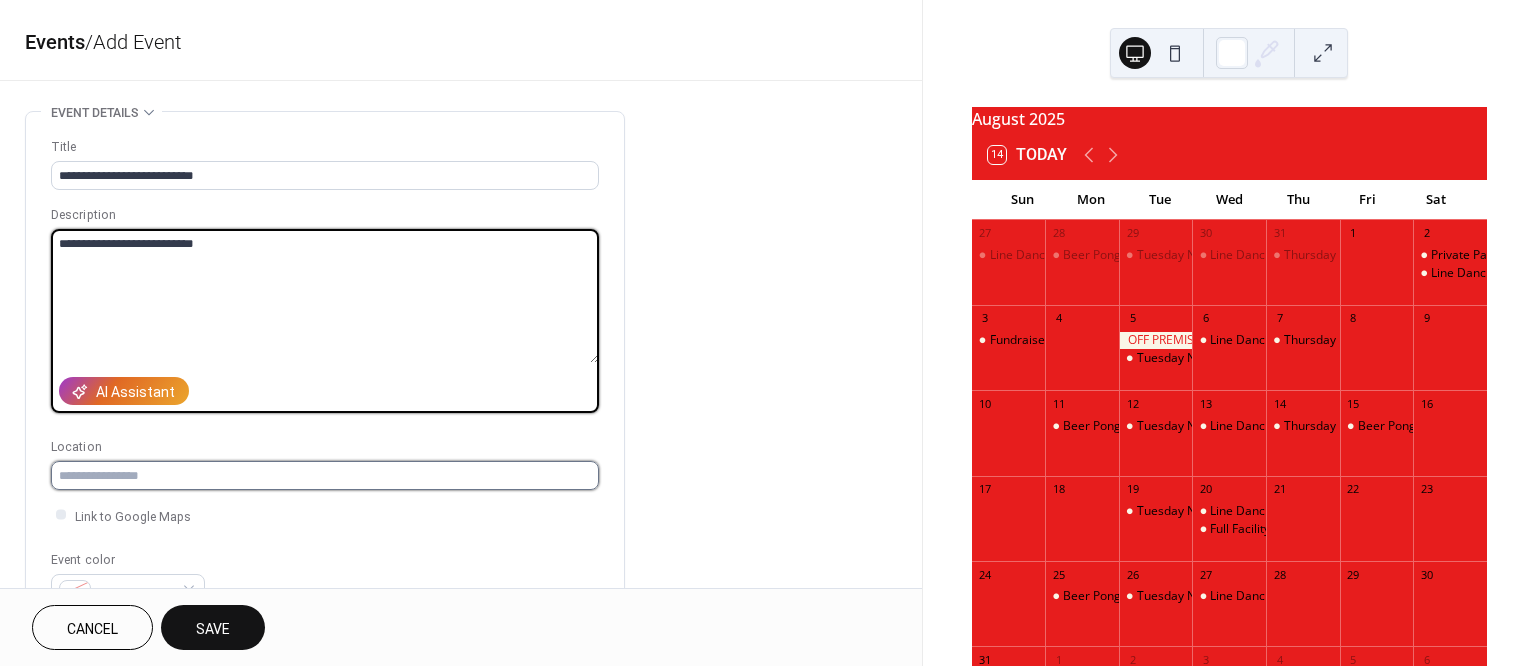 click at bounding box center [325, 475] 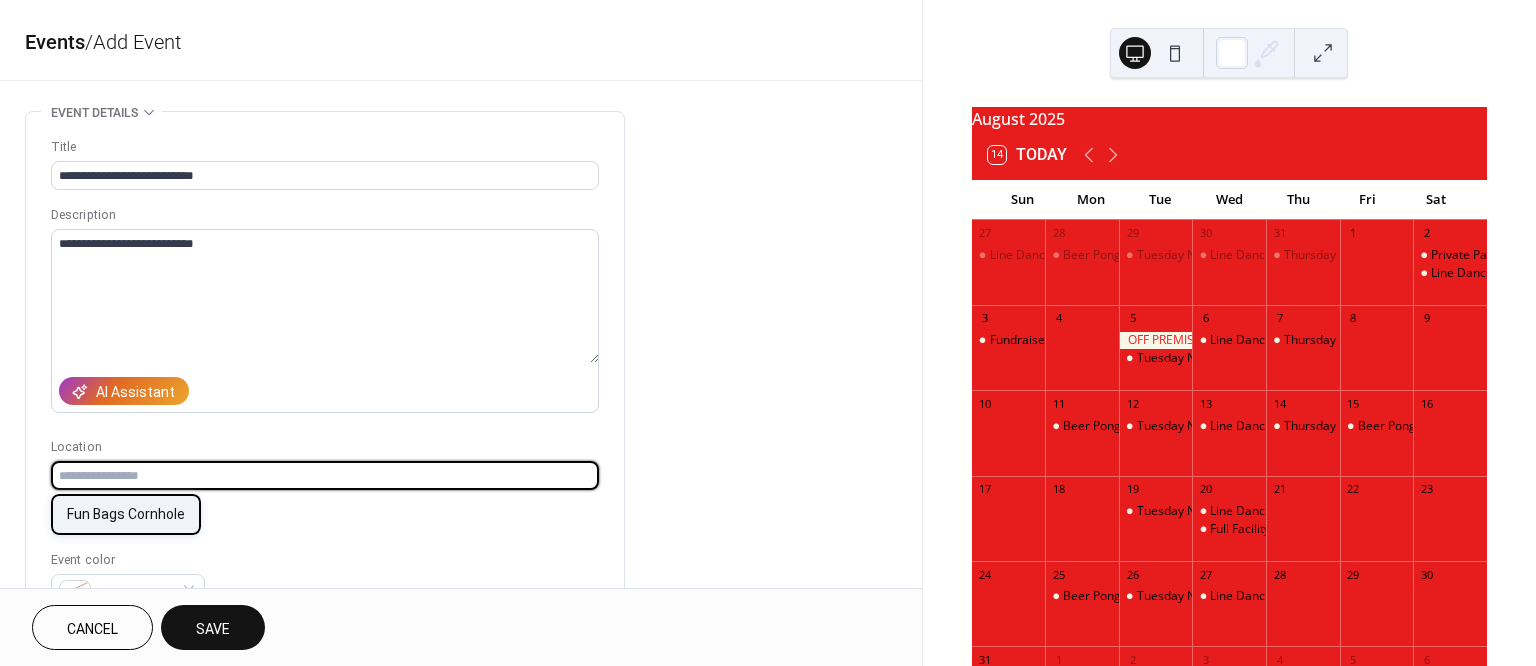 click on "Fun Bags Cornhole" at bounding box center [126, 514] 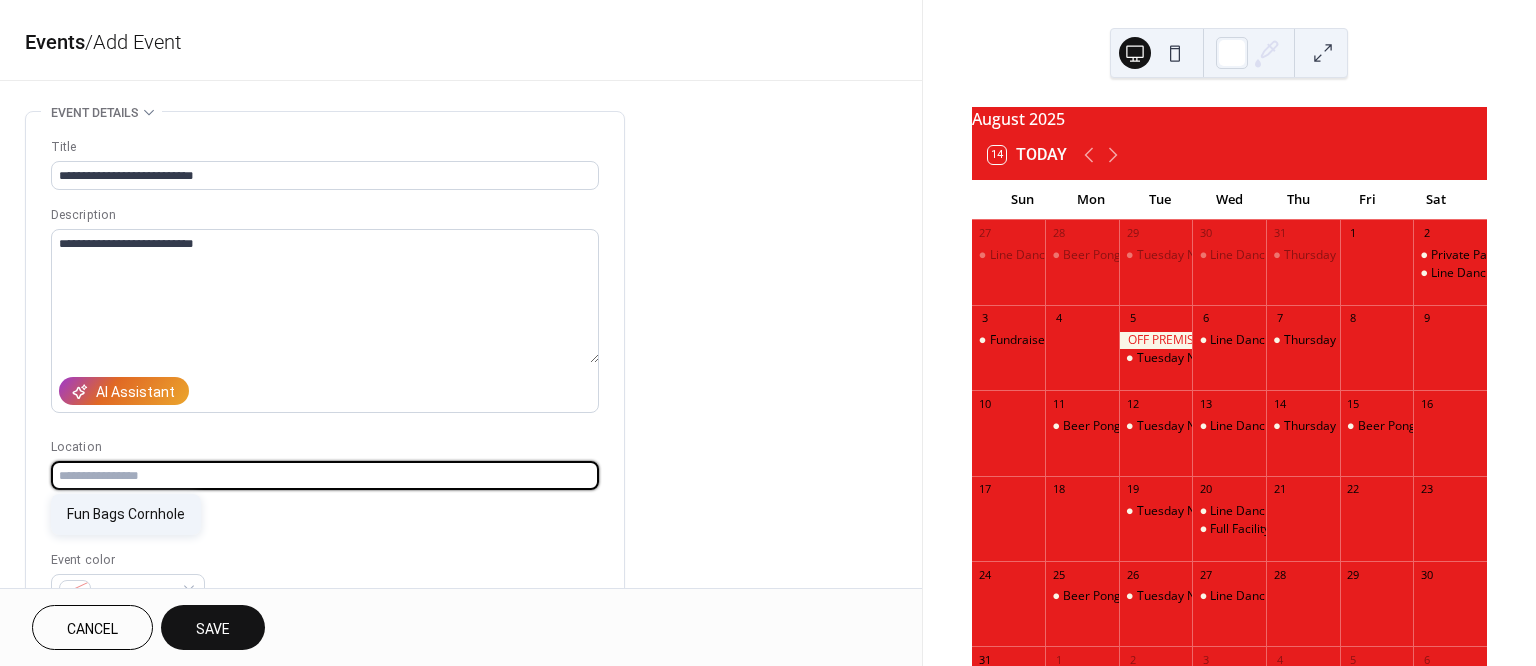 type on "**********" 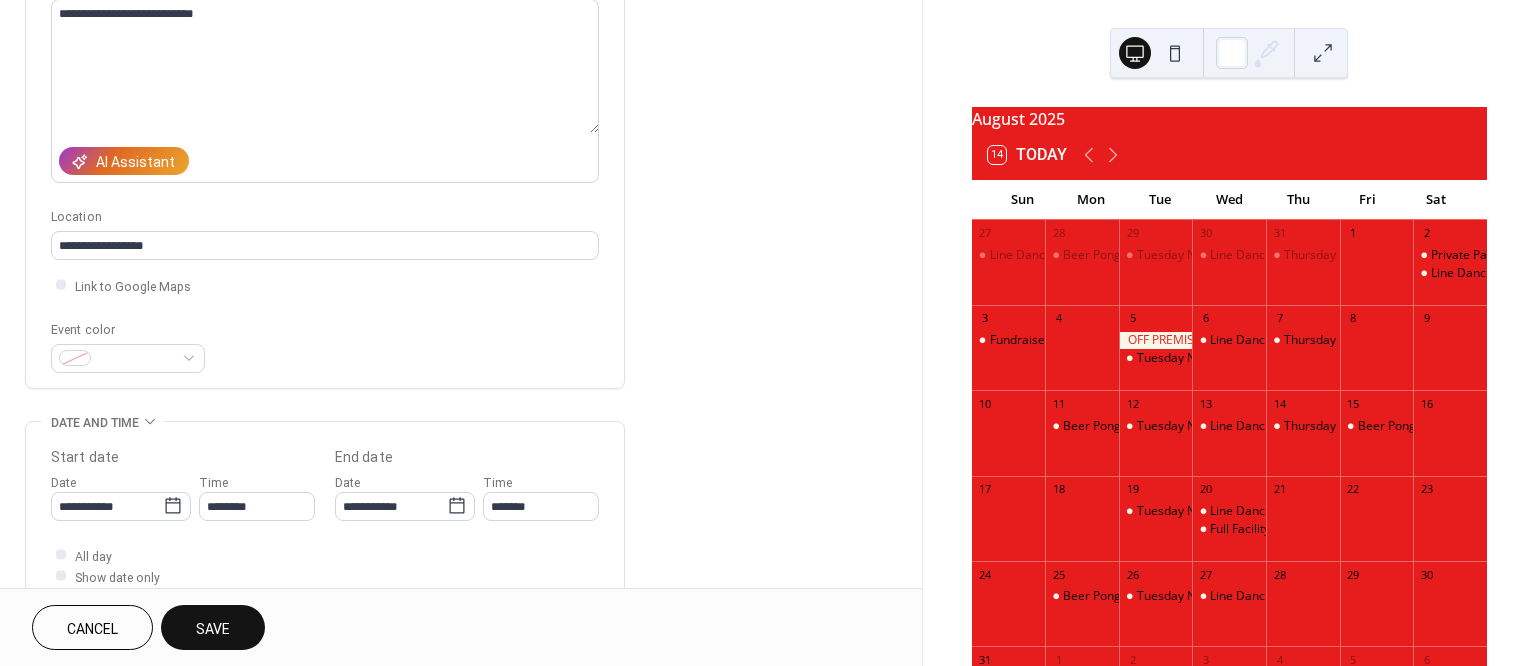 scroll, scrollTop: 242, scrollLeft: 0, axis: vertical 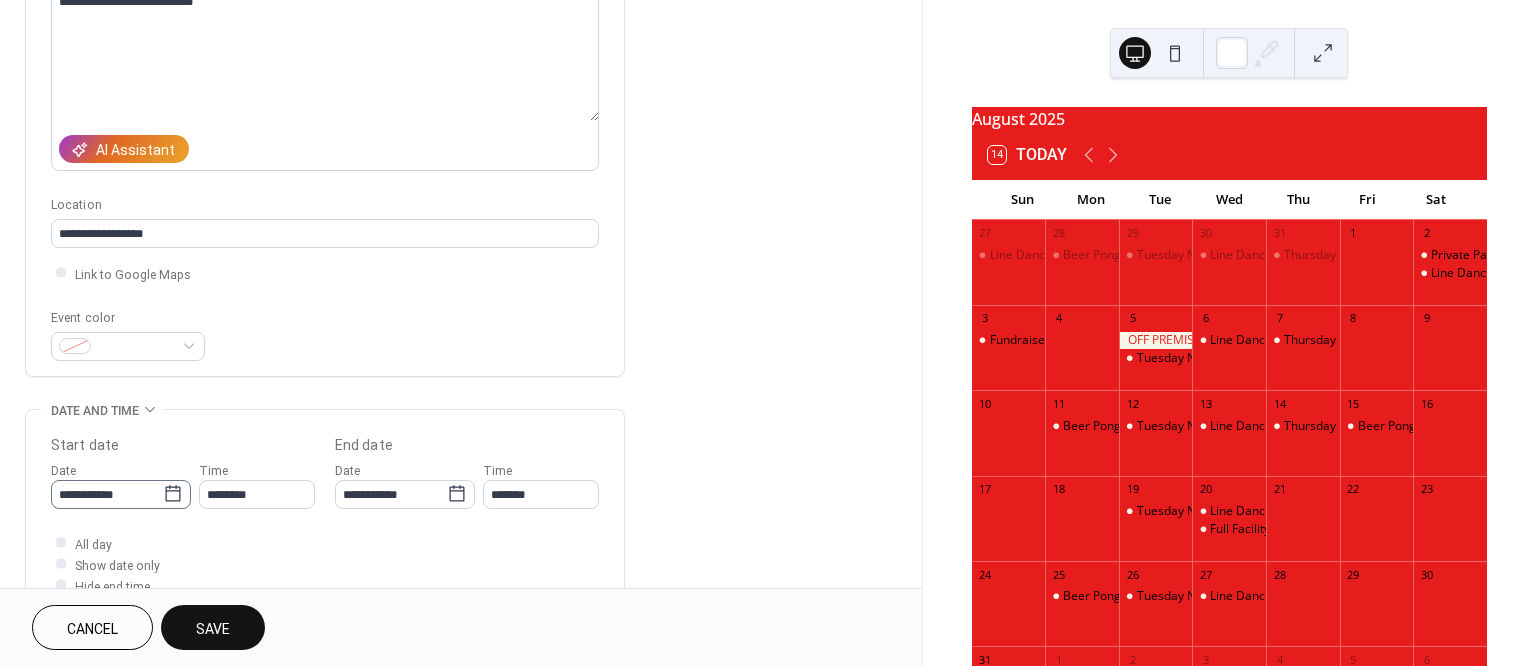 click 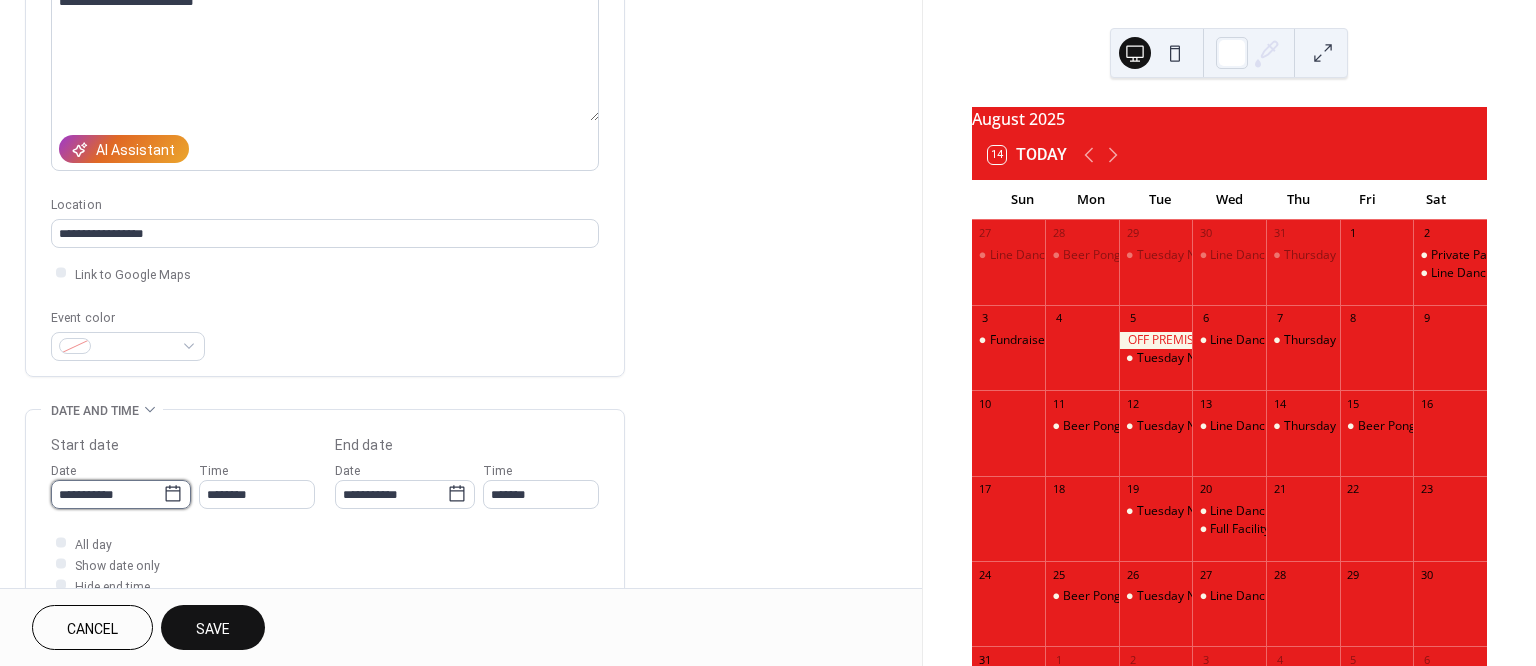 click on "**********" at bounding box center (107, 494) 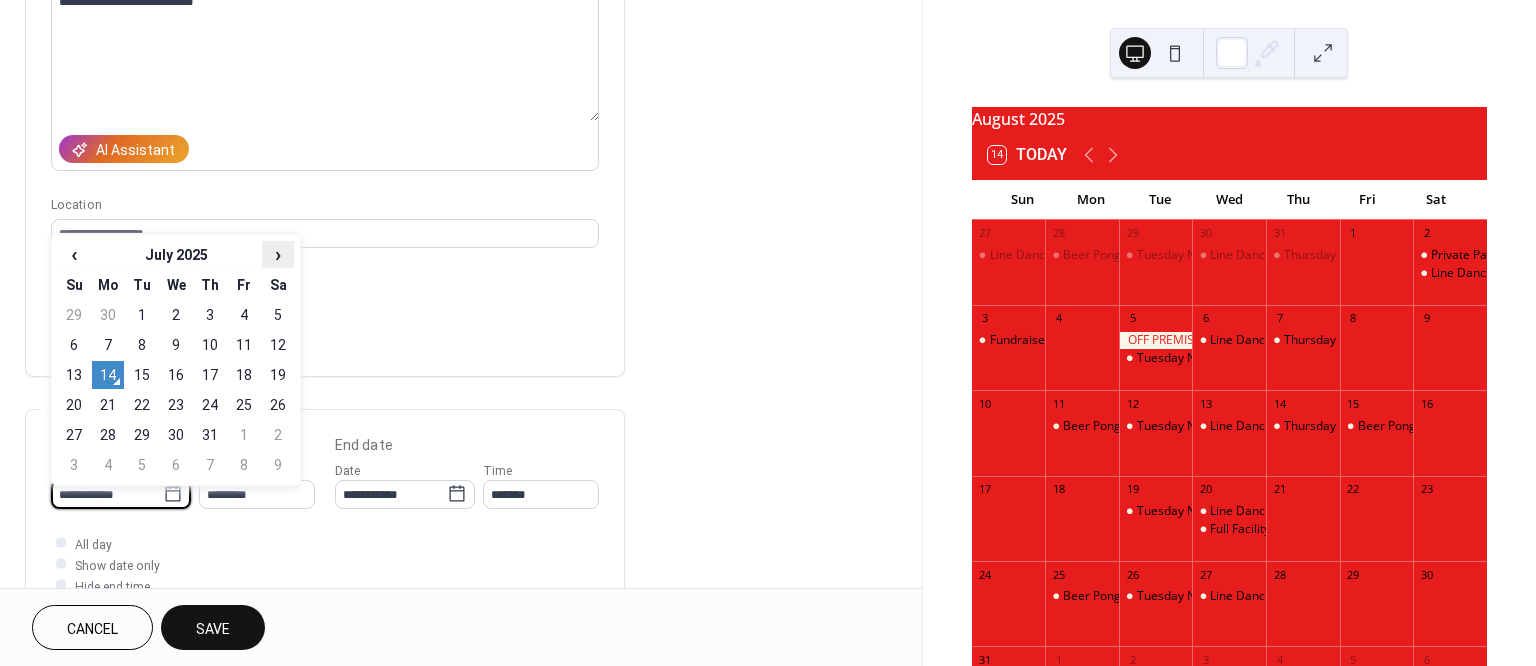 click on "›" at bounding box center (278, 254) 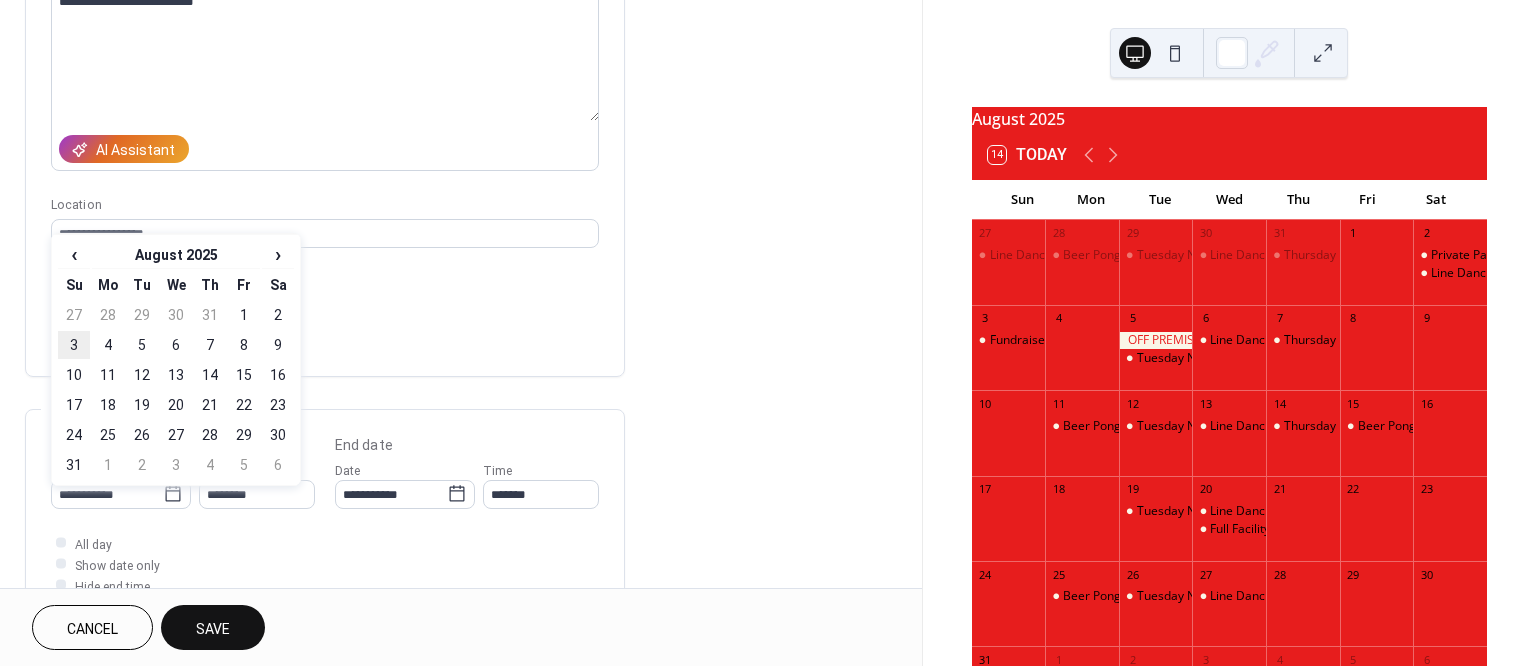 click on "3" at bounding box center (74, 345) 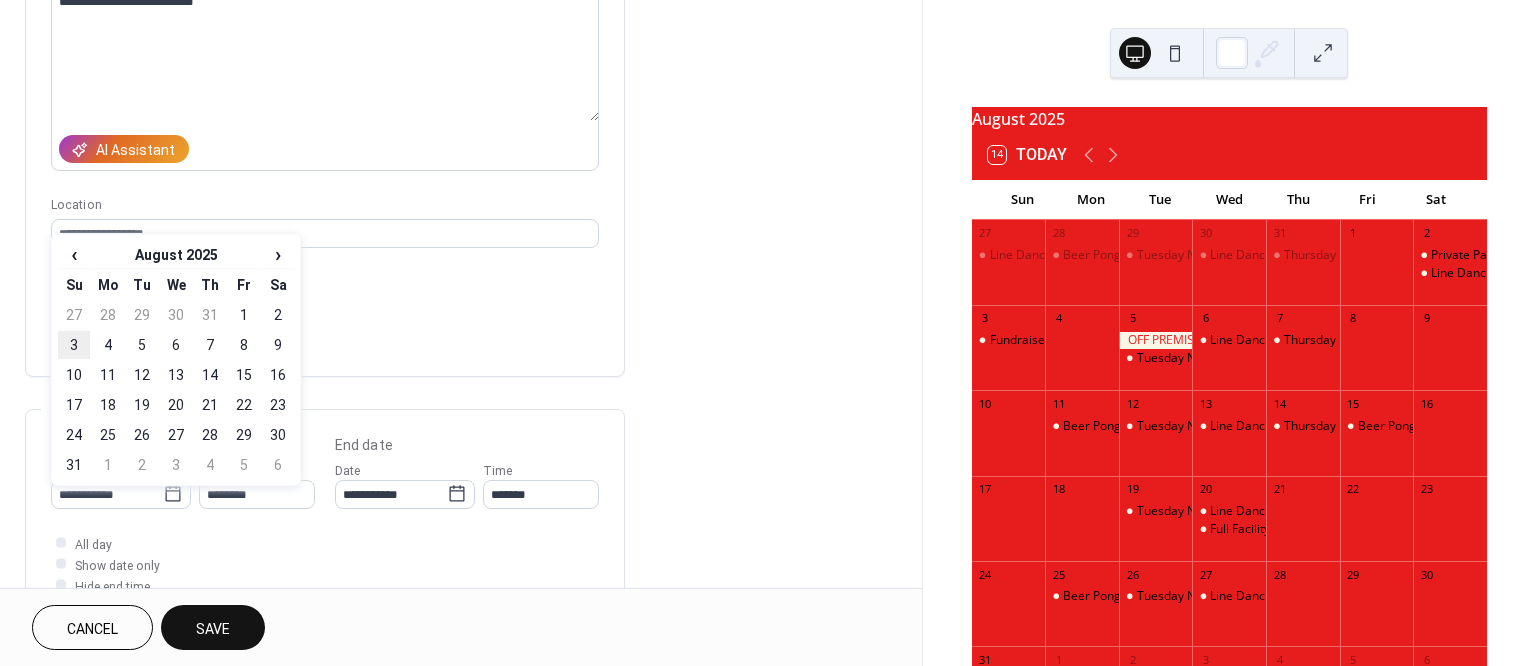 type on "**********" 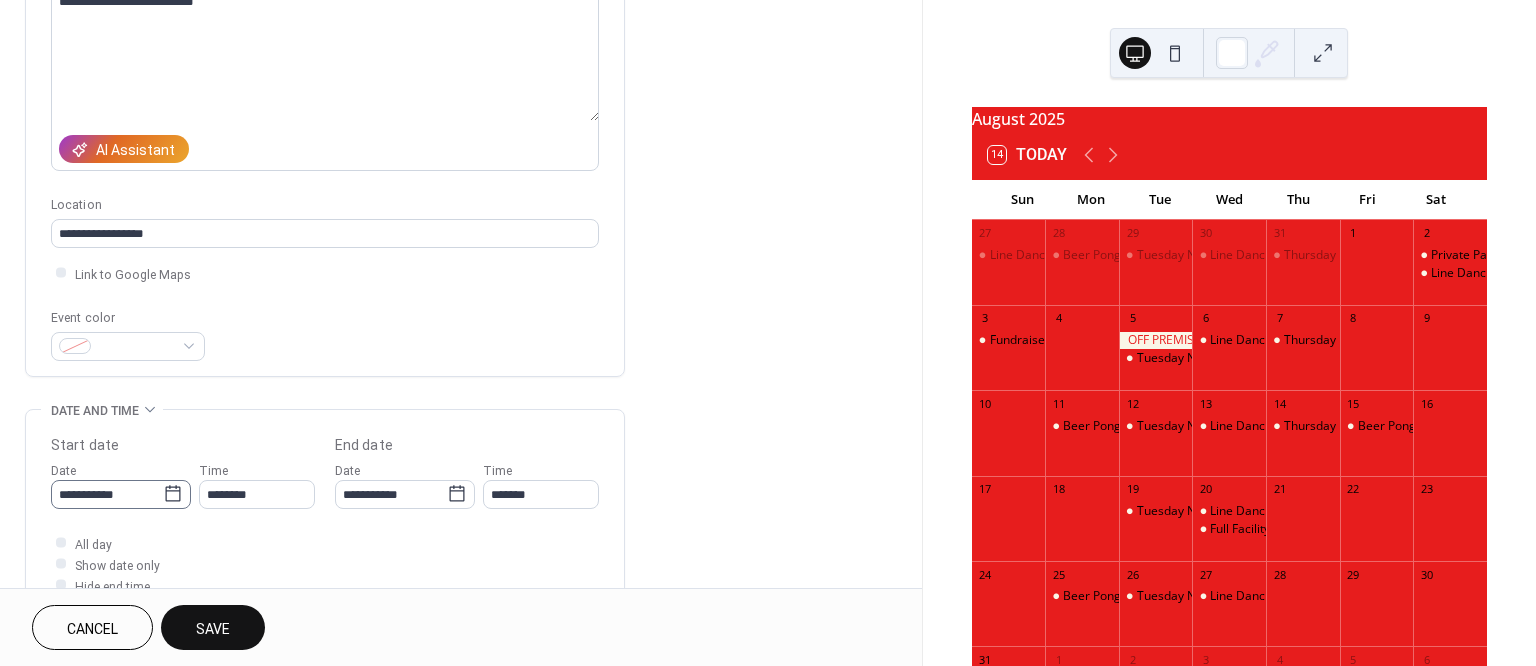 click 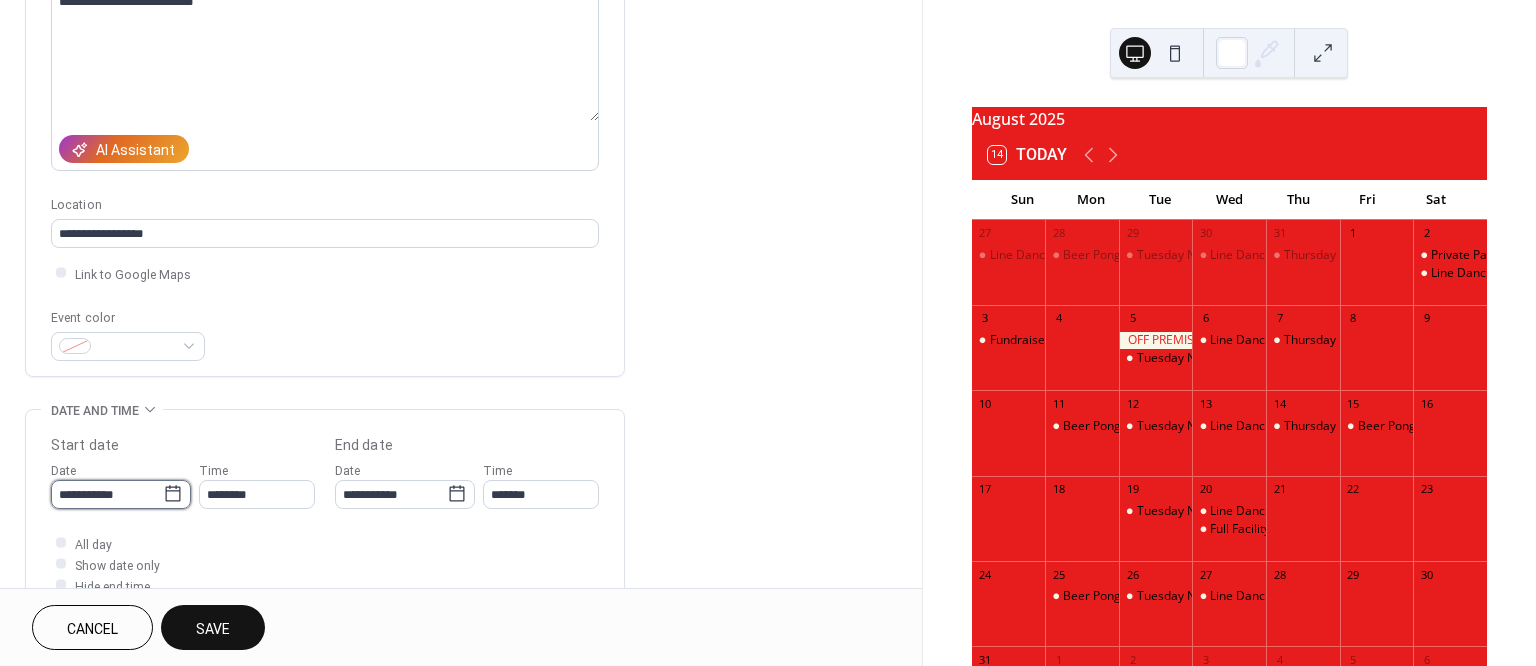 click on "**********" at bounding box center (107, 494) 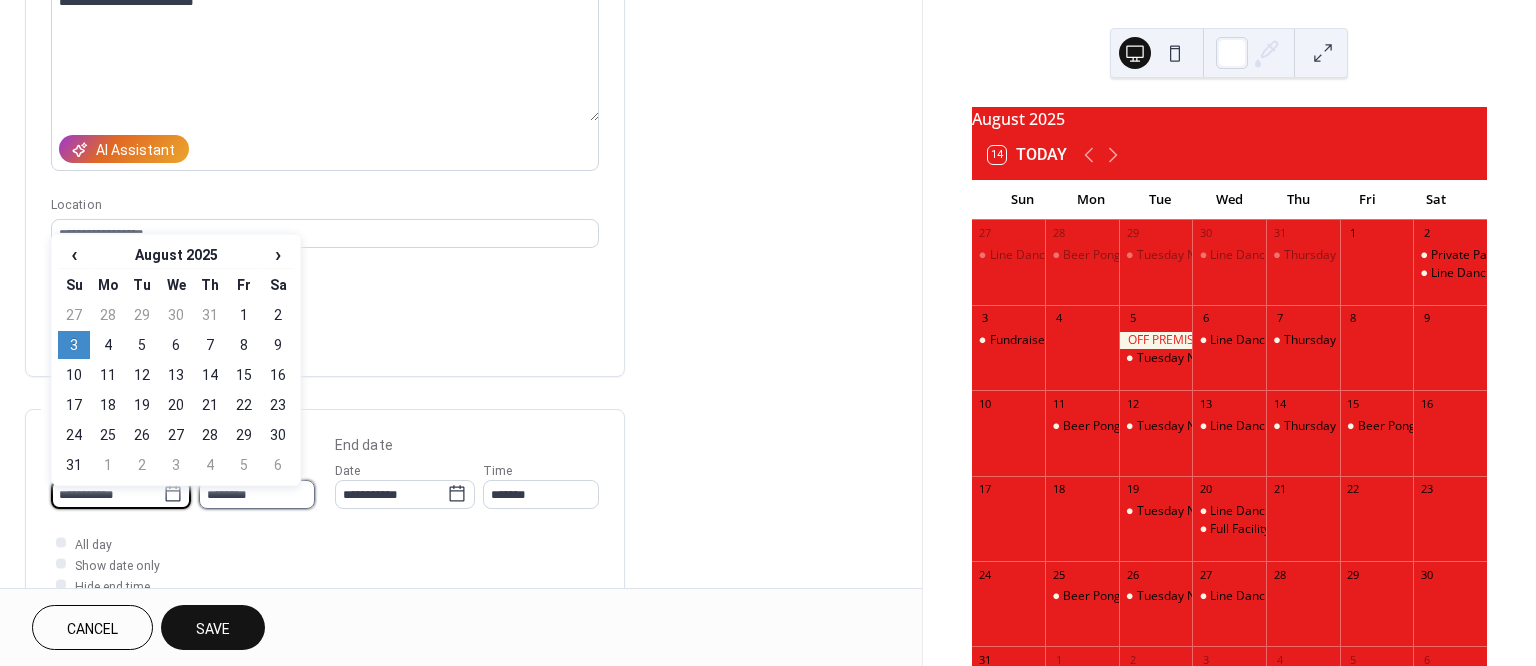 click on "********" at bounding box center [257, 494] 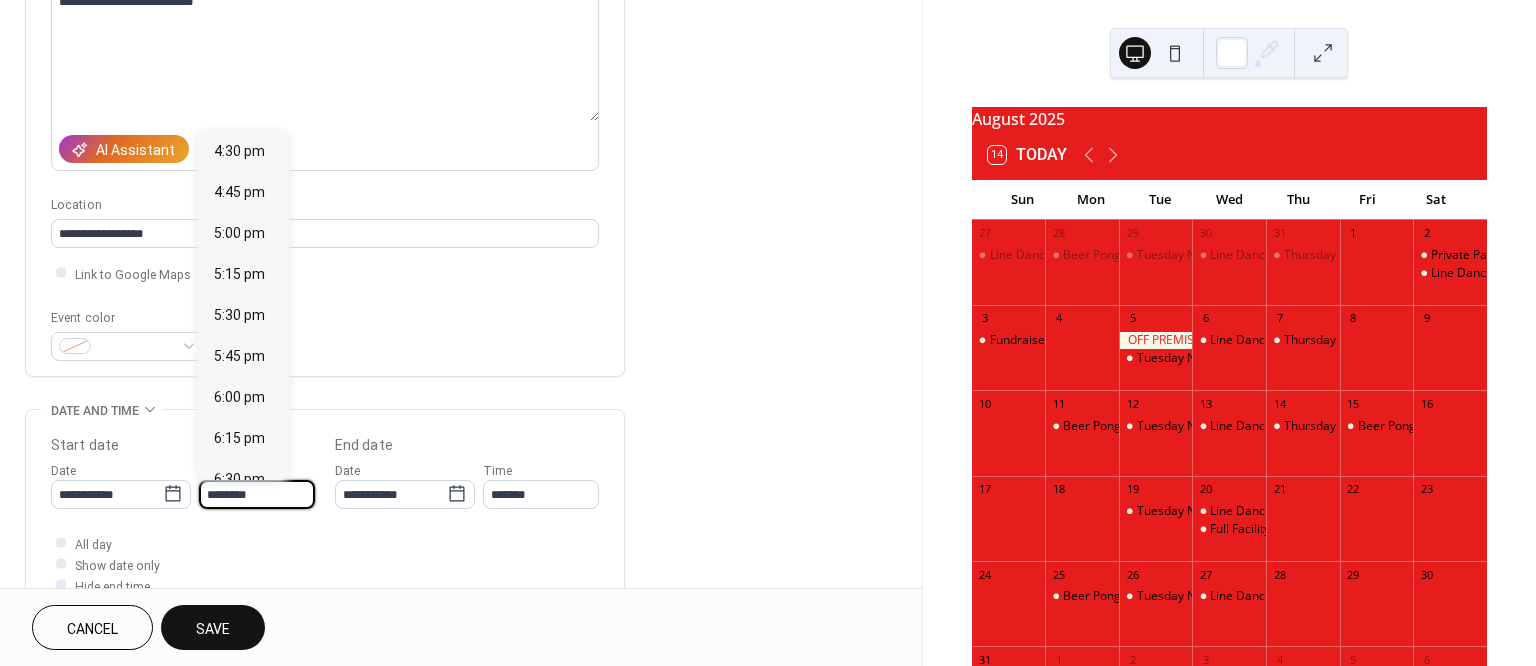 scroll, scrollTop: 2692, scrollLeft: 0, axis: vertical 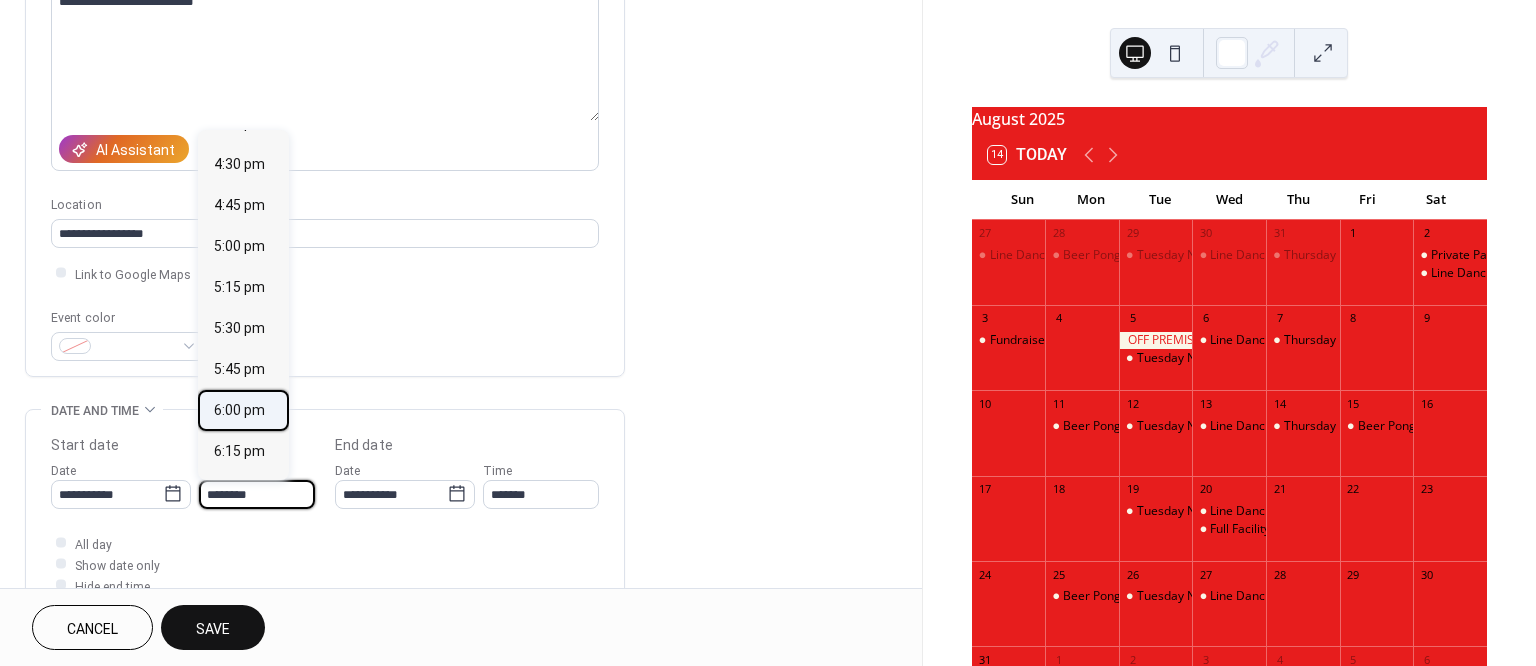click on "6:00 pm" at bounding box center (239, 410) 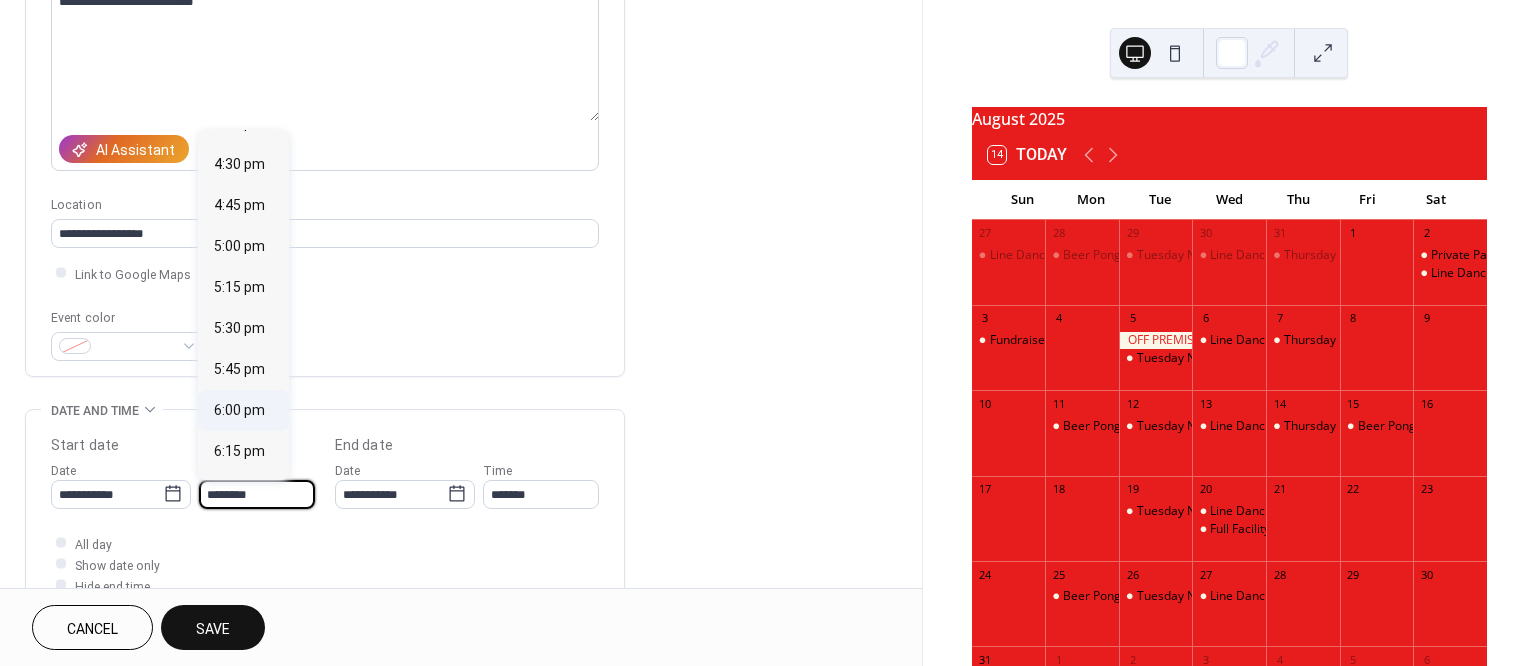 type on "*******" 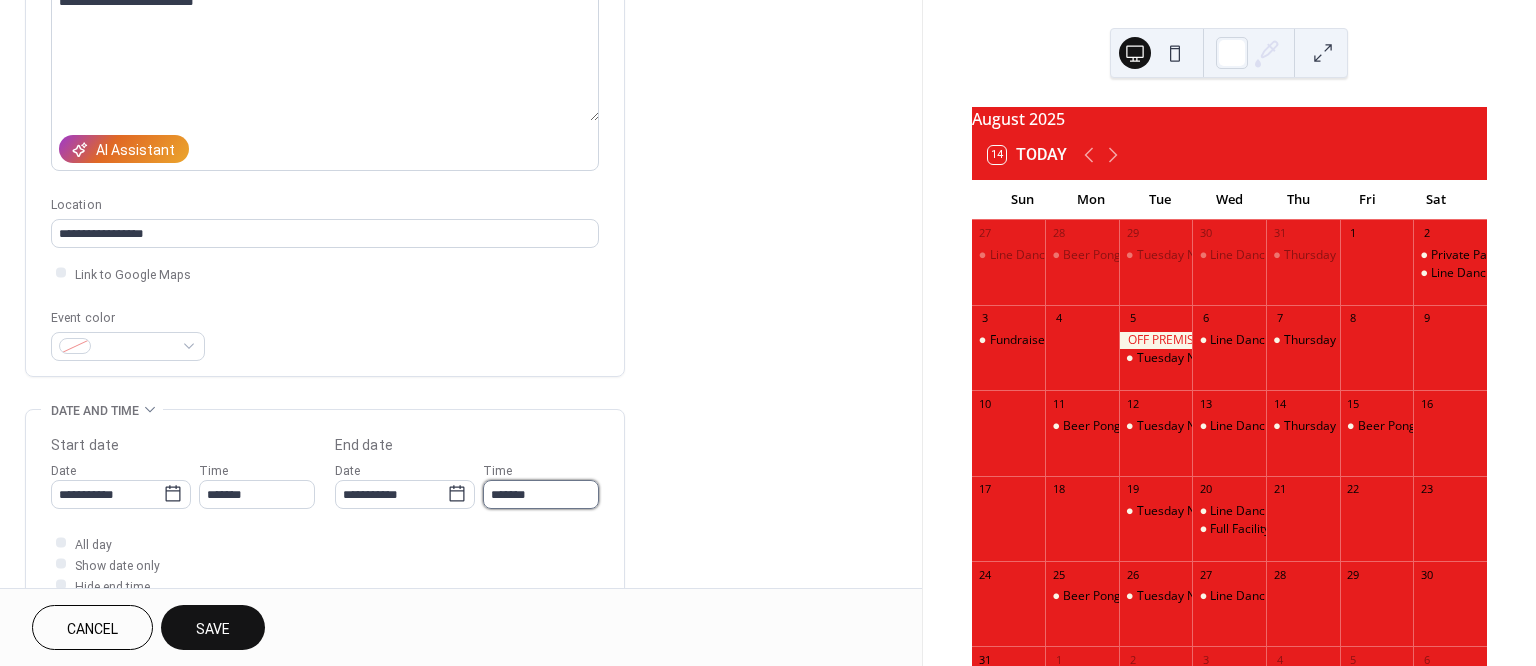 click on "*******" at bounding box center [541, 494] 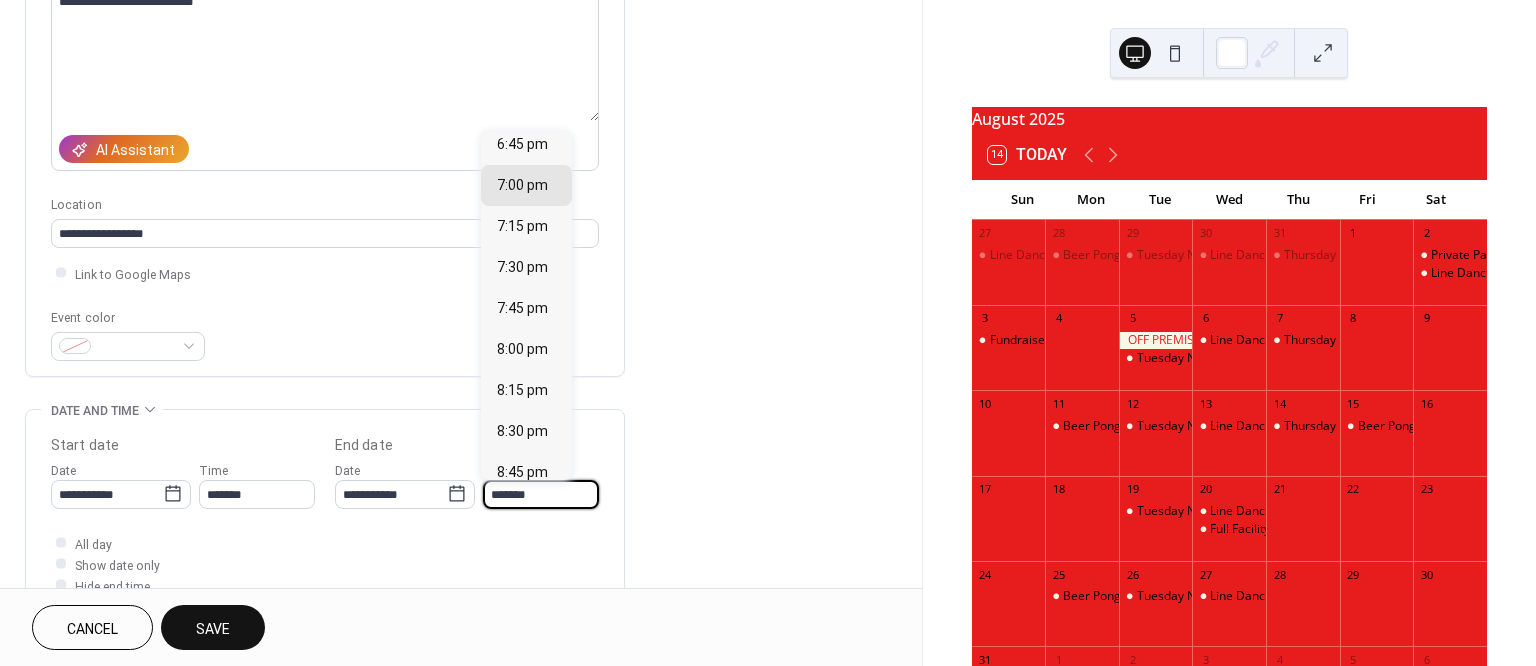 scroll, scrollTop: 138, scrollLeft: 0, axis: vertical 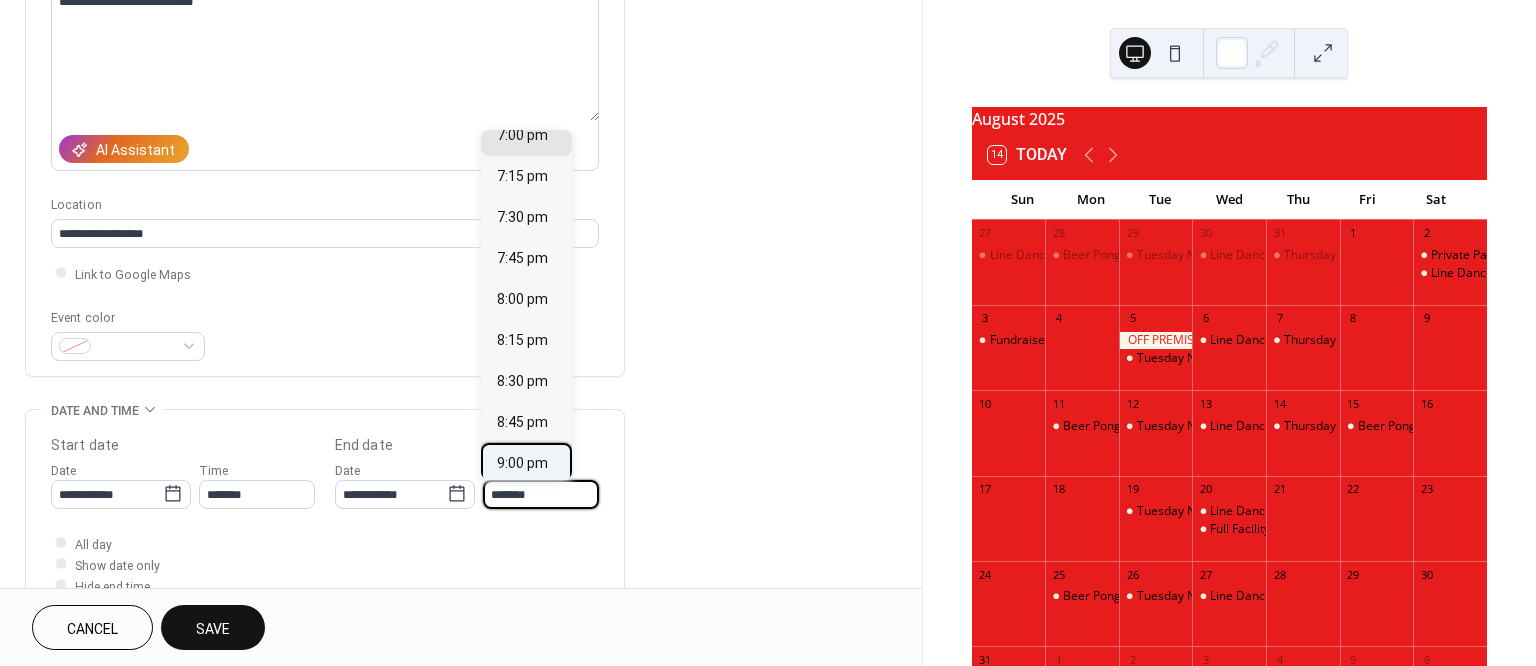 click on "9:00 pm" at bounding box center [522, 463] 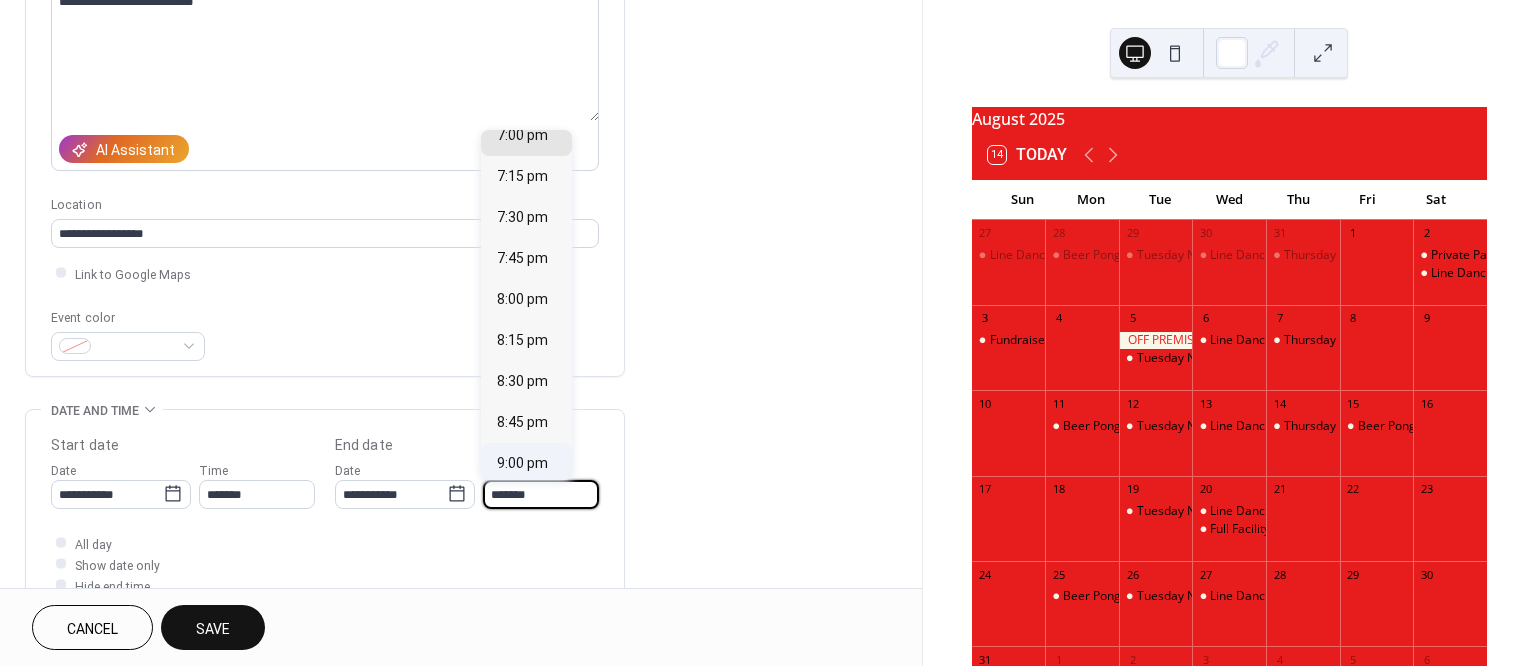 type on "*******" 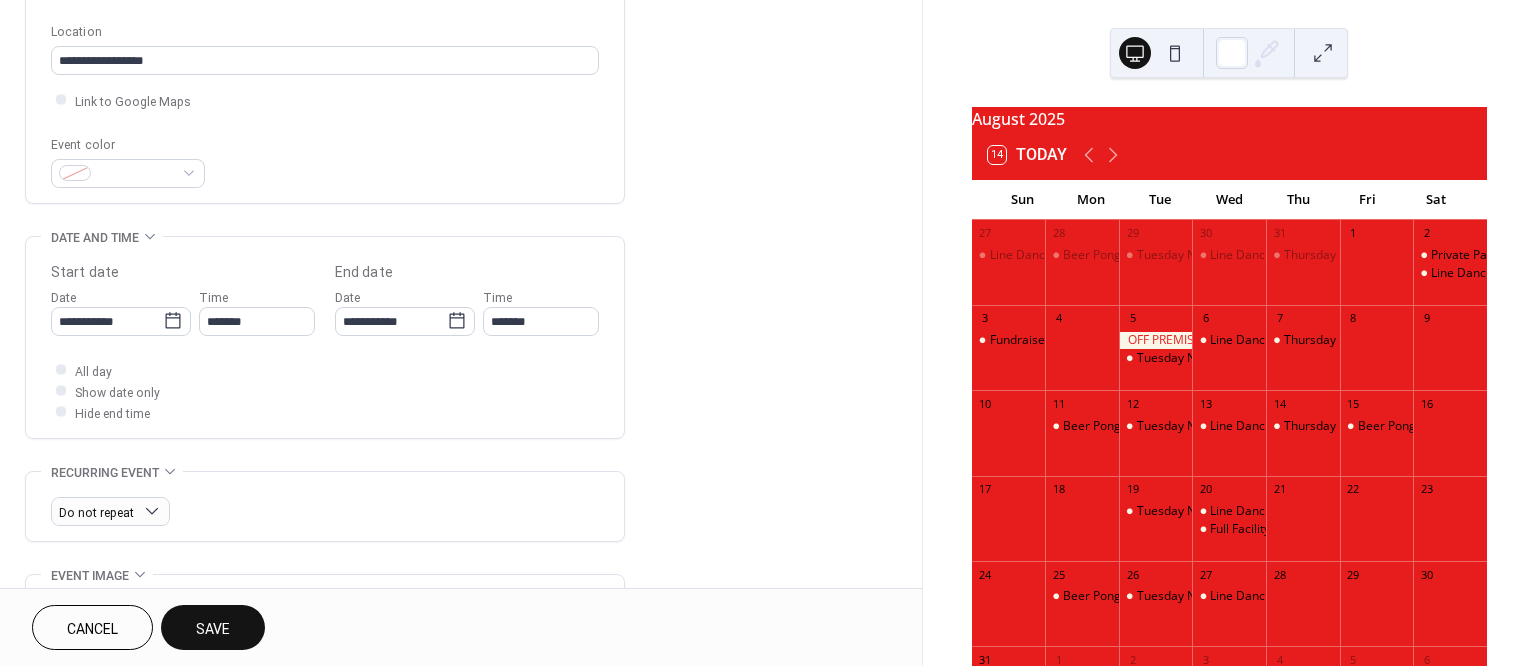 scroll, scrollTop: 420, scrollLeft: 0, axis: vertical 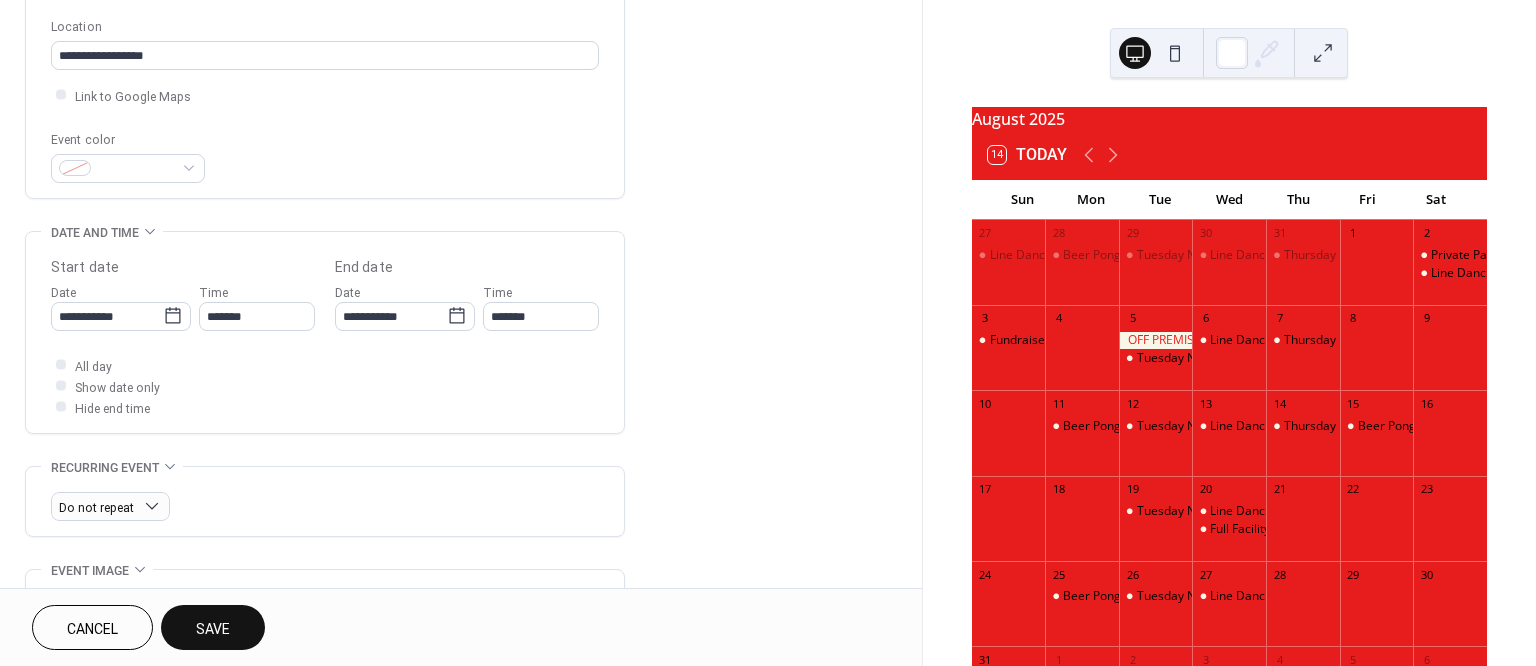 click on "Save" at bounding box center (213, 629) 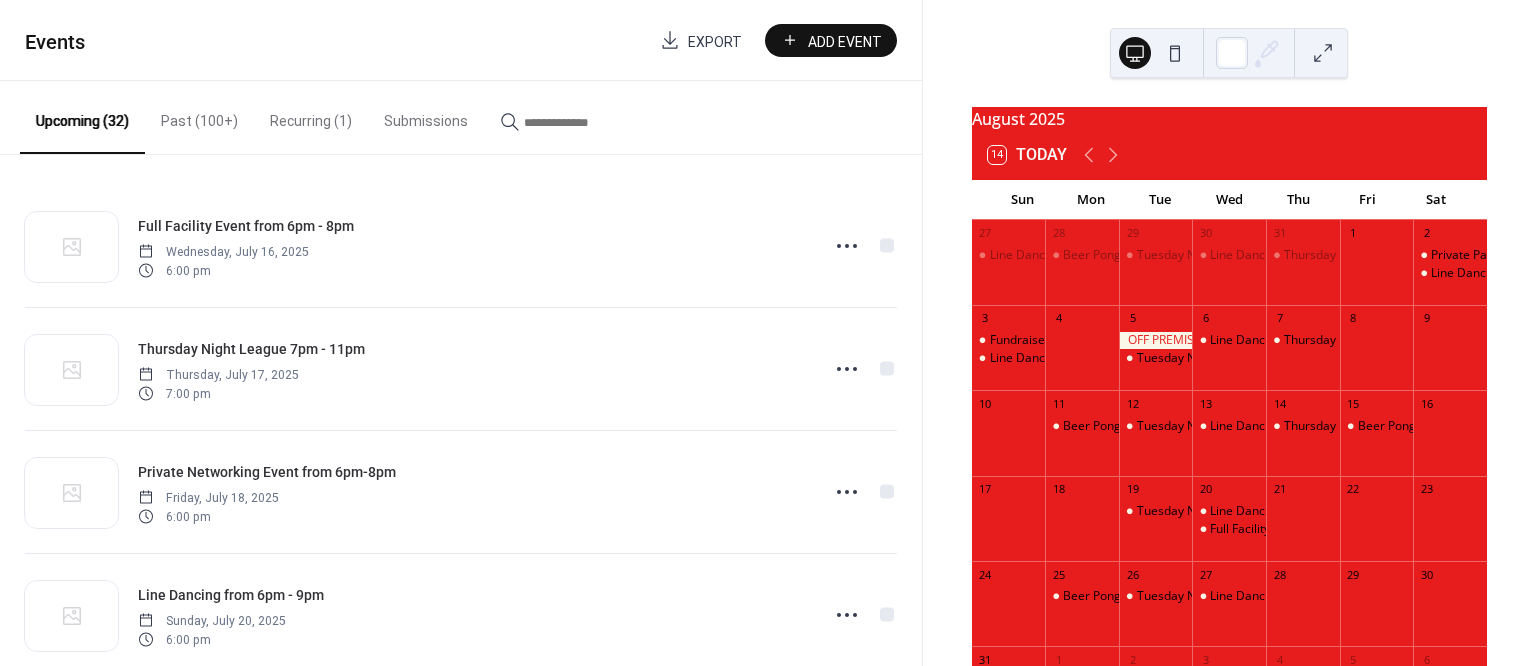 click on "Add Event" at bounding box center [845, 41] 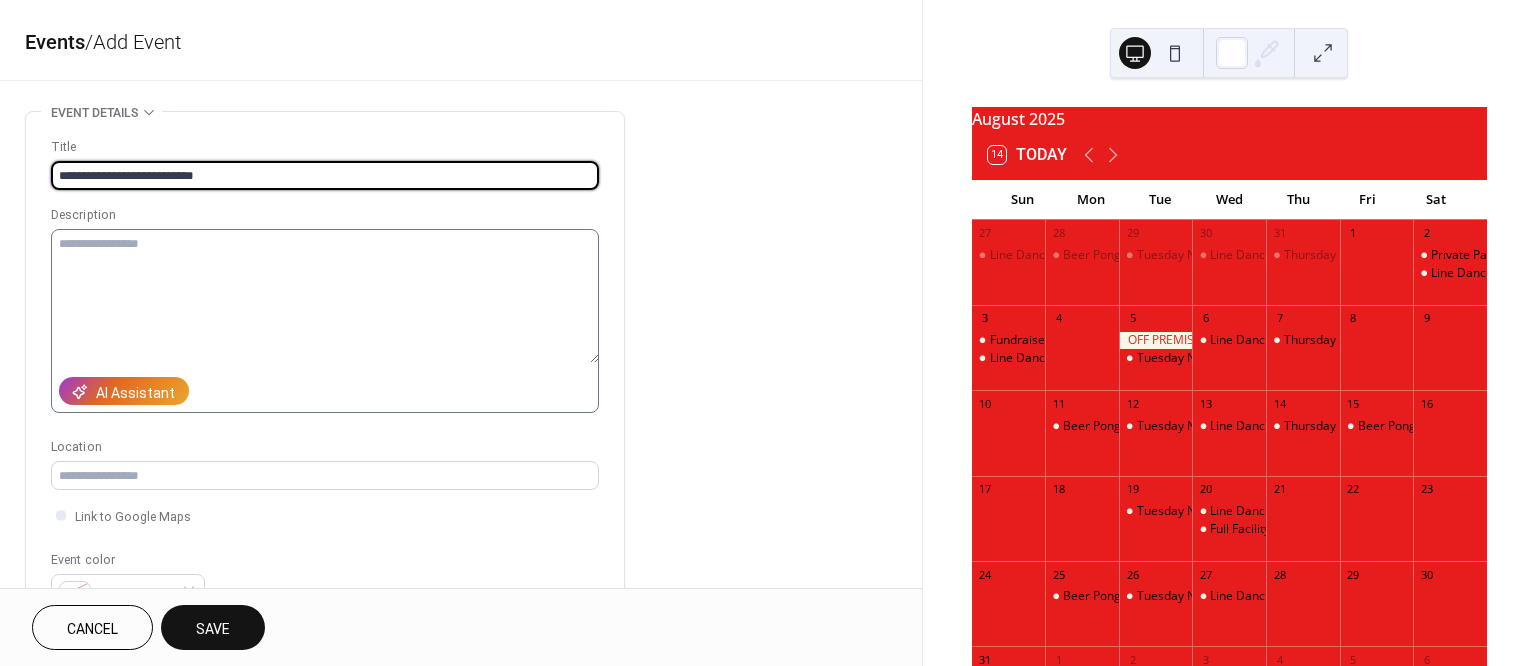 type on "**********" 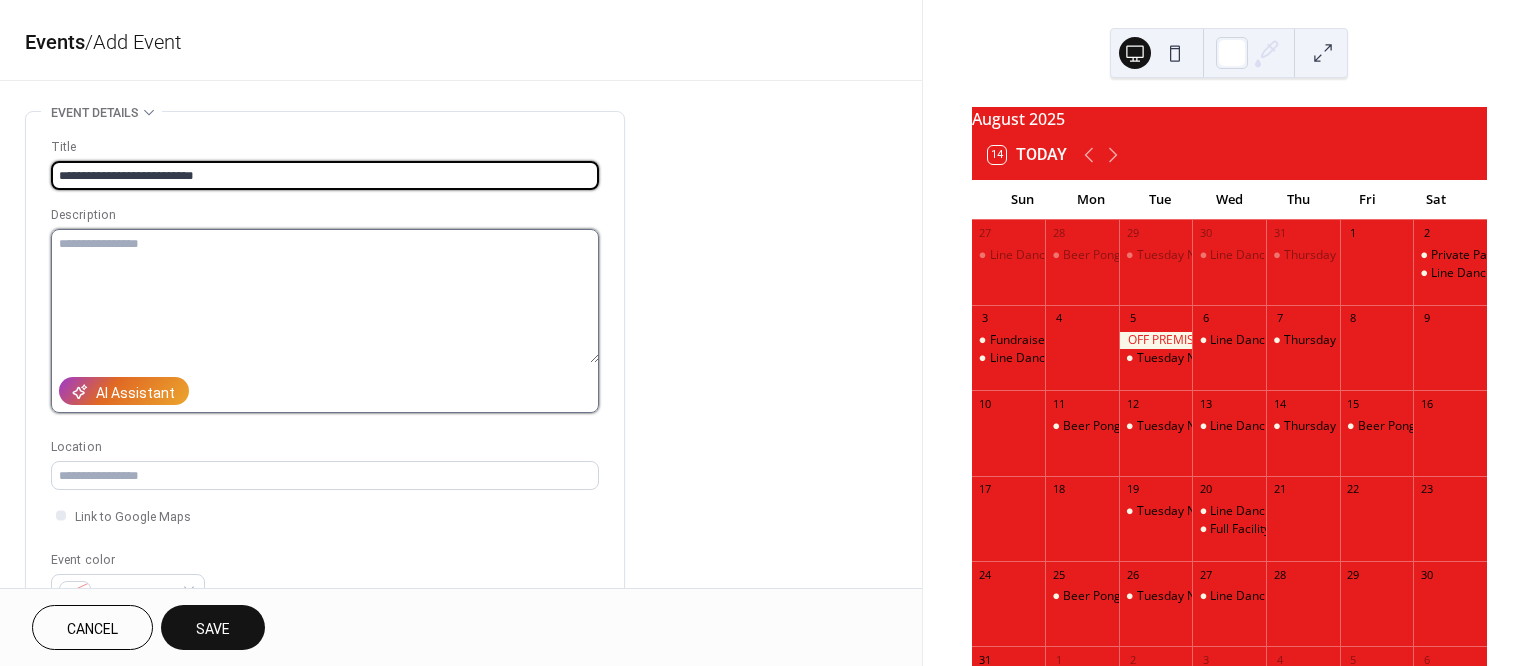 click at bounding box center [325, 296] 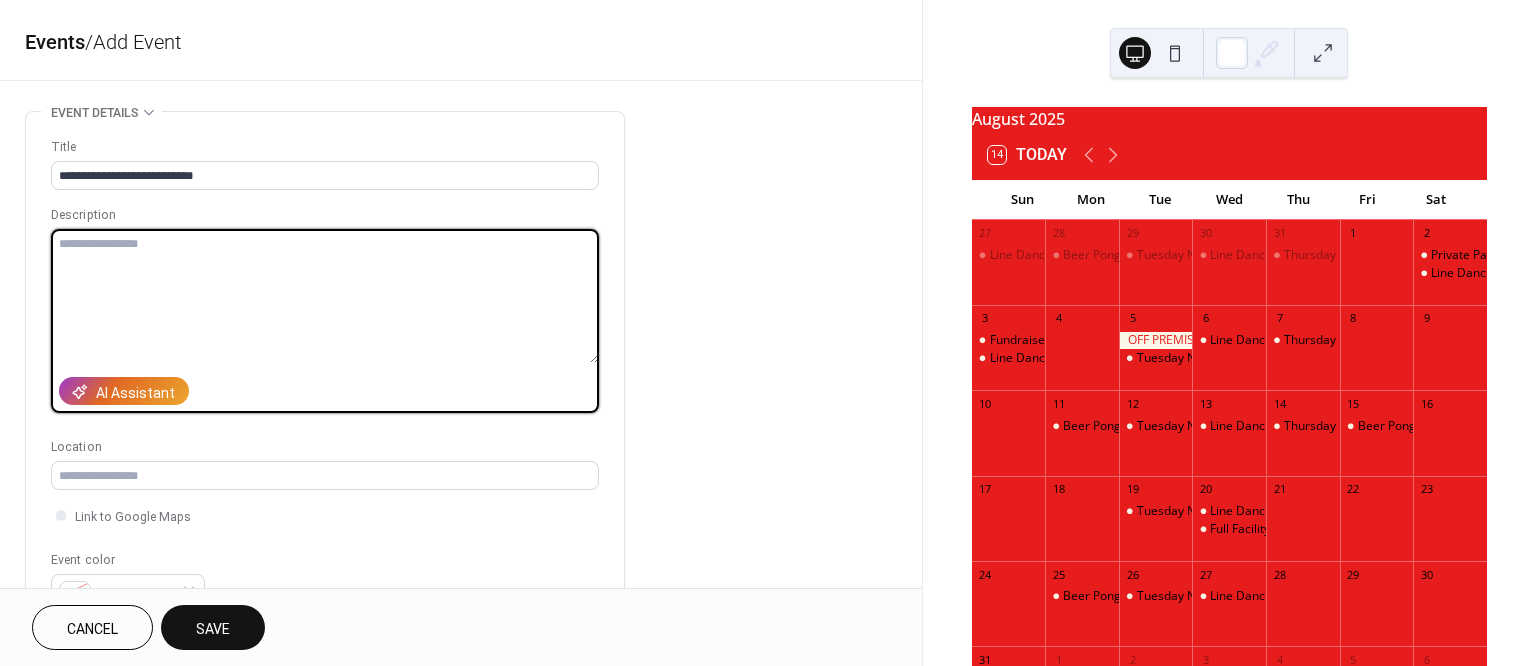 paste on "**********" 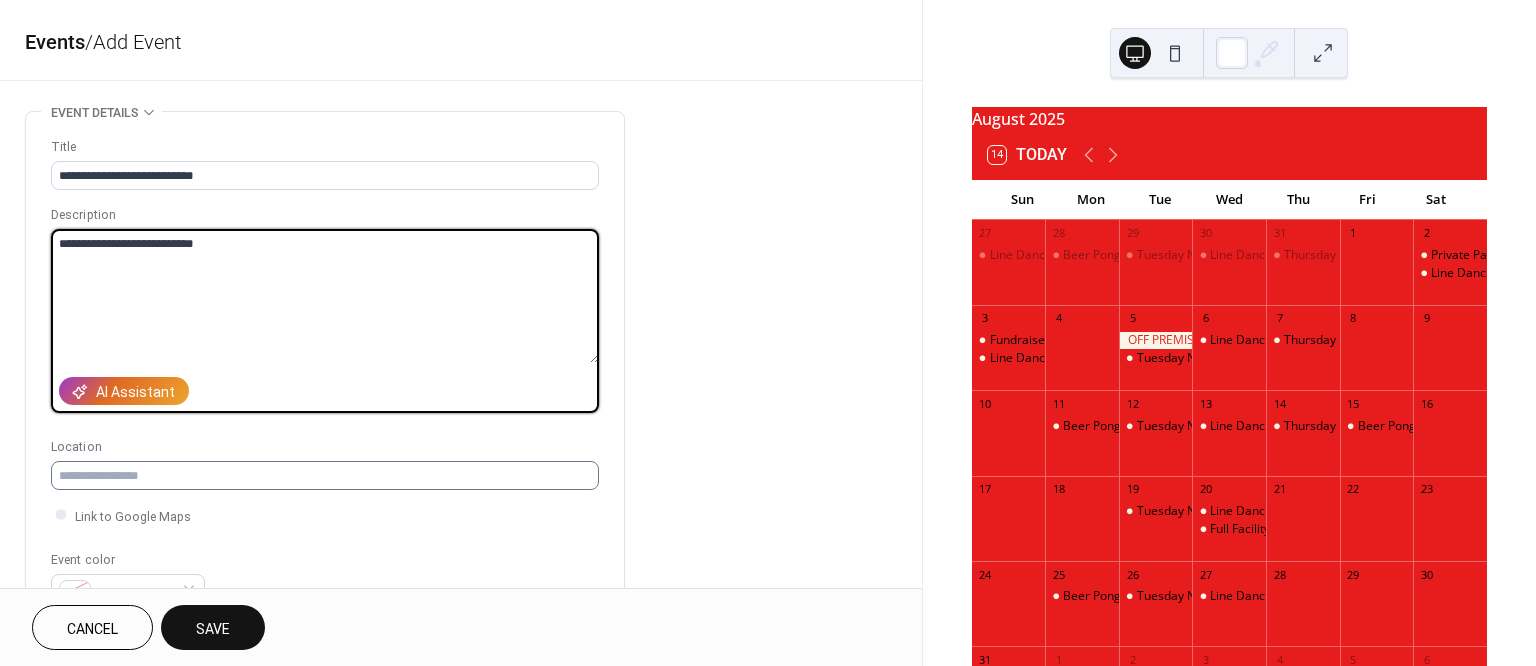 type on "**********" 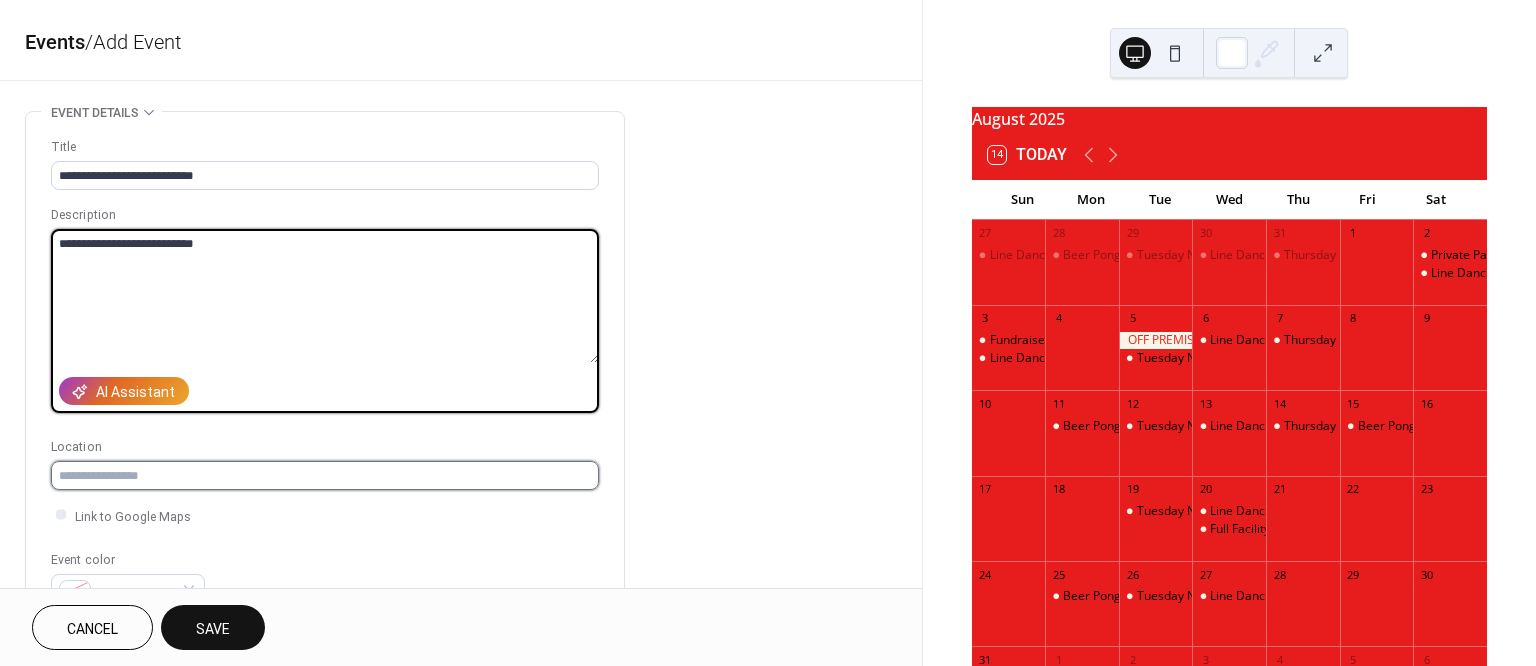 click at bounding box center [325, 475] 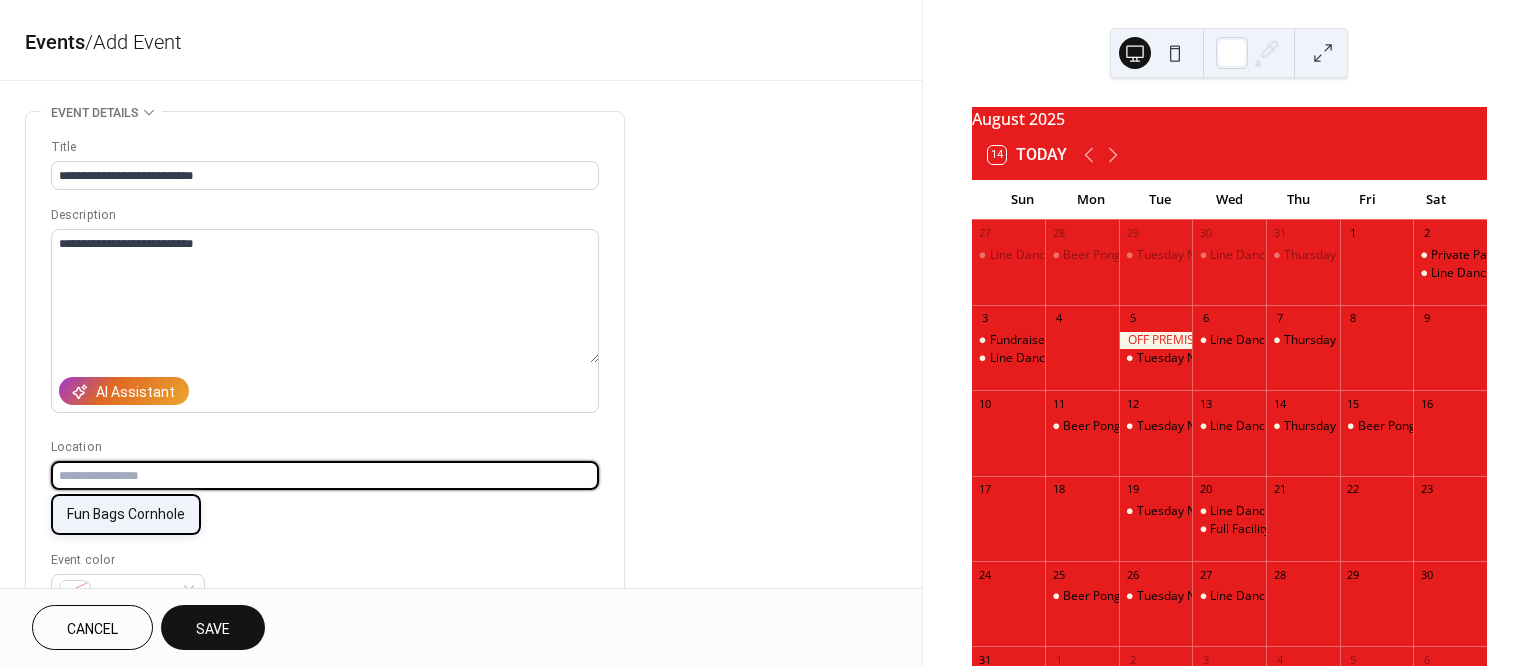 click on "Fun Bags Cornhole" at bounding box center (126, 514) 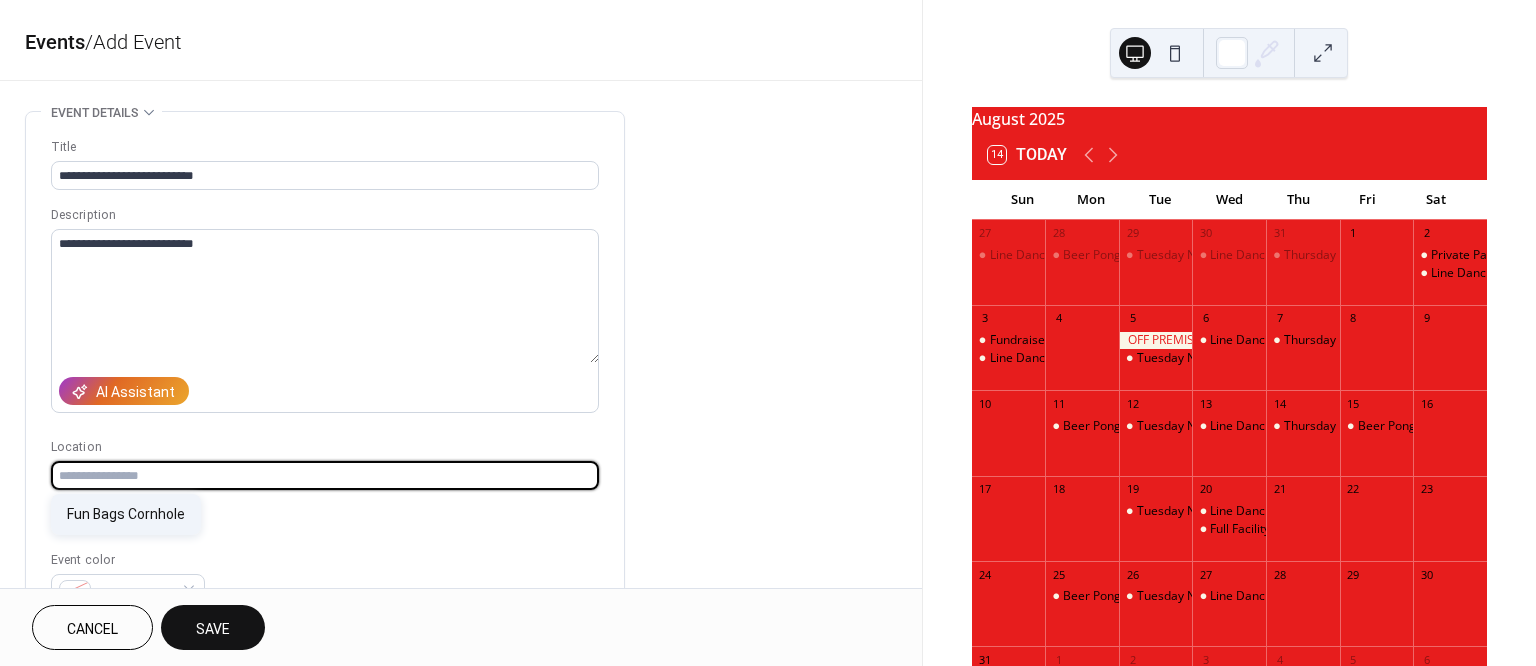 type on "**********" 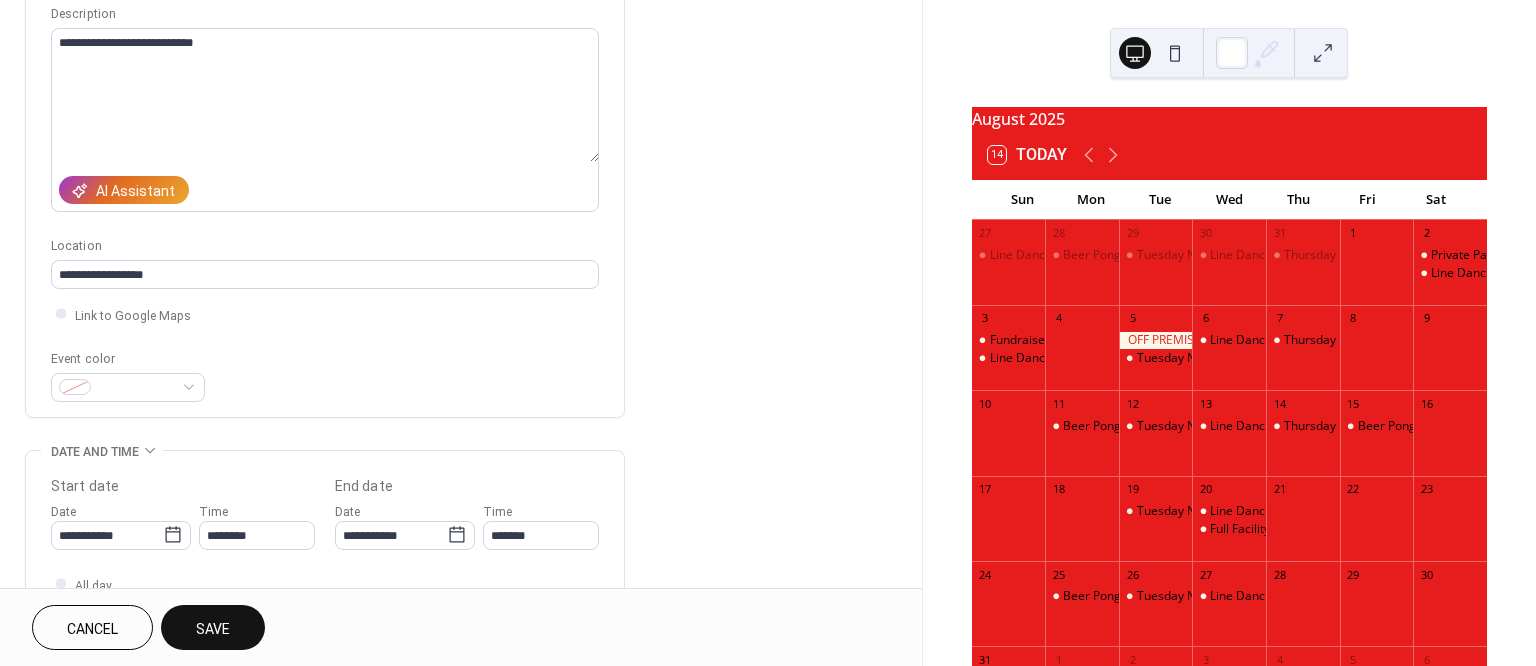 scroll, scrollTop: 211, scrollLeft: 0, axis: vertical 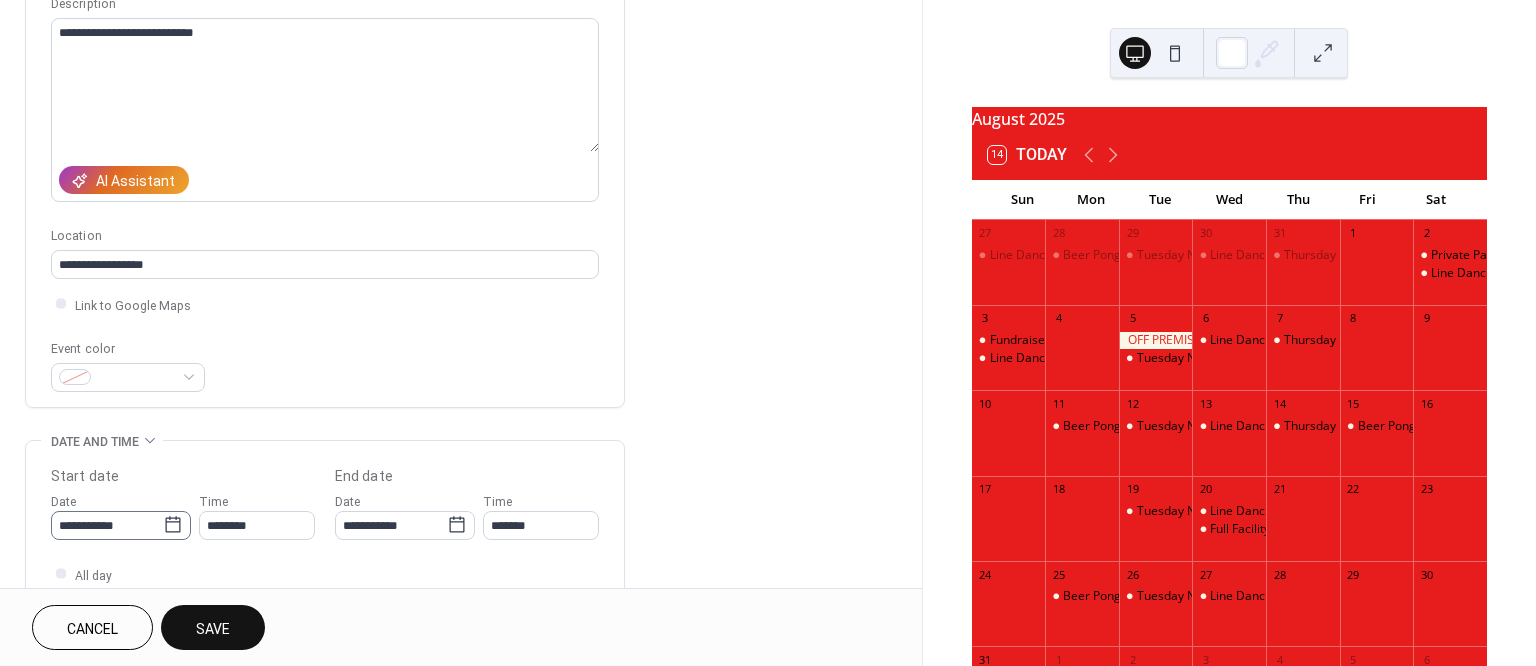 click 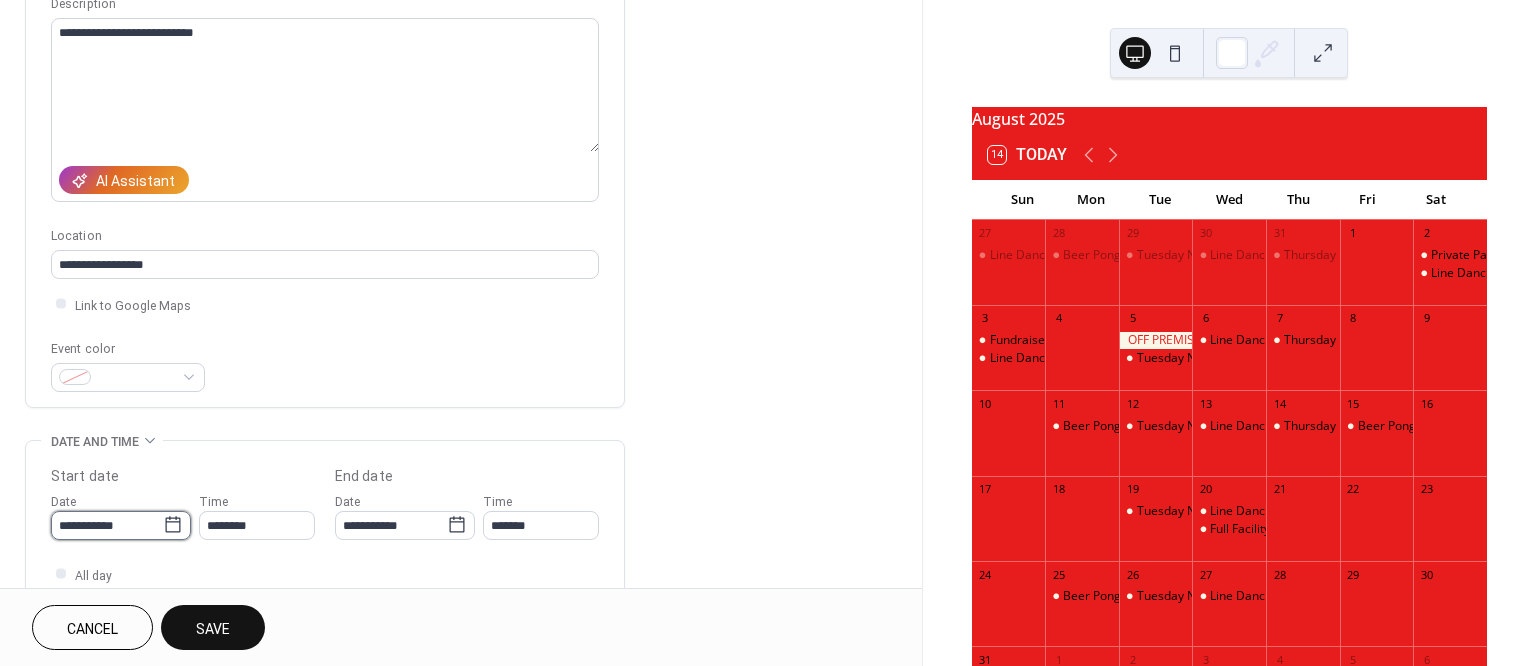 click on "**********" at bounding box center (107, 525) 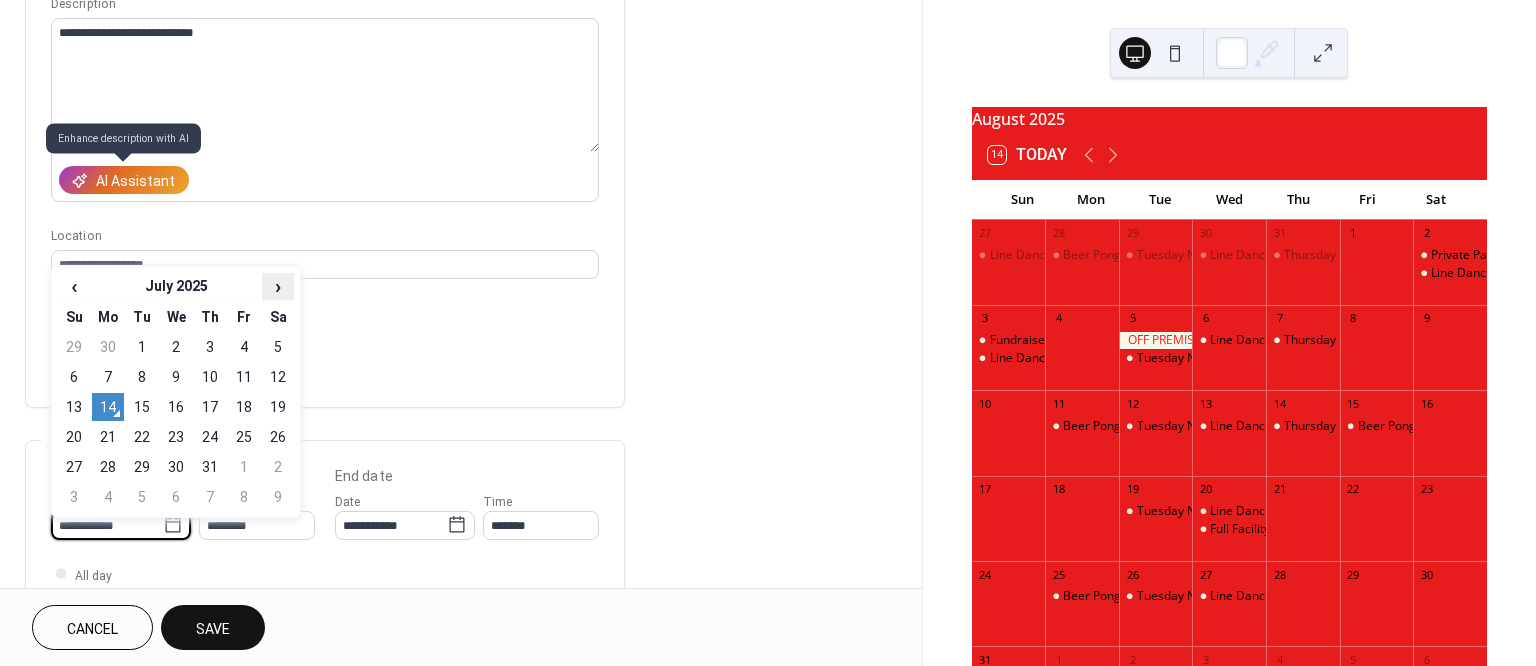 click on "›" at bounding box center (278, 286) 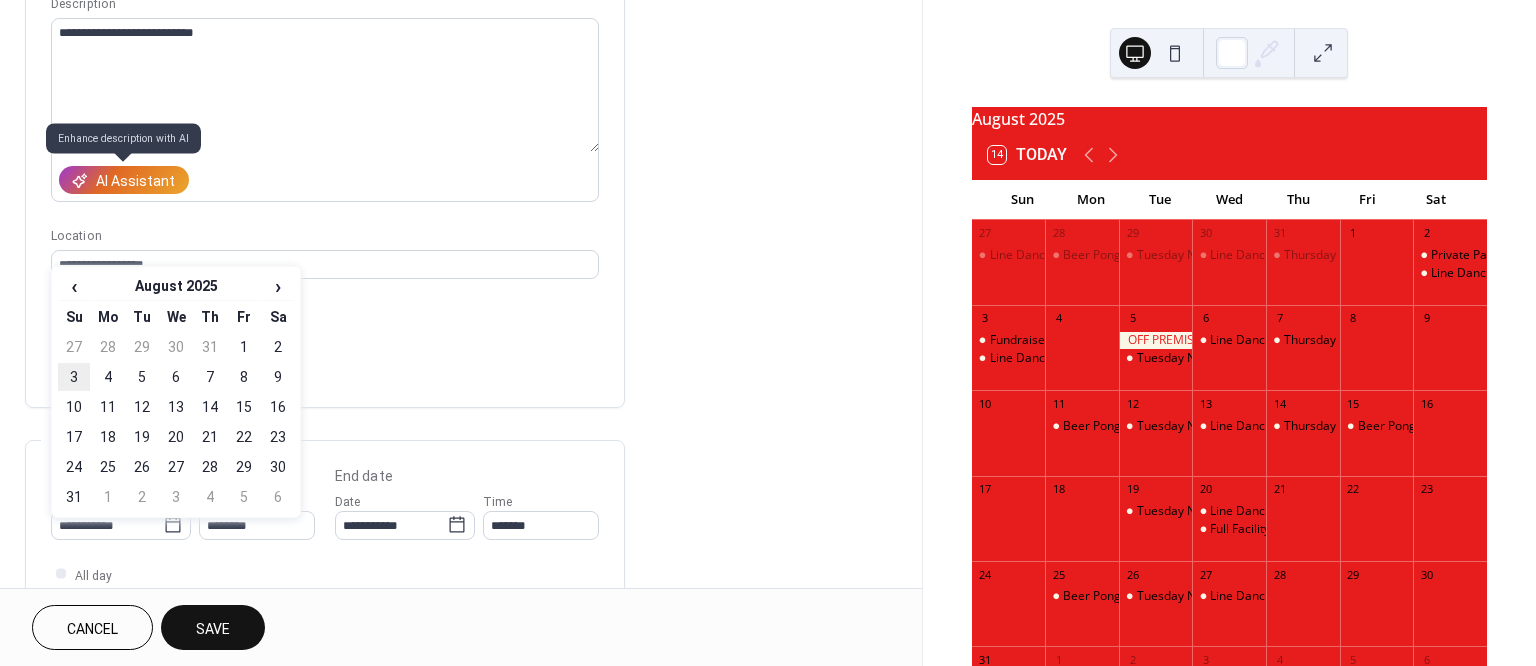 click on "3" at bounding box center [74, 377] 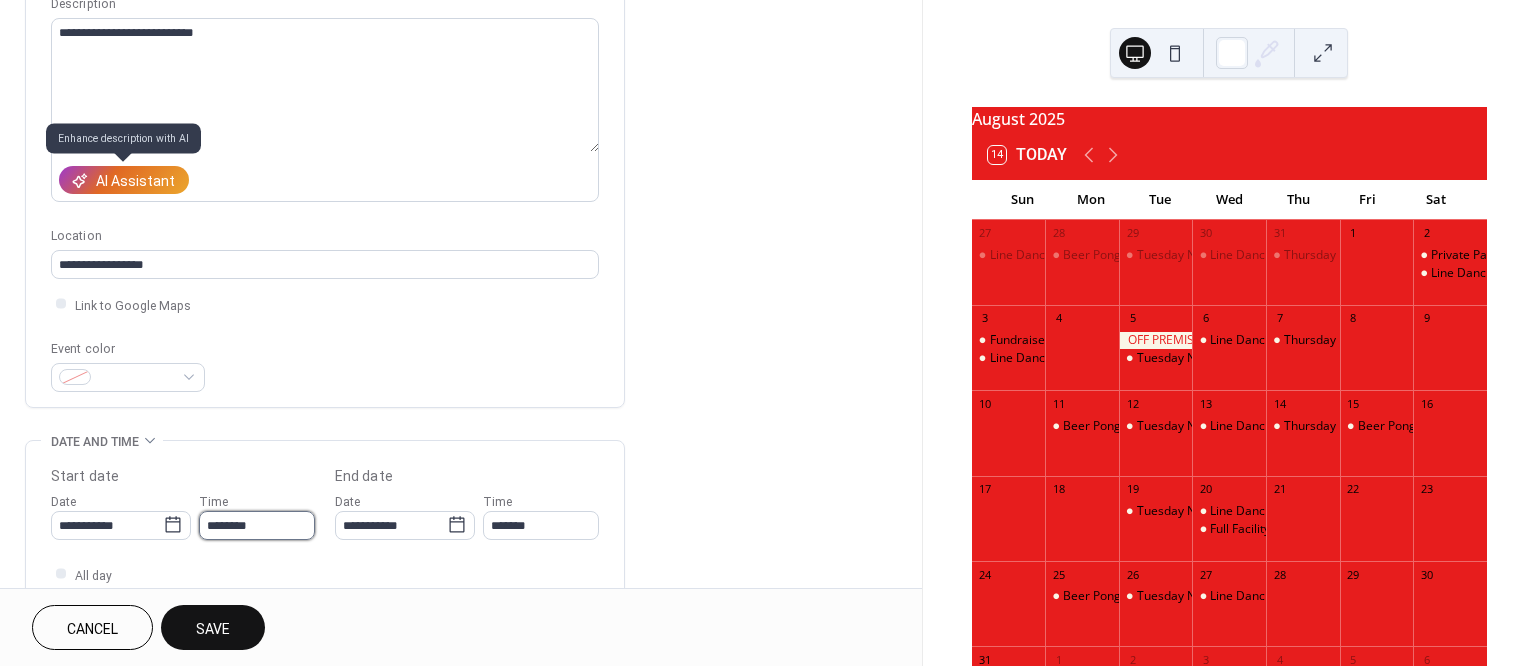 click on "********" at bounding box center [257, 525] 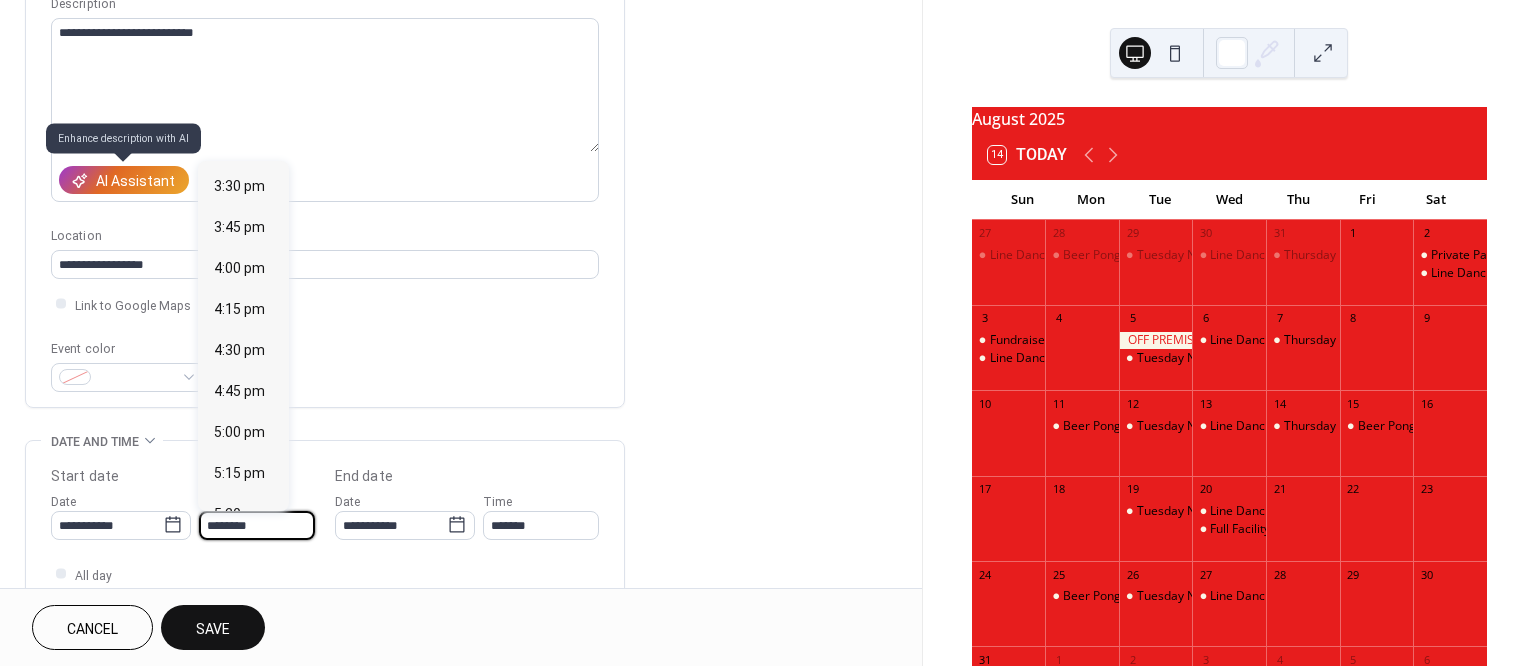 scroll, scrollTop: 2550, scrollLeft: 0, axis: vertical 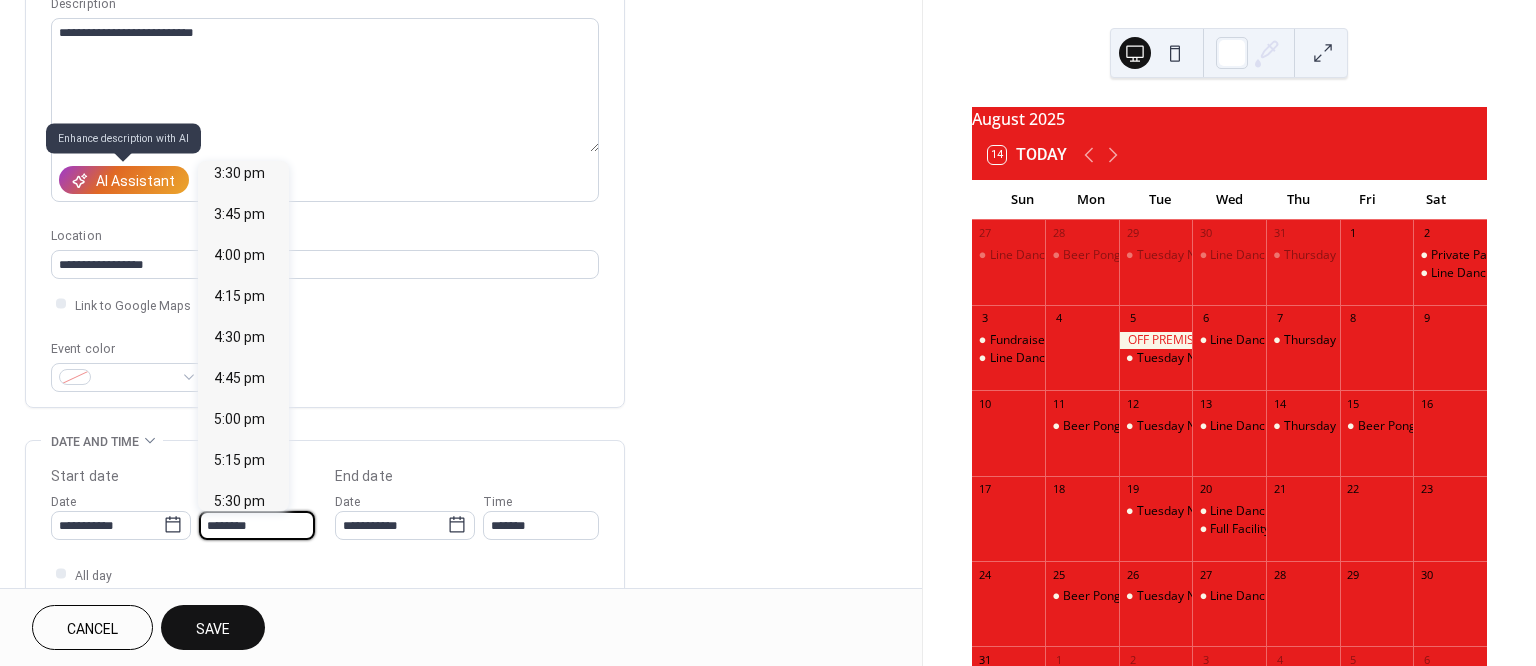 click on "6:00 pm" at bounding box center (239, 583) 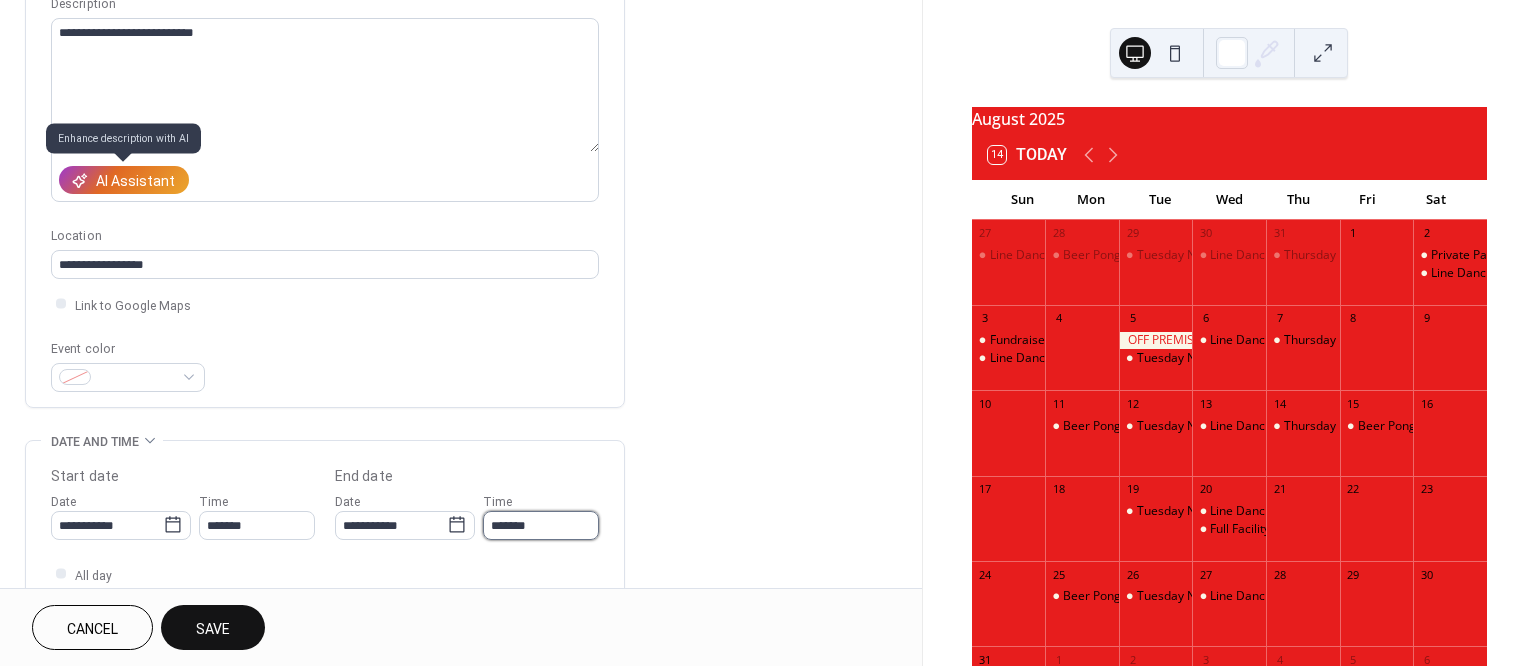 click on "*******" at bounding box center [541, 525] 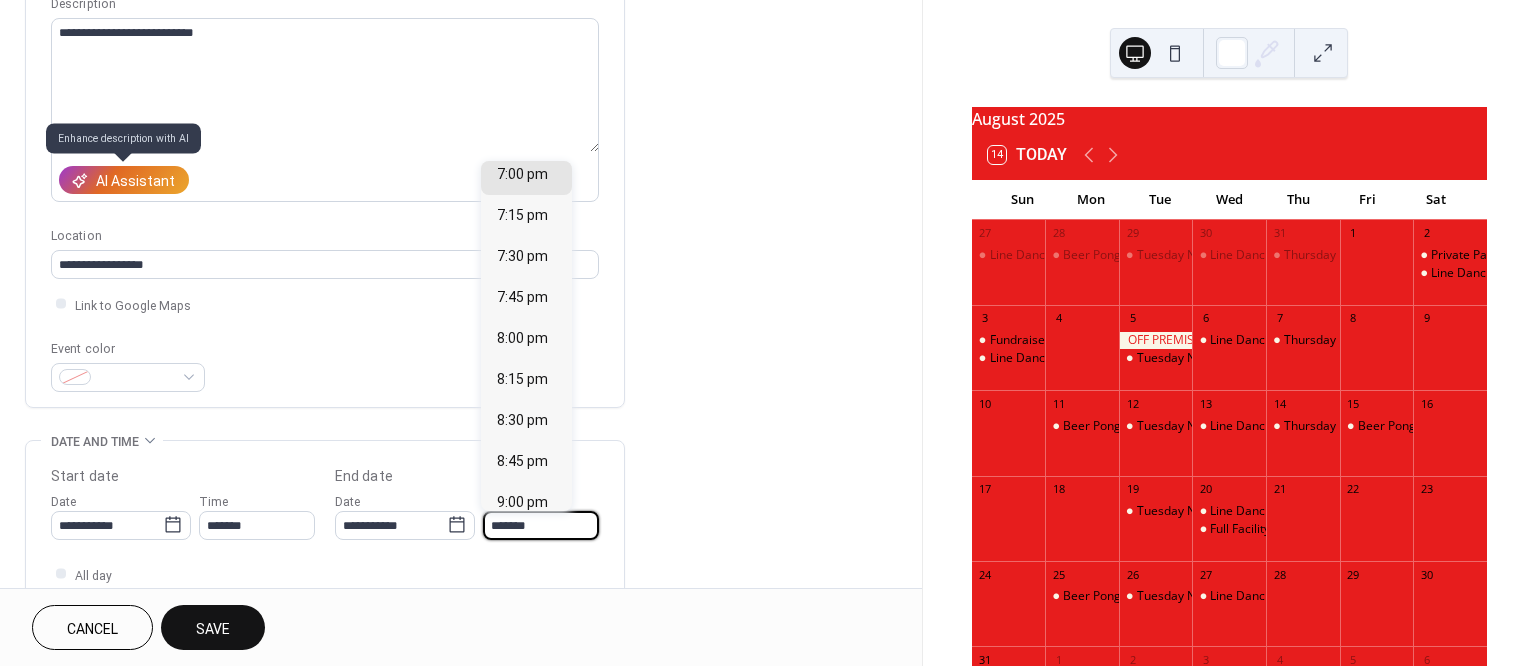 scroll, scrollTop: 131, scrollLeft: 0, axis: vertical 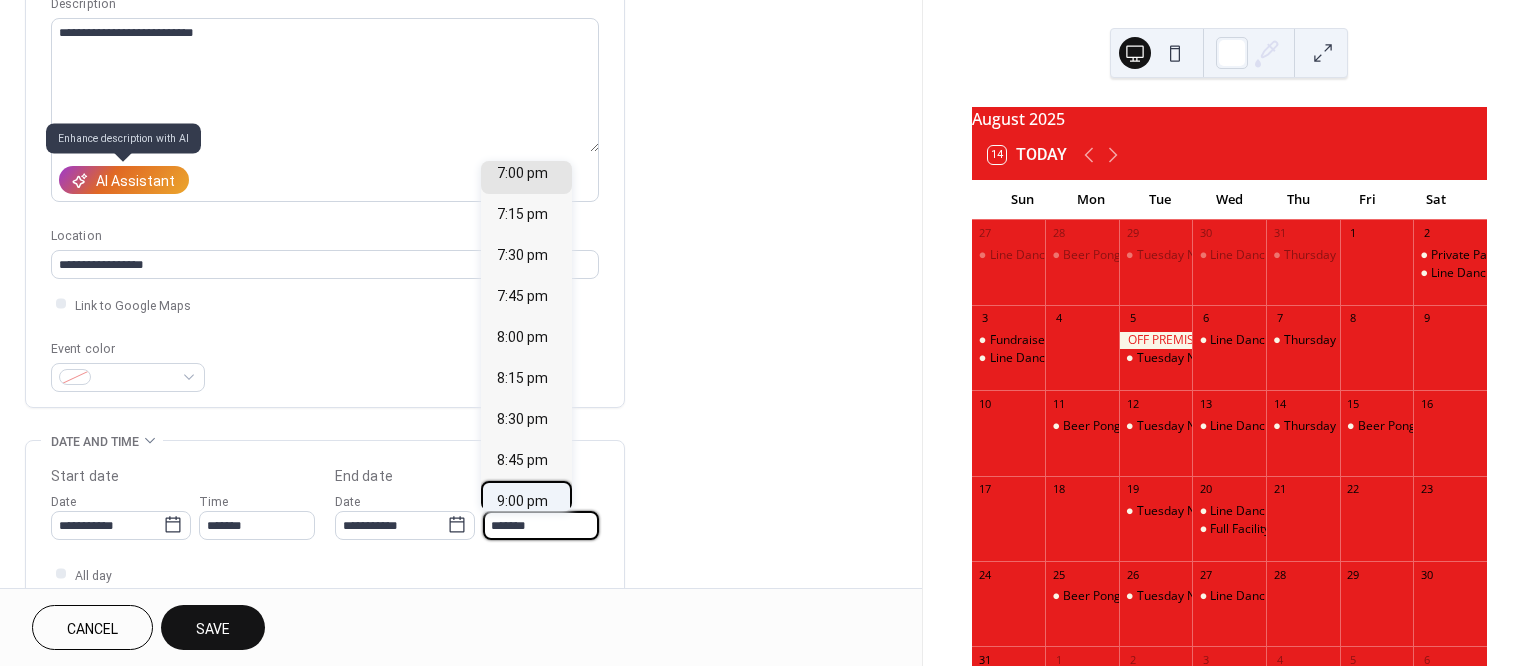 click on "9:00 pm" at bounding box center [522, 501] 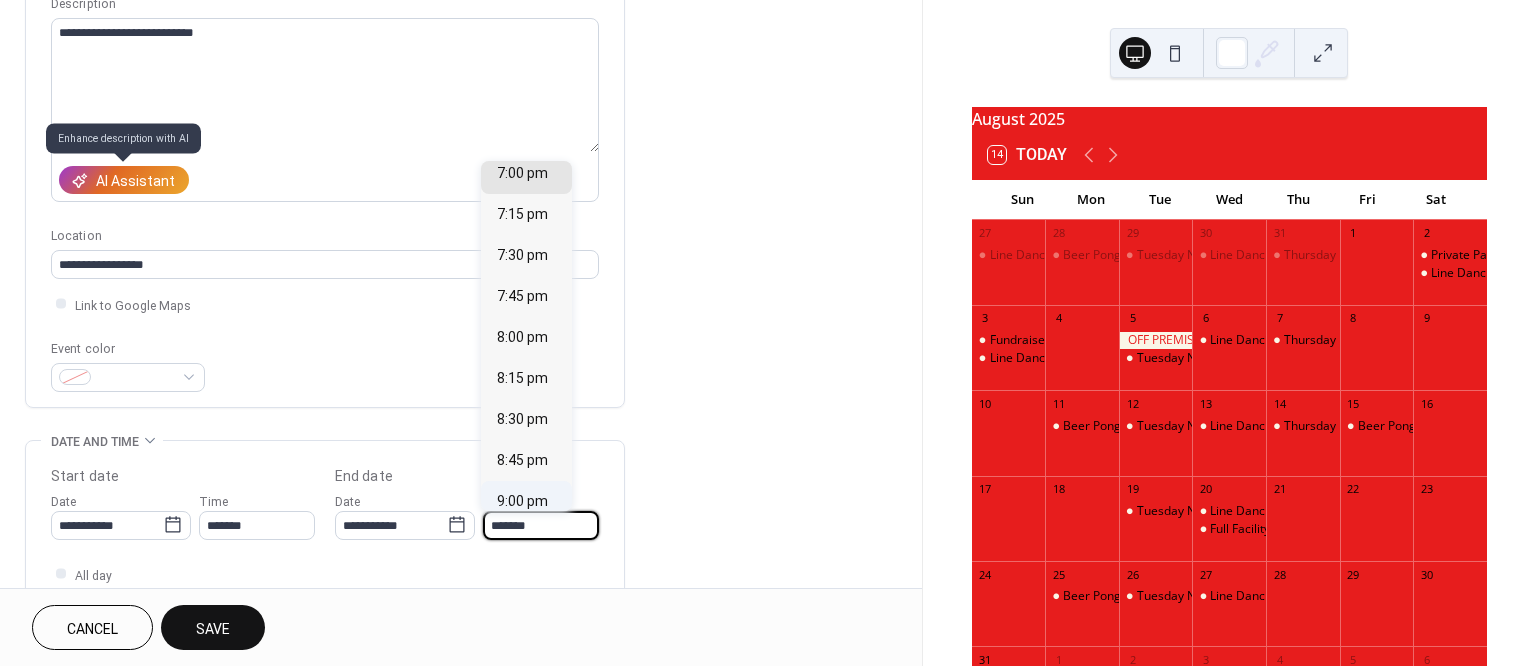 type on "*******" 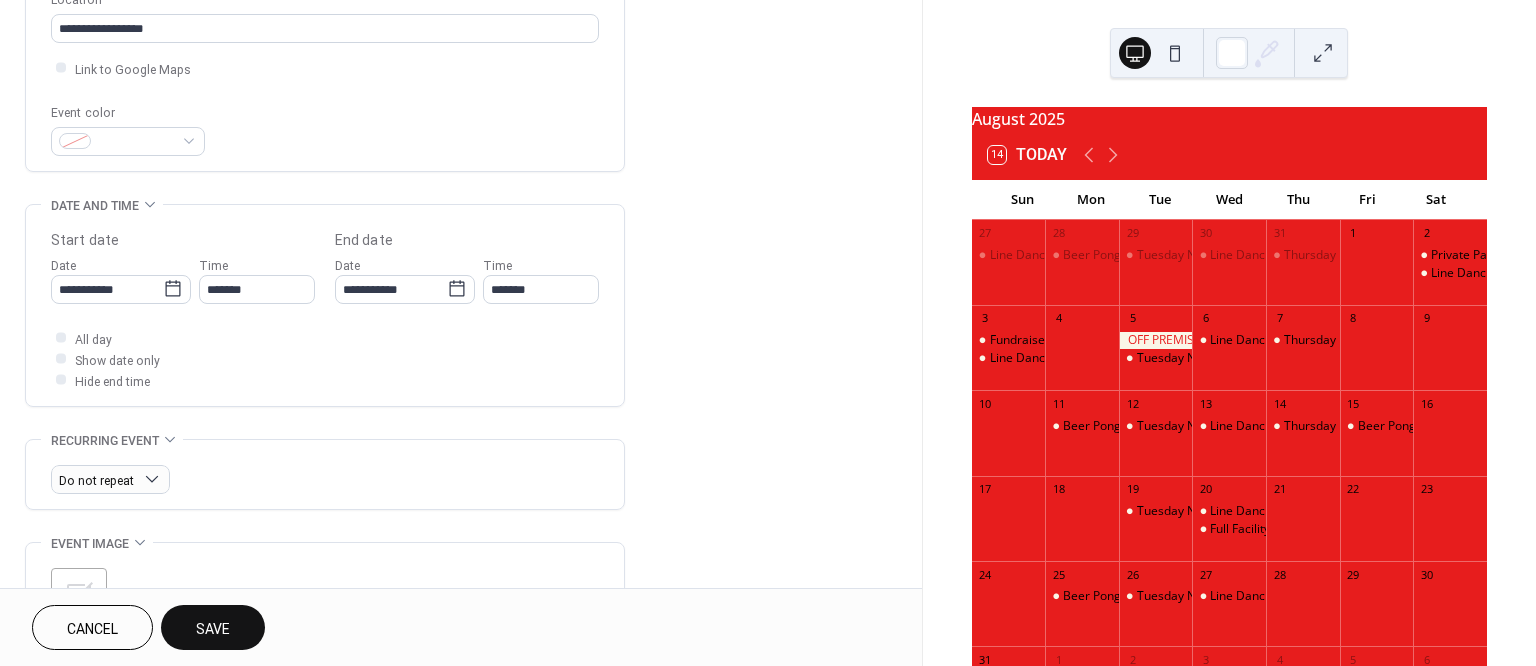scroll, scrollTop: 452, scrollLeft: 0, axis: vertical 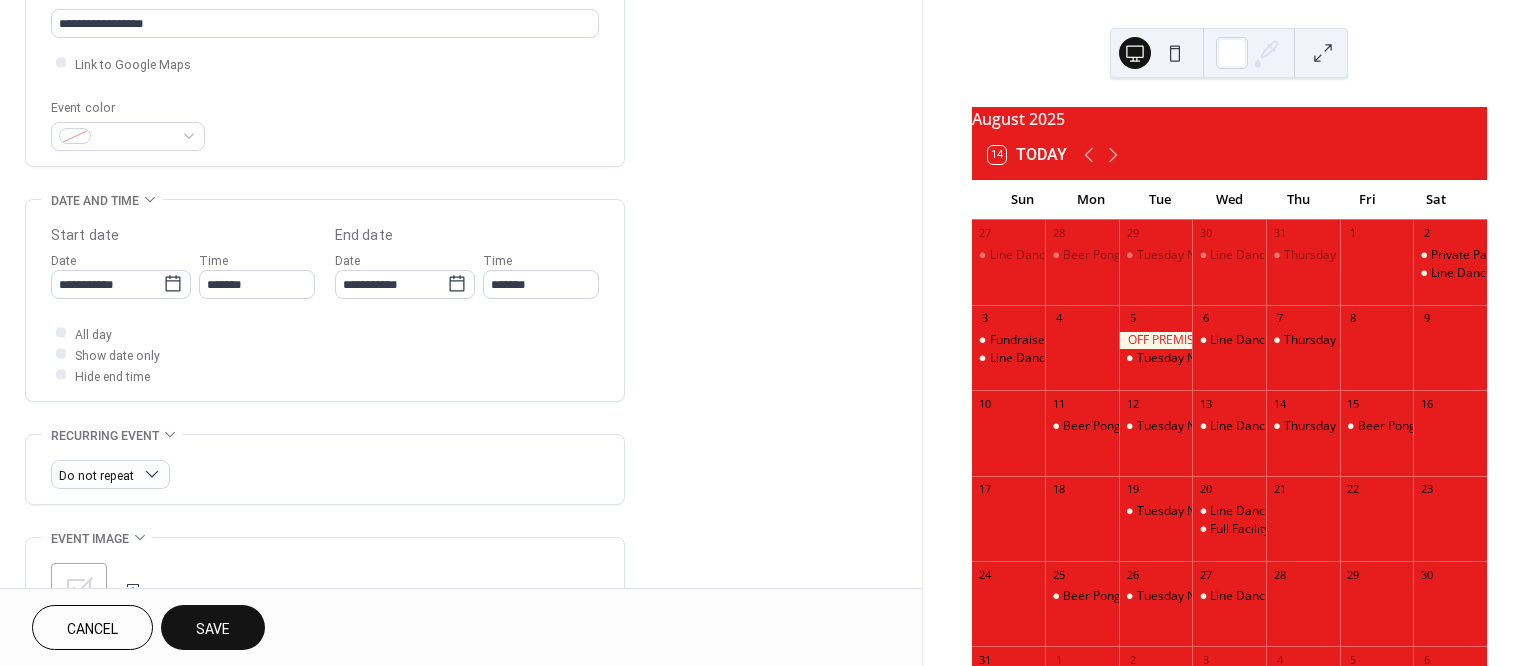 click on "Save" at bounding box center [213, 627] 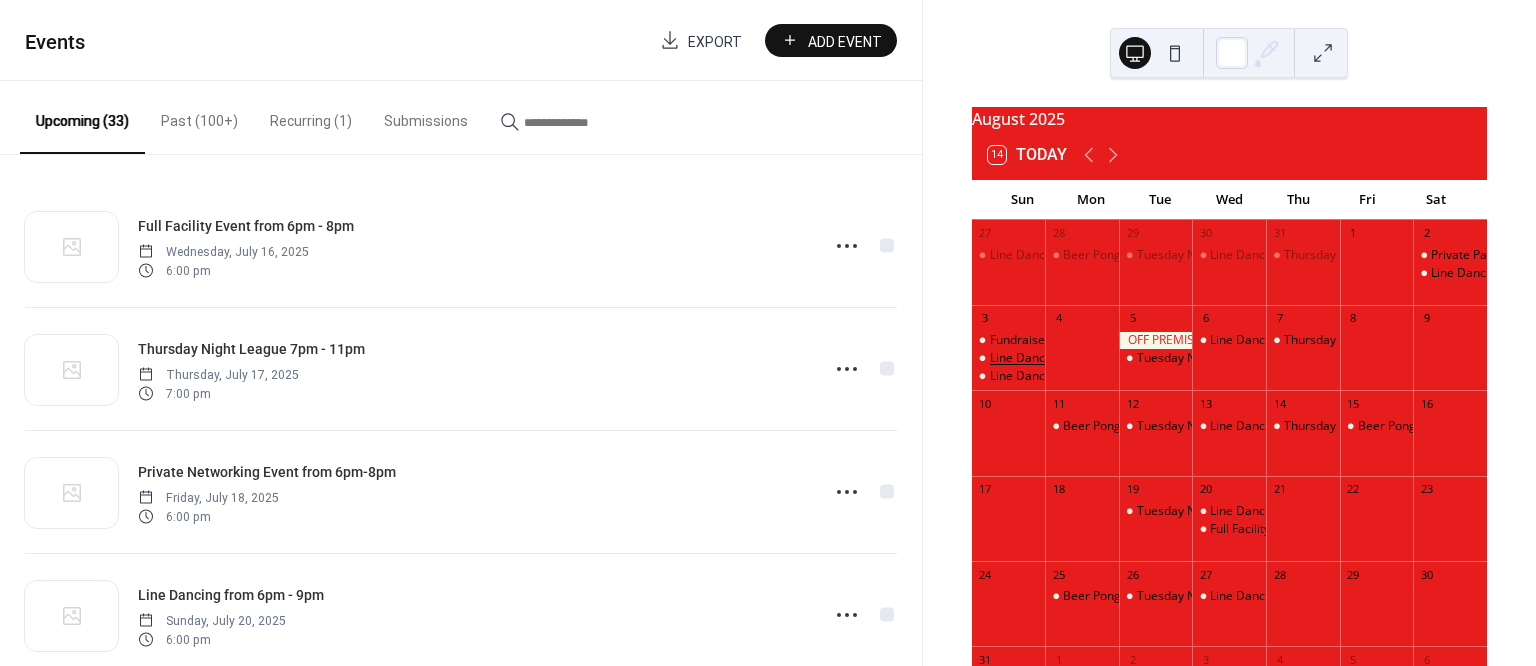 click on "Line Dancing from 6pm - 9pm" at bounding box center [1072, 358] 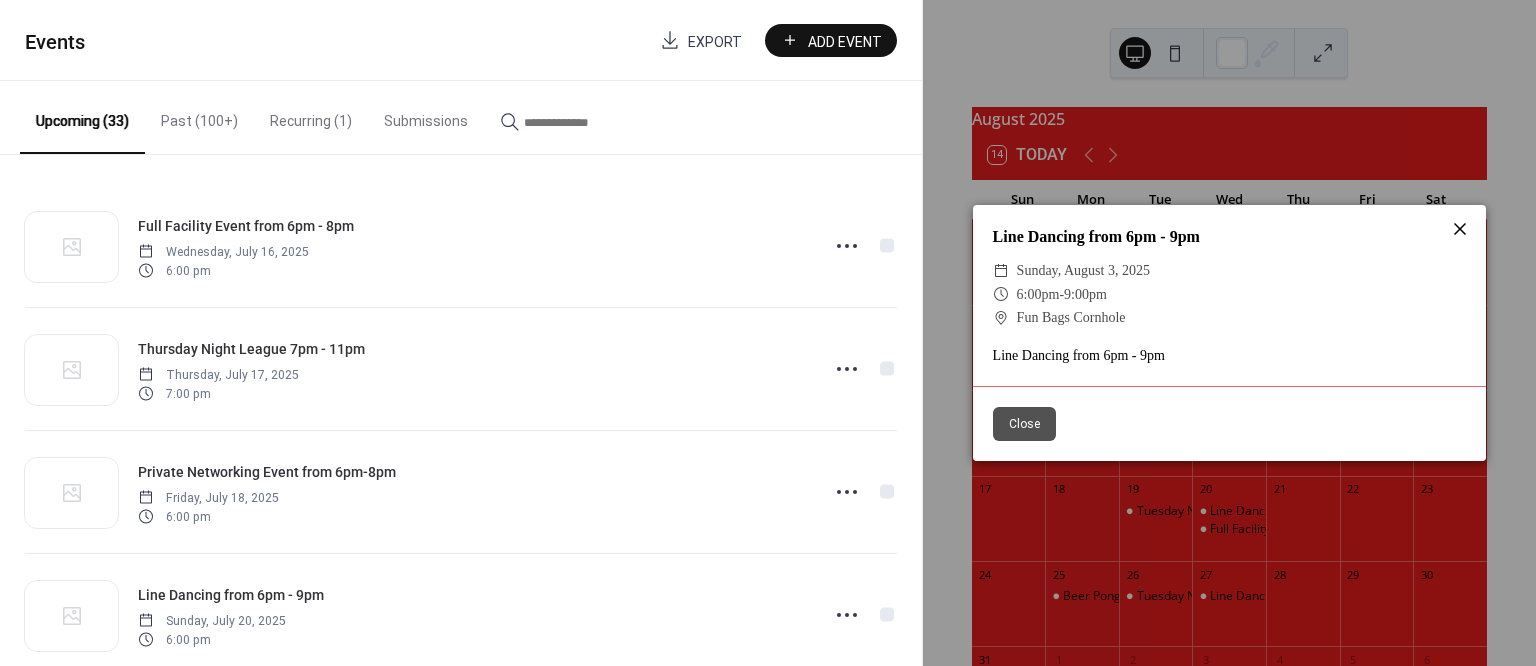 click 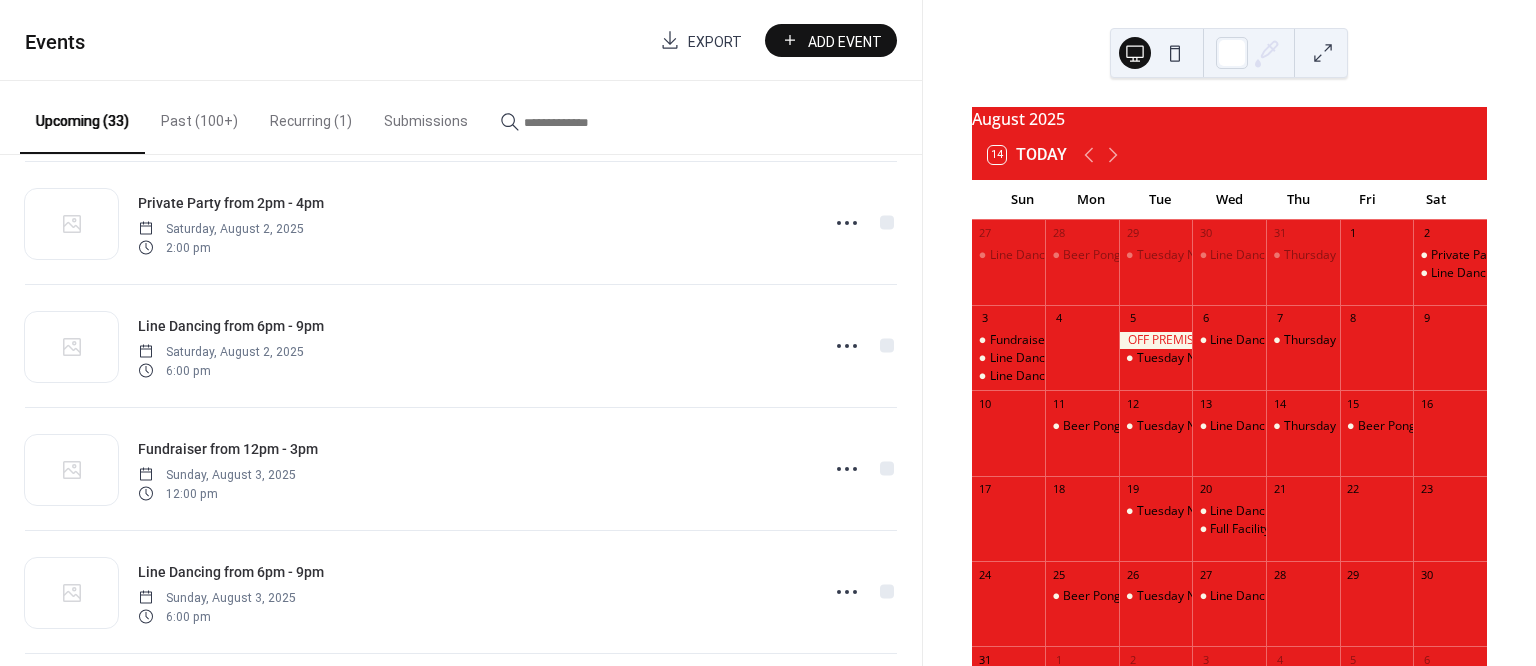 scroll, scrollTop: 1140, scrollLeft: 0, axis: vertical 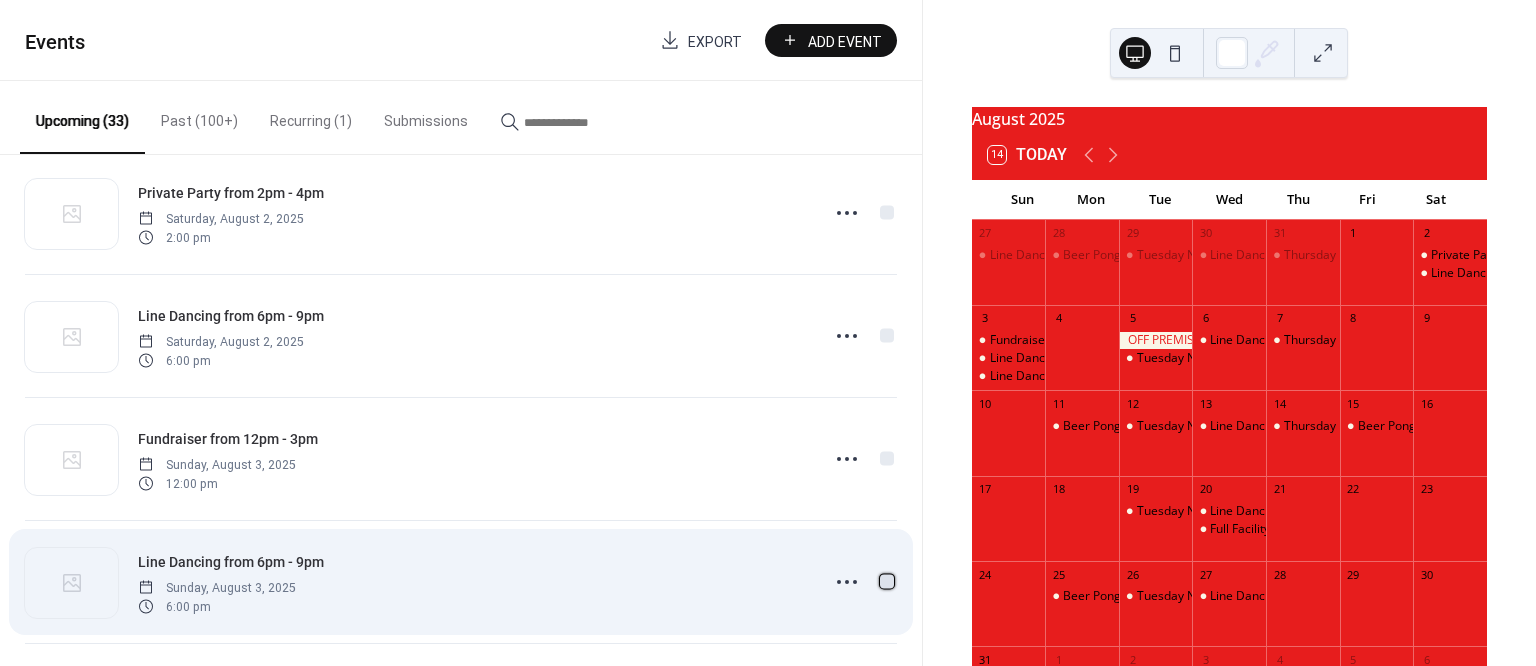 click at bounding box center (887, 581) 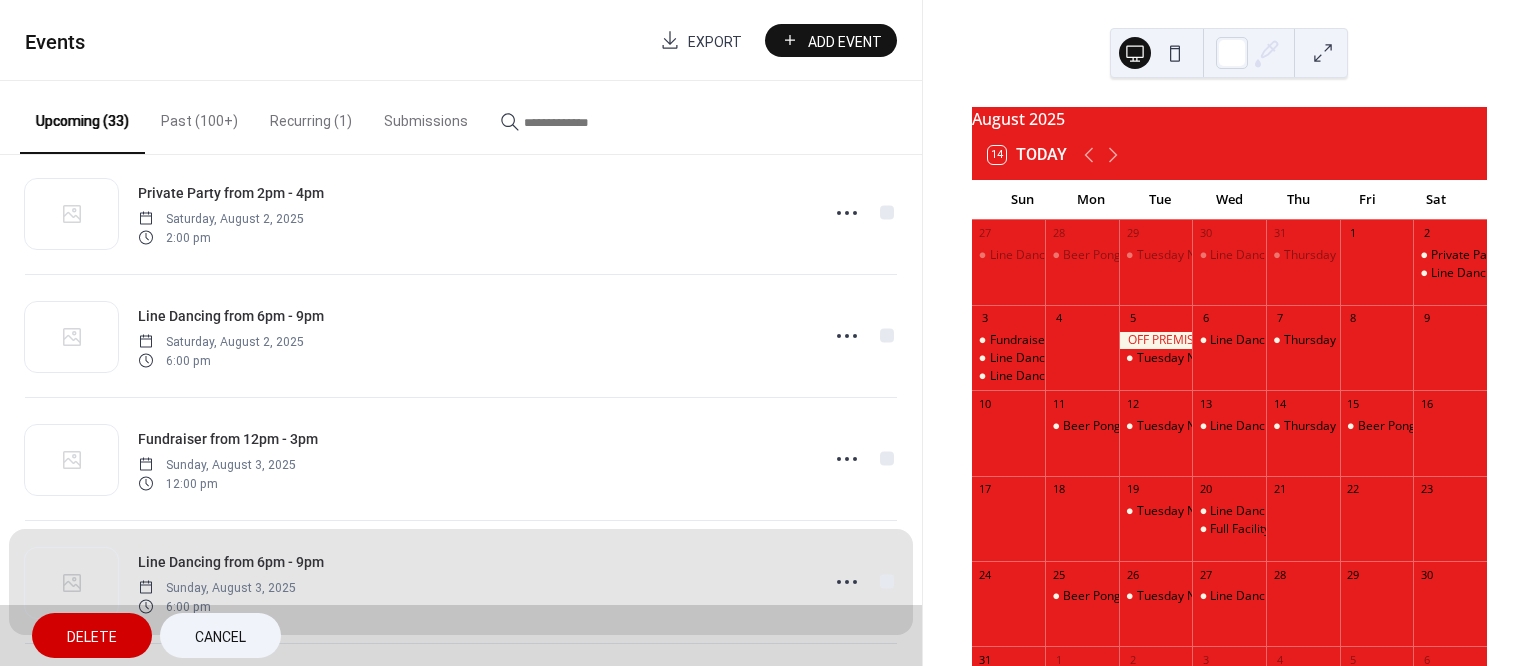 click on "Delete" at bounding box center [92, 637] 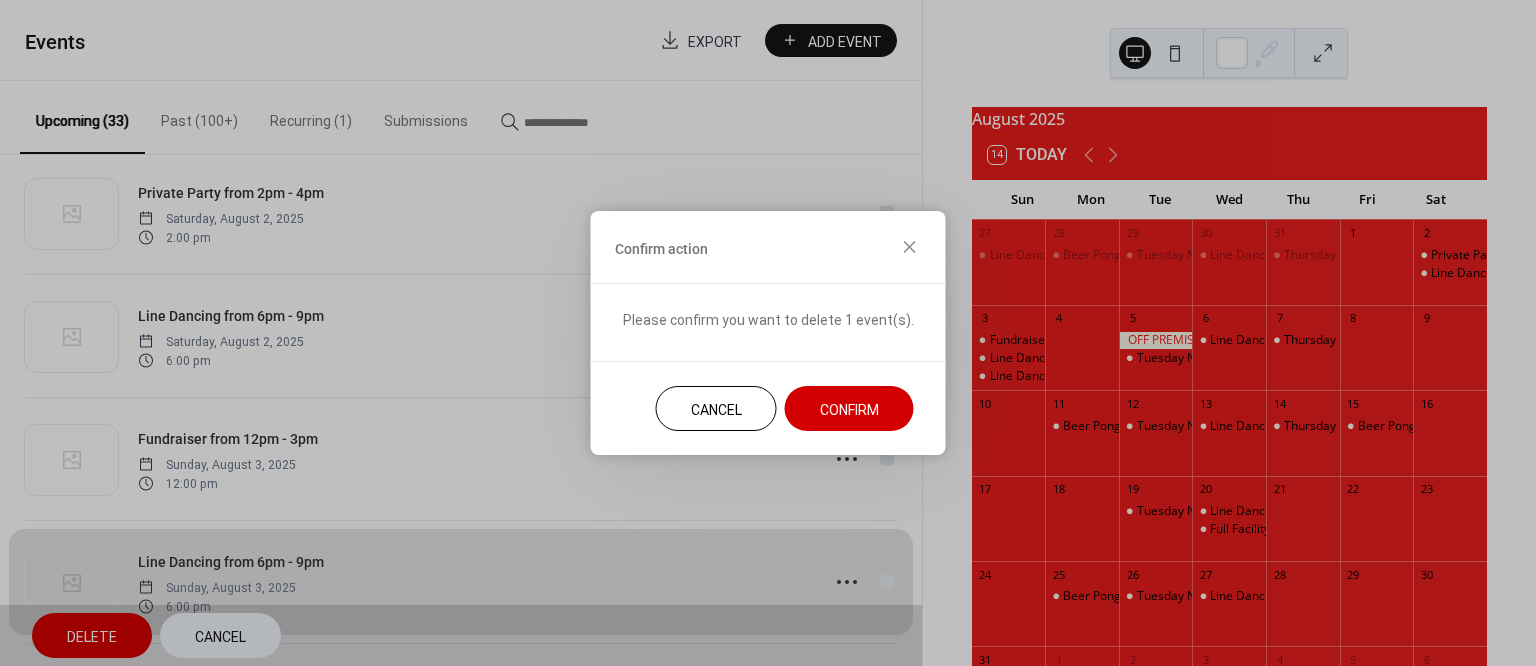 click on "Confirm" at bounding box center [849, 410] 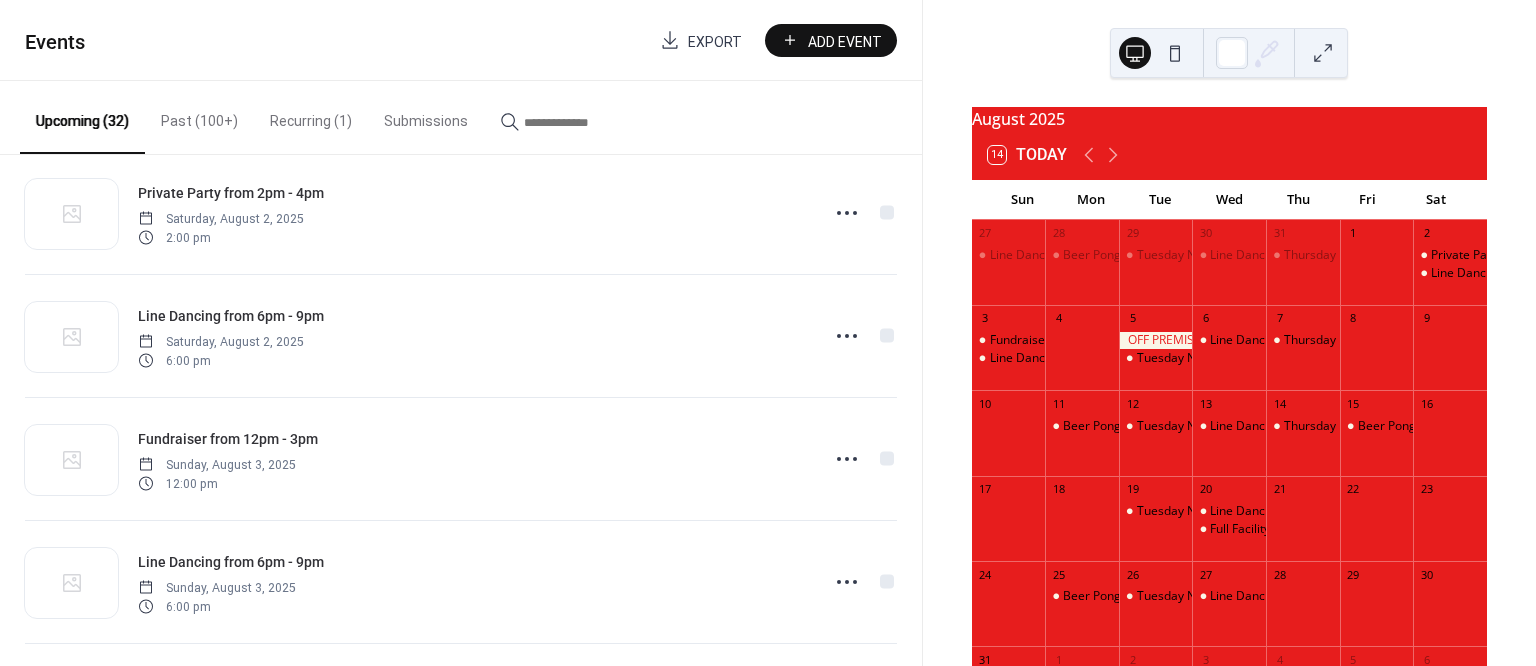 click on "Add Event" at bounding box center [845, 41] 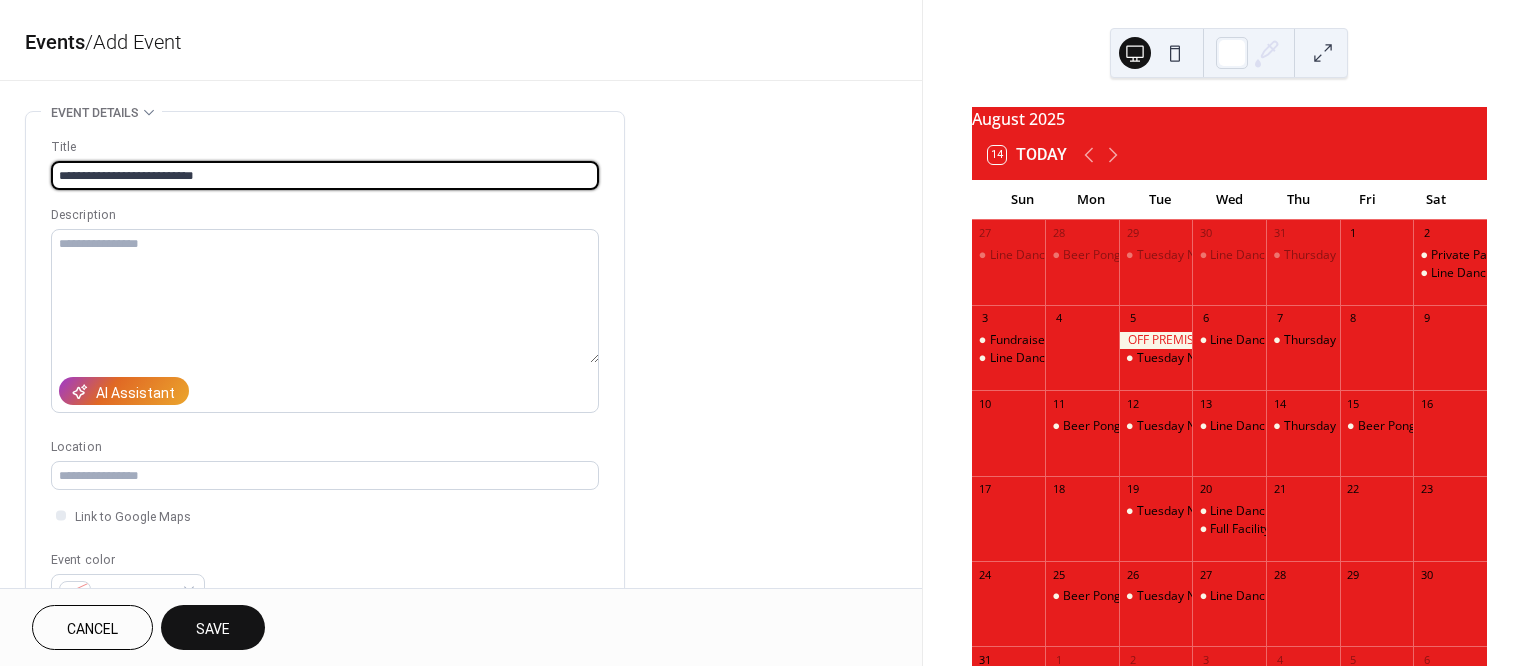 type on "**********" 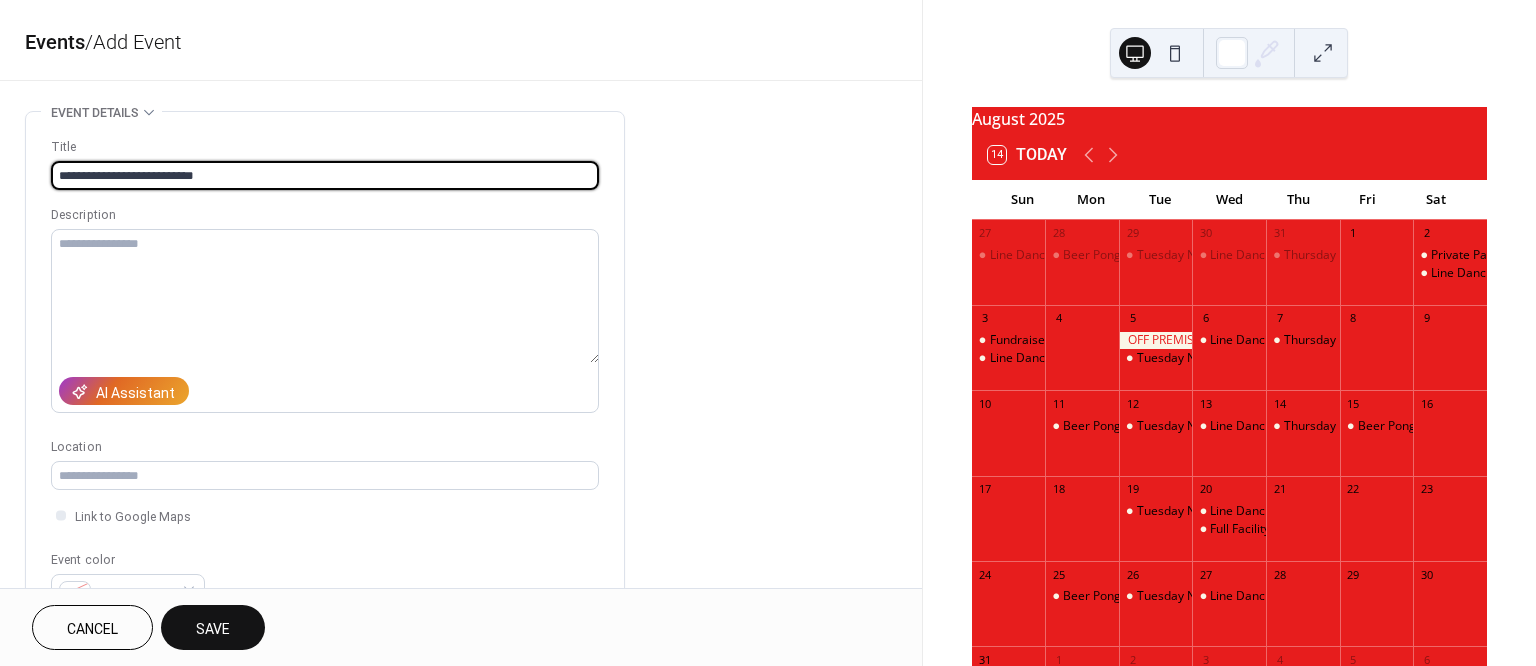 click on "Description" at bounding box center (325, 309) 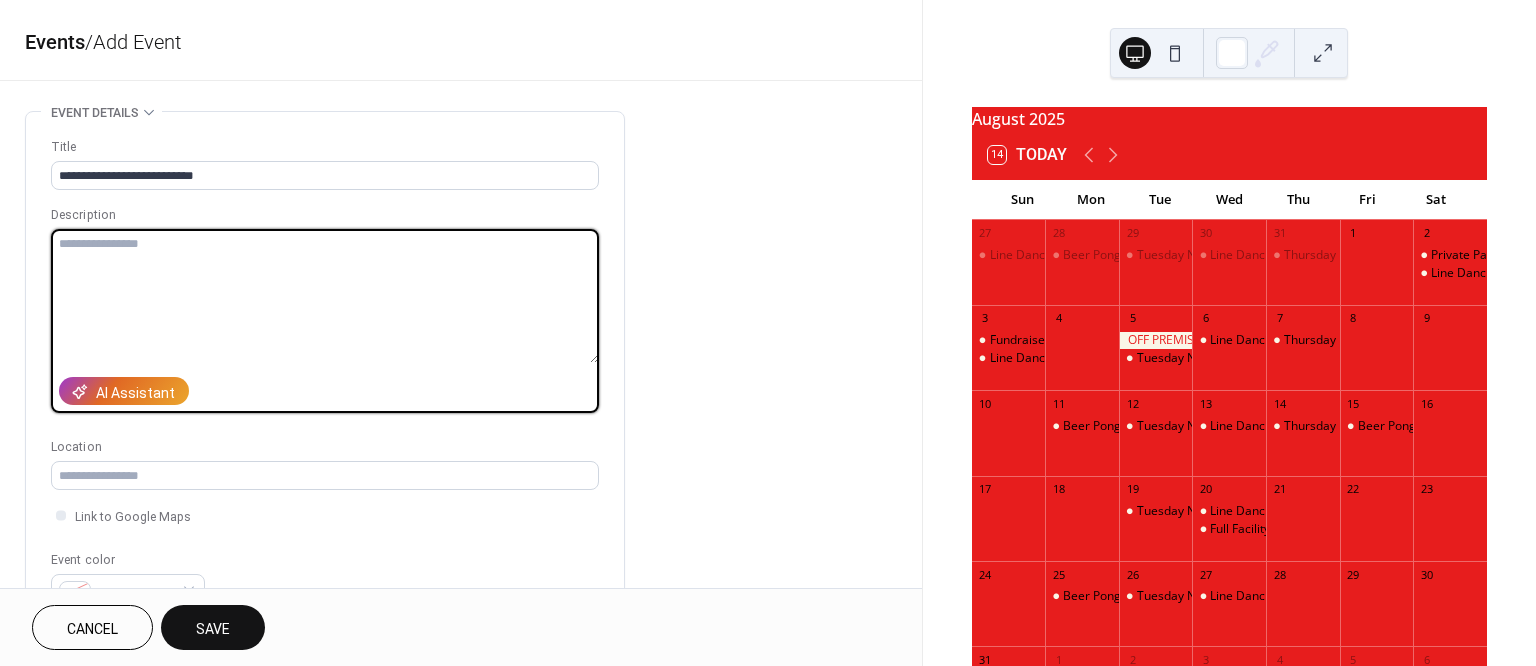 click at bounding box center [325, 296] 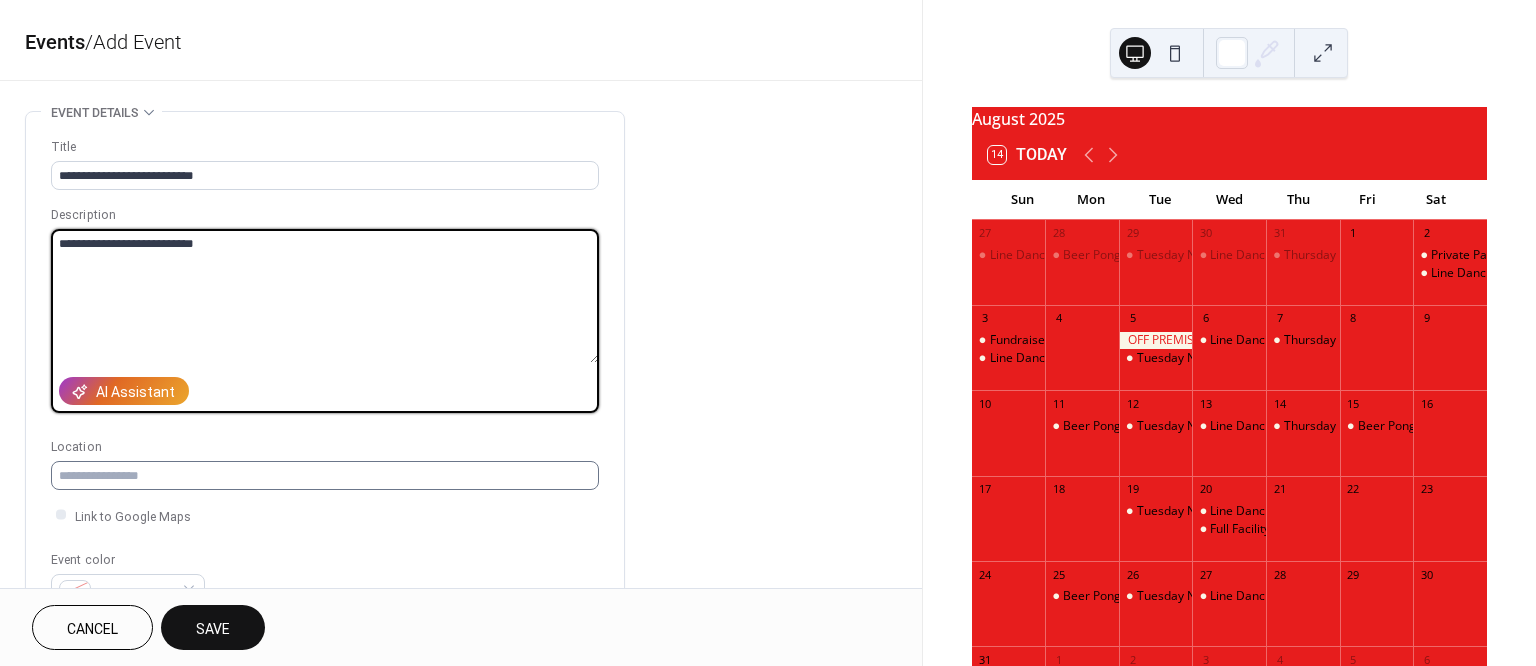 type on "**********" 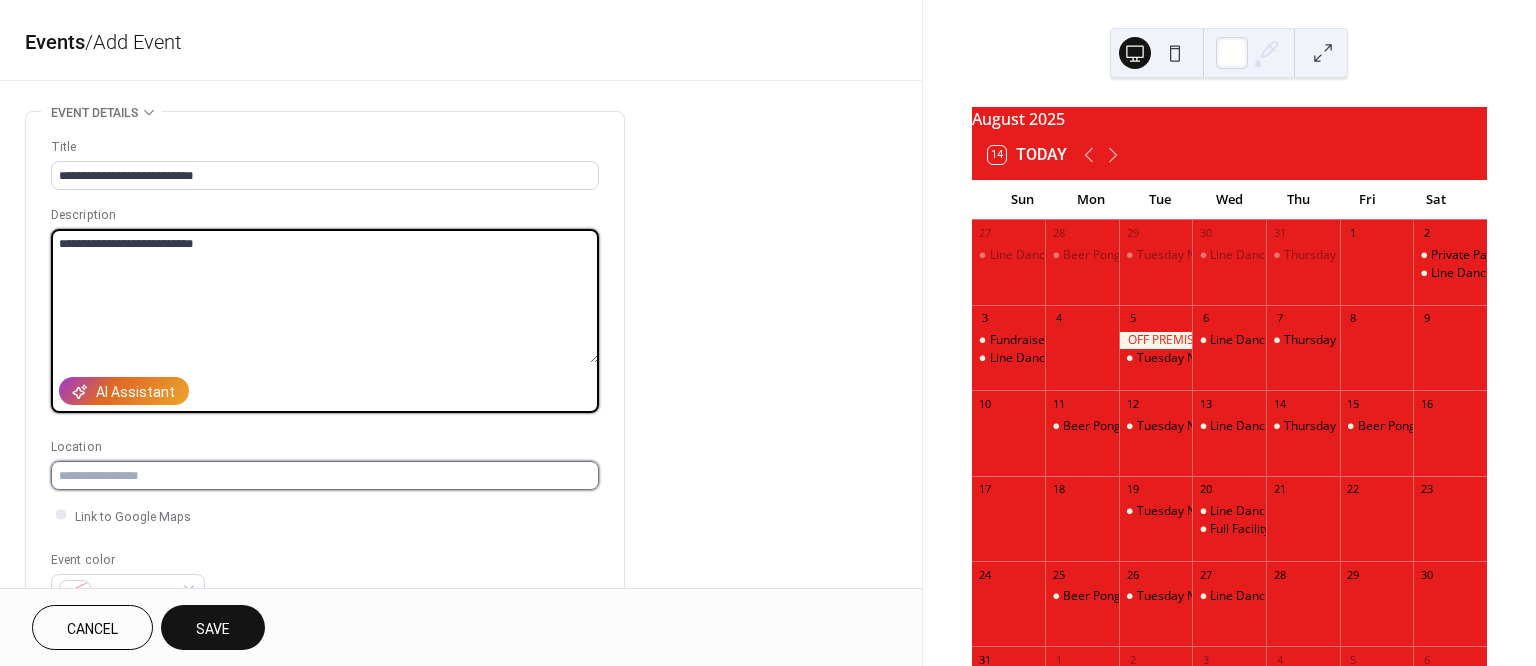 click at bounding box center (325, 475) 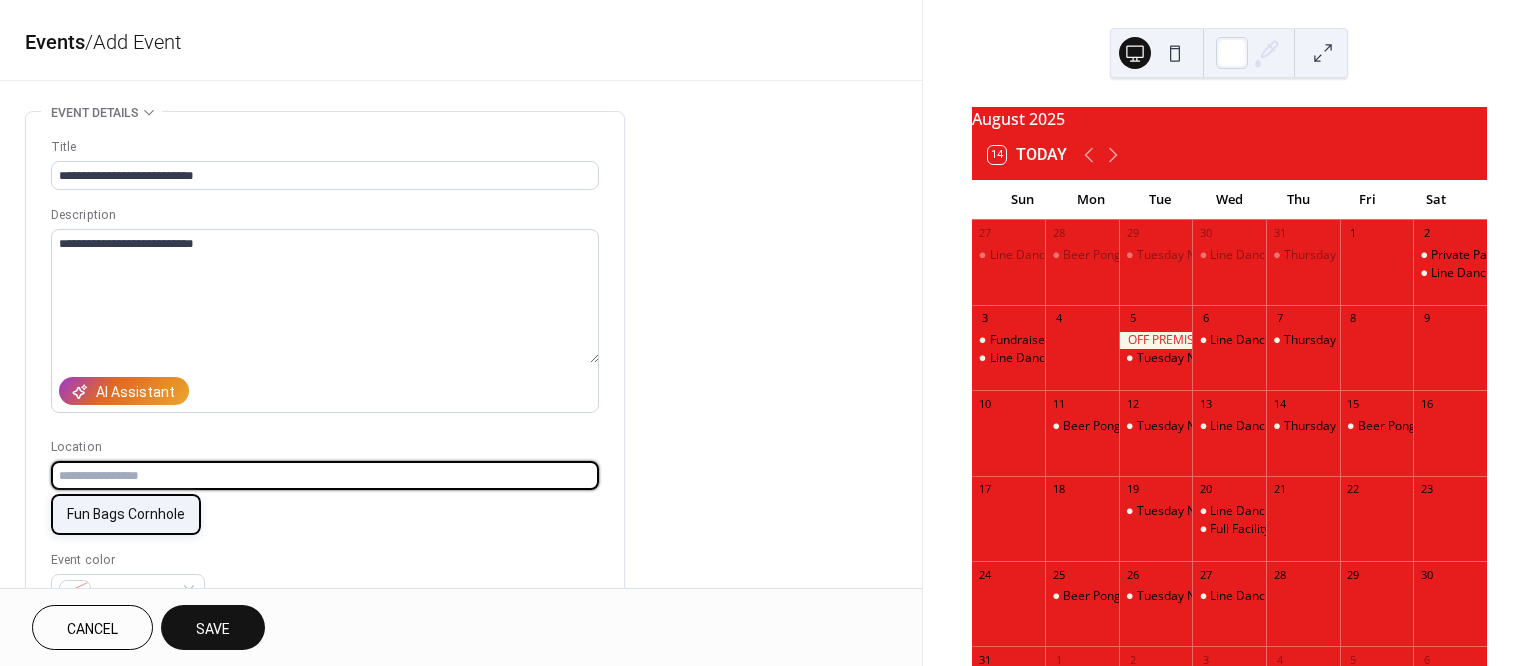 click on "Fun Bags Cornhole" at bounding box center (126, 514) 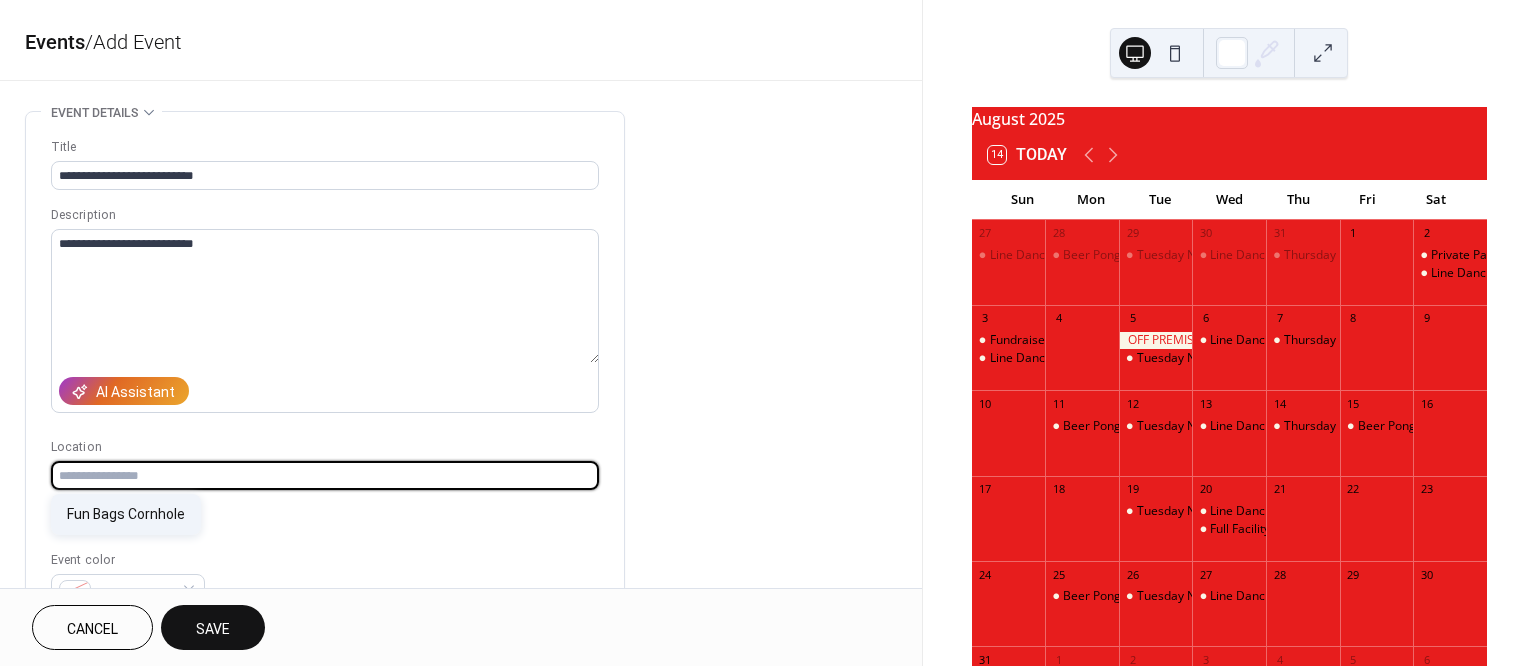 type on "**********" 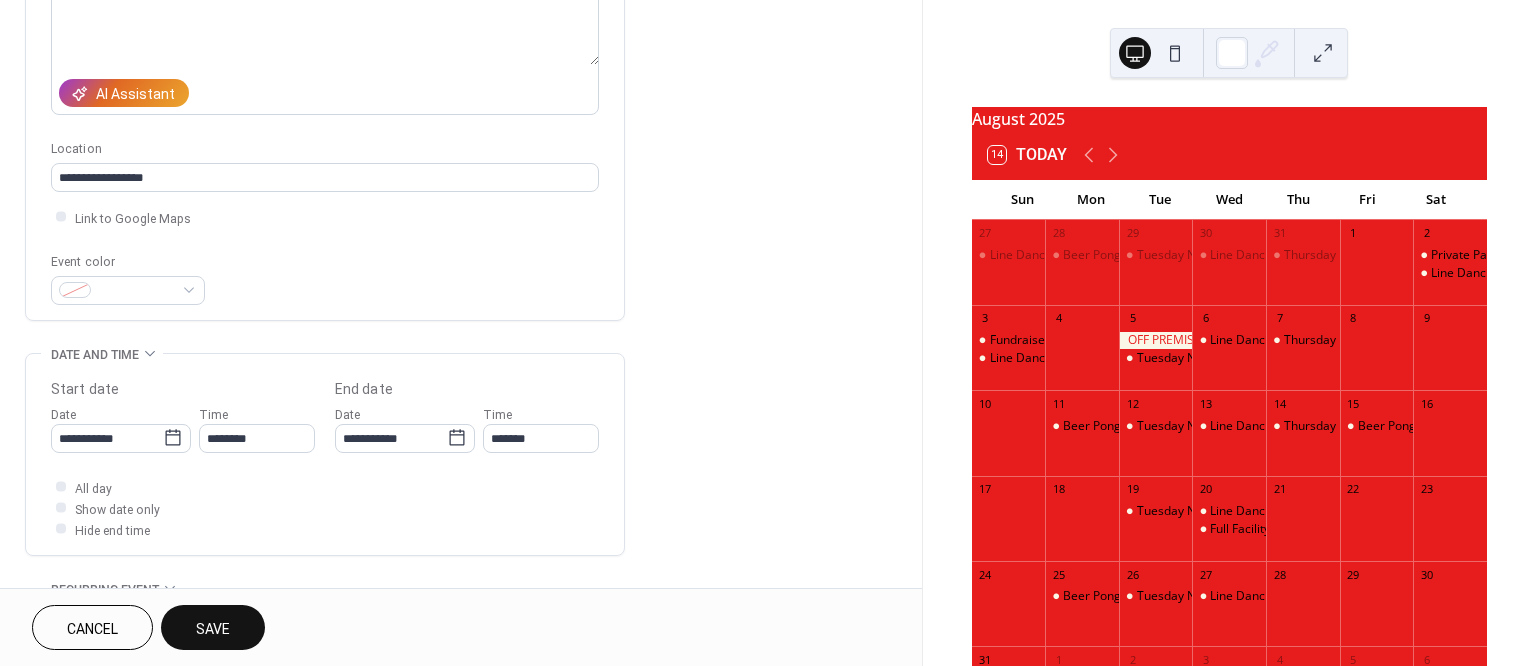 scroll, scrollTop: 305, scrollLeft: 0, axis: vertical 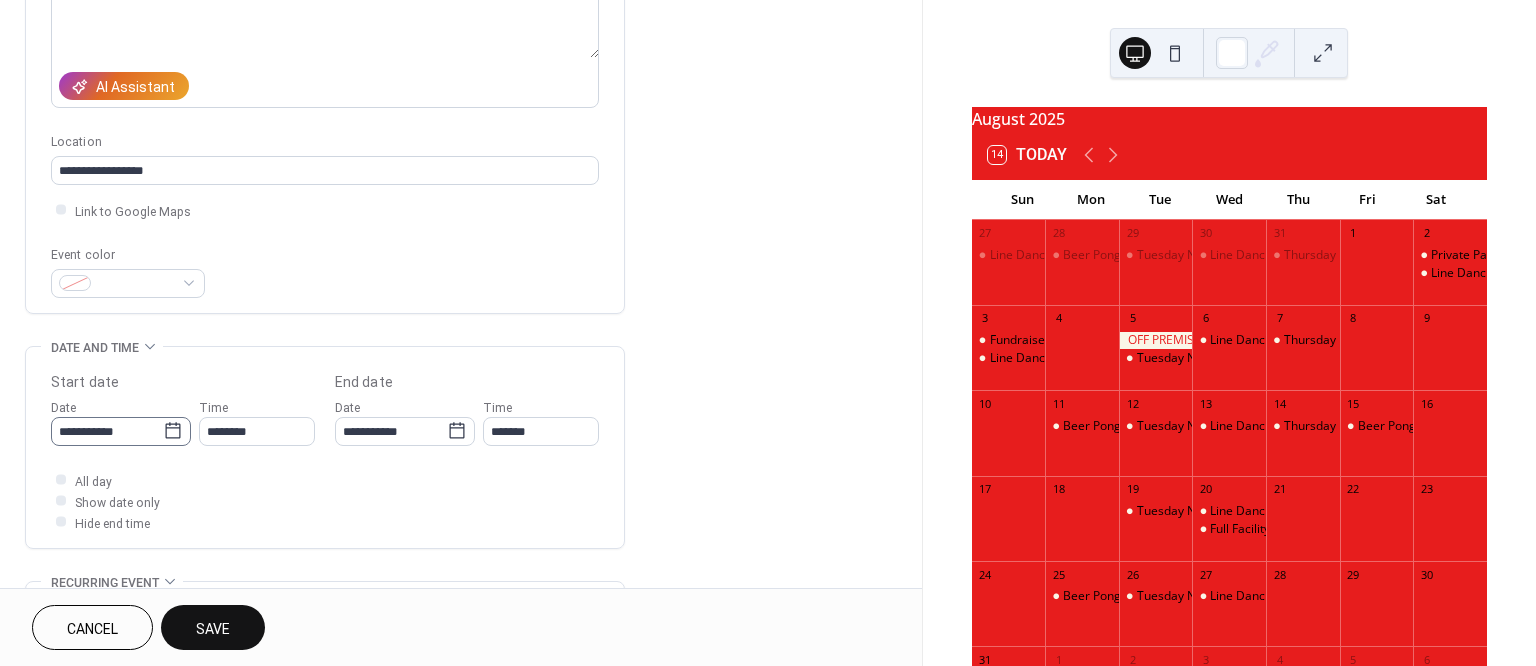 click 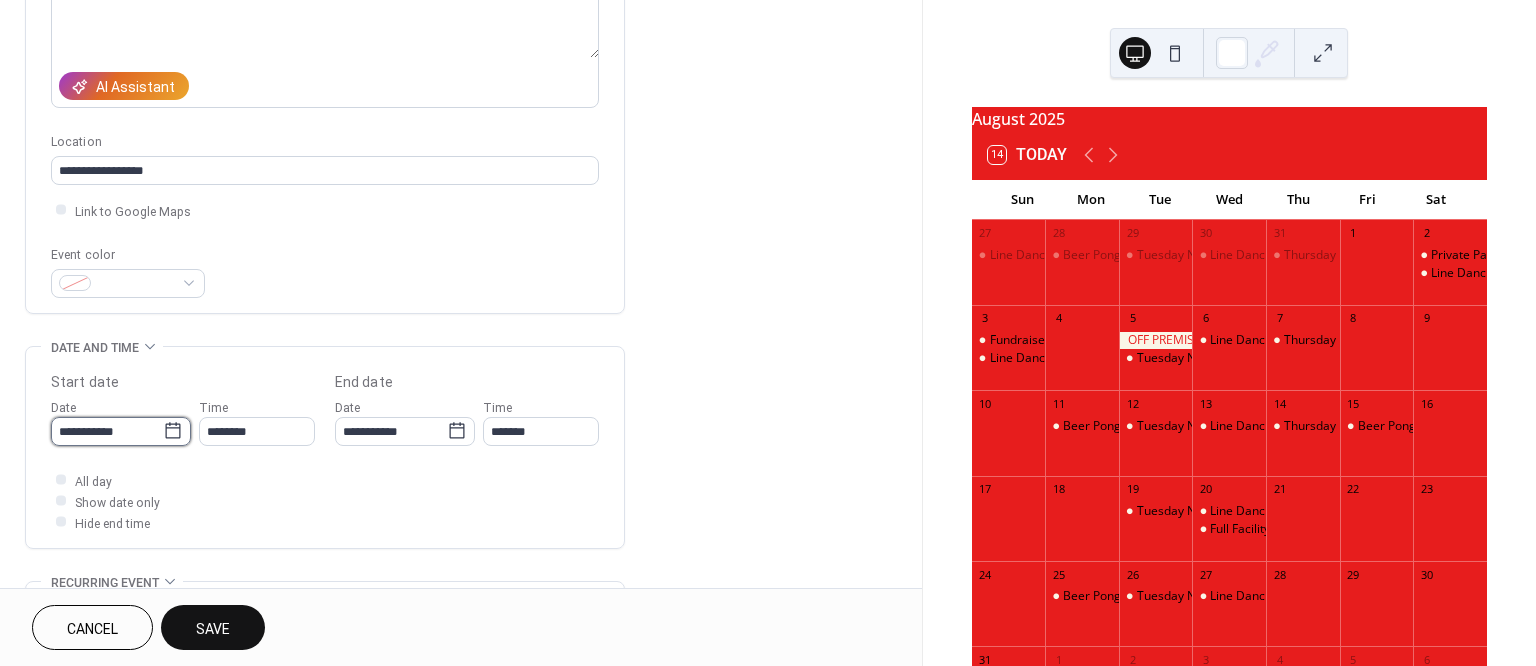 click on "**********" at bounding box center (107, 431) 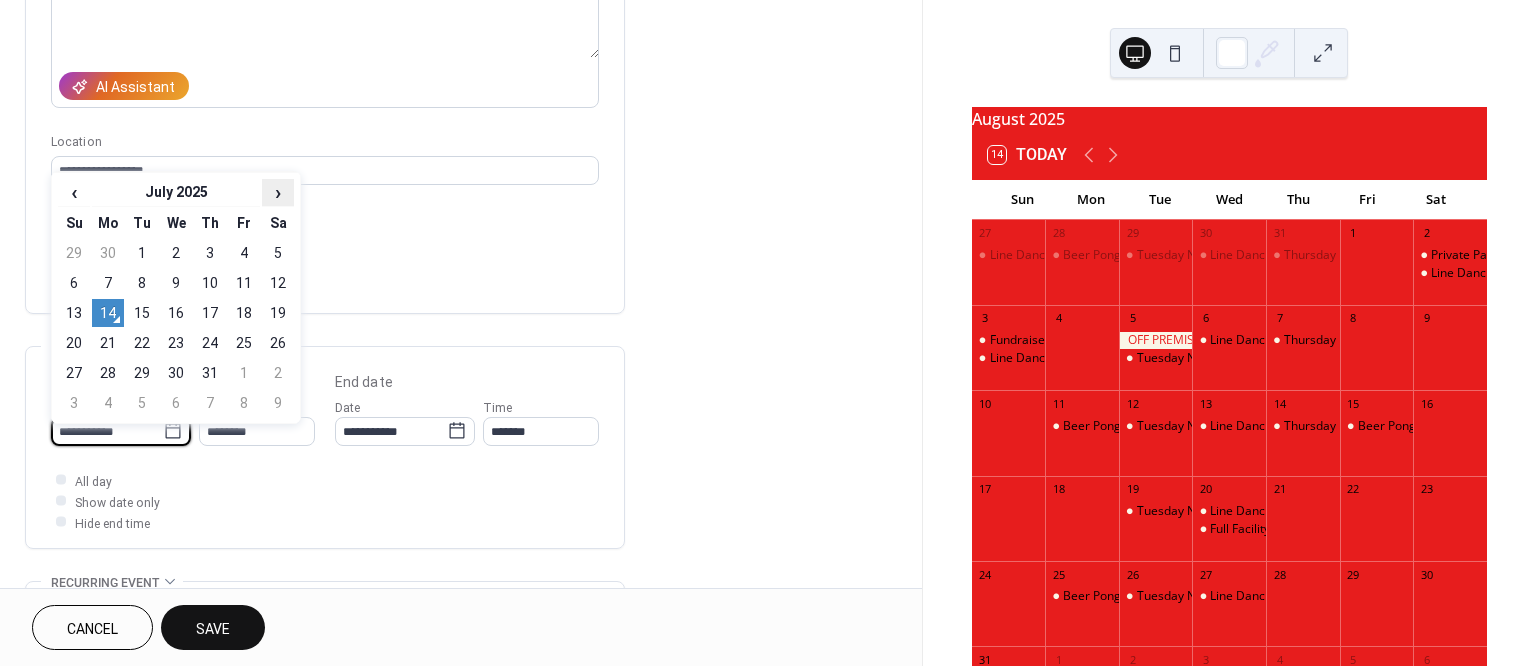 click on "›" at bounding box center [278, 192] 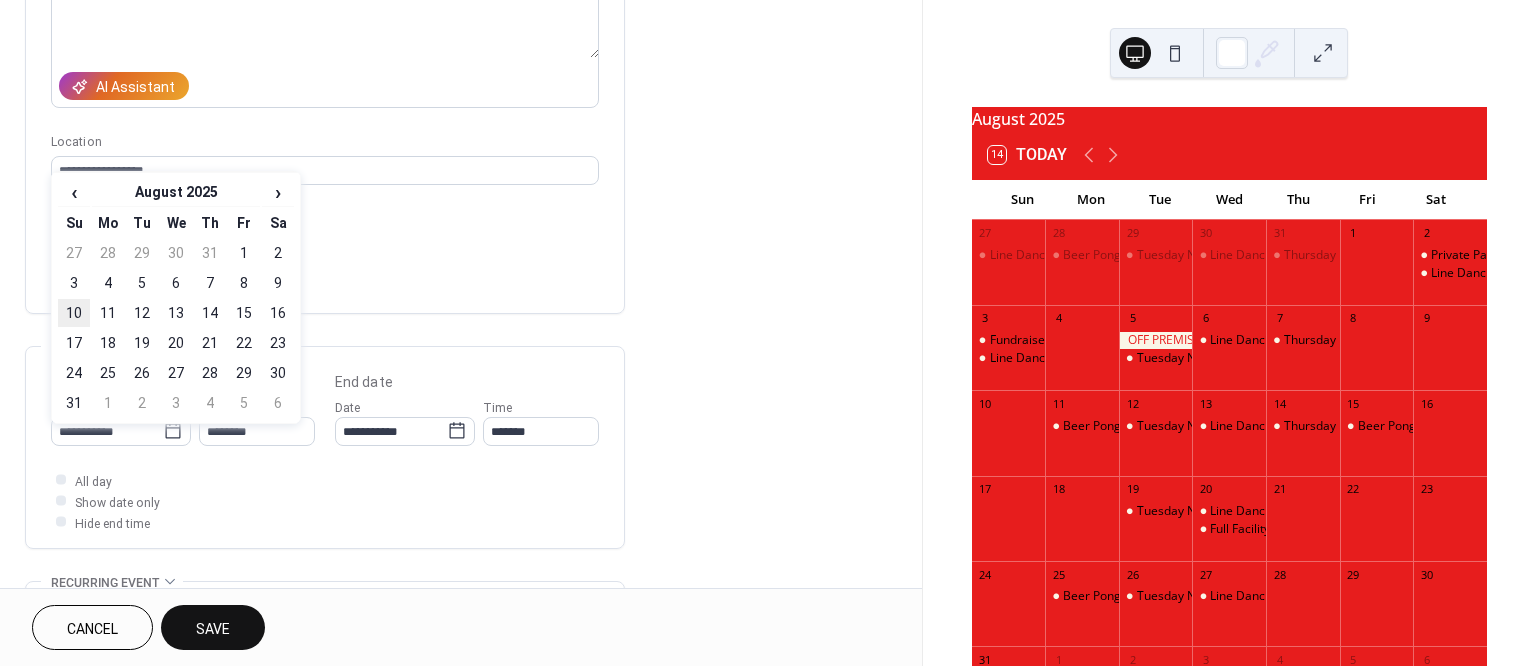 click on "10" at bounding box center (74, 313) 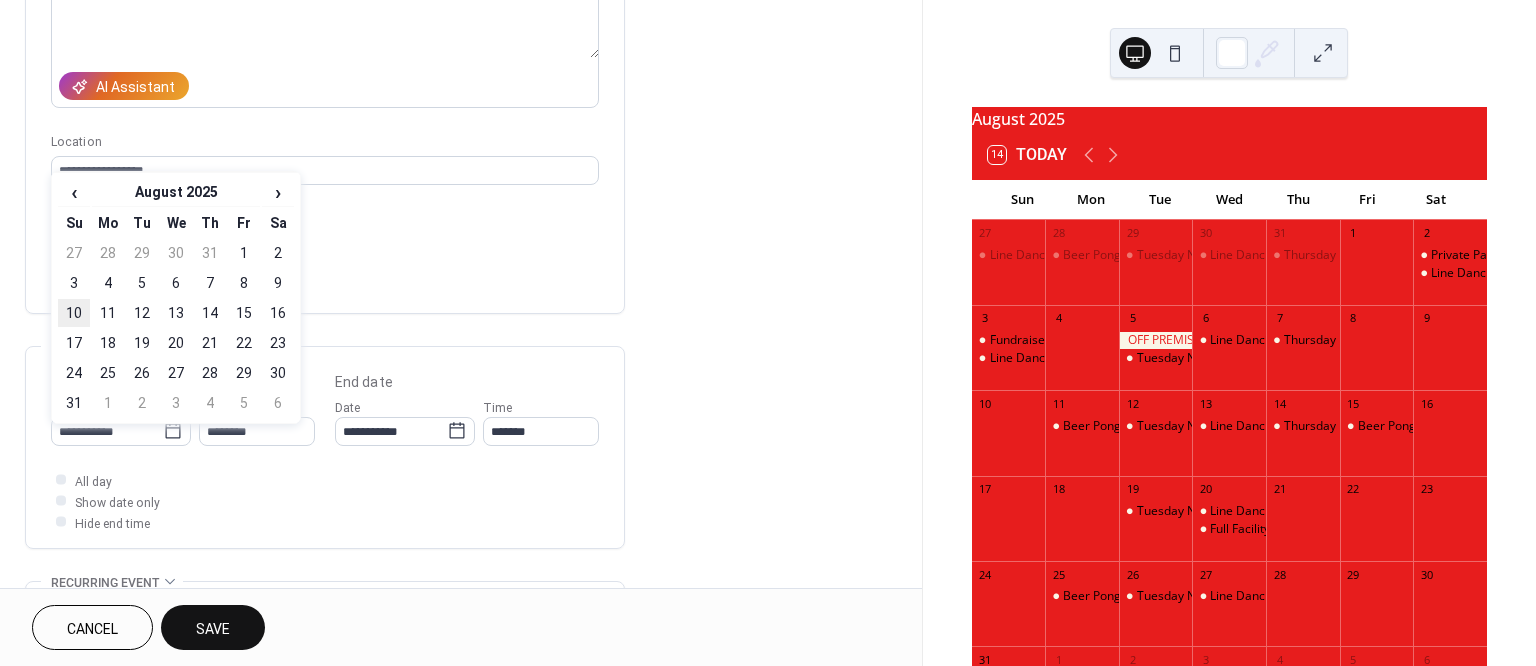 type on "**********" 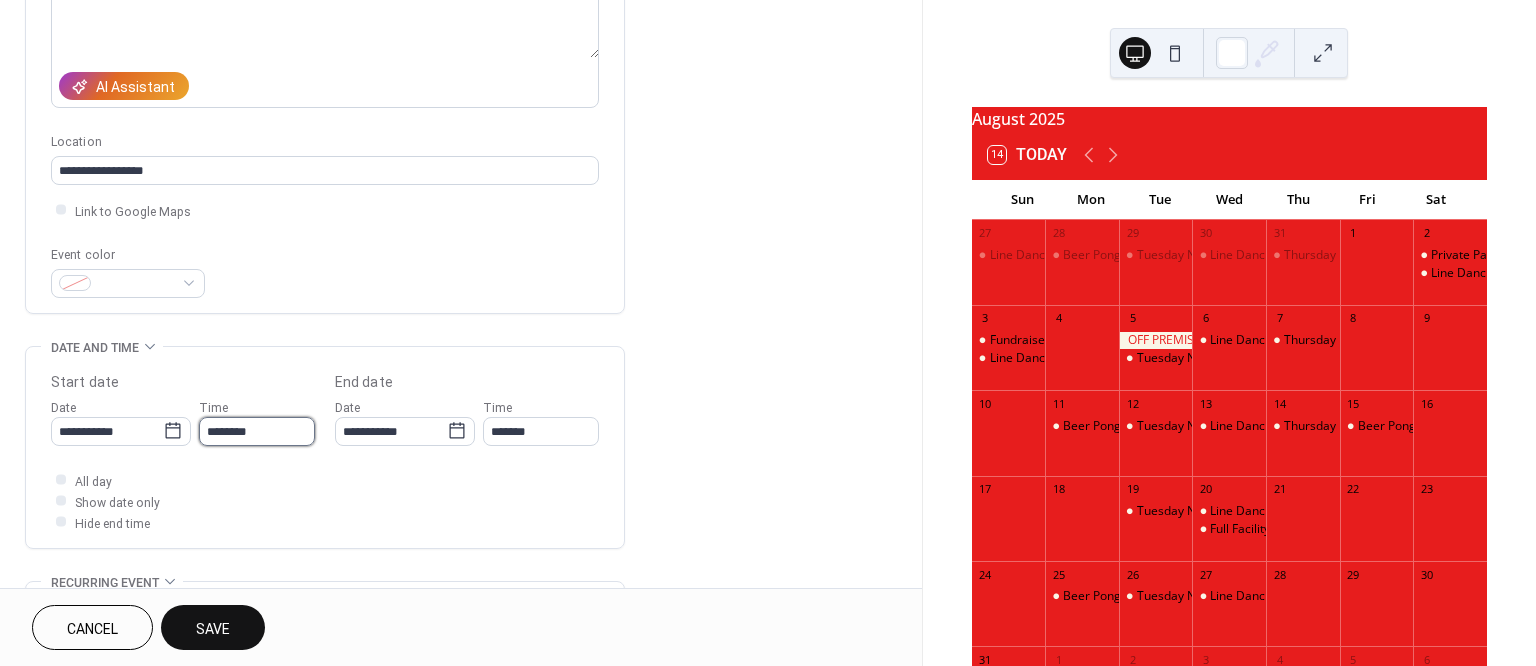 click on "********" at bounding box center (257, 431) 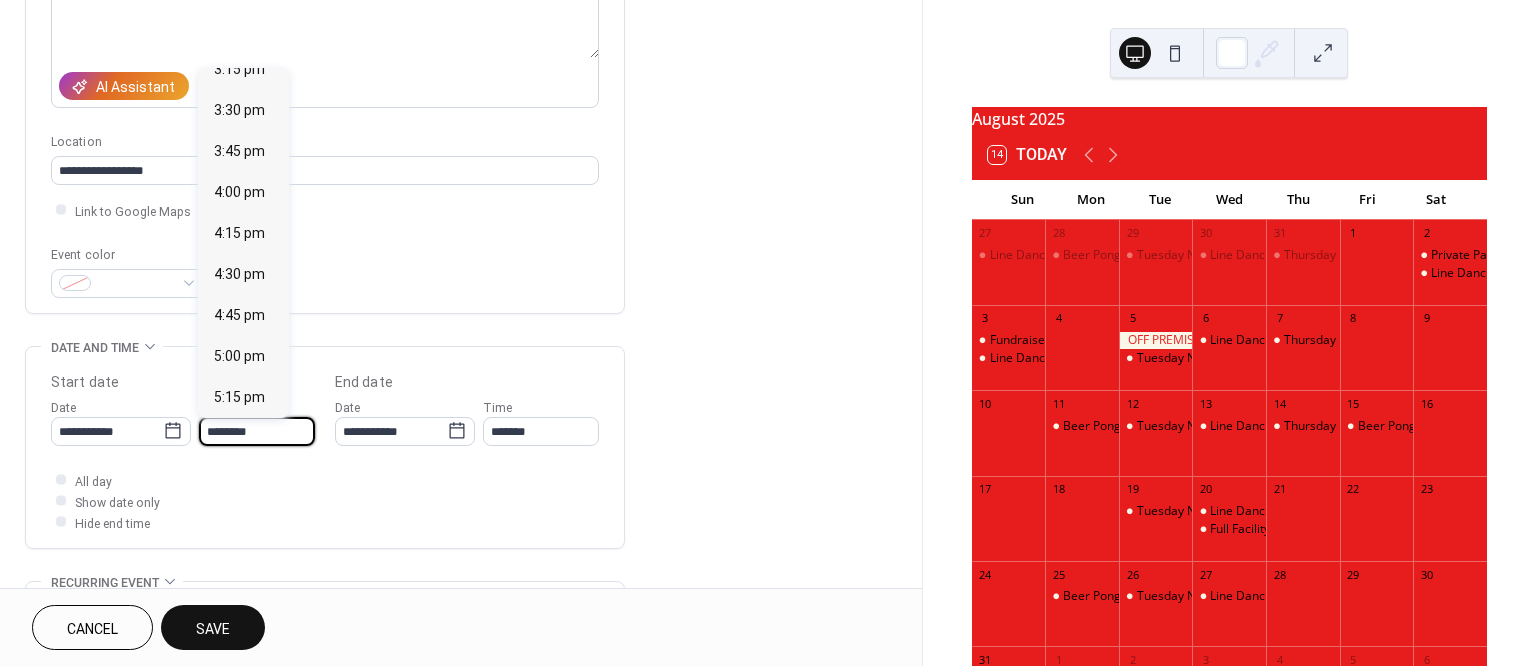 scroll, scrollTop: 2525, scrollLeft: 0, axis: vertical 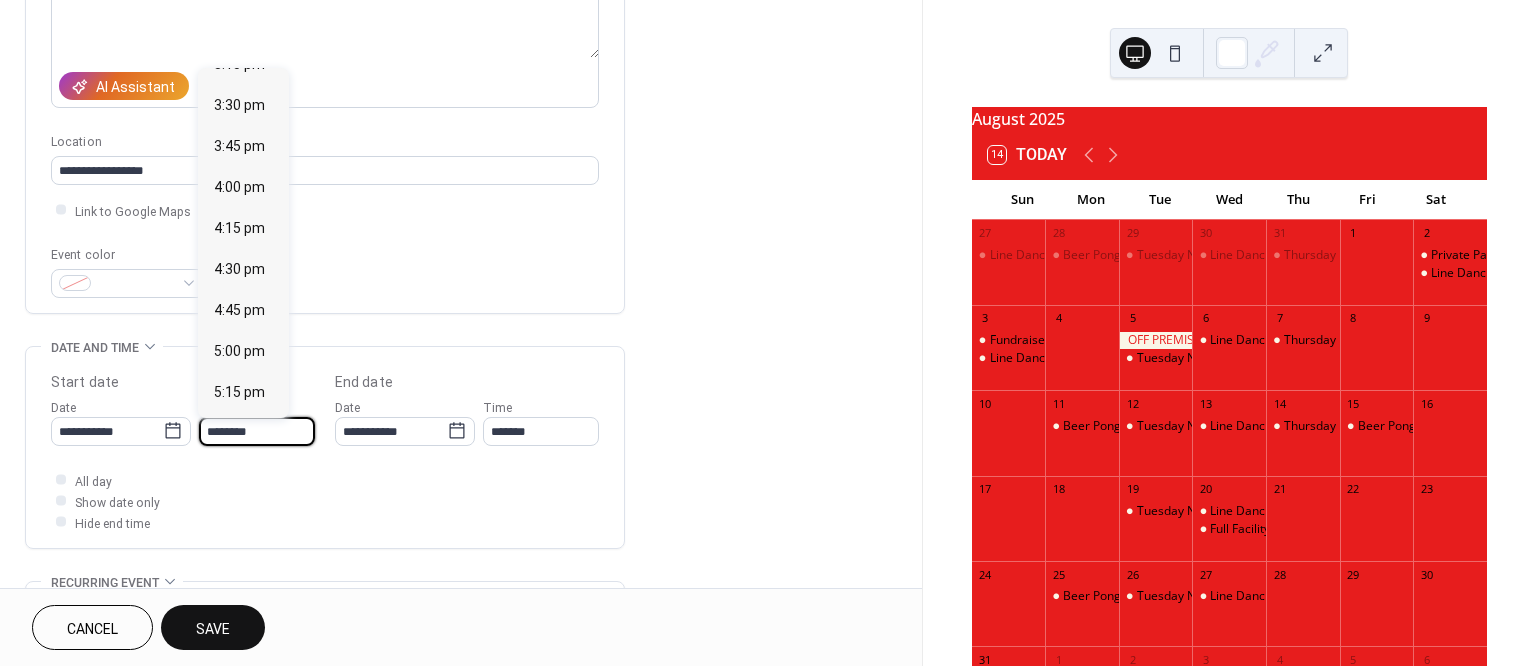 click on "6:00 pm" at bounding box center [239, 514] 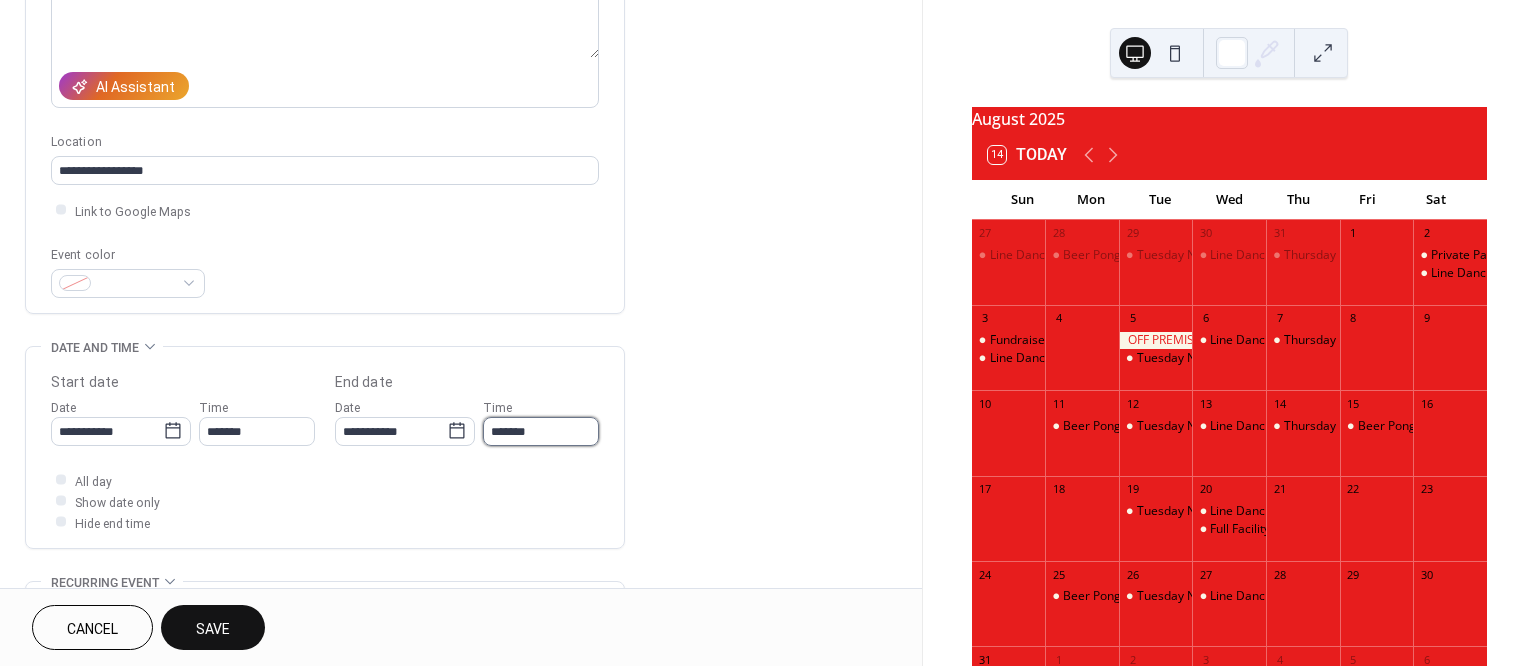 click on "*******" at bounding box center (541, 431) 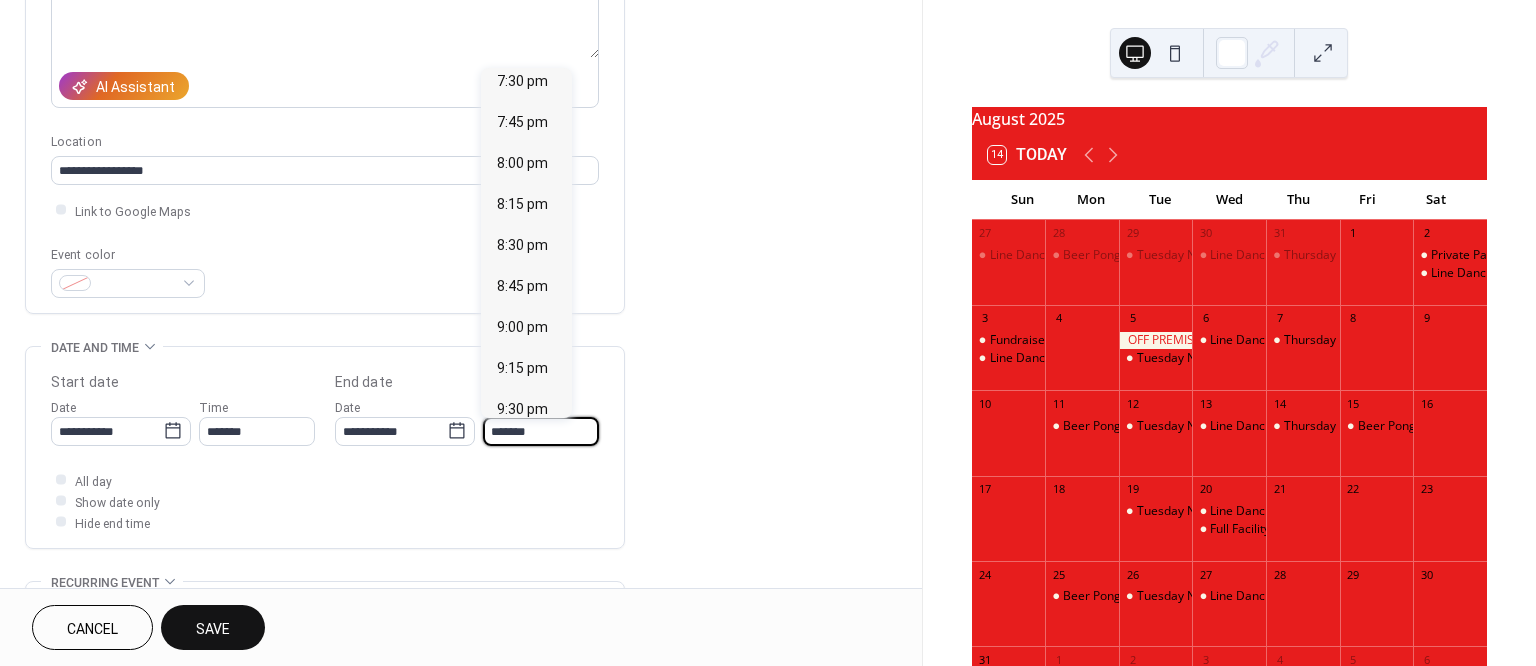 scroll, scrollTop: 215, scrollLeft: 0, axis: vertical 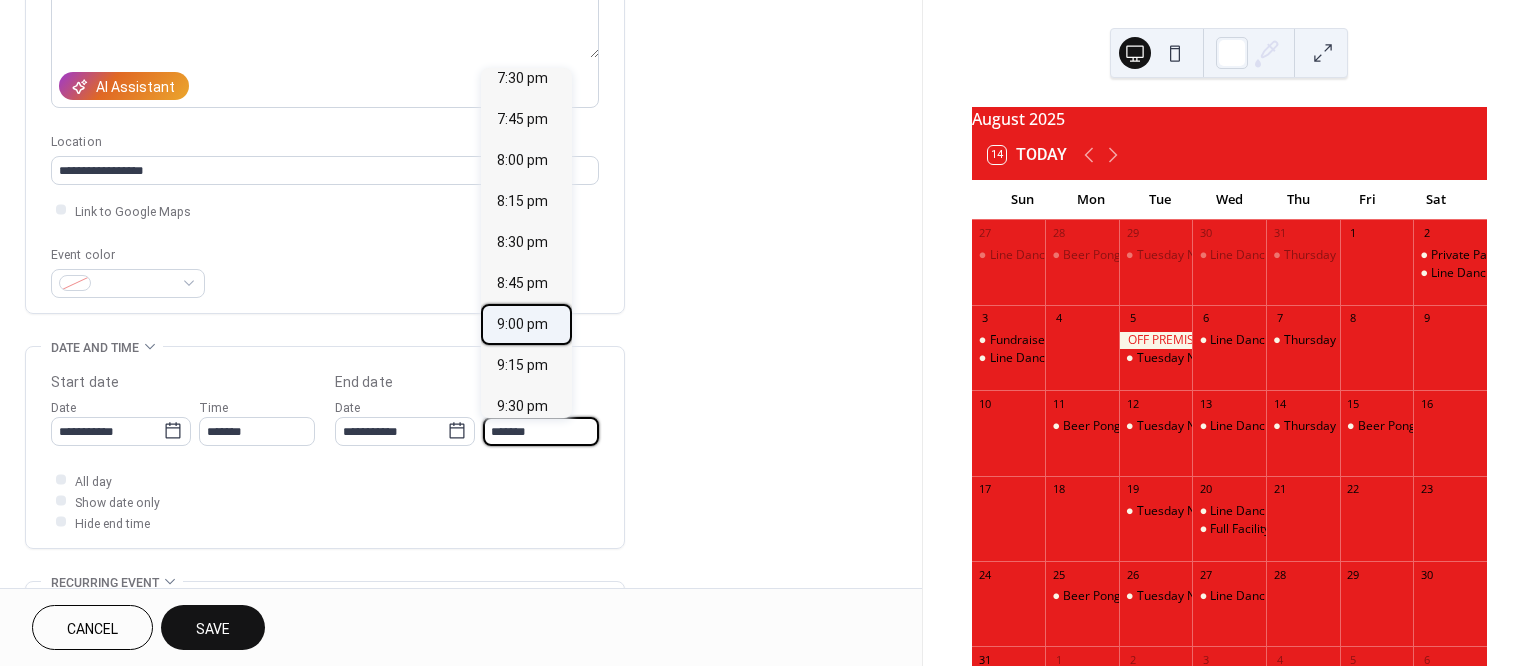 click on "9:00 pm" at bounding box center [522, 323] 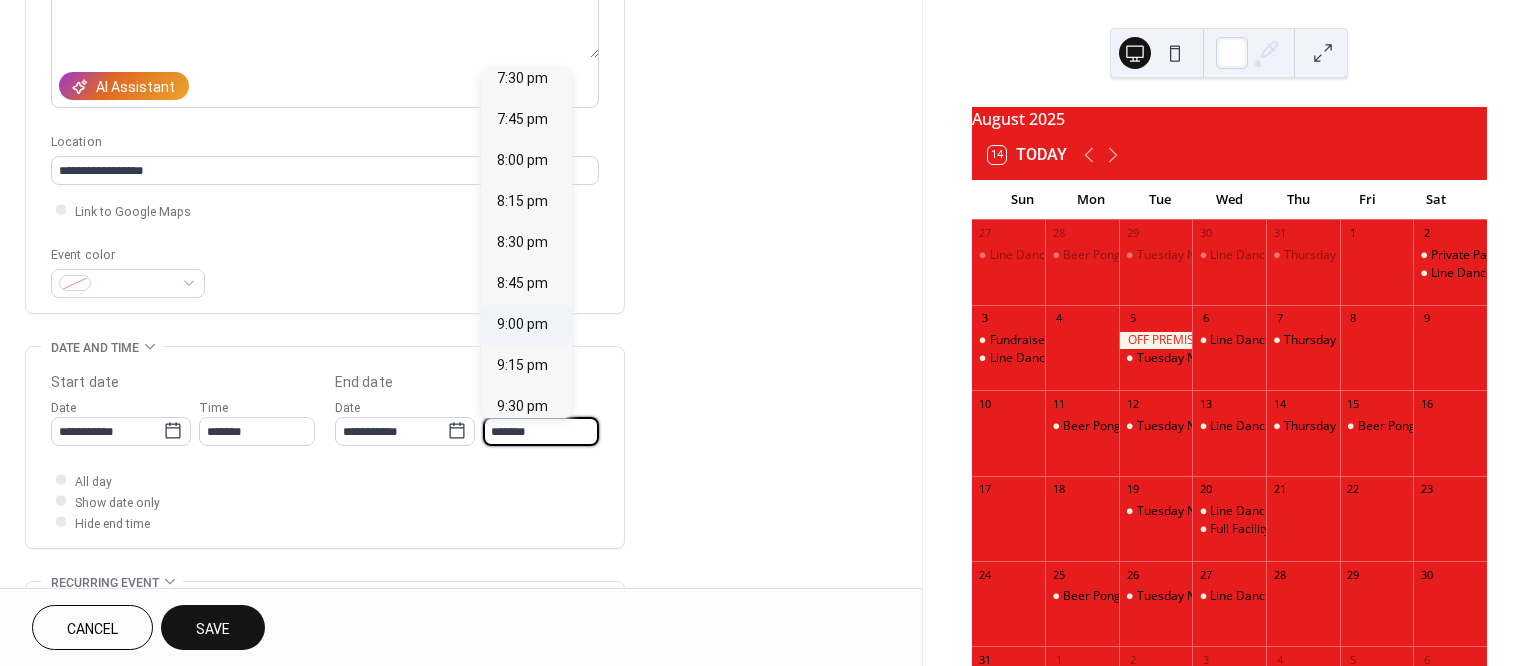 type on "*******" 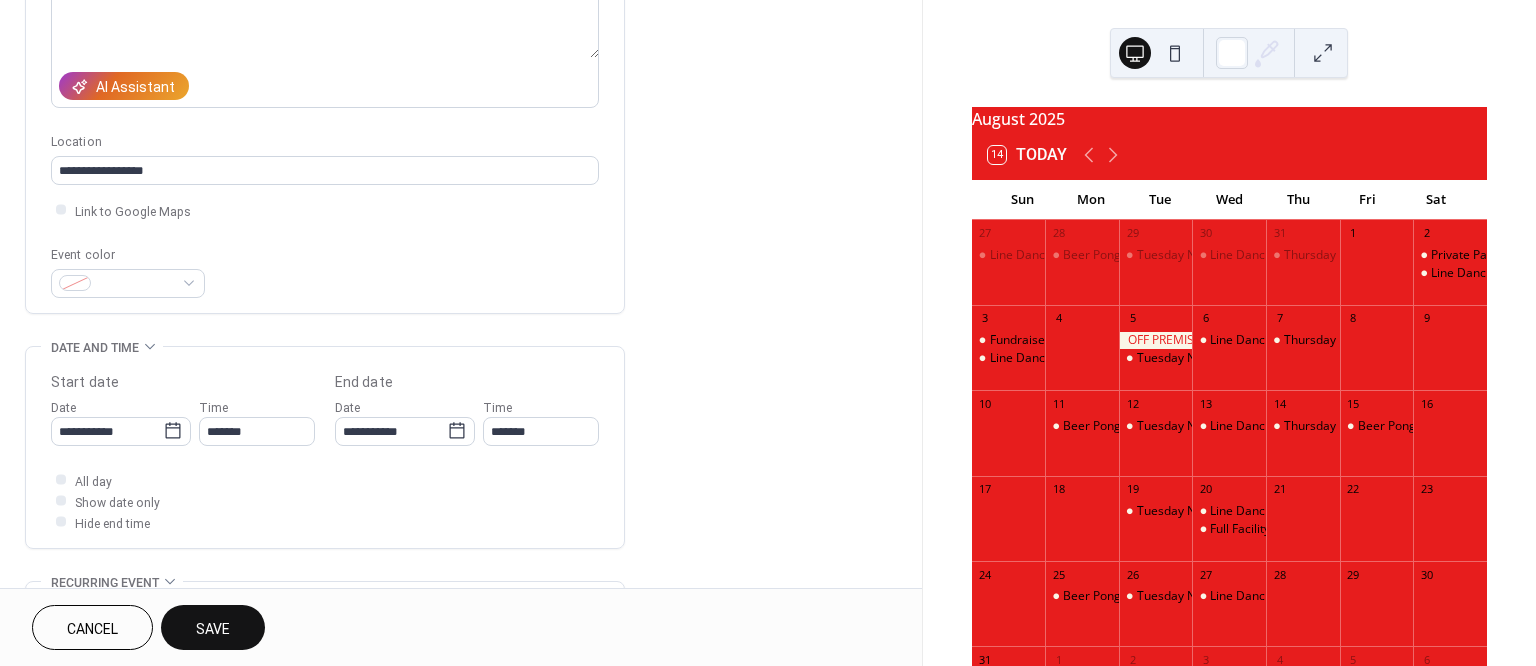 click on "Save" at bounding box center [213, 629] 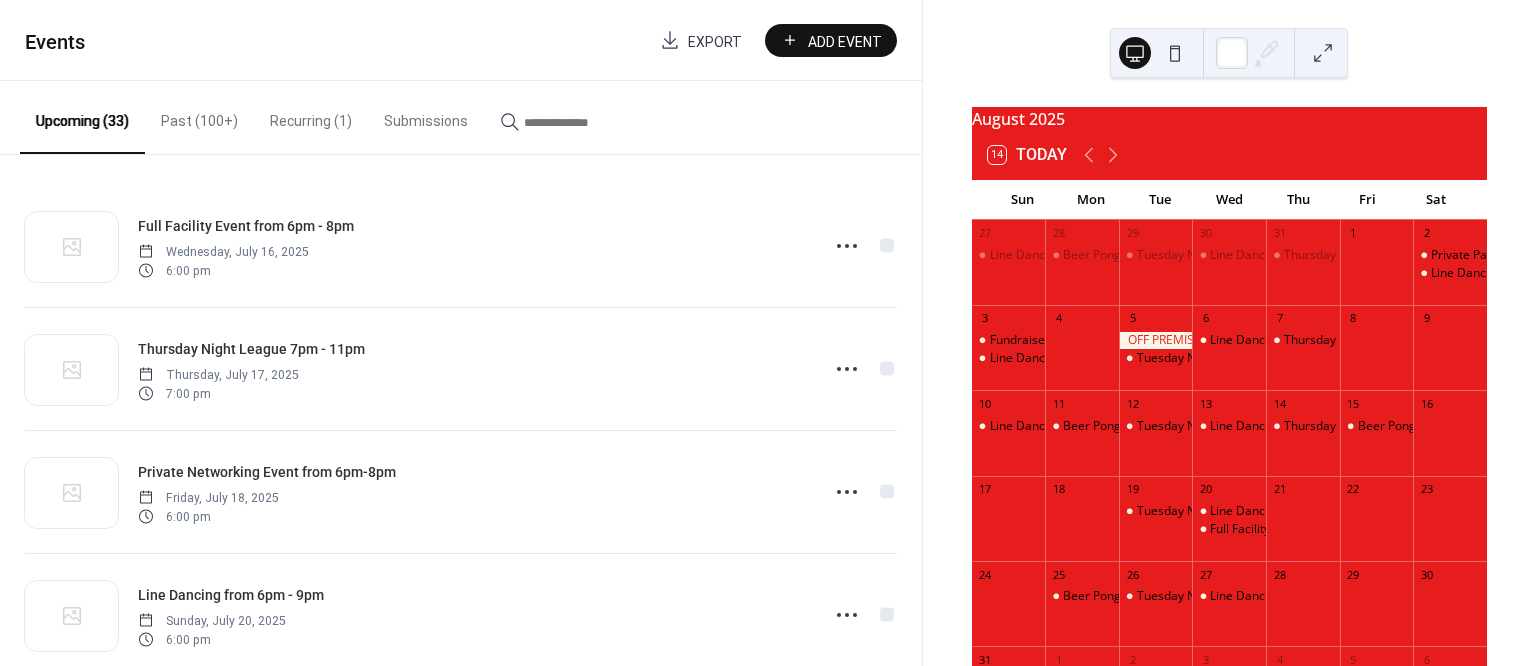 click on "Add Event" at bounding box center [845, 41] 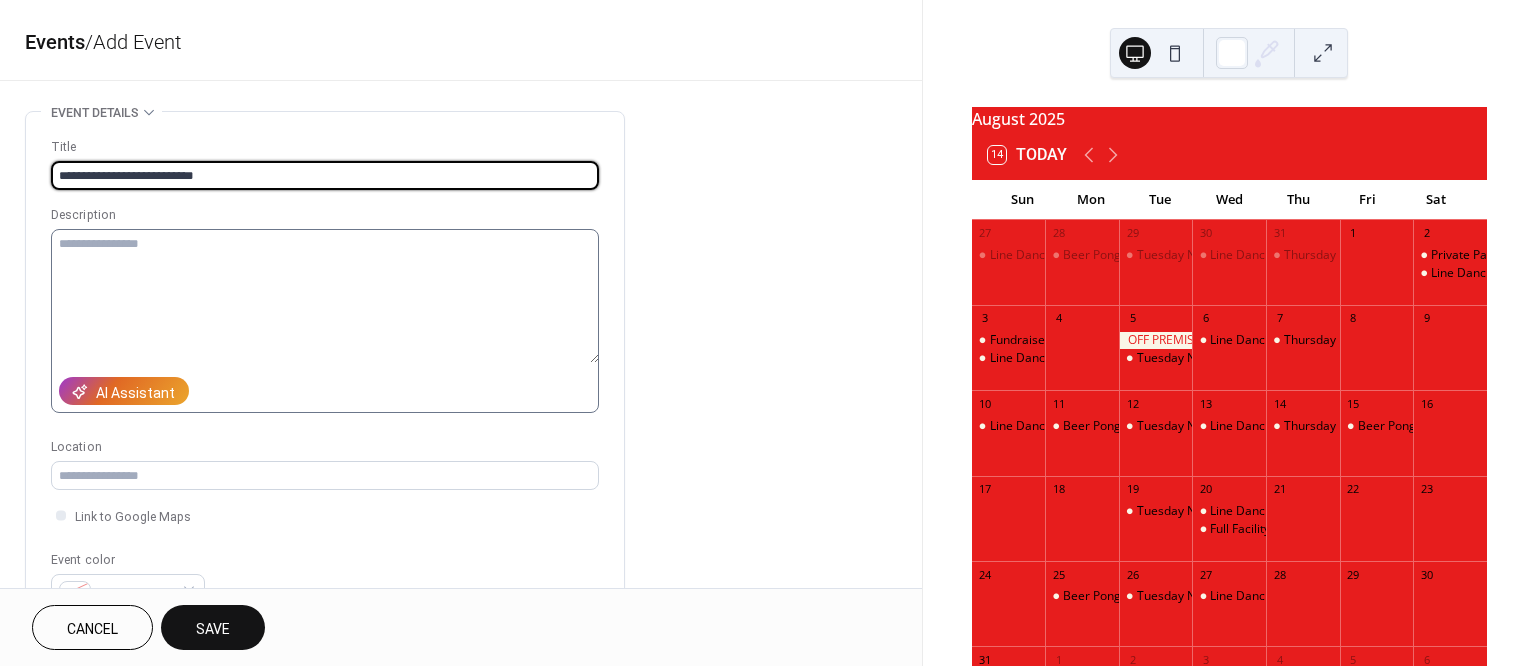 type on "**********" 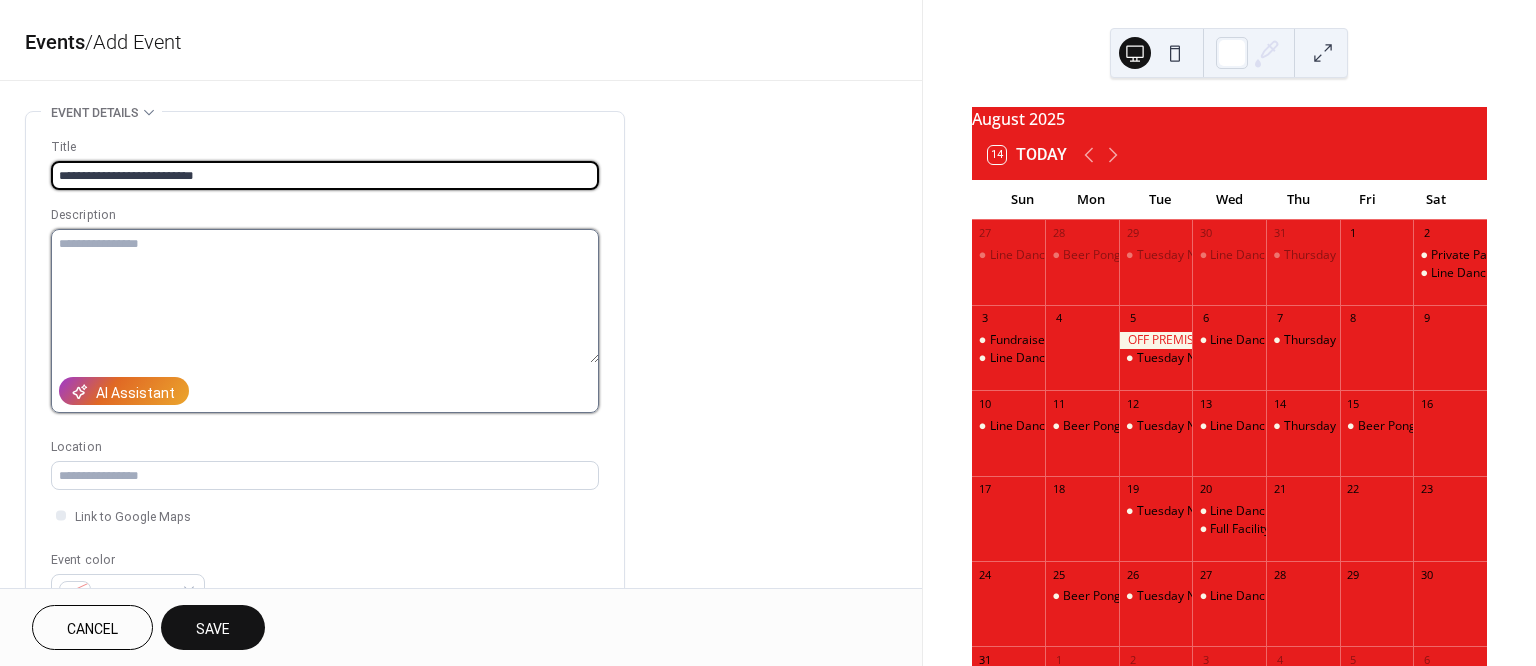 click at bounding box center (325, 296) 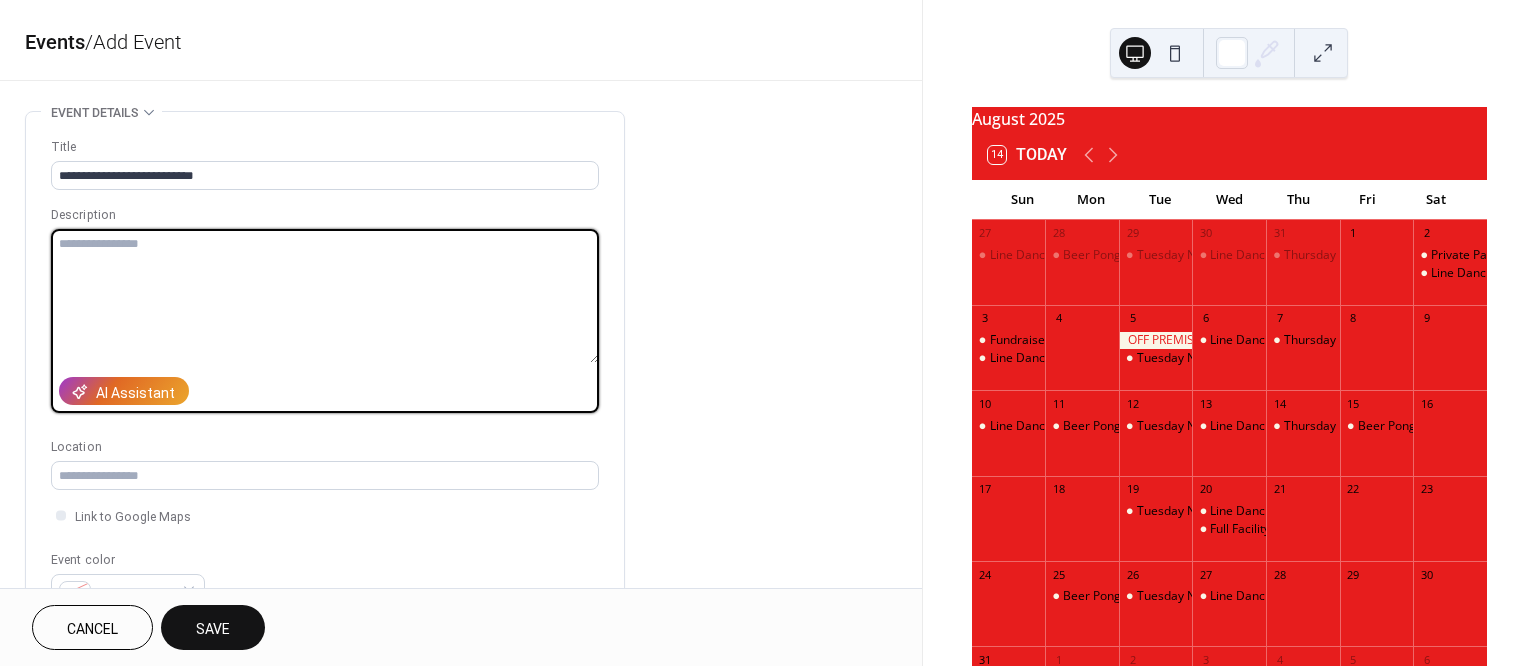 paste on "**********" 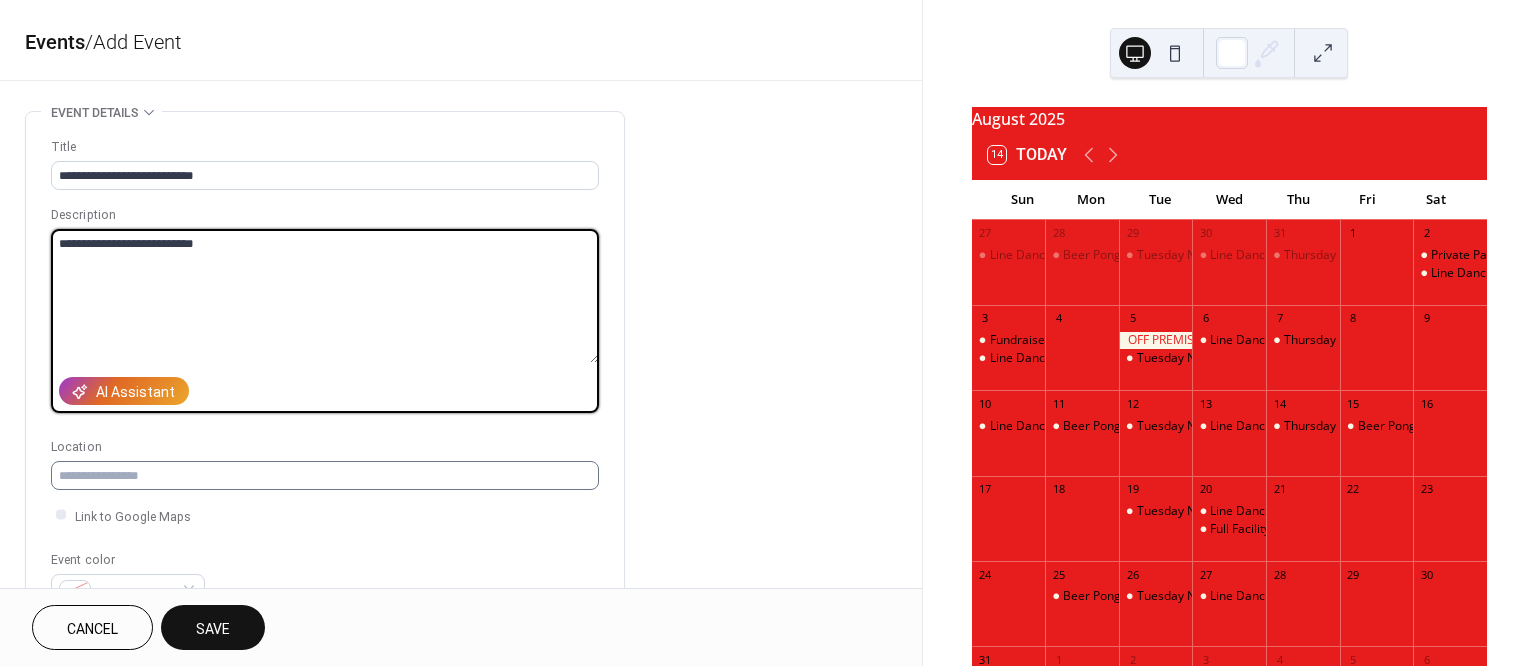 type on "**********" 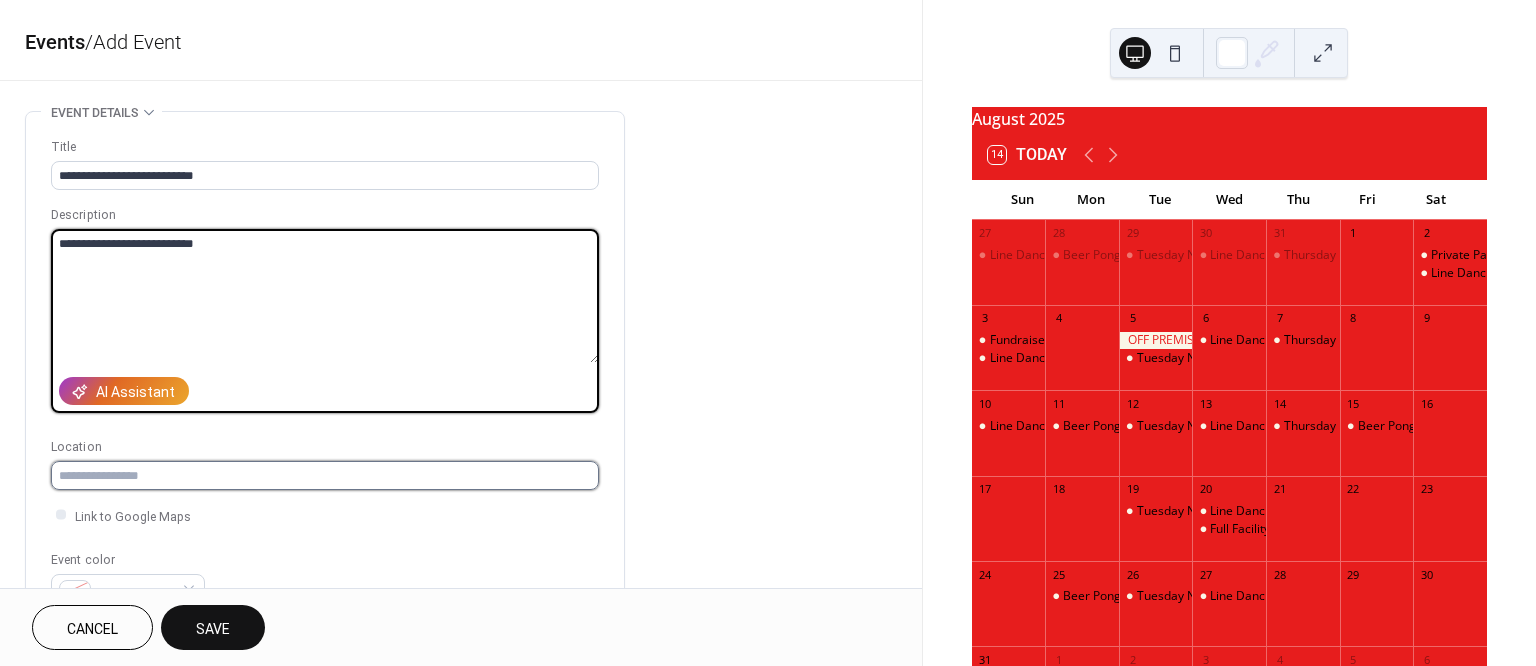 click at bounding box center (325, 475) 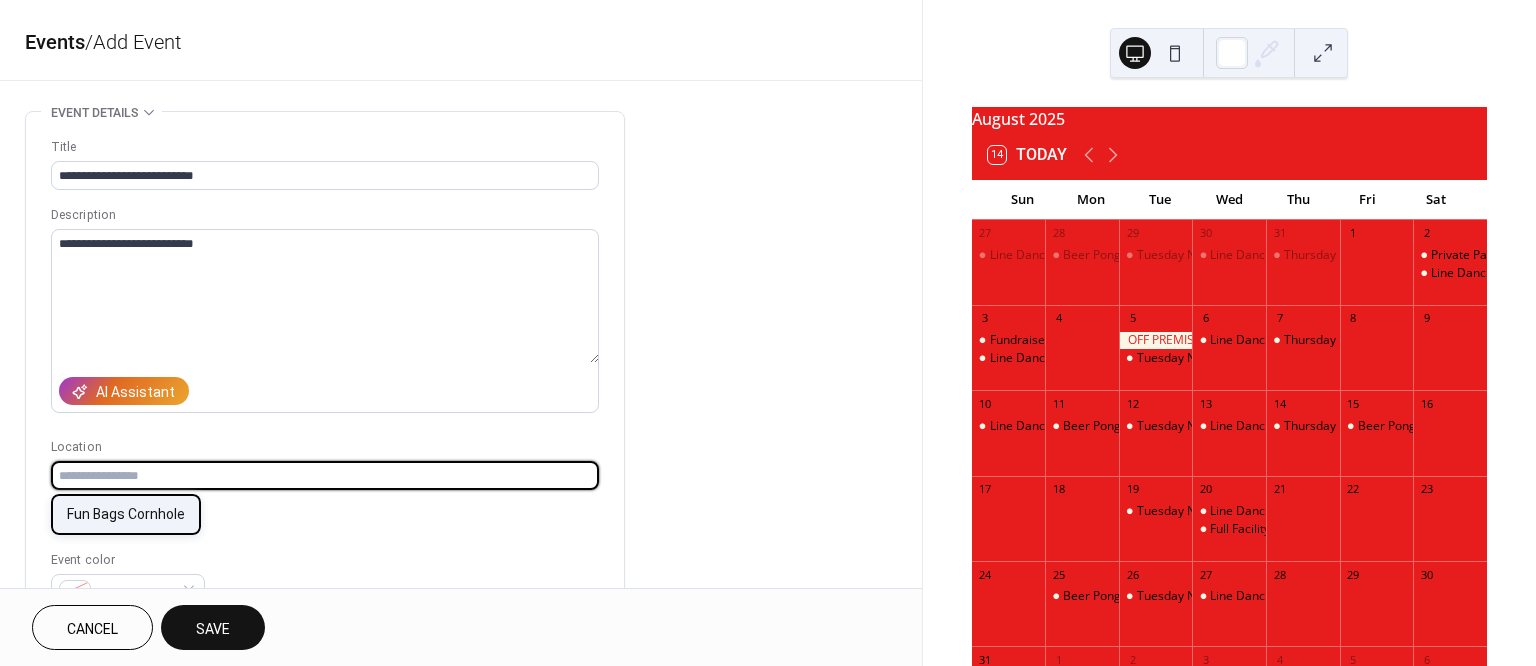 click on "Fun Bags Cornhole" at bounding box center (126, 514) 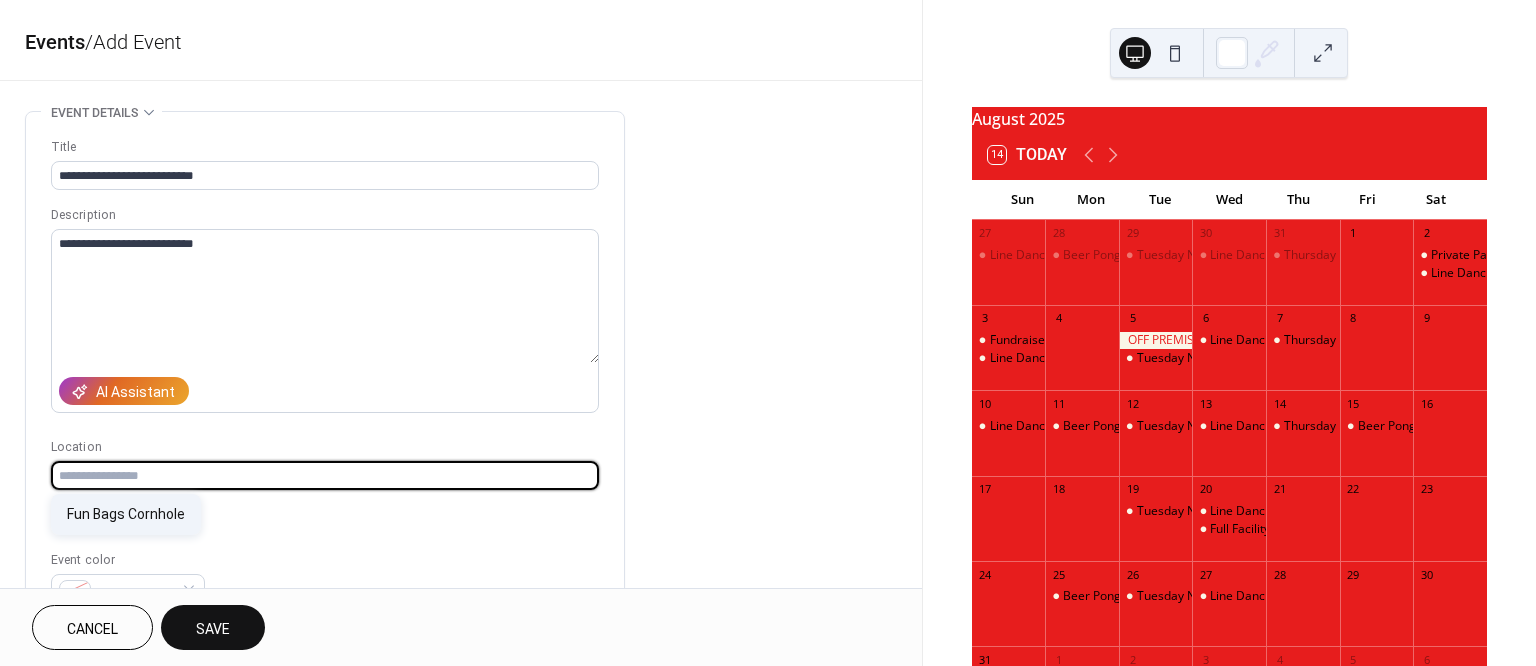 type on "**********" 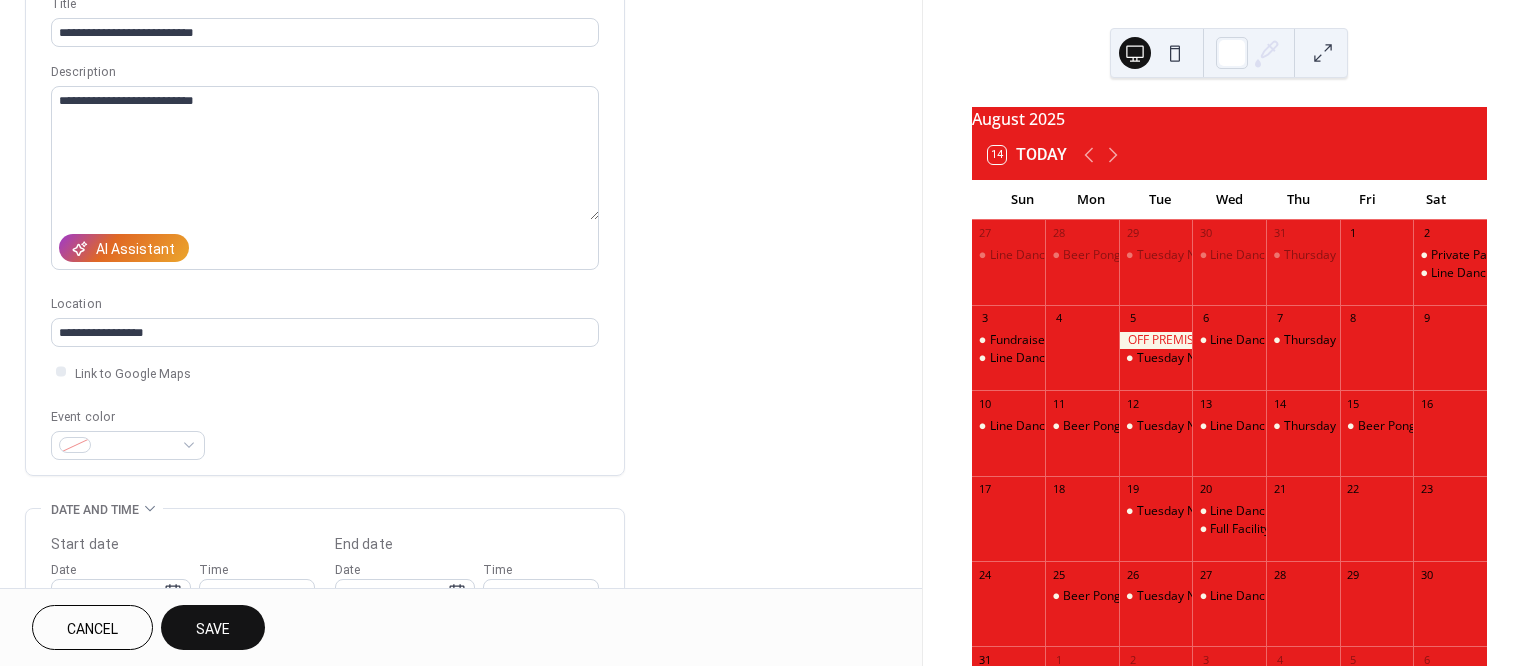 scroll, scrollTop: 232, scrollLeft: 0, axis: vertical 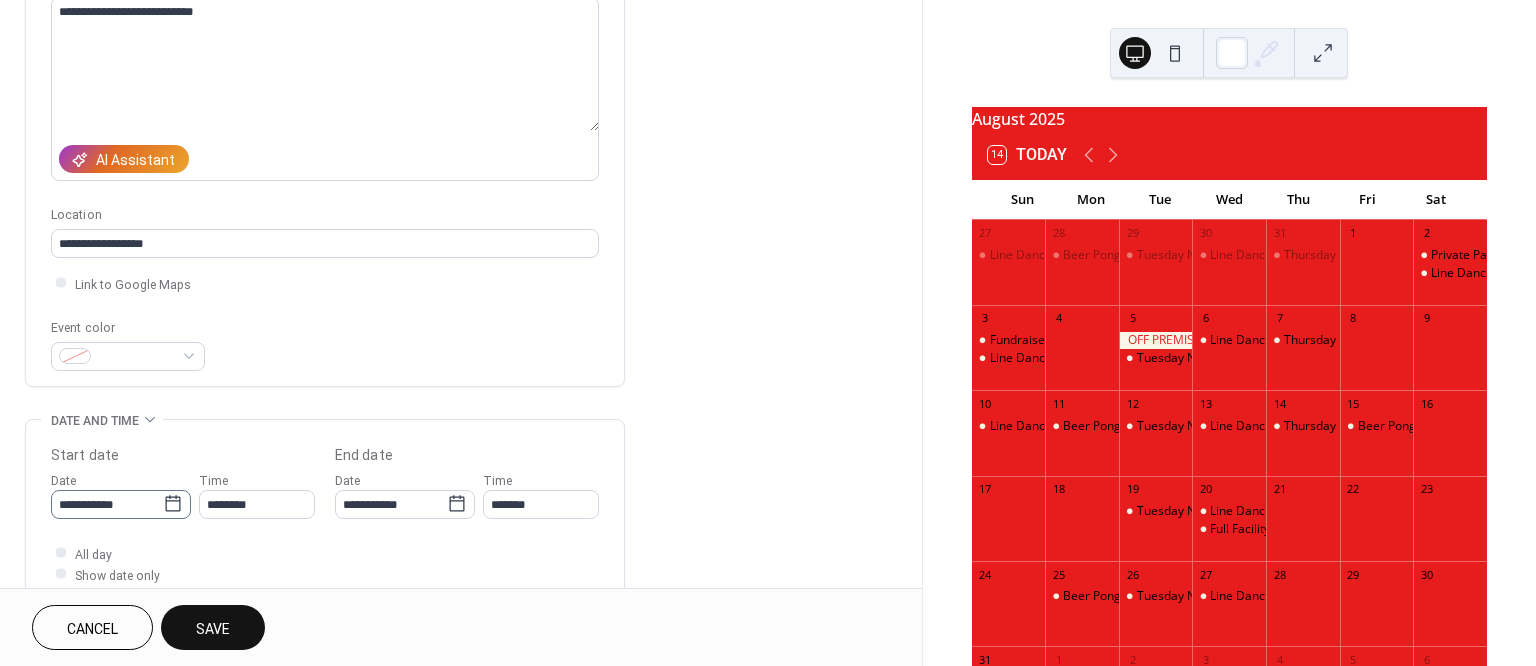click 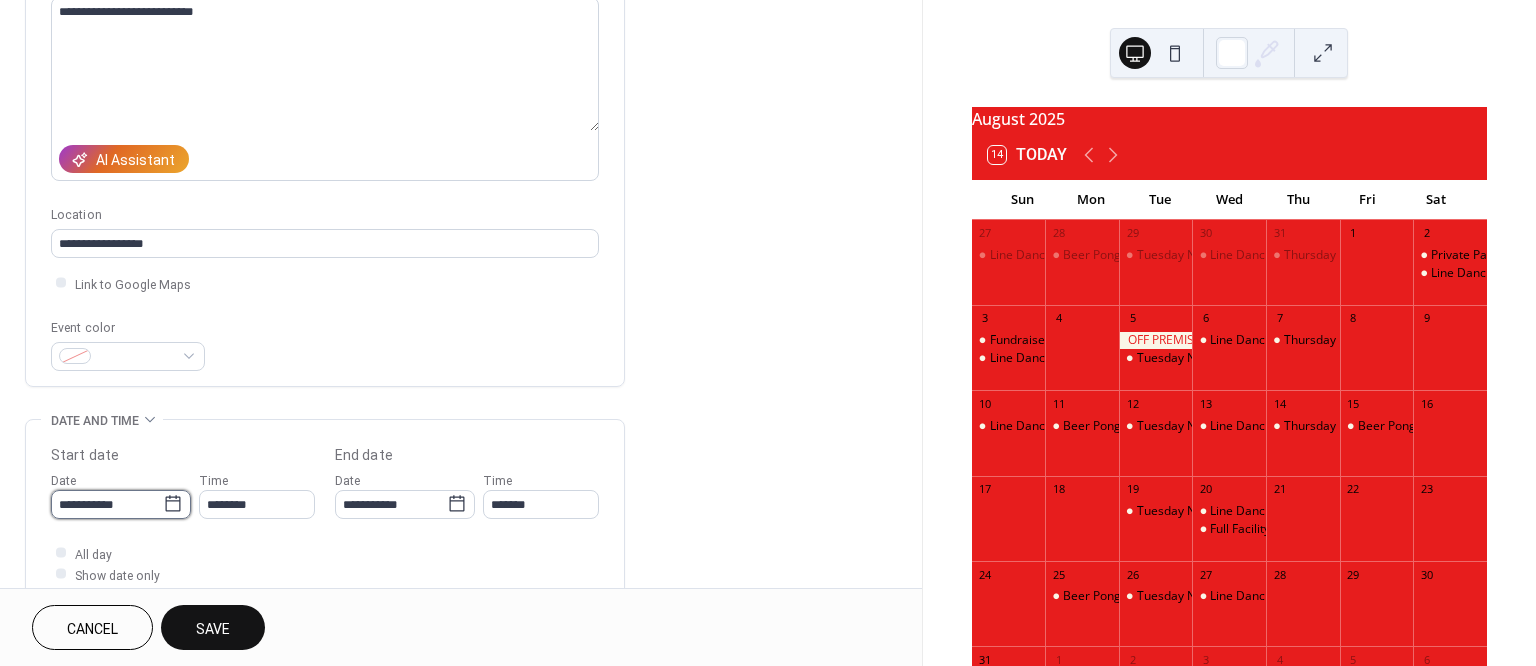 click on "**********" at bounding box center (107, 504) 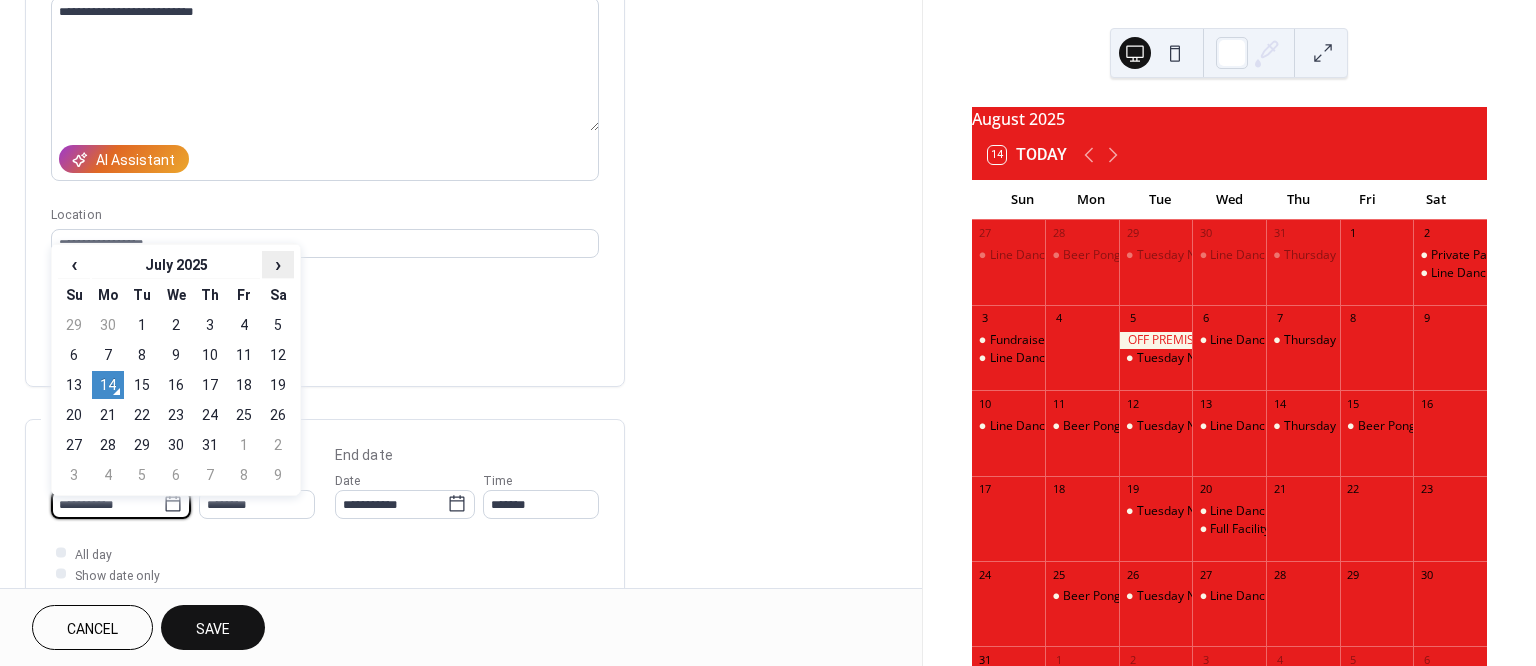 click on "›" at bounding box center [278, 264] 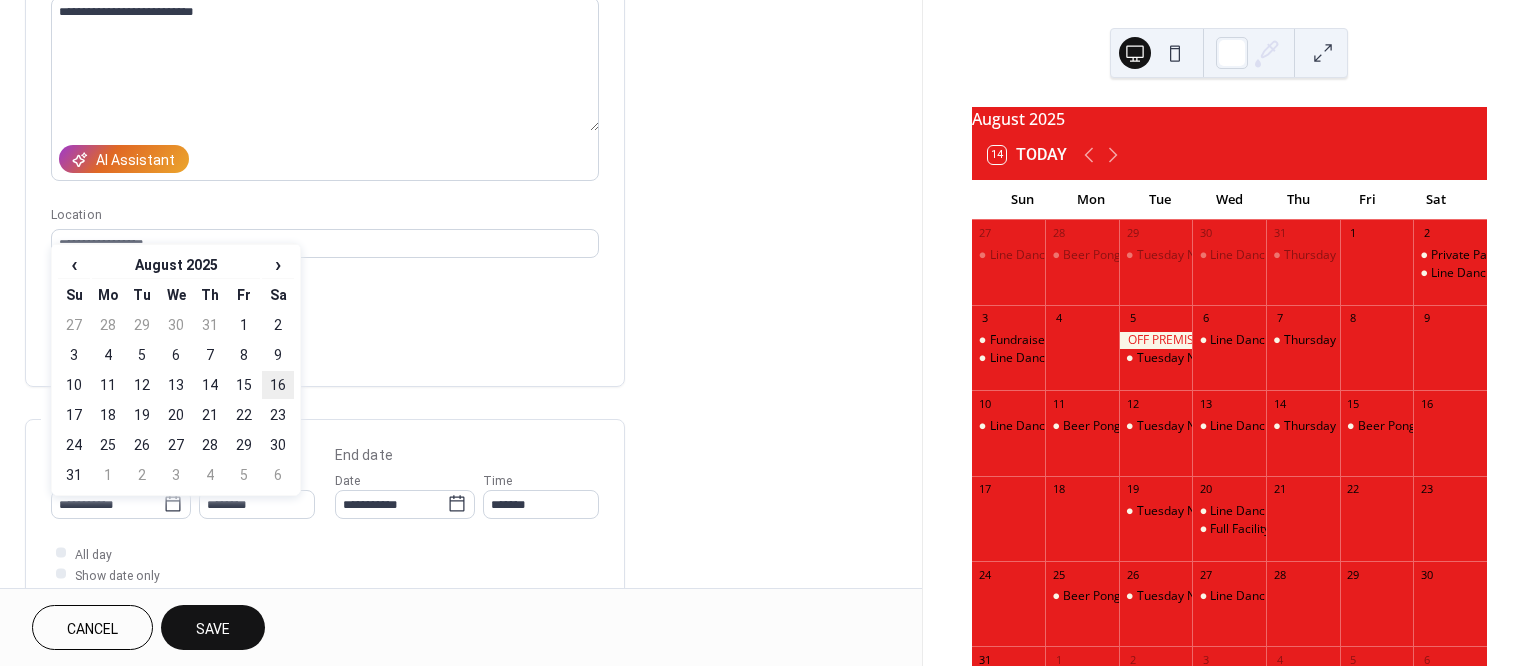 click on "16" at bounding box center (278, 385) 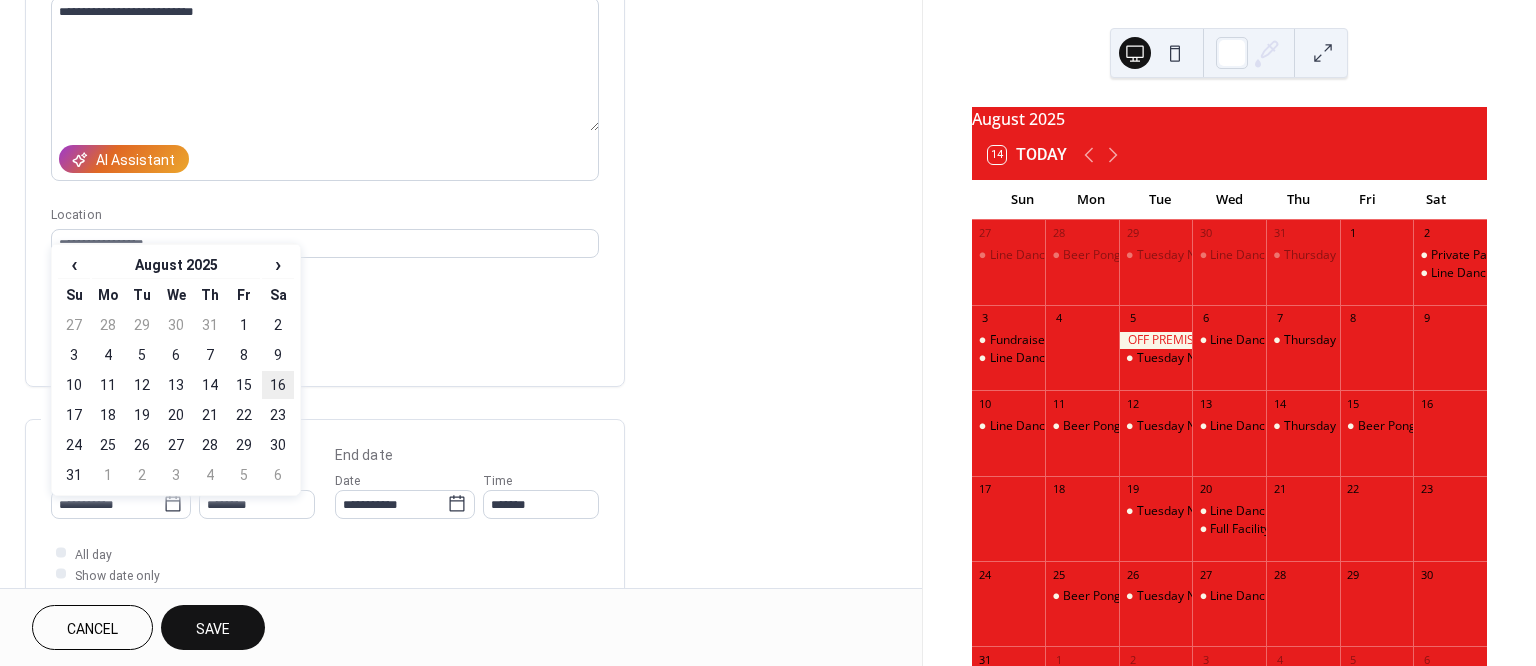 type on "**********" 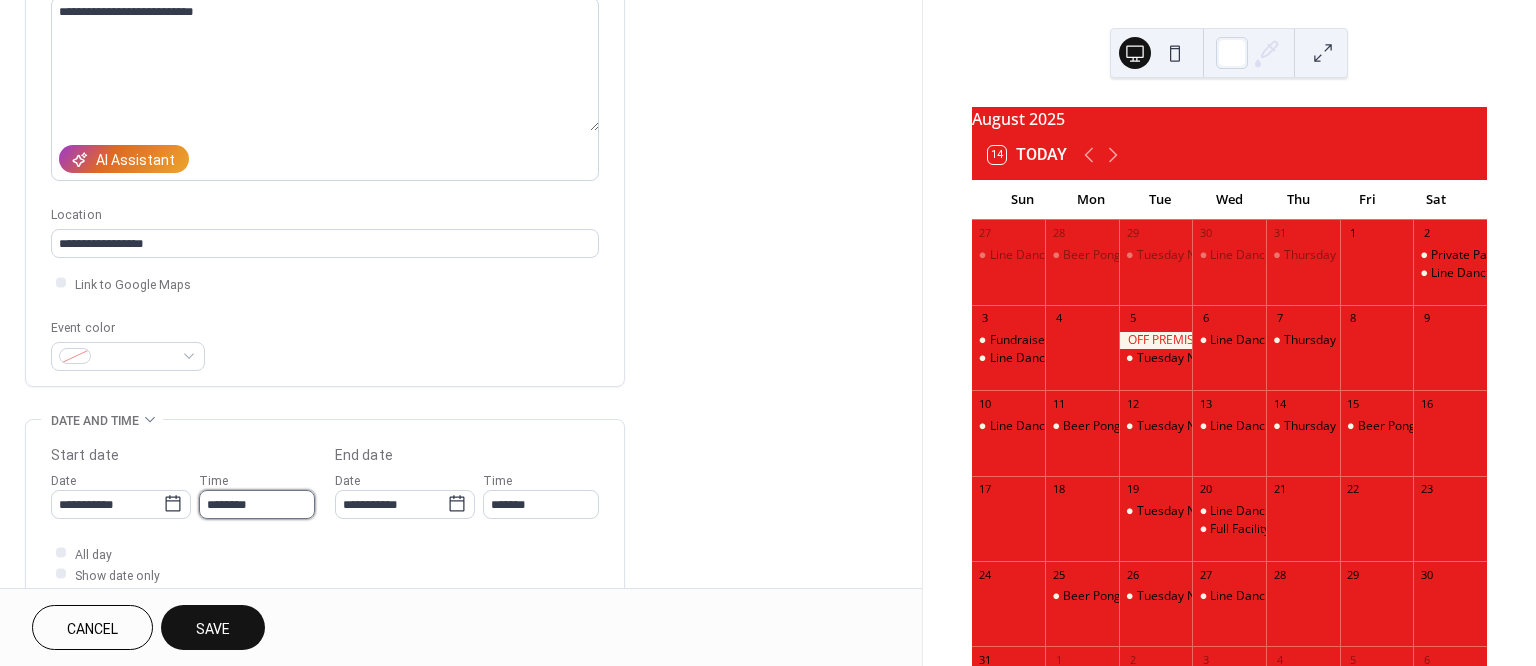 click on "********" at bounding box center (257, 504) 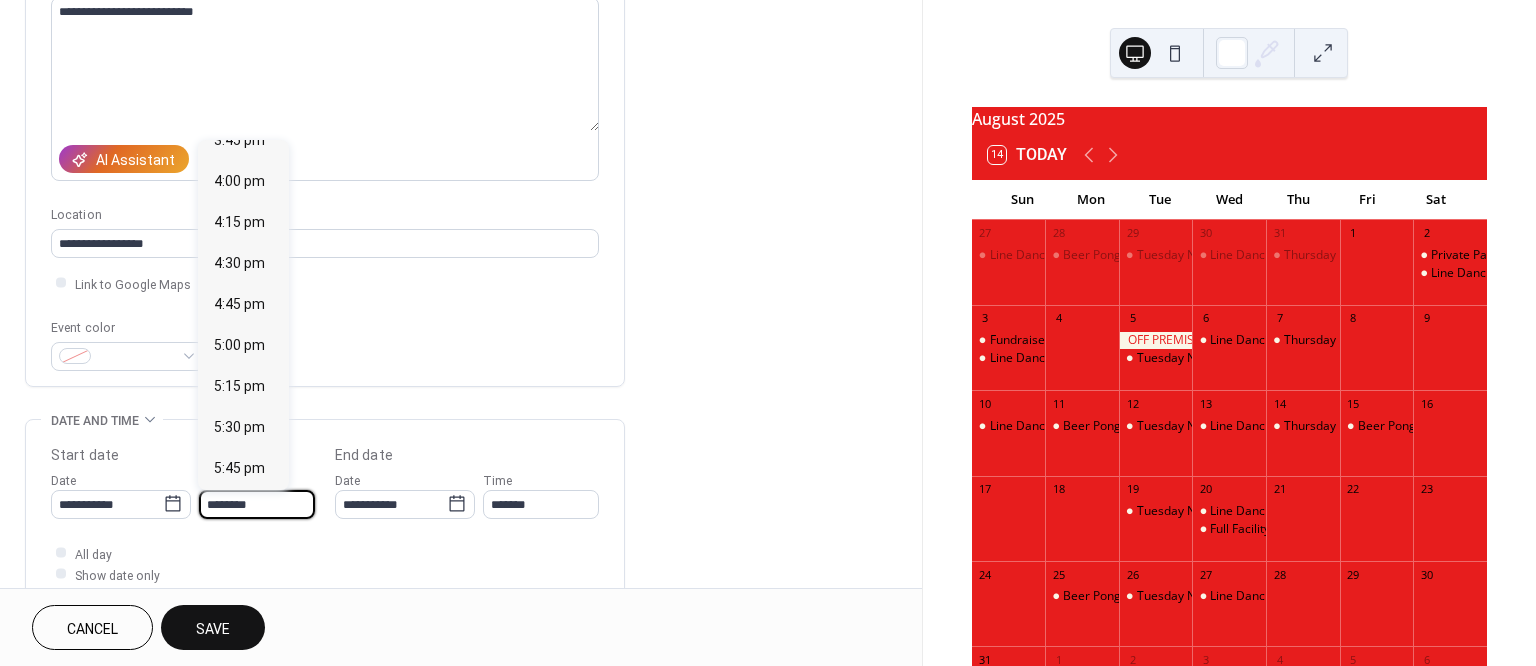 scroll, scrollTop: 2633, scrollLeft: 0, axis: vertical 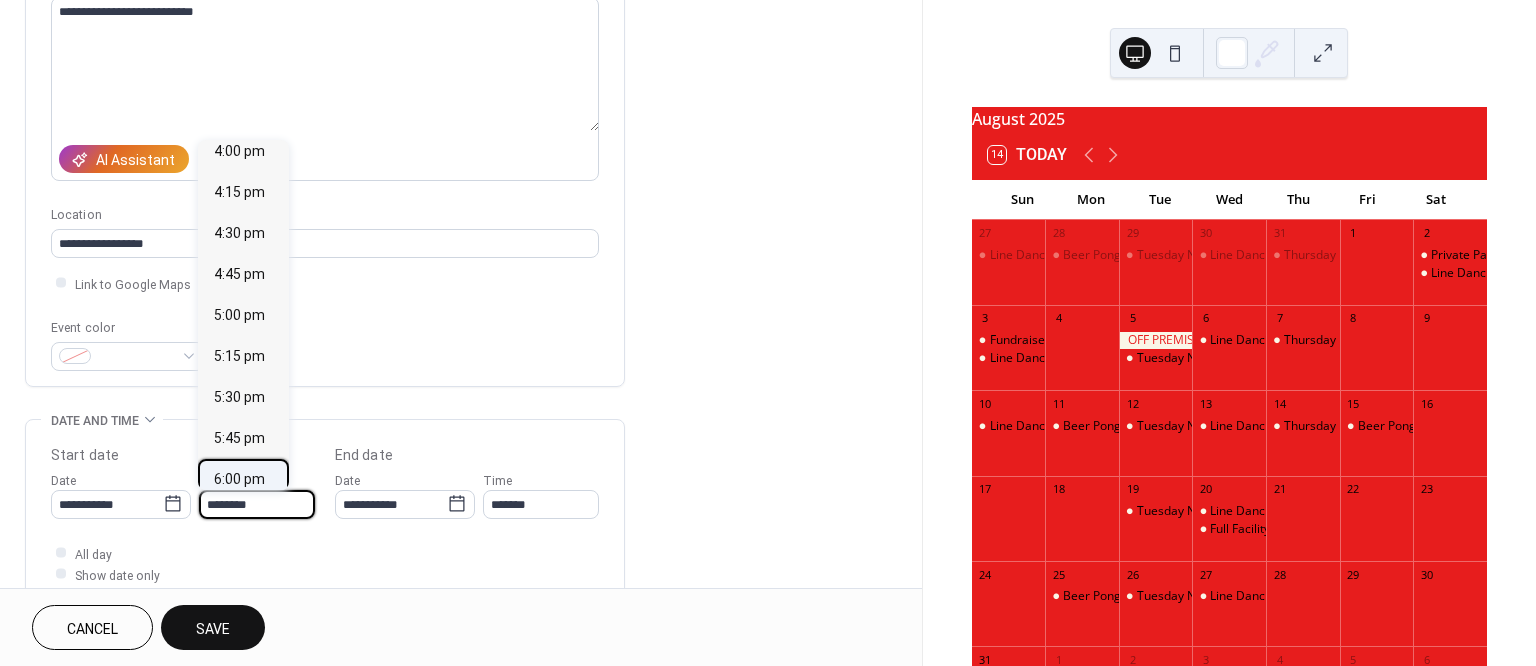 click on "6:00 pm" at bounding box center [239, 479] 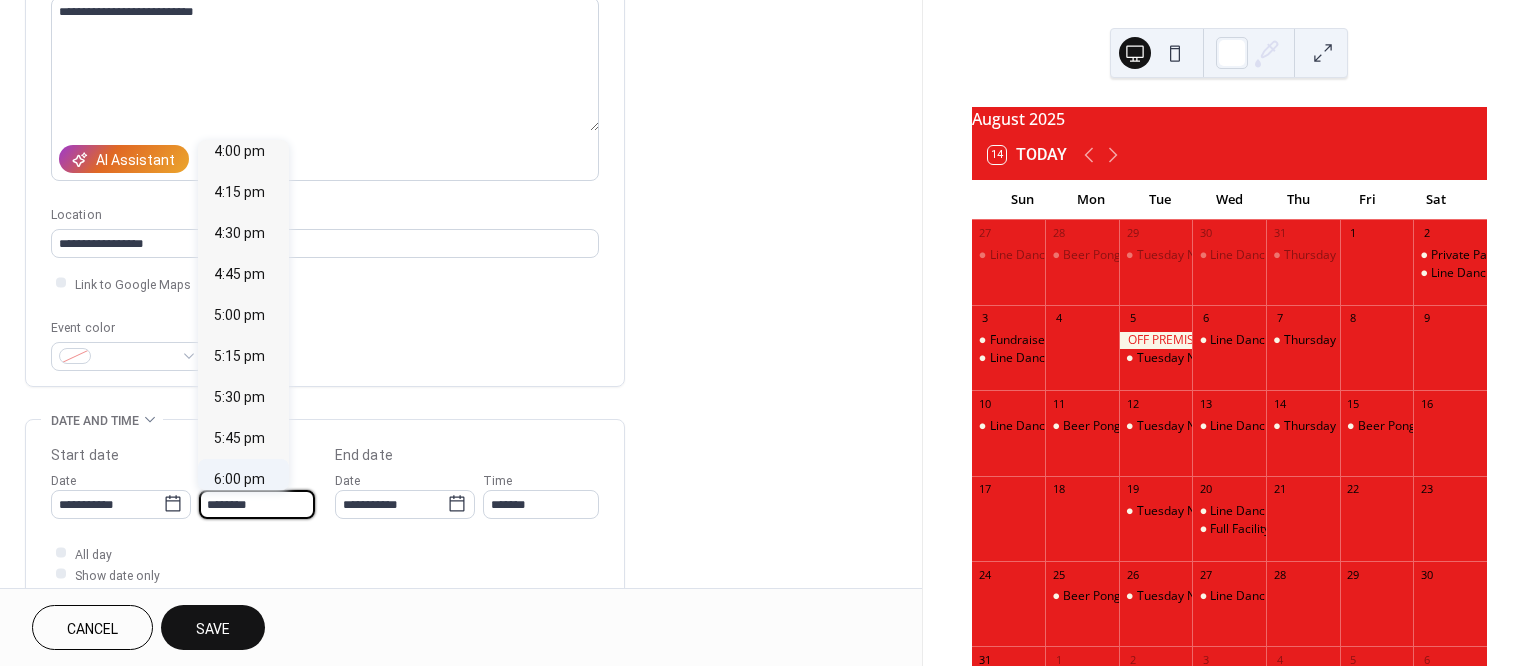 type on "*******" 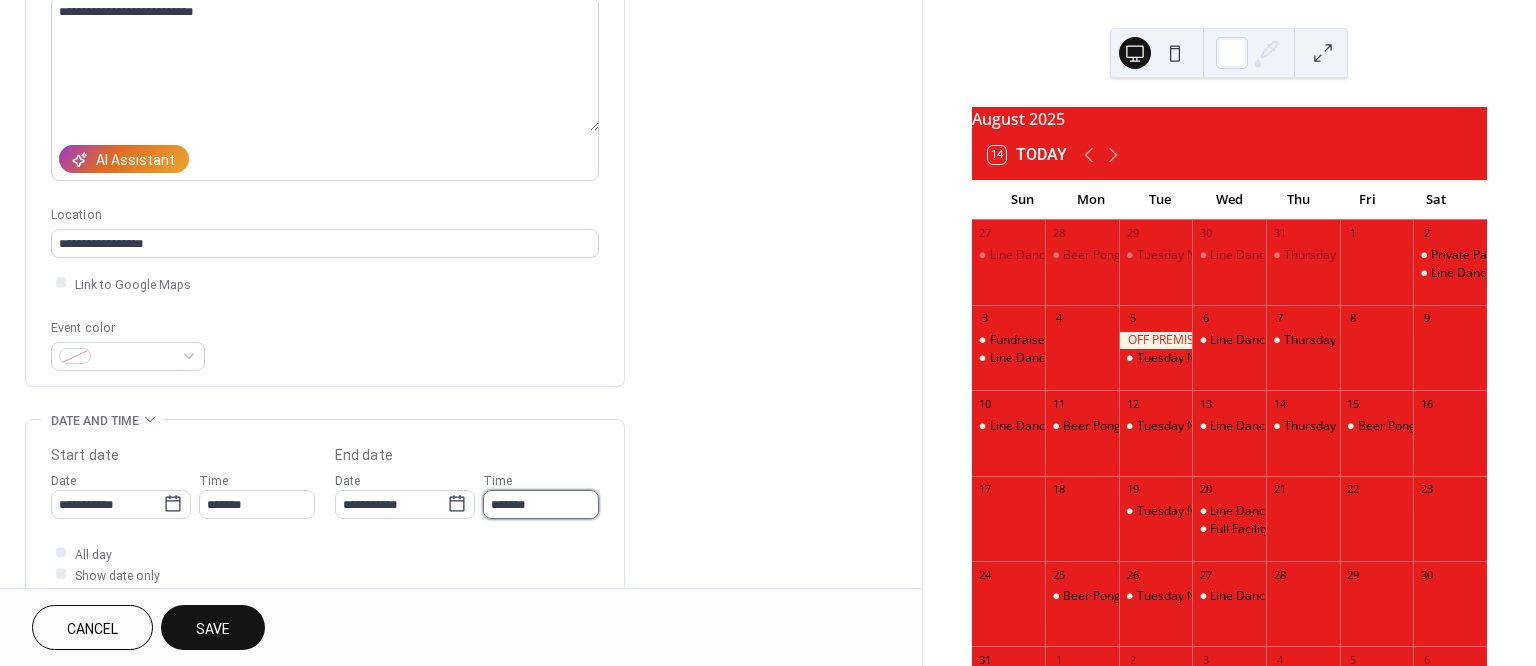 click on "*******" at bounding box center [541, 504] 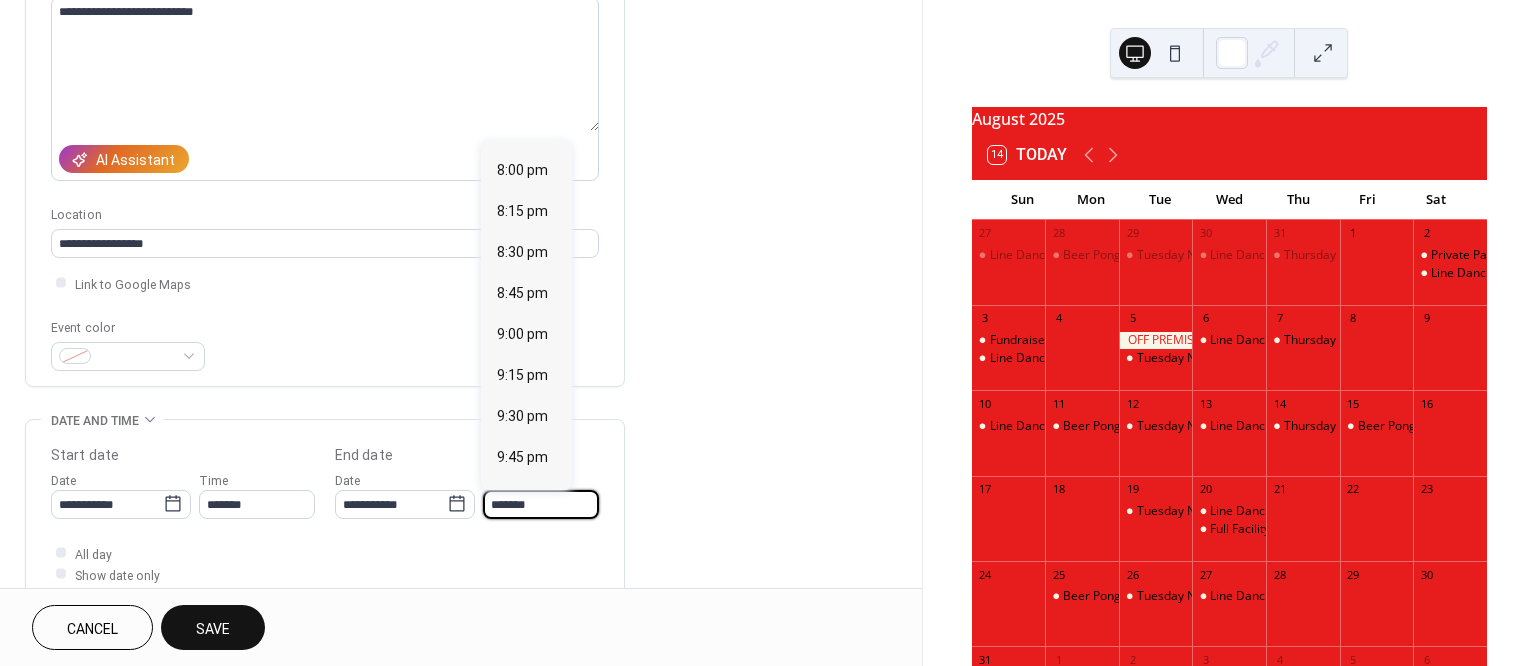 scroll, scrollTop: 302, scrollLeft: 0, axis: vertical 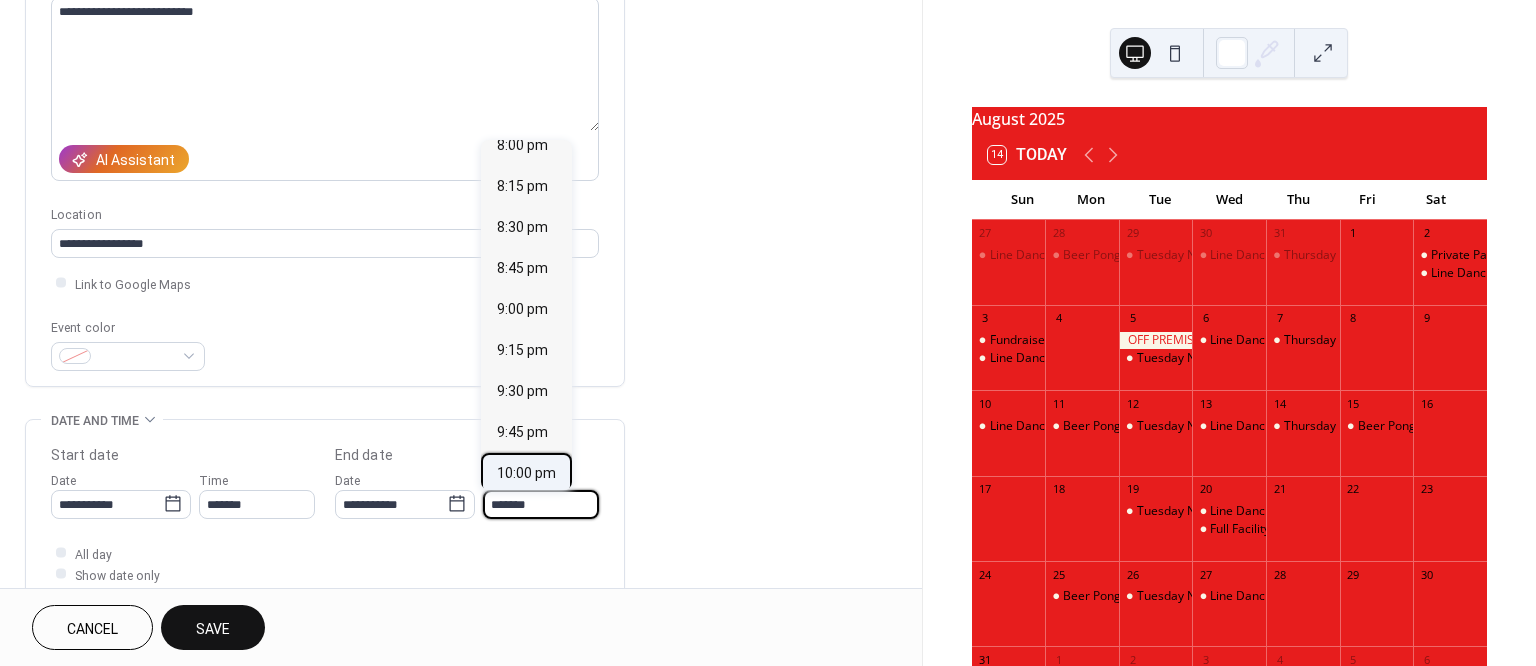 click on "10:00 pm" at bounding box center [526, 473] 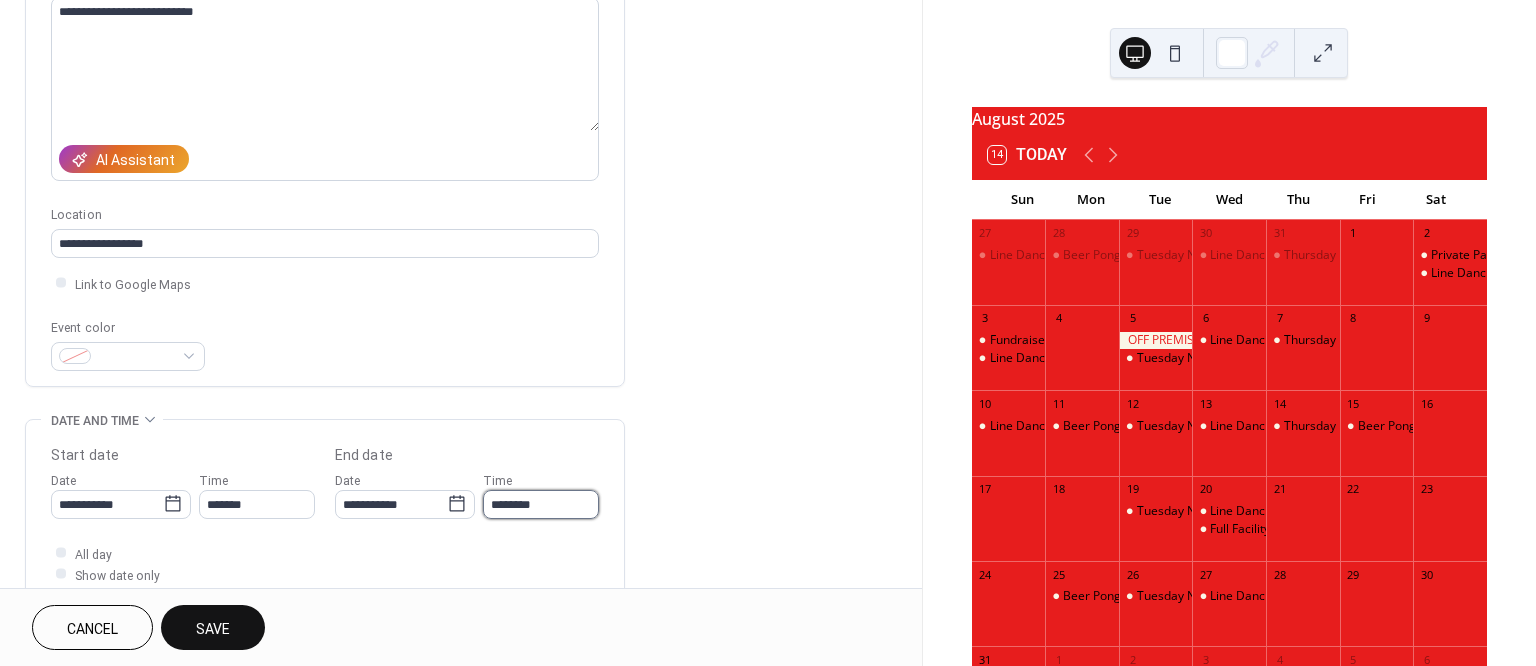 click on "********" at bounding box center (541, 504) 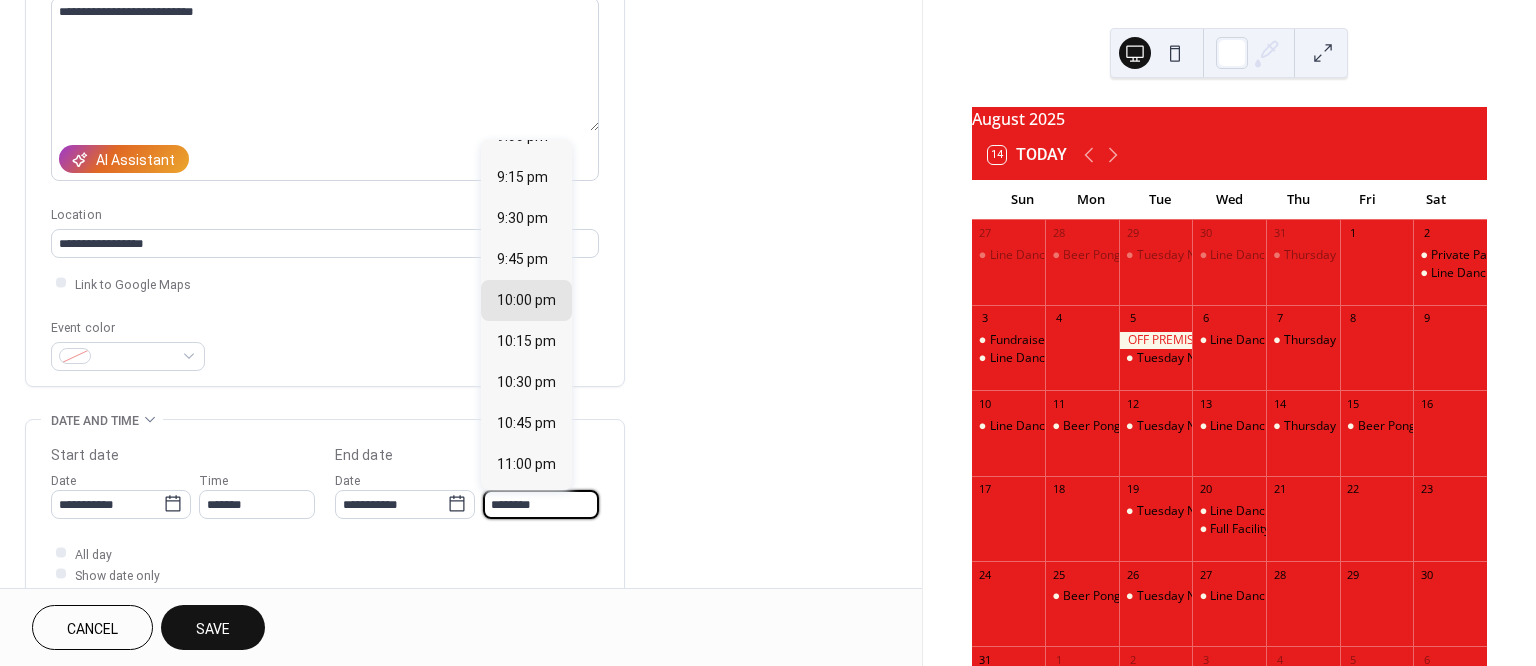 scroll, scrollTop: 417, scrollLeft: 0, axis: vertical 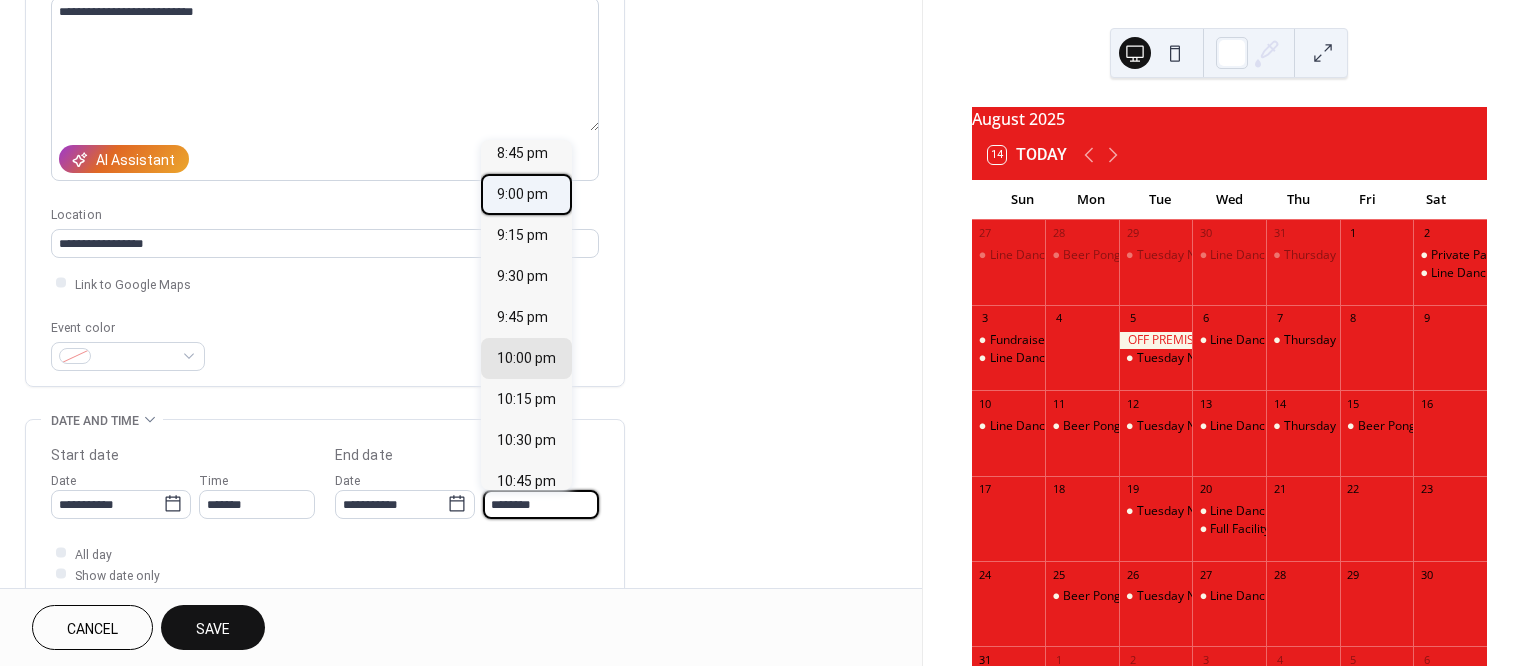 click on "9:00 pm" at bounding box center [522, 194] 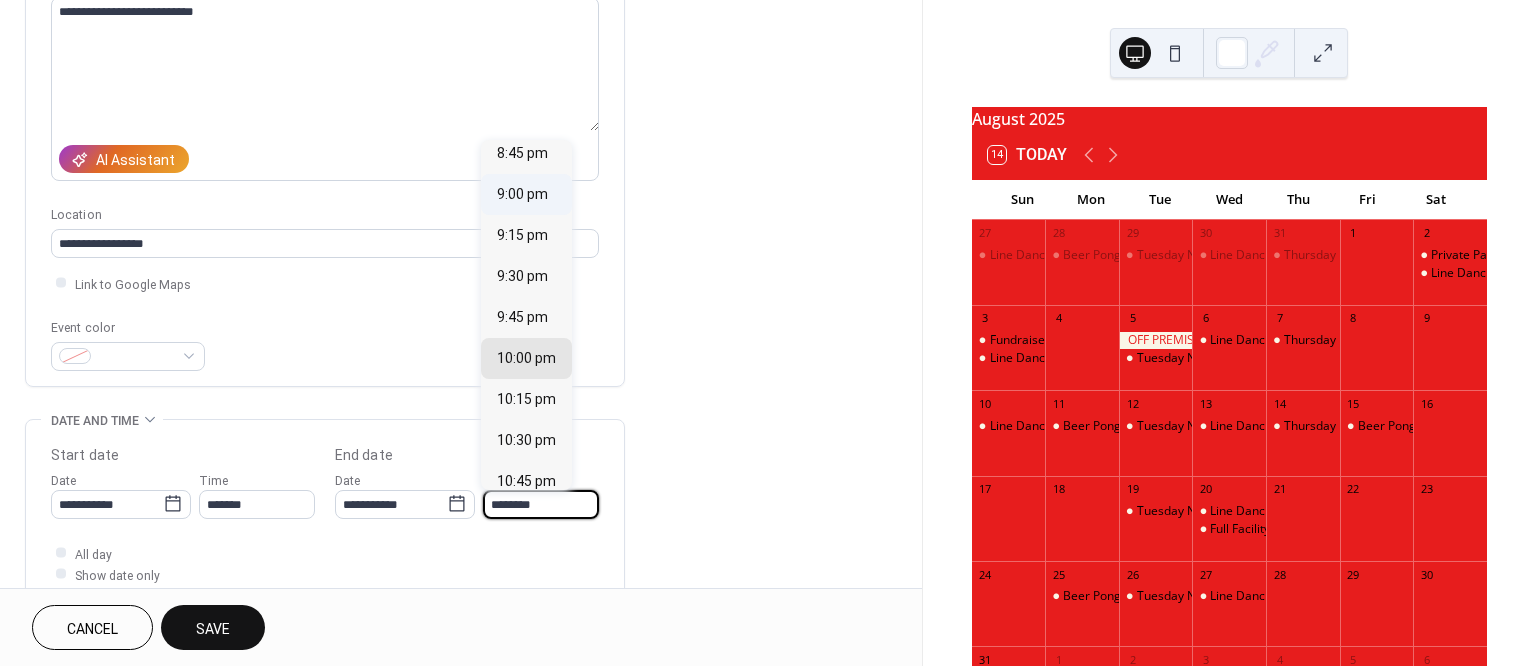 type on "*******" 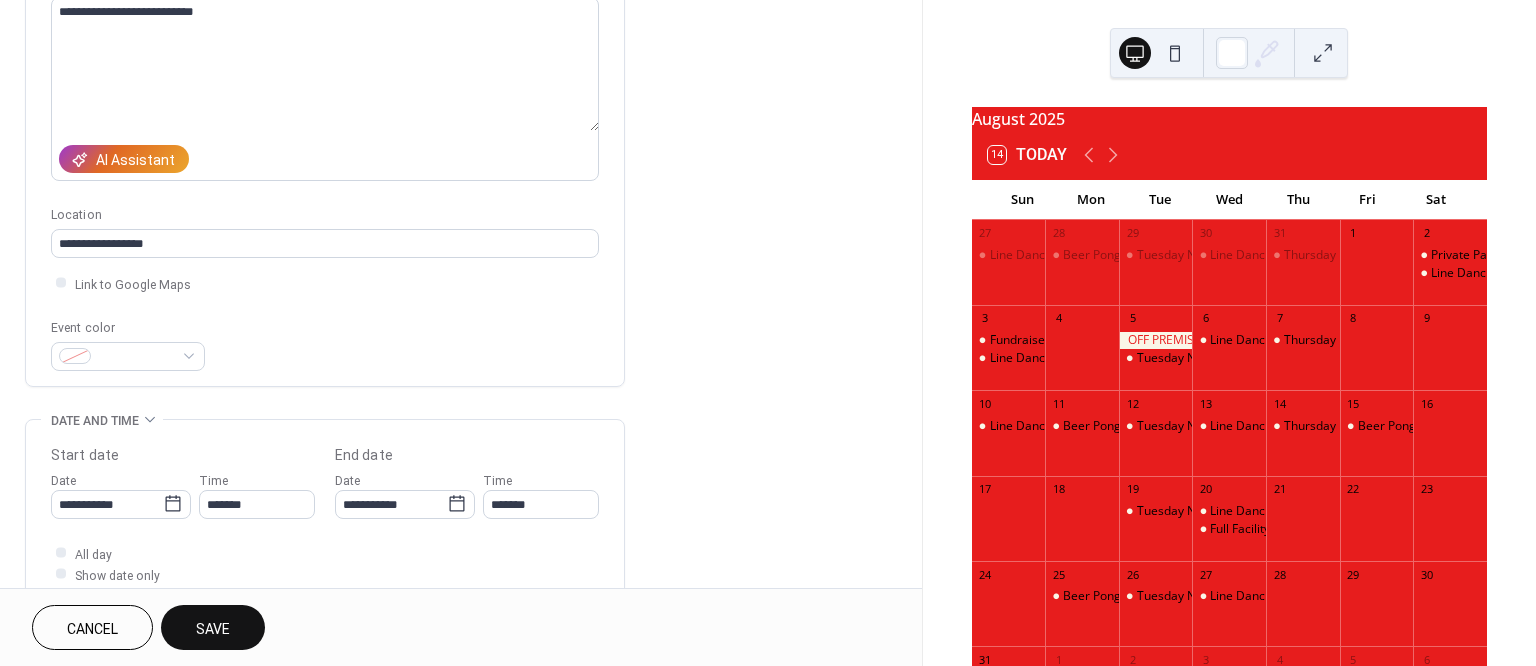 click on "Save" at bounding box center [213, 629] 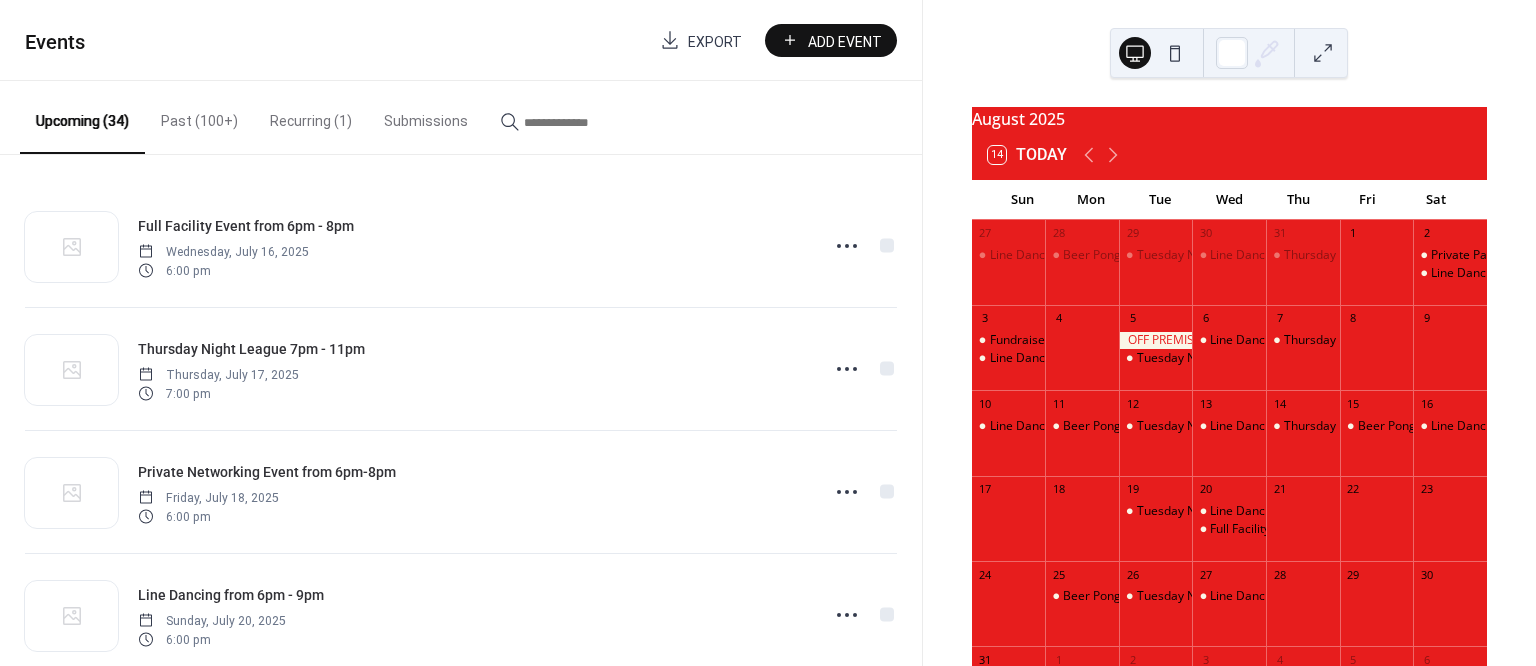click on "Add Event" at bounding box center (845, 41) 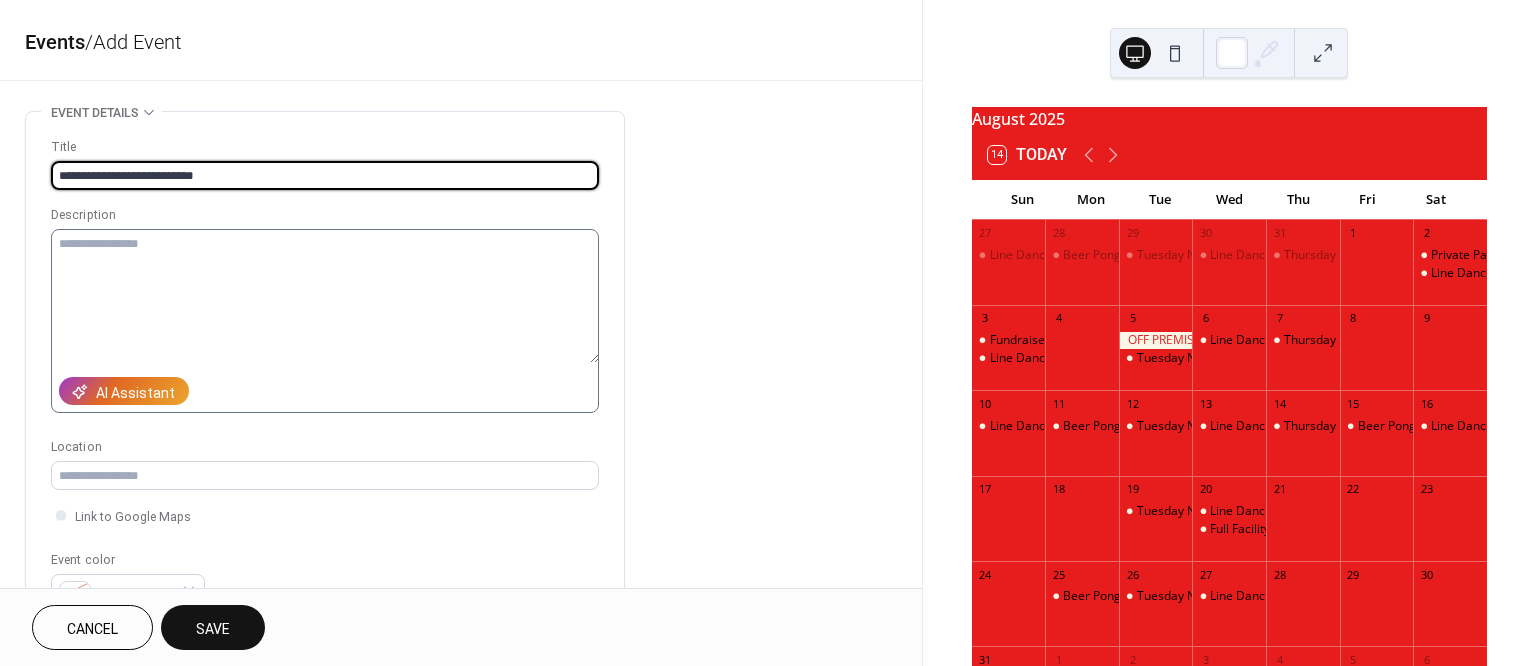 type on "**********" 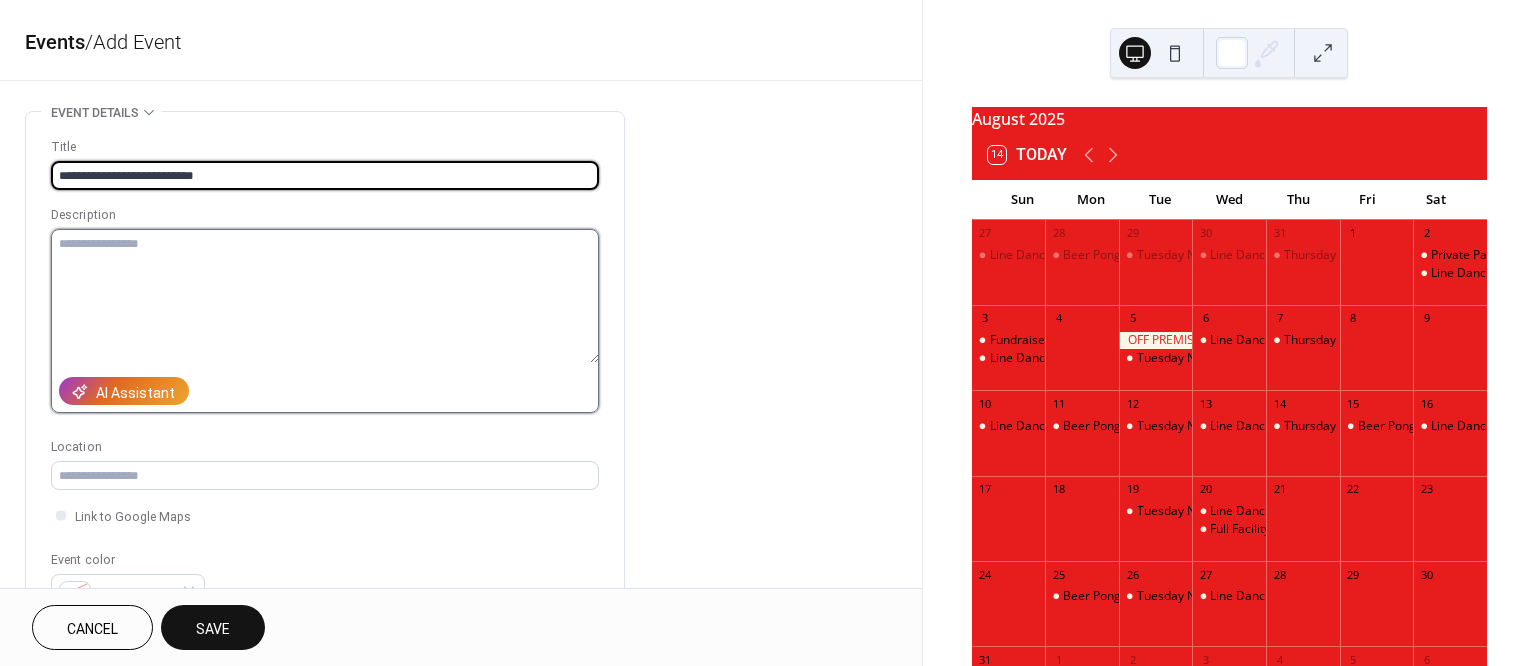 click at bounding box center [325, 296] 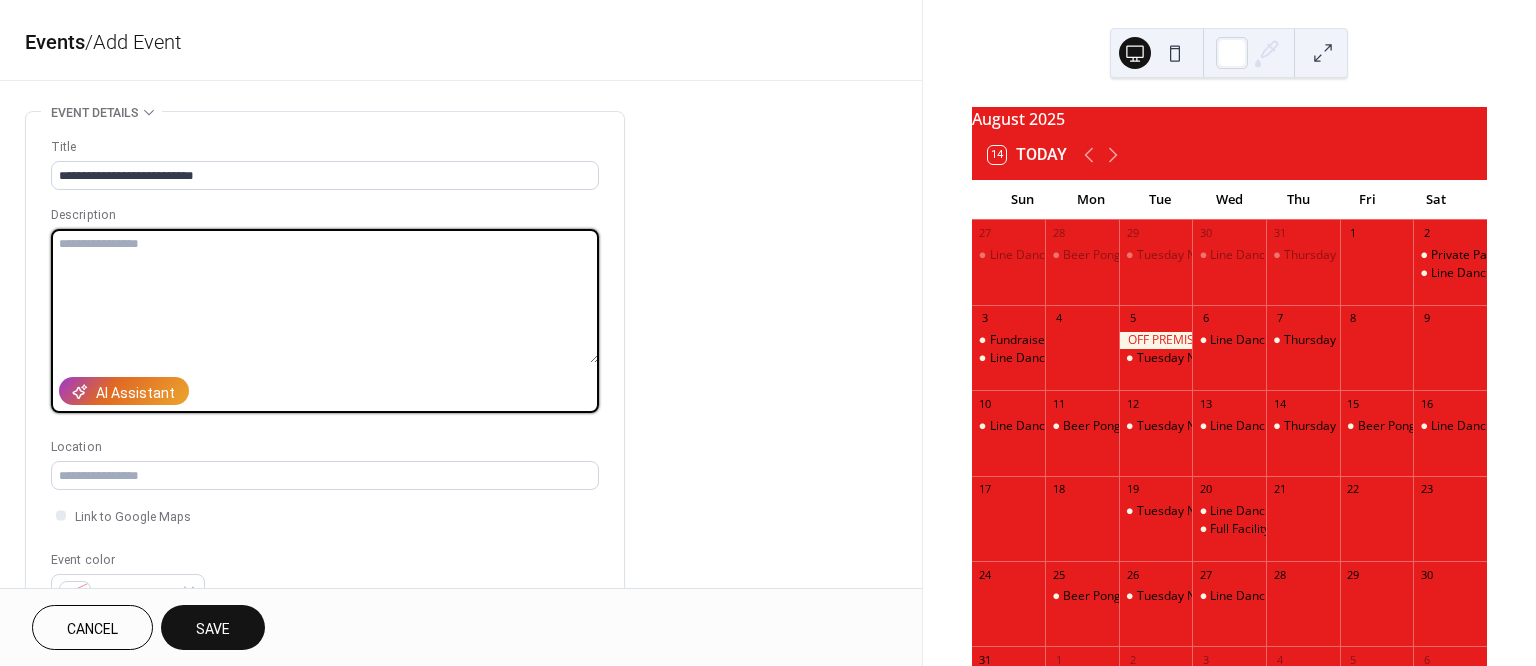 paste on "**********" 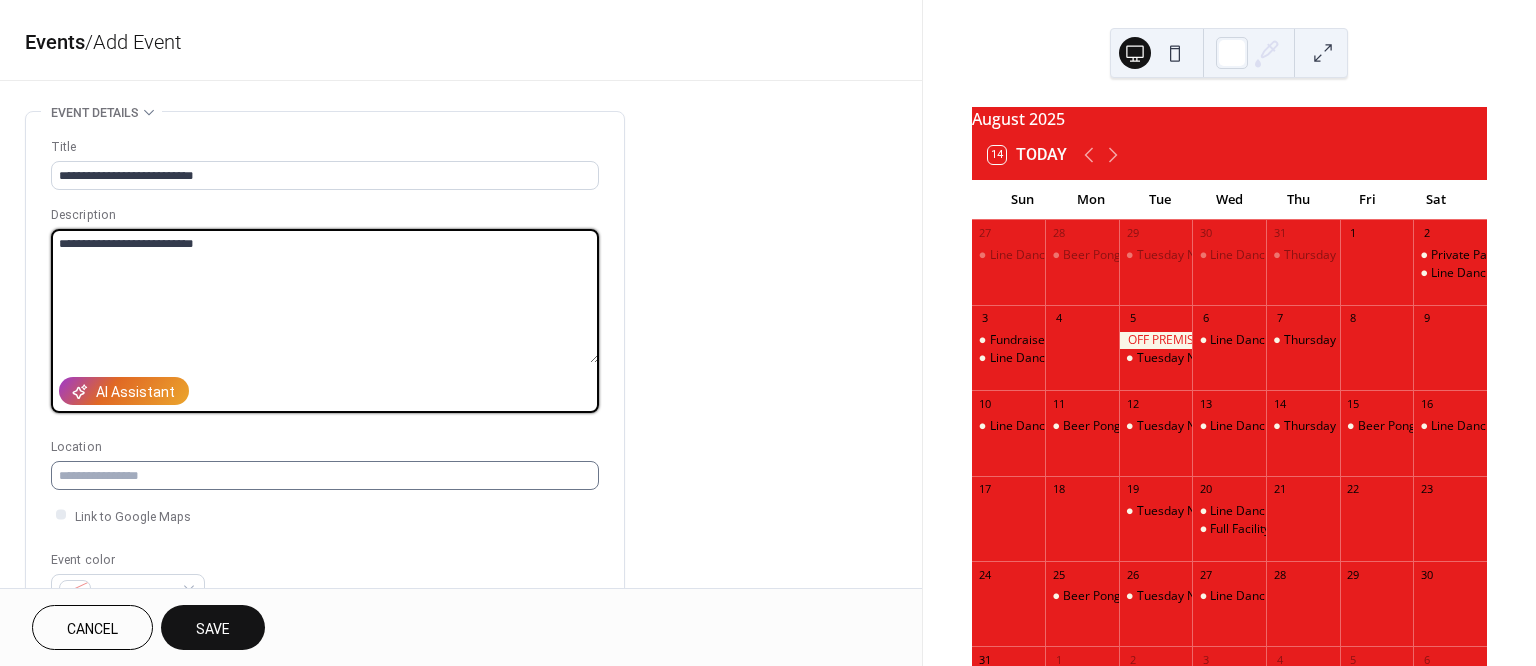 type on "**********" 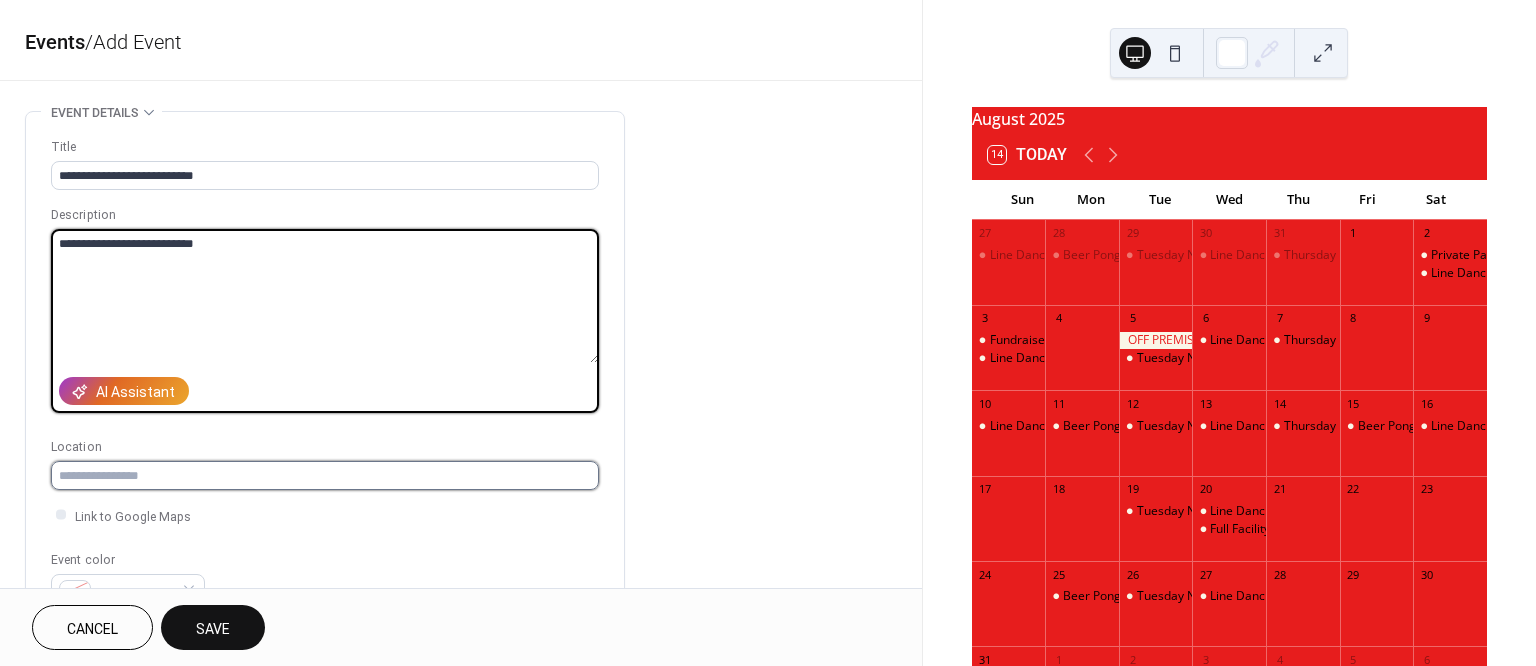click at bounding box center [325, 475] 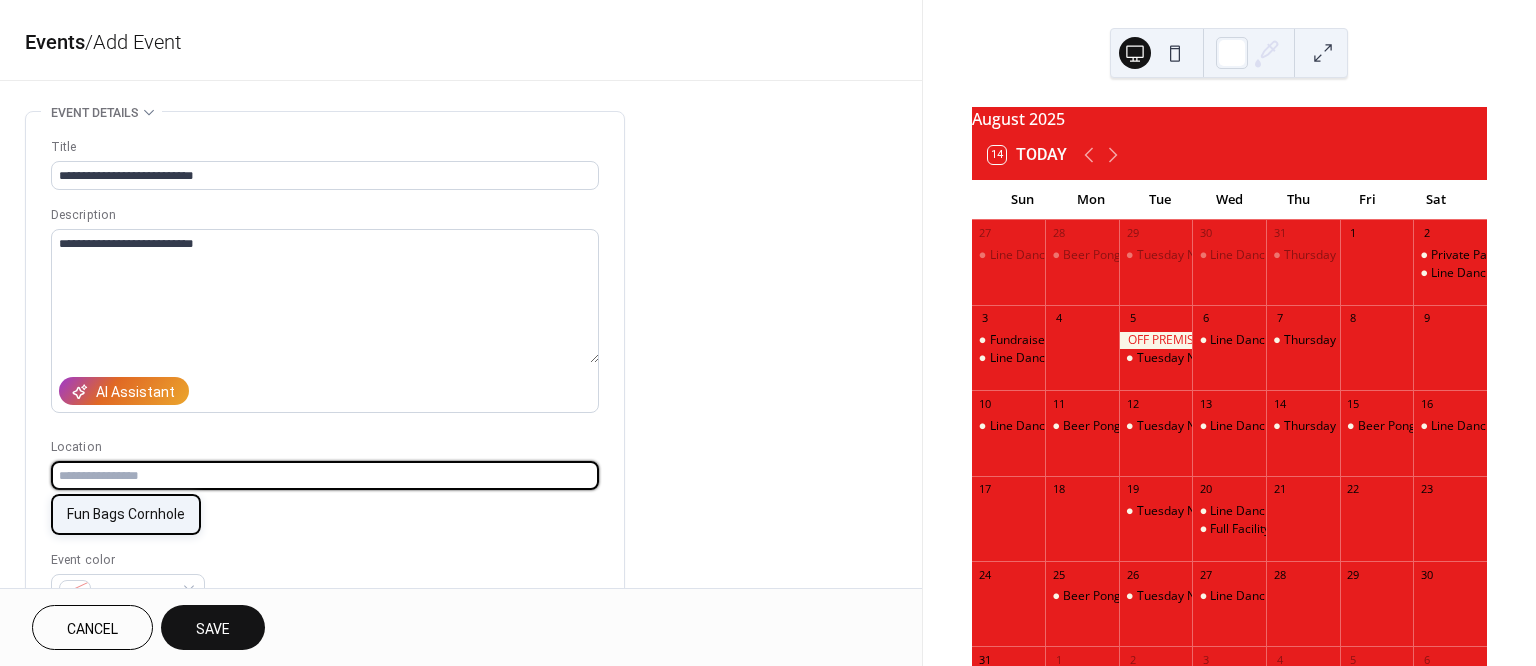 click on "Fun Bags Cornhole" at bounding box center [126, 514] 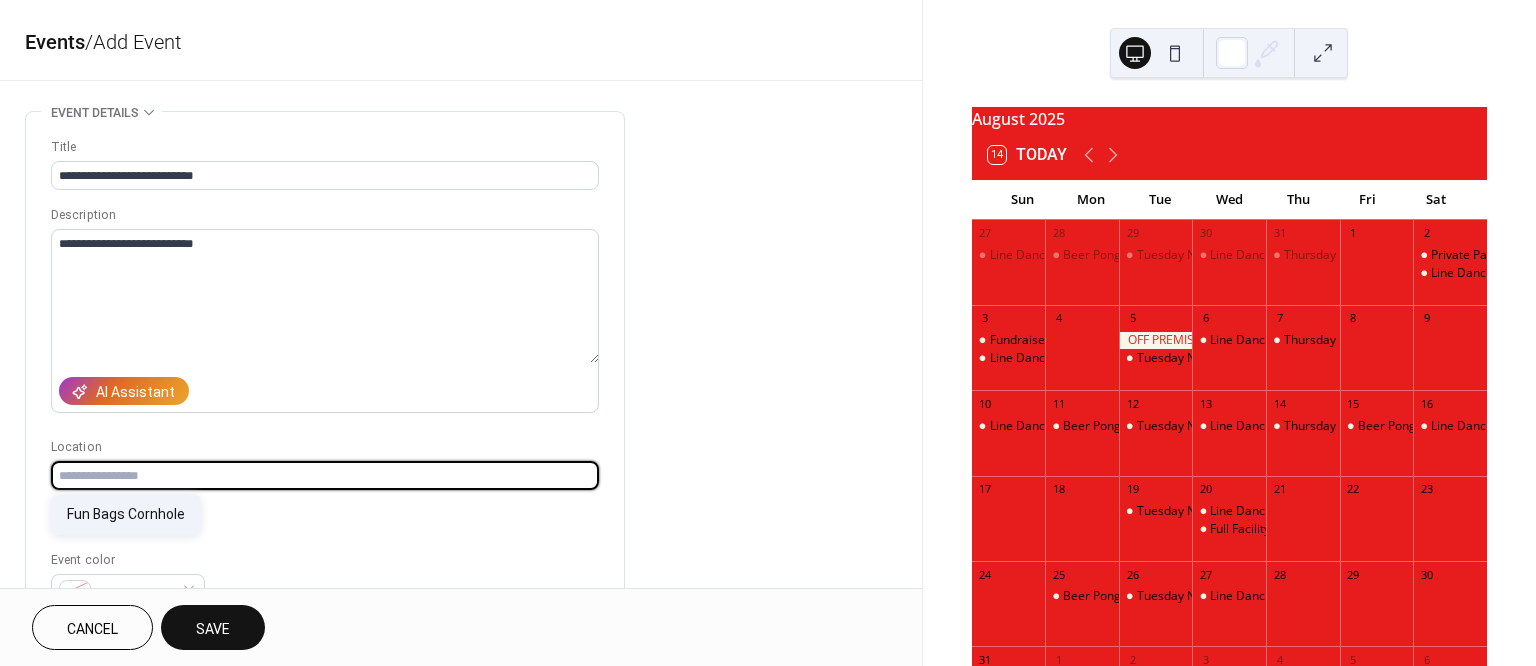 type on "**********" 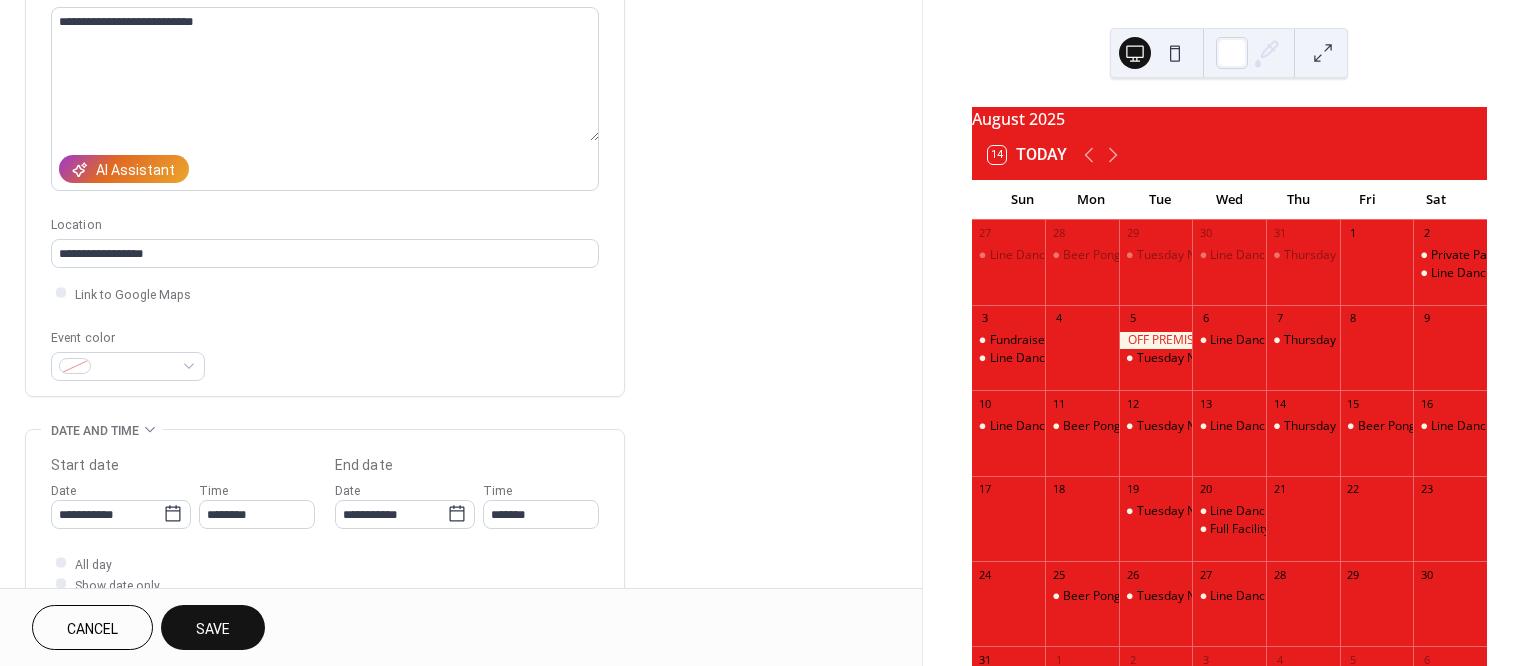 scroll, scrollTop: 225, scrollLeft: 0, axis: vertical 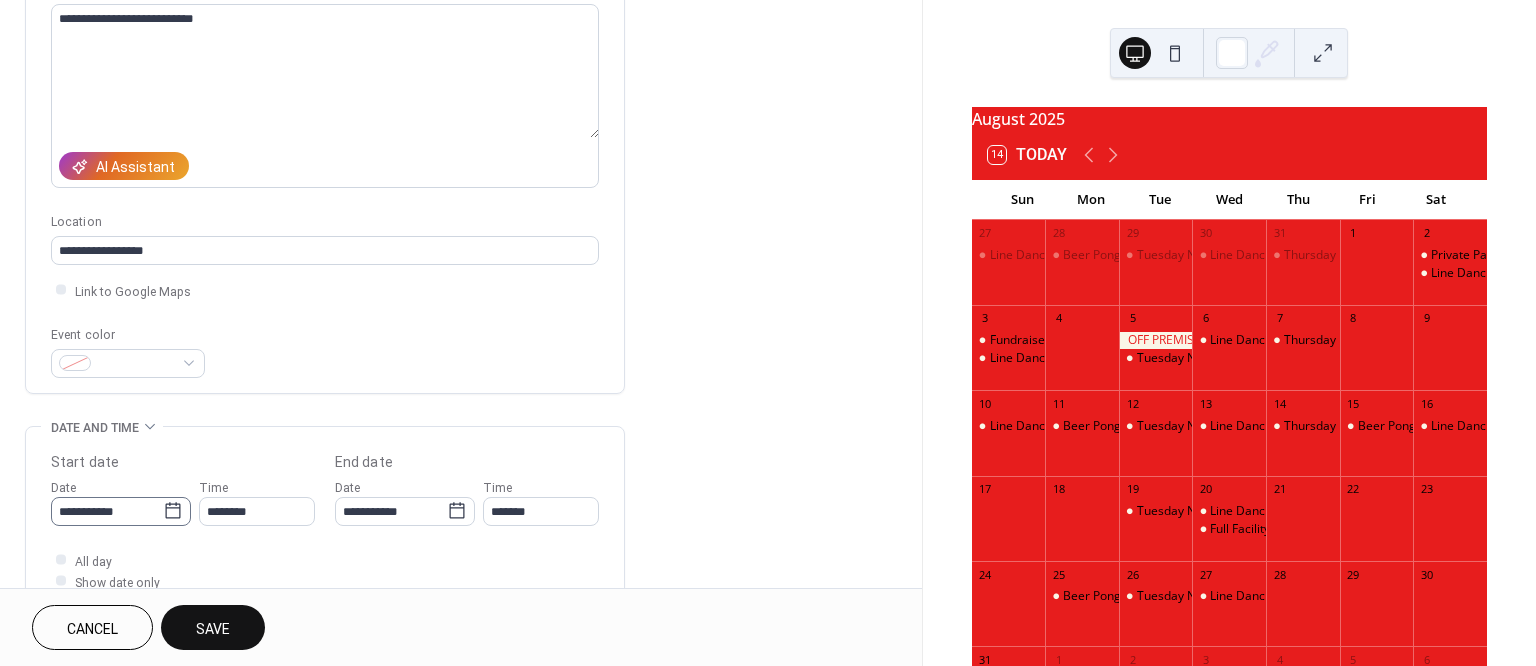click 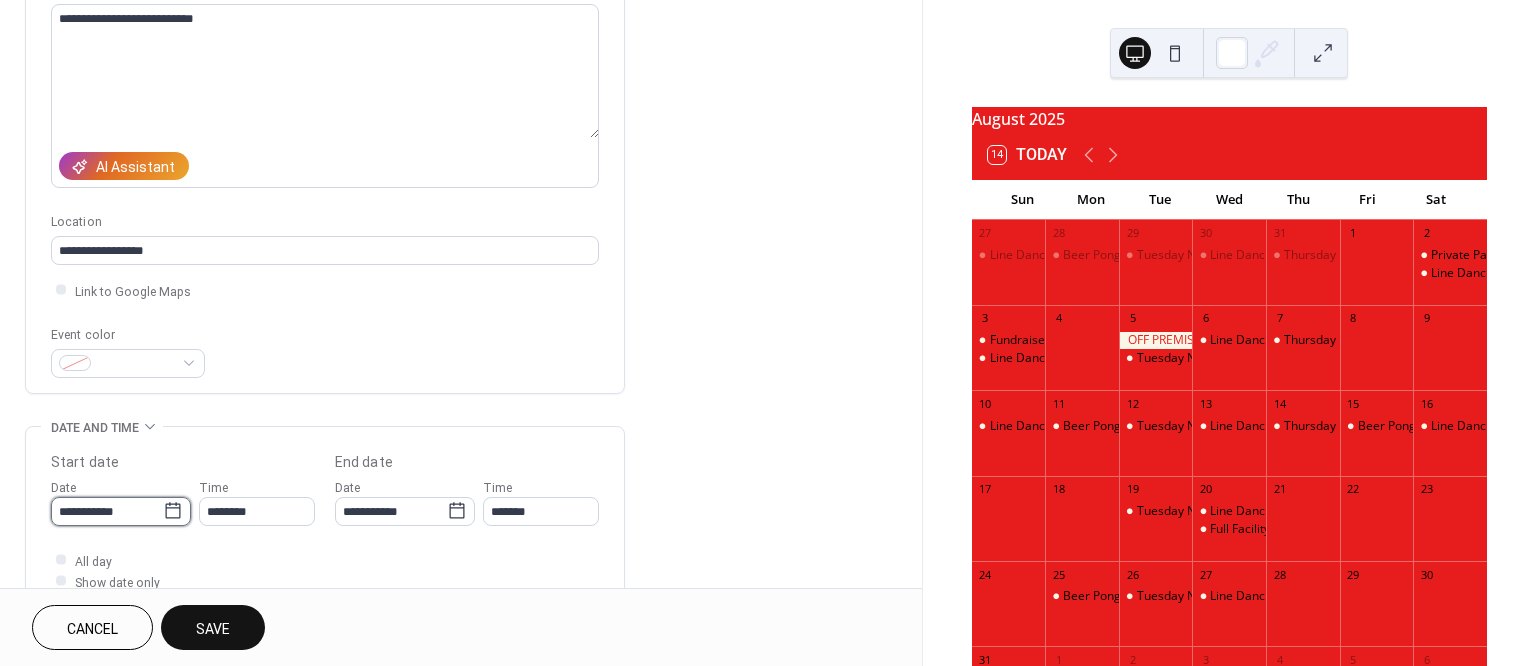 click on "**********" at bounding box center [107, 511] 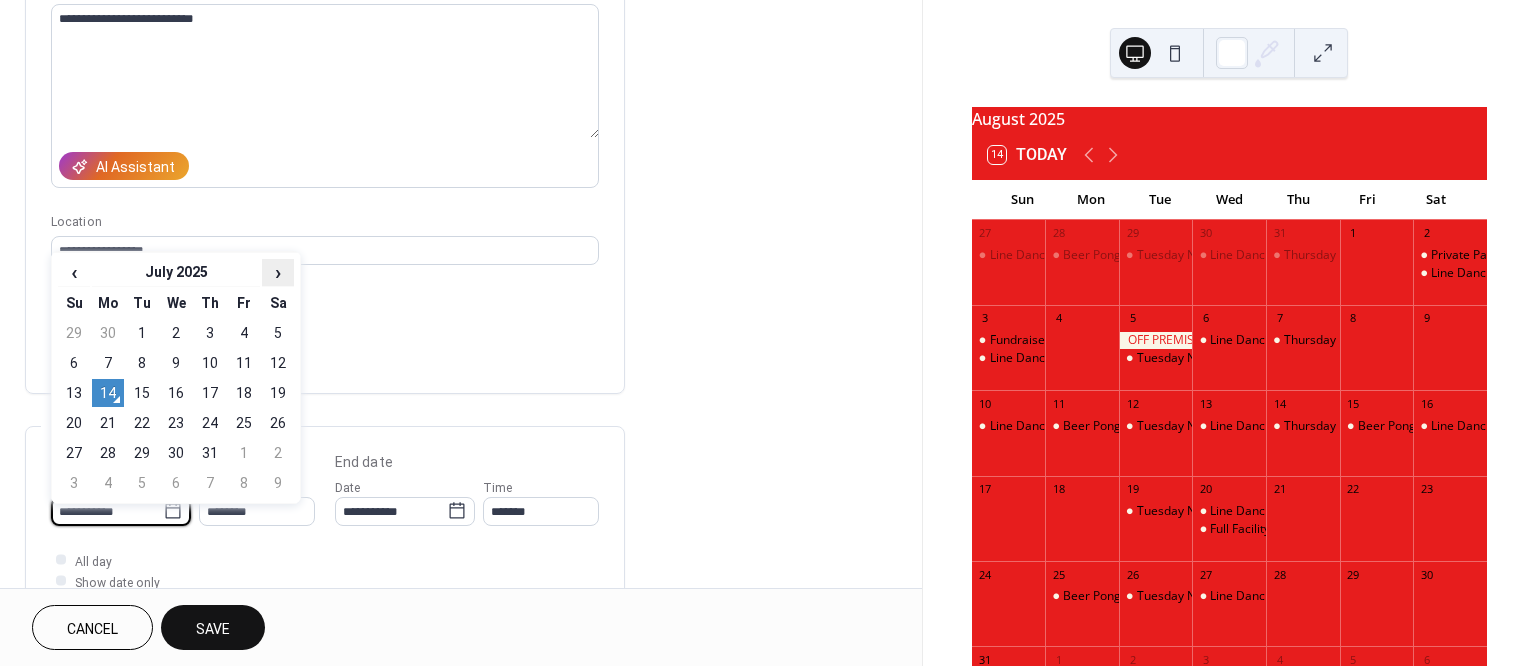 click on "›" at bounding box center [278, 272] 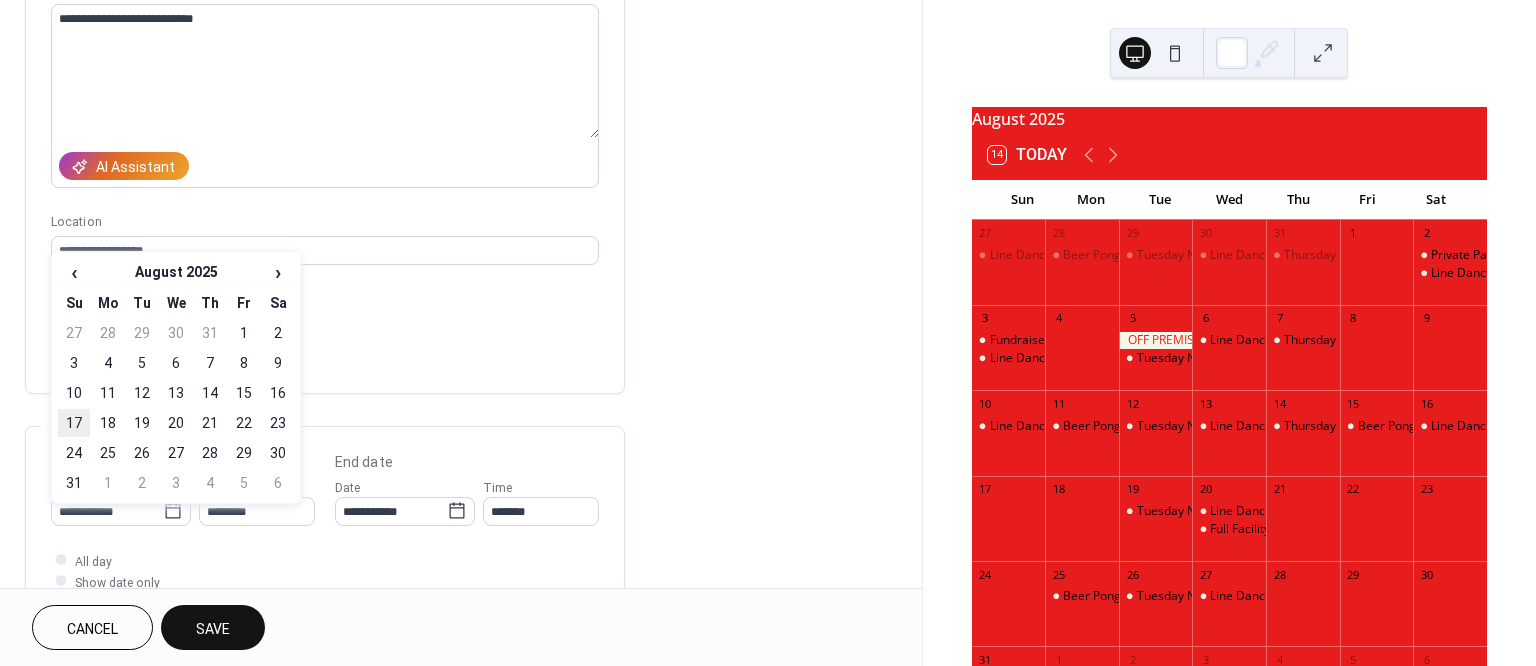 click on "17" at bounding box center [74, 423] 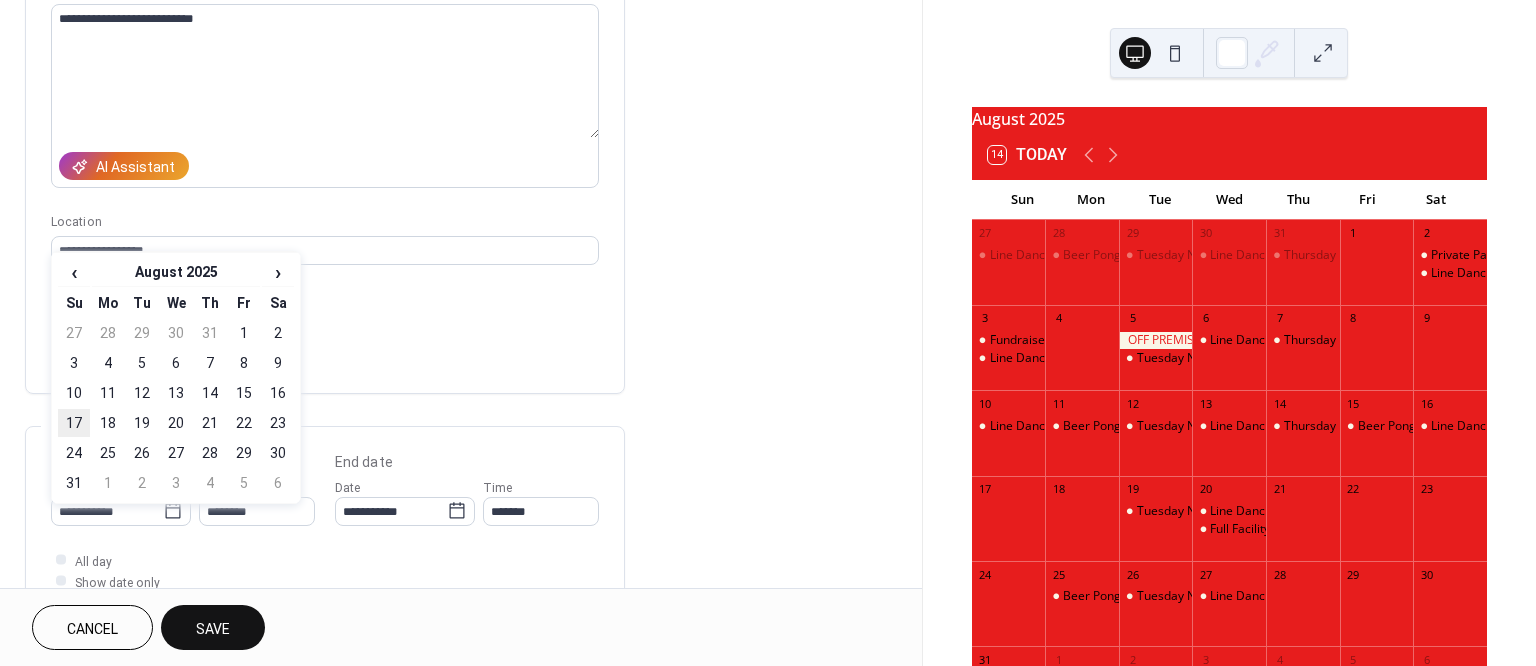 type on "**********" 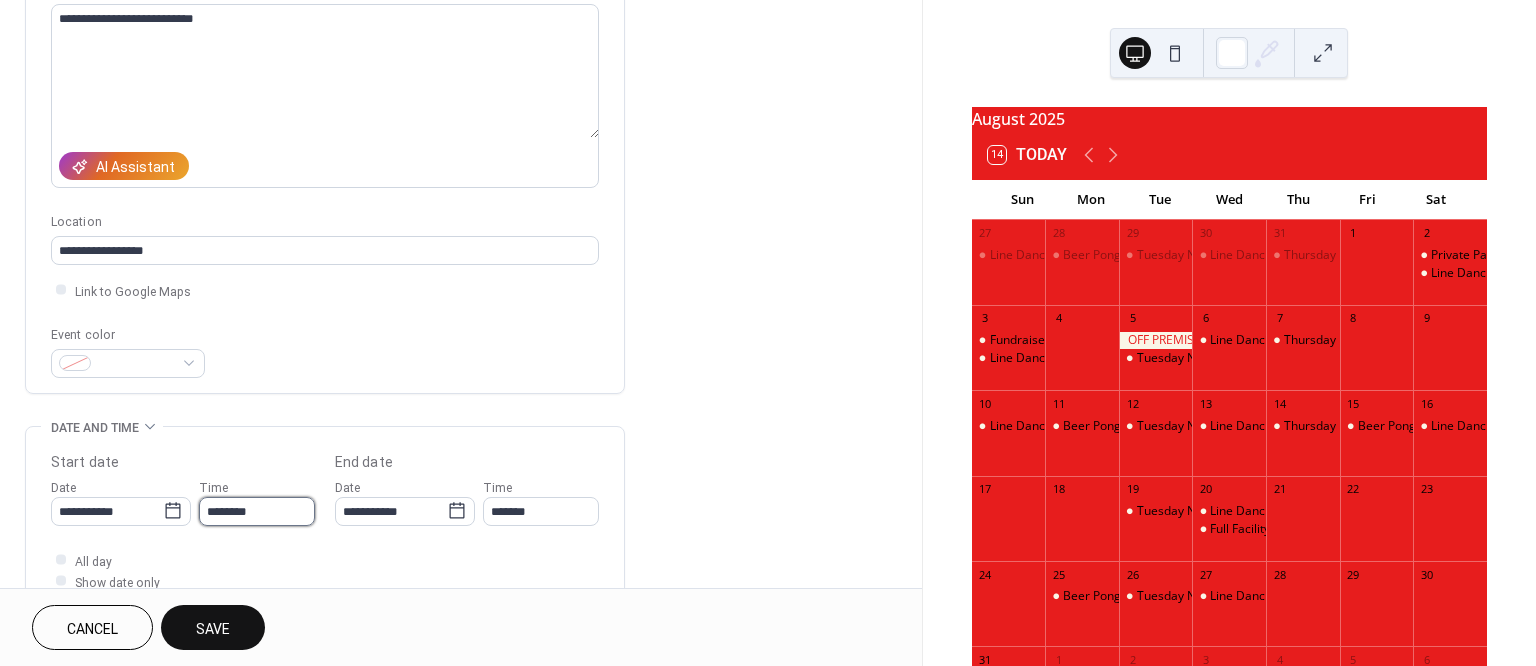 click on "********" at bounding box center (257, 511) 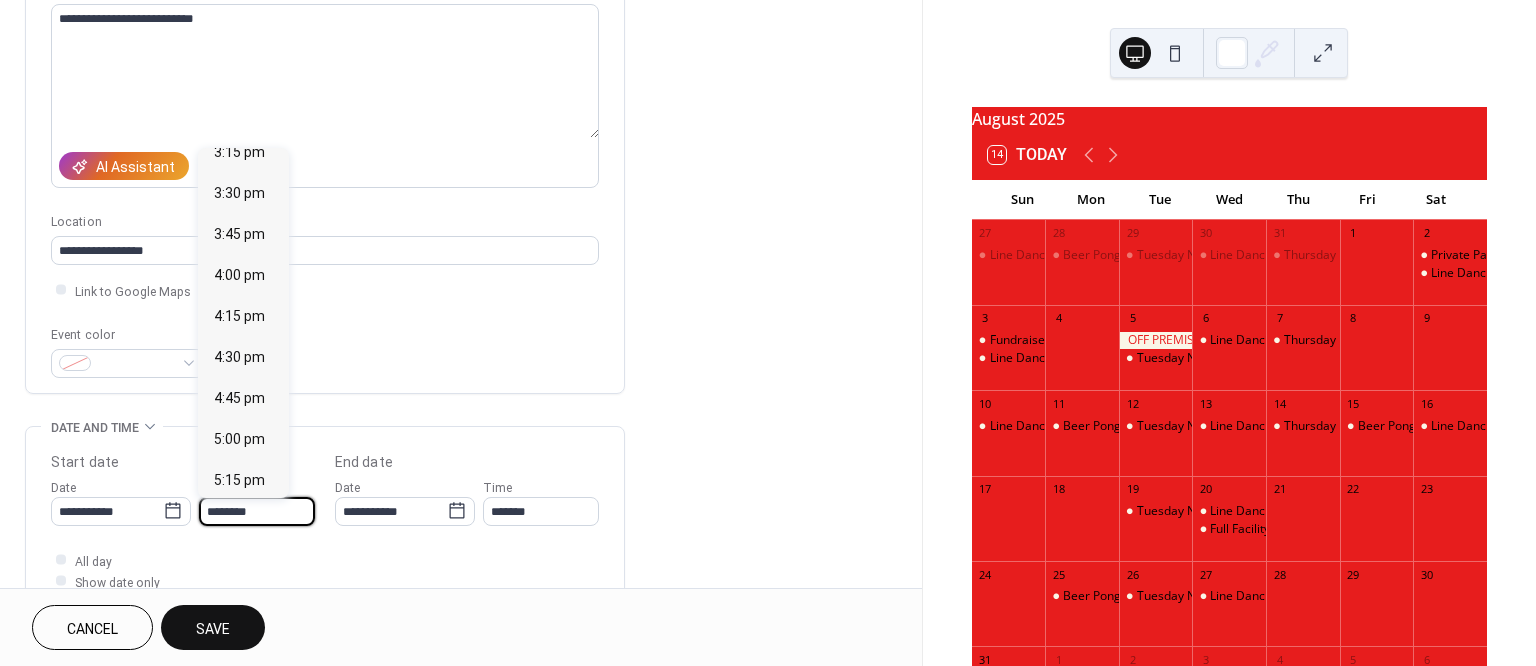 scroll, scrollTop: 2521, scrollLeft: 0, axis: vertical 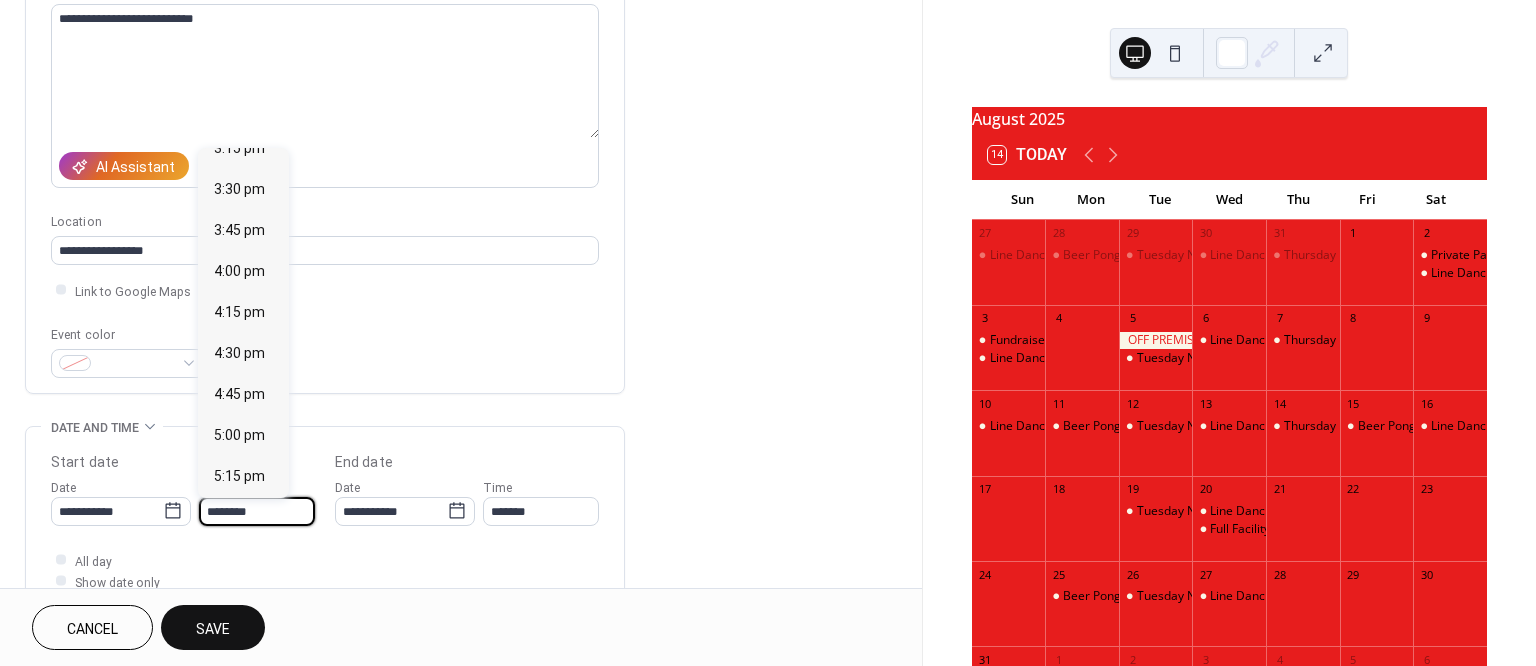 click on "6:00 pm" at bounding box center (239, 598) 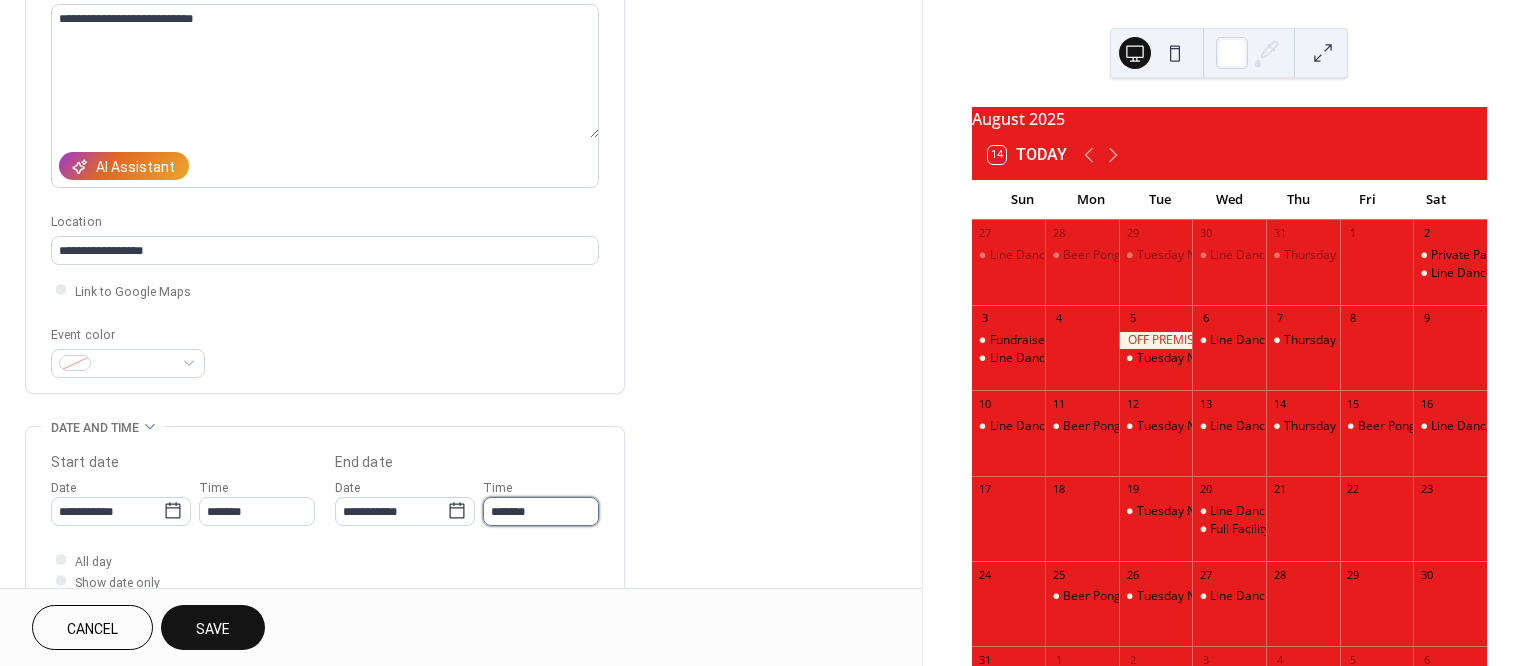 click on "*******" at bounding box center [541, 511] 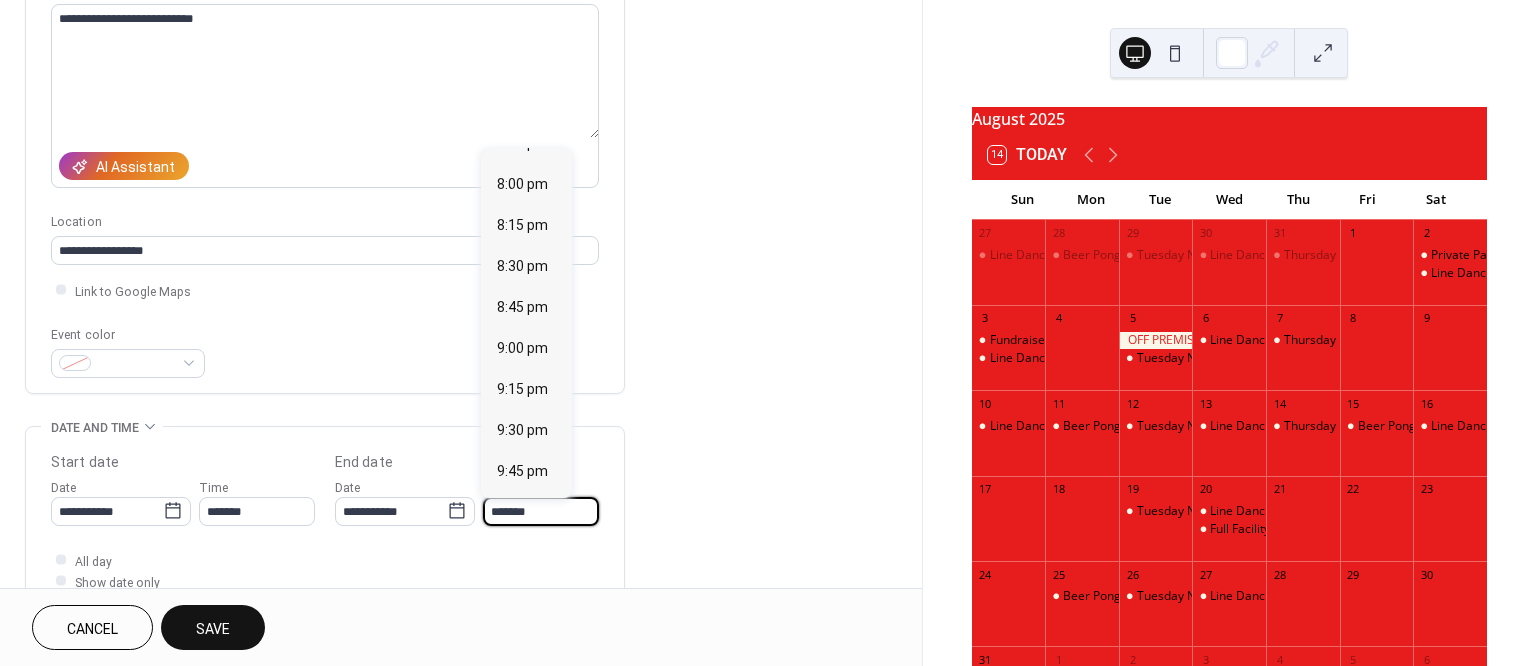 scroll, scrollTop: 278, scrollLeft: 0, axis: vertical 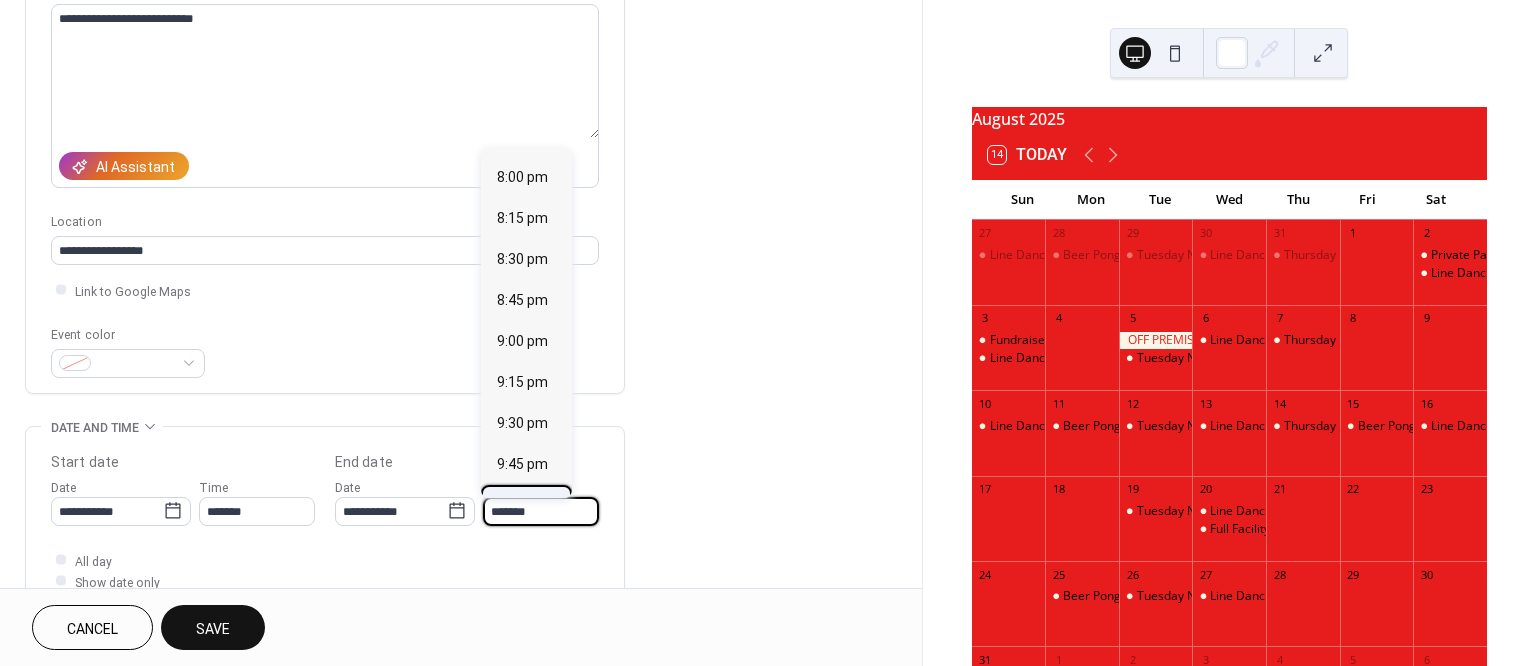 click on "10:00 pm" at bounding box center (526, 504) 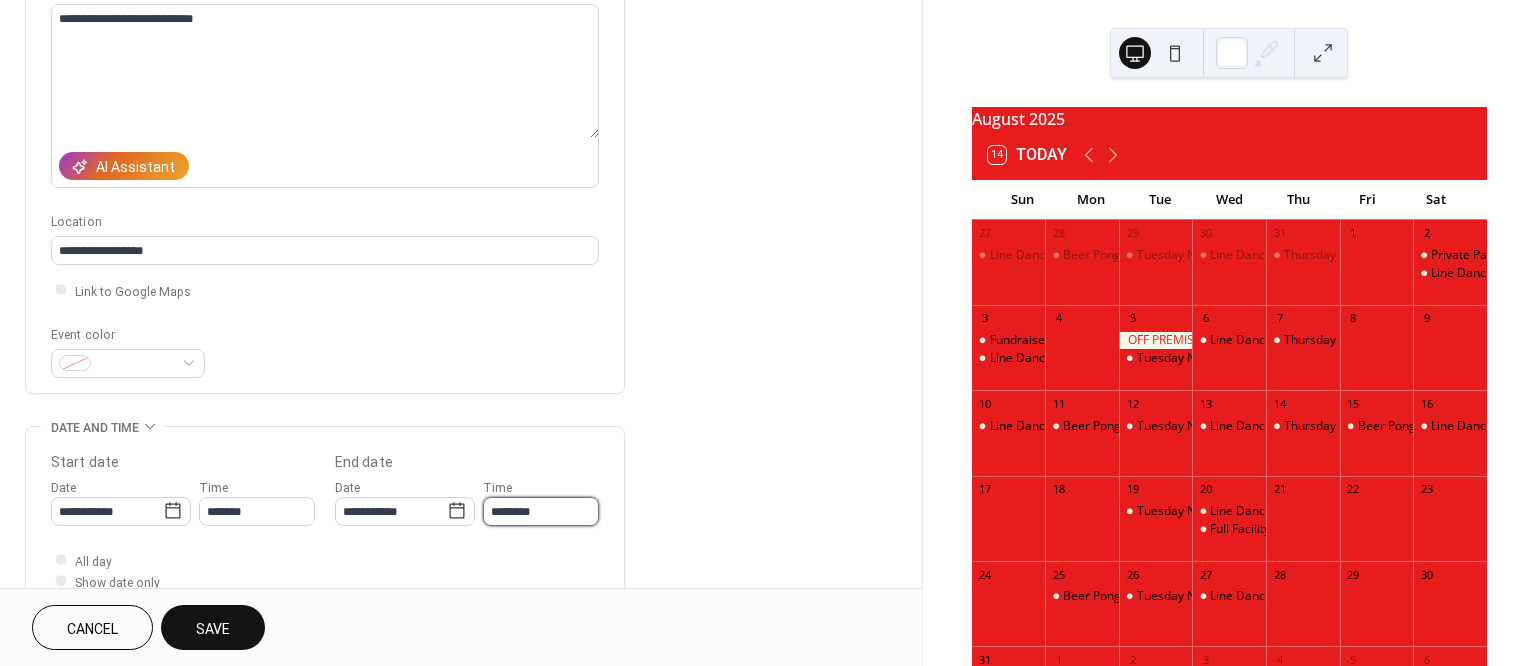 click on "********" at bounding box center [541, 511] 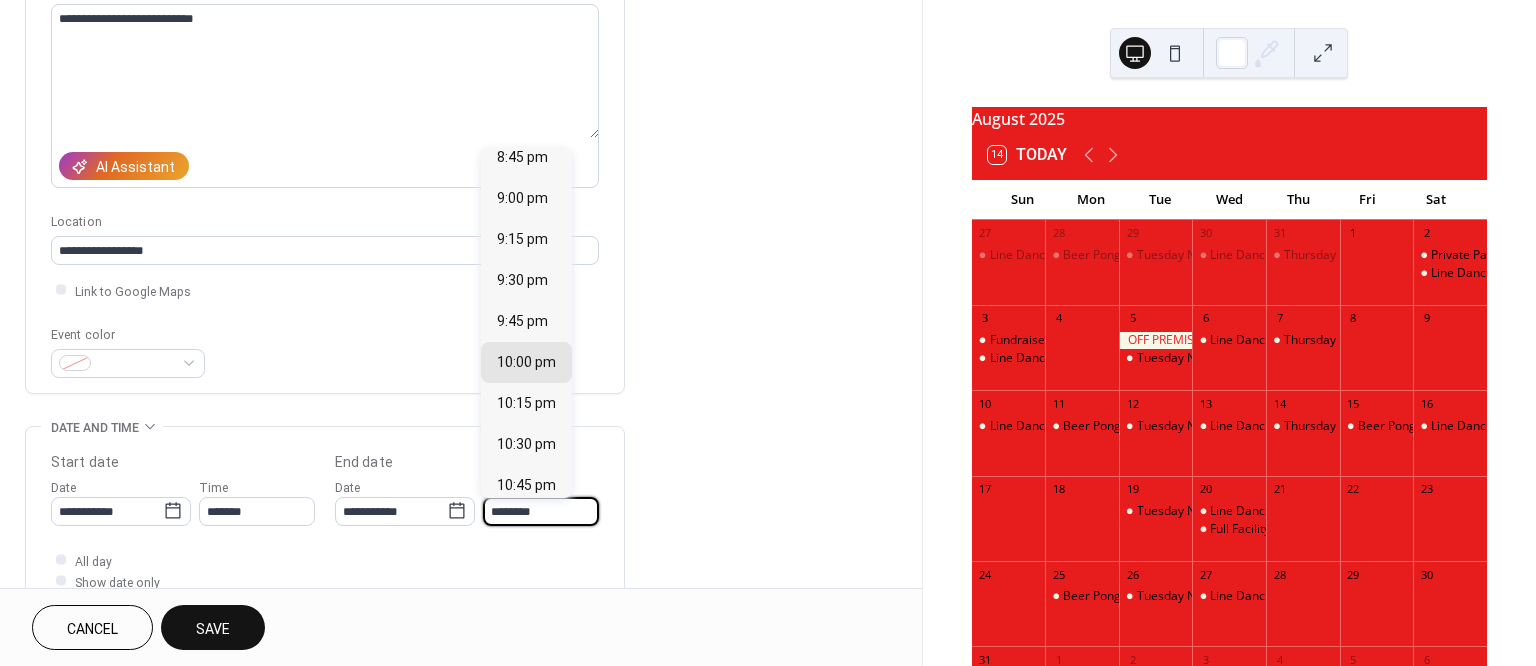 scroll, scrollTop: 415, scrollLeft: 0, axis: vertical 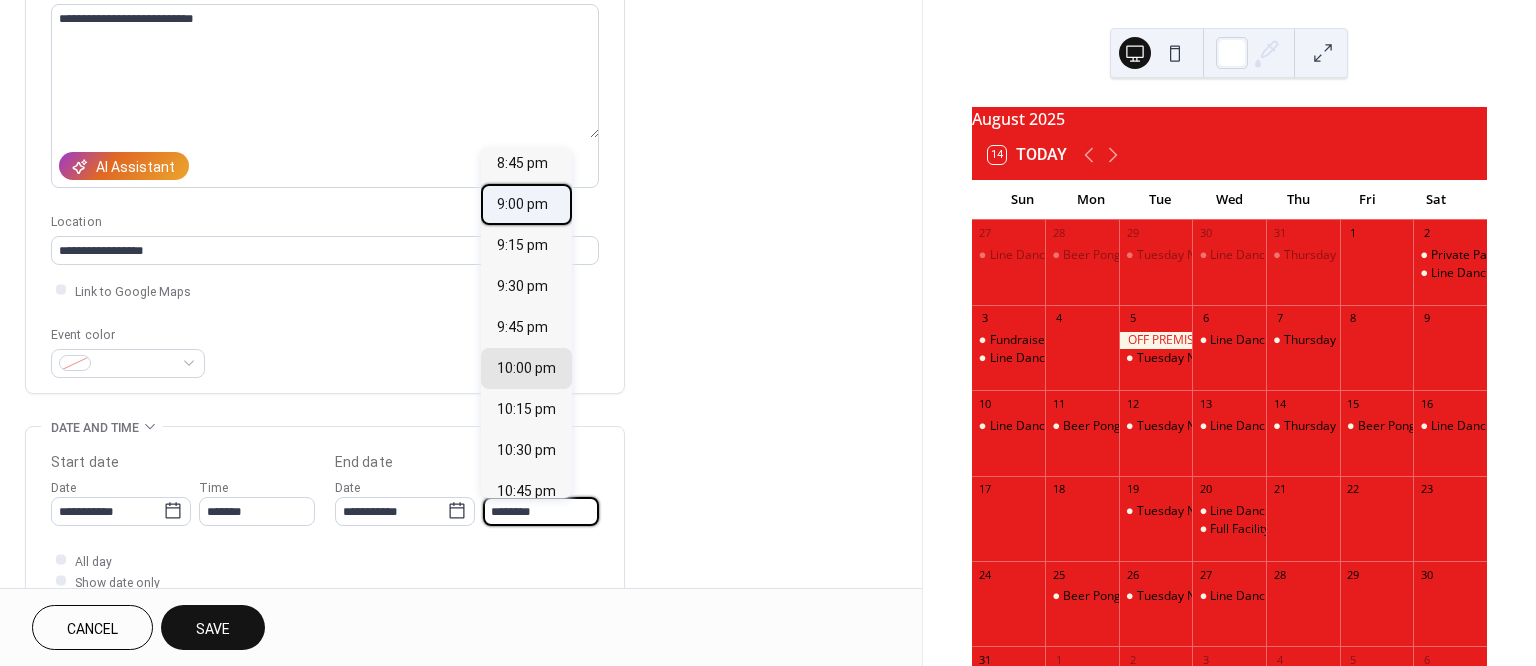 click on "9:00 pm" at bounding box center [522, 203] 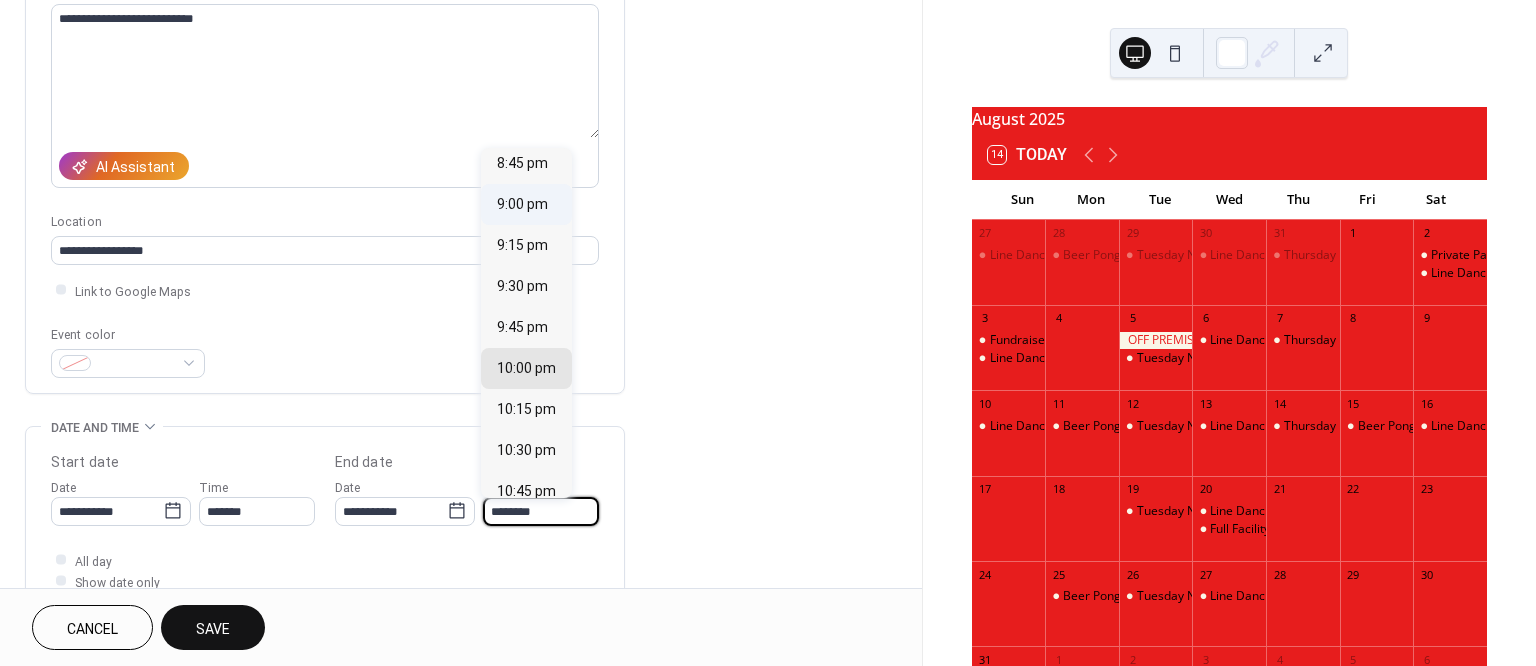 type on "*******" 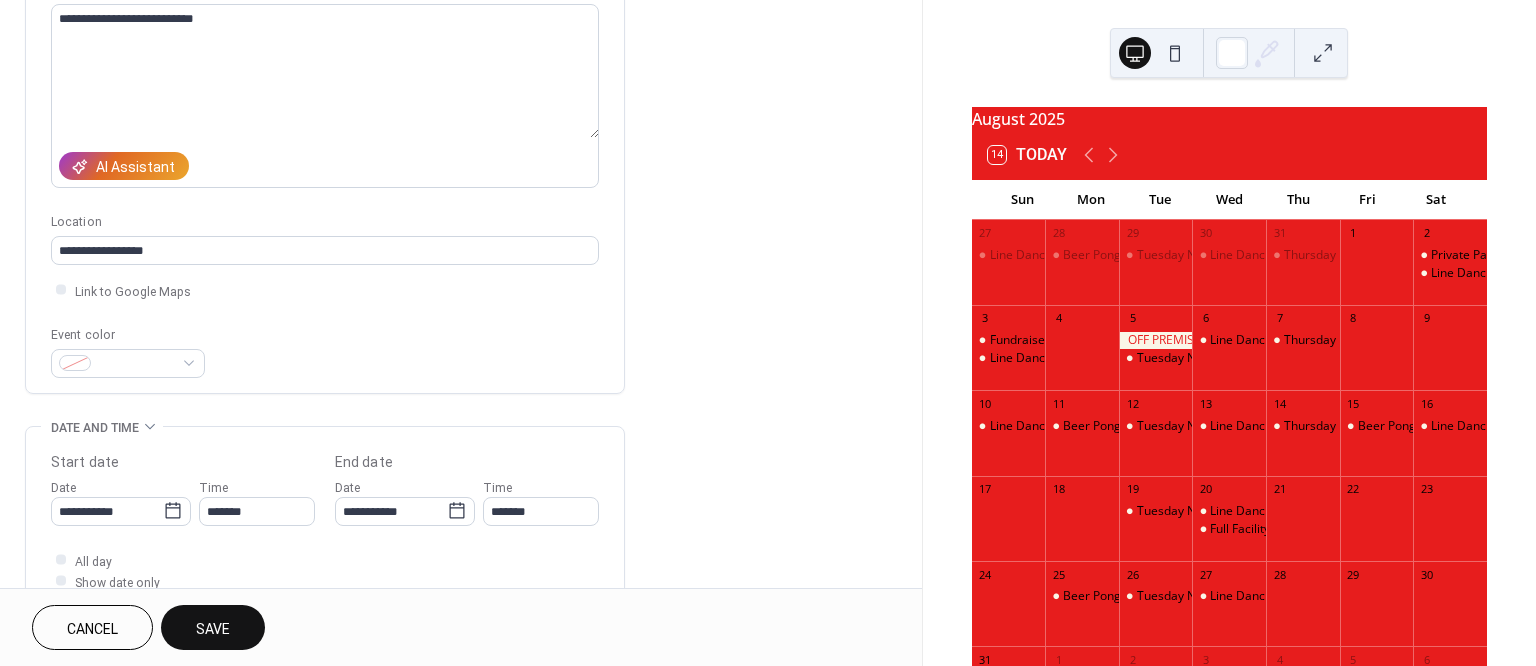 click on "Save" at bounding box center (213, 627) 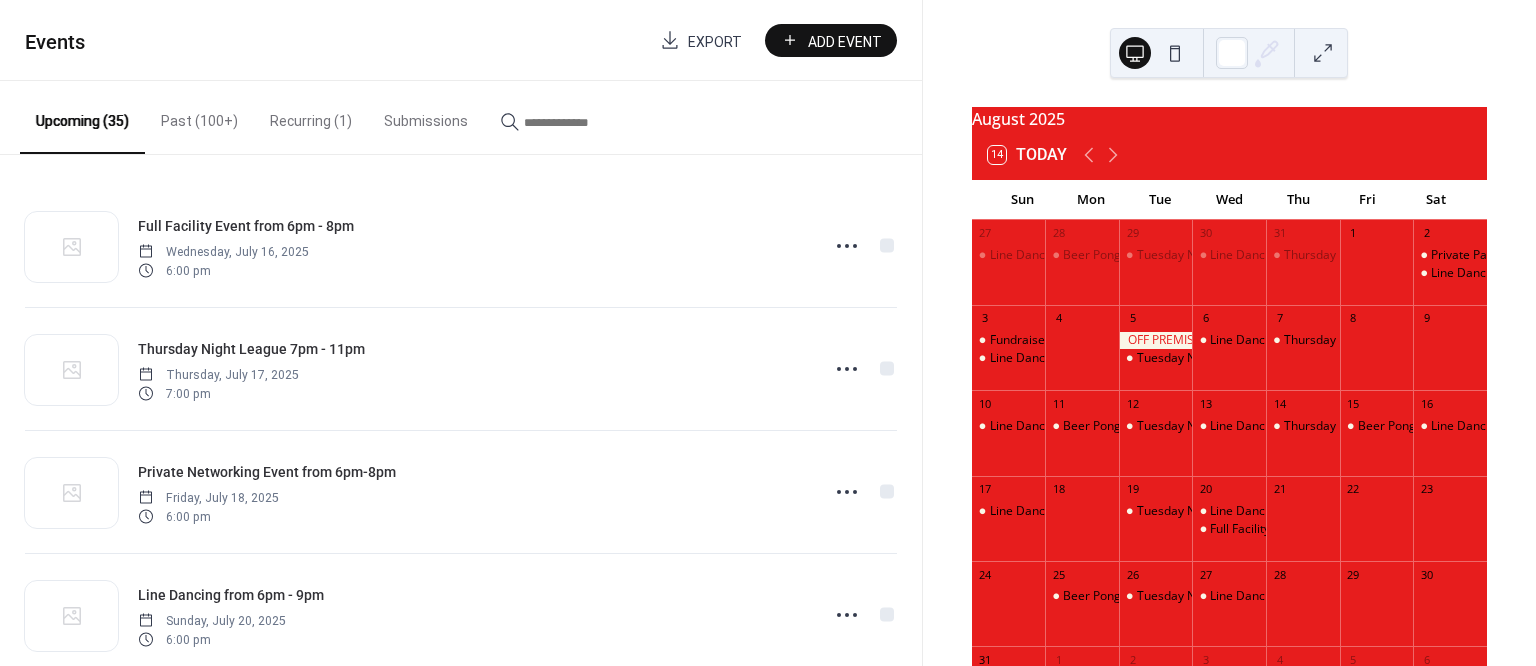 click on "Add Event" at bounding box center (845, 41) 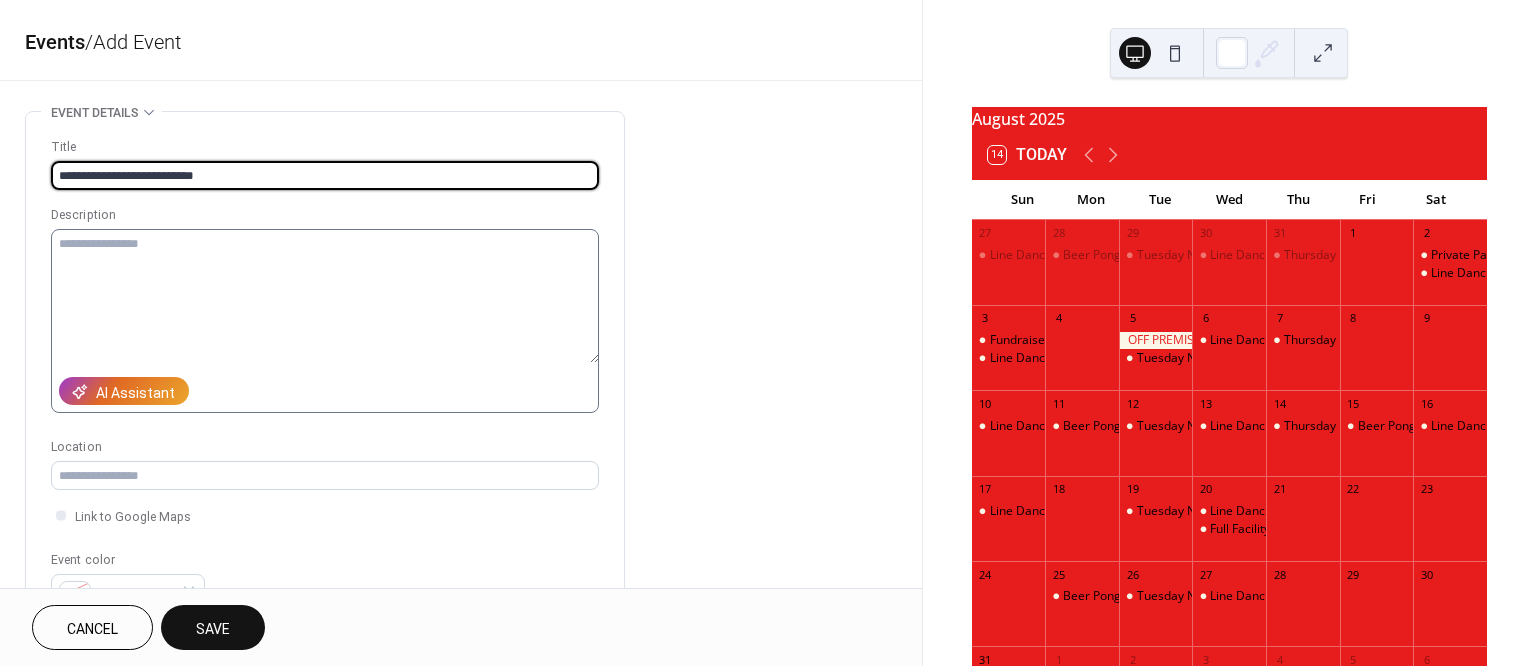 type on "**********" 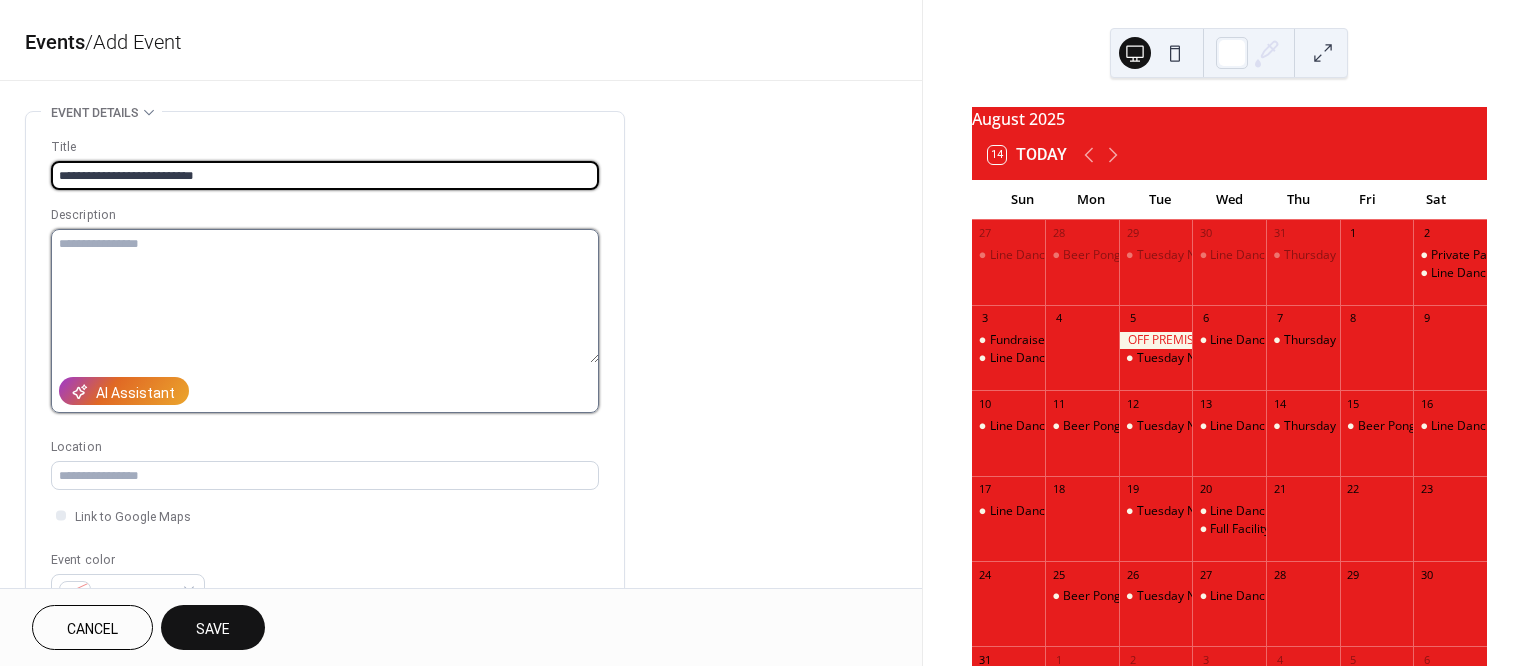 click at bounding box center (325, 296) 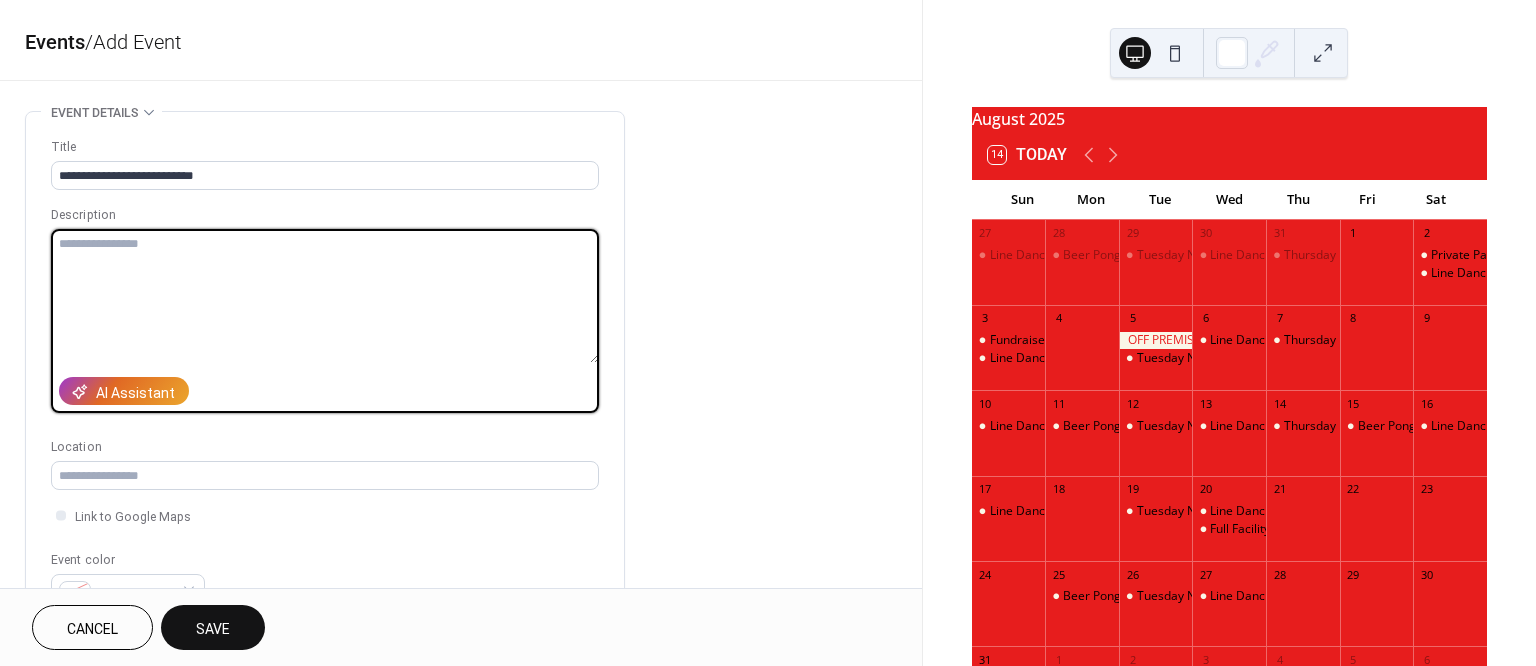 paste on "**********" 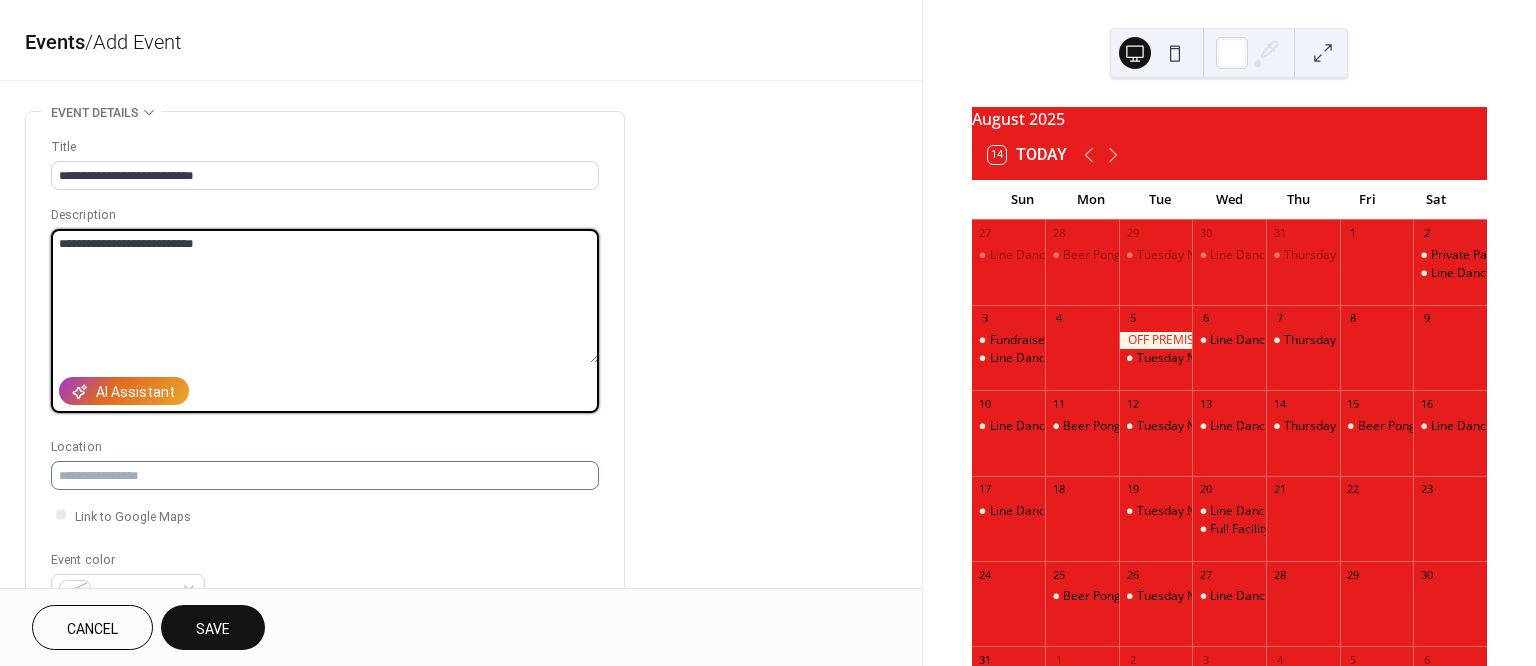 type on "**********" 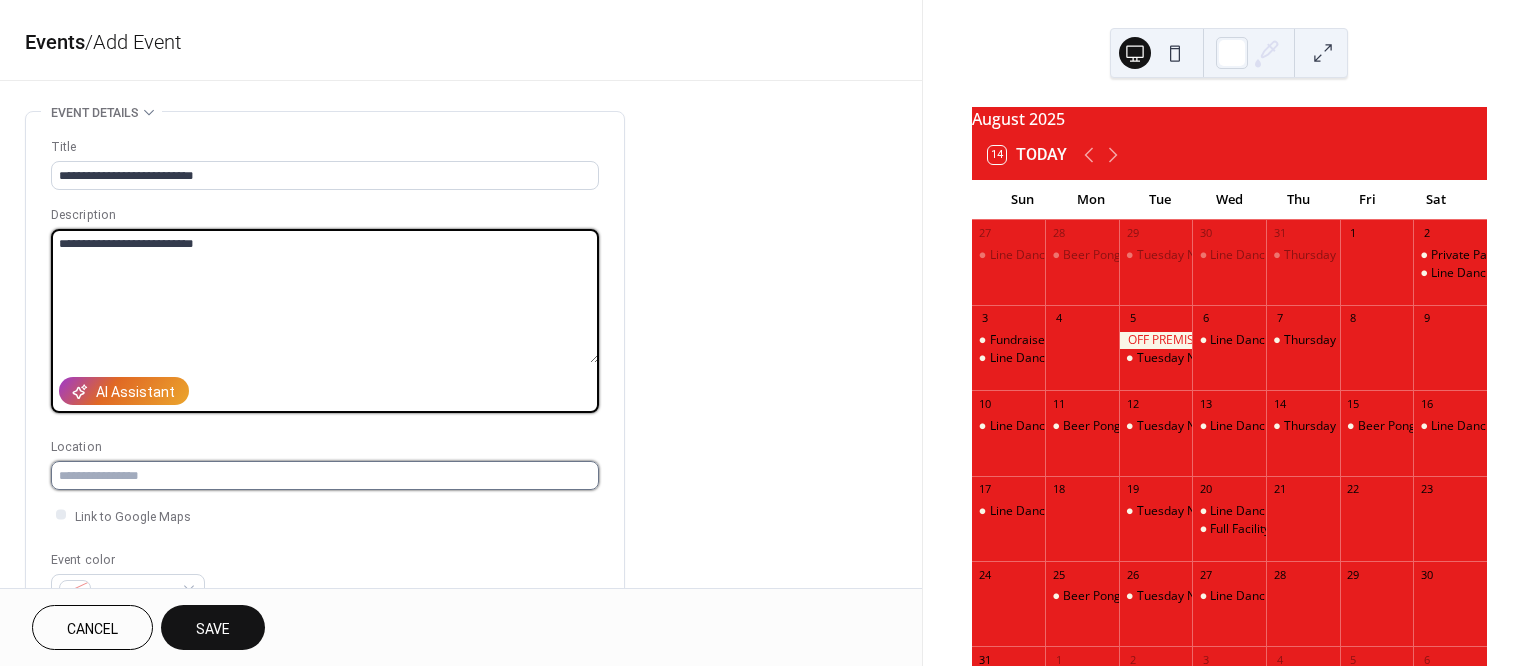 click at bounding box center [325, 475] 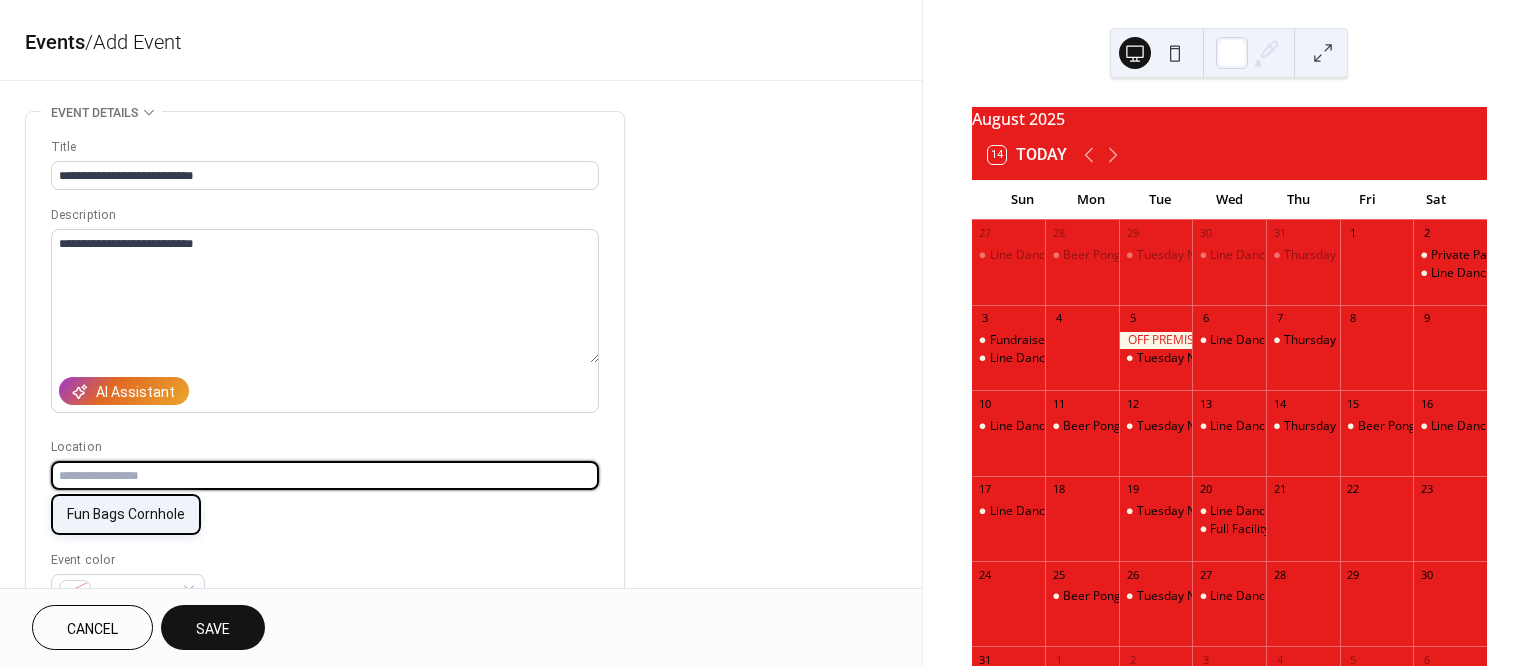 click on "Fun Bags Cornhole" at bounding box center (126, 514) 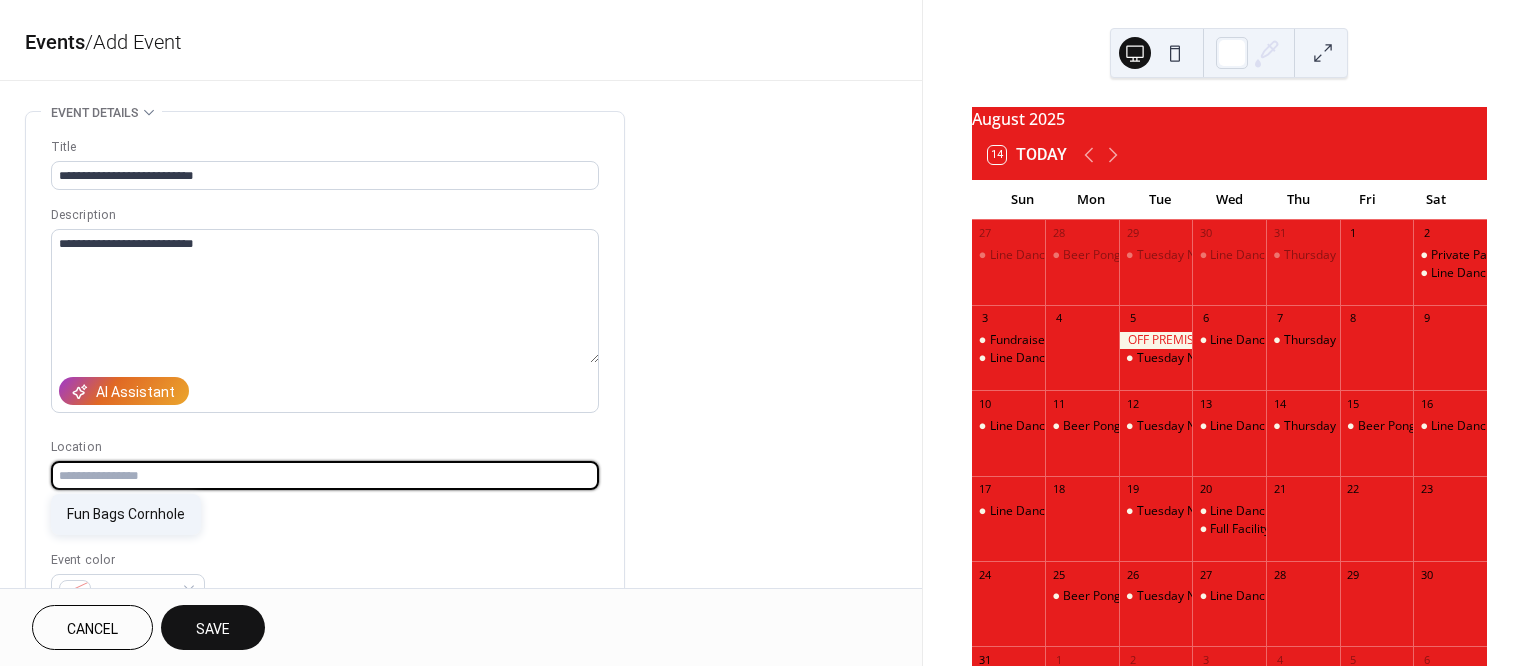 type on "**********" 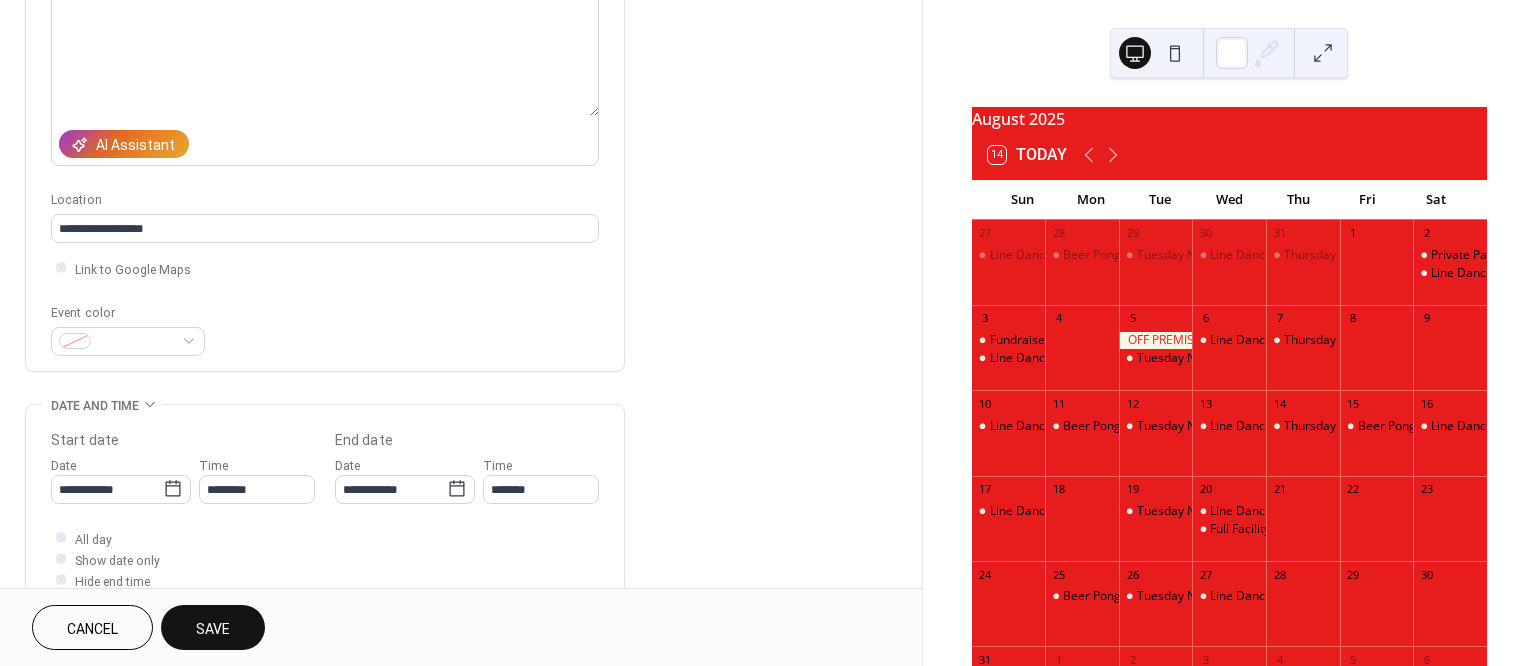 scroll, scrollTop: 278, scrollLeft: 0, axis: vertical 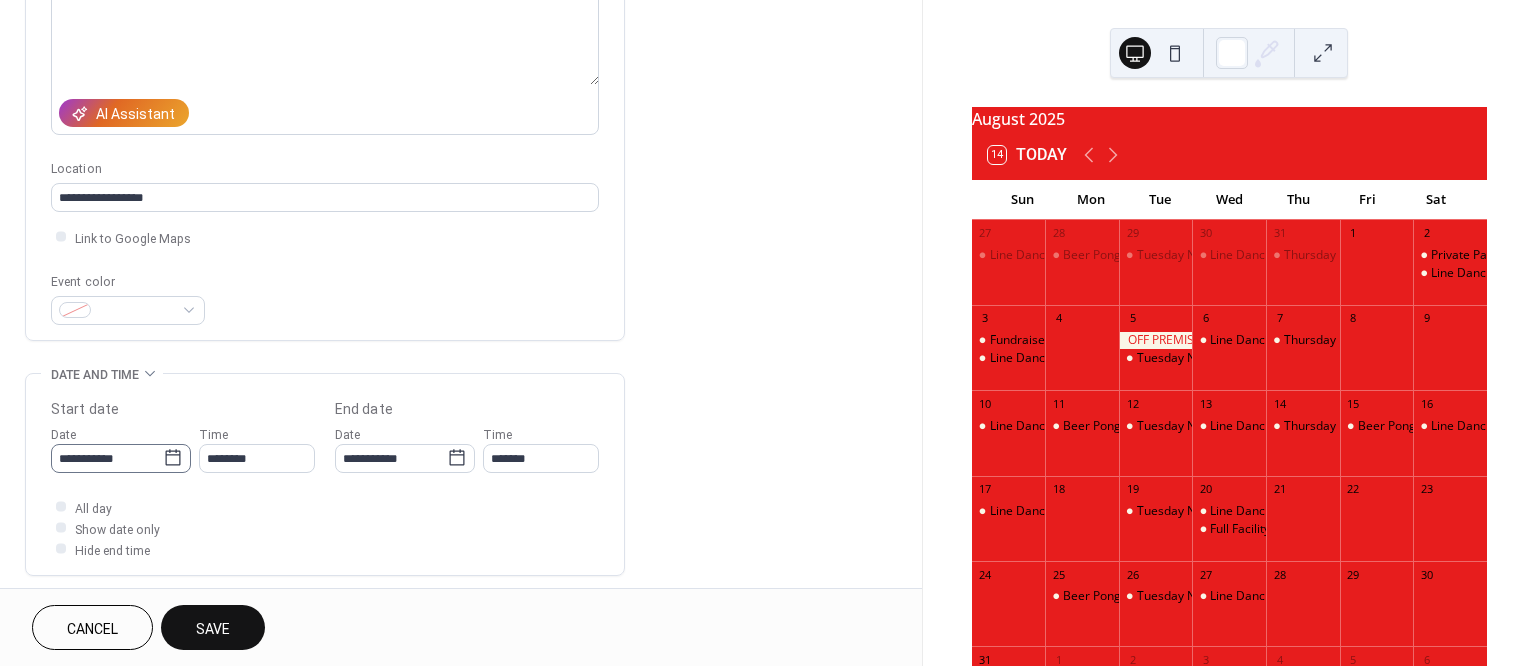 click 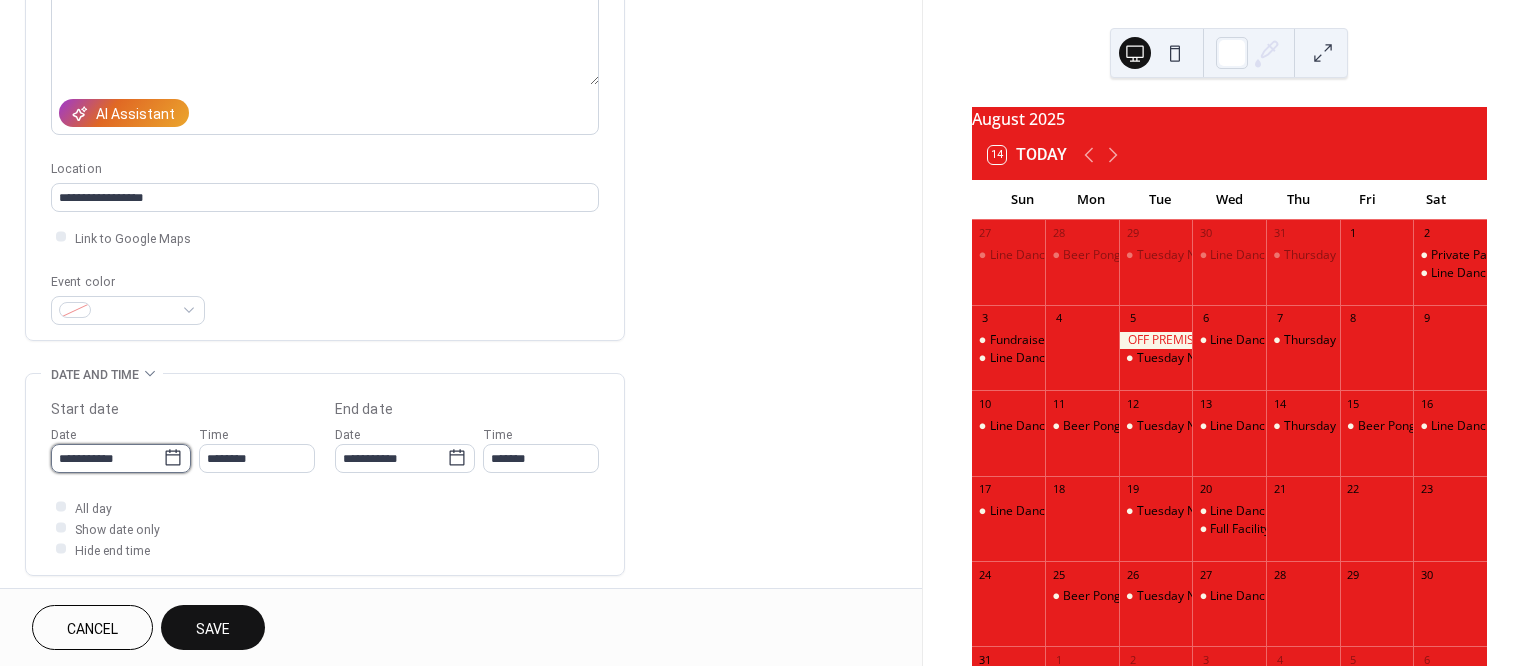 click on "**********" at bounding box center (107, 458) 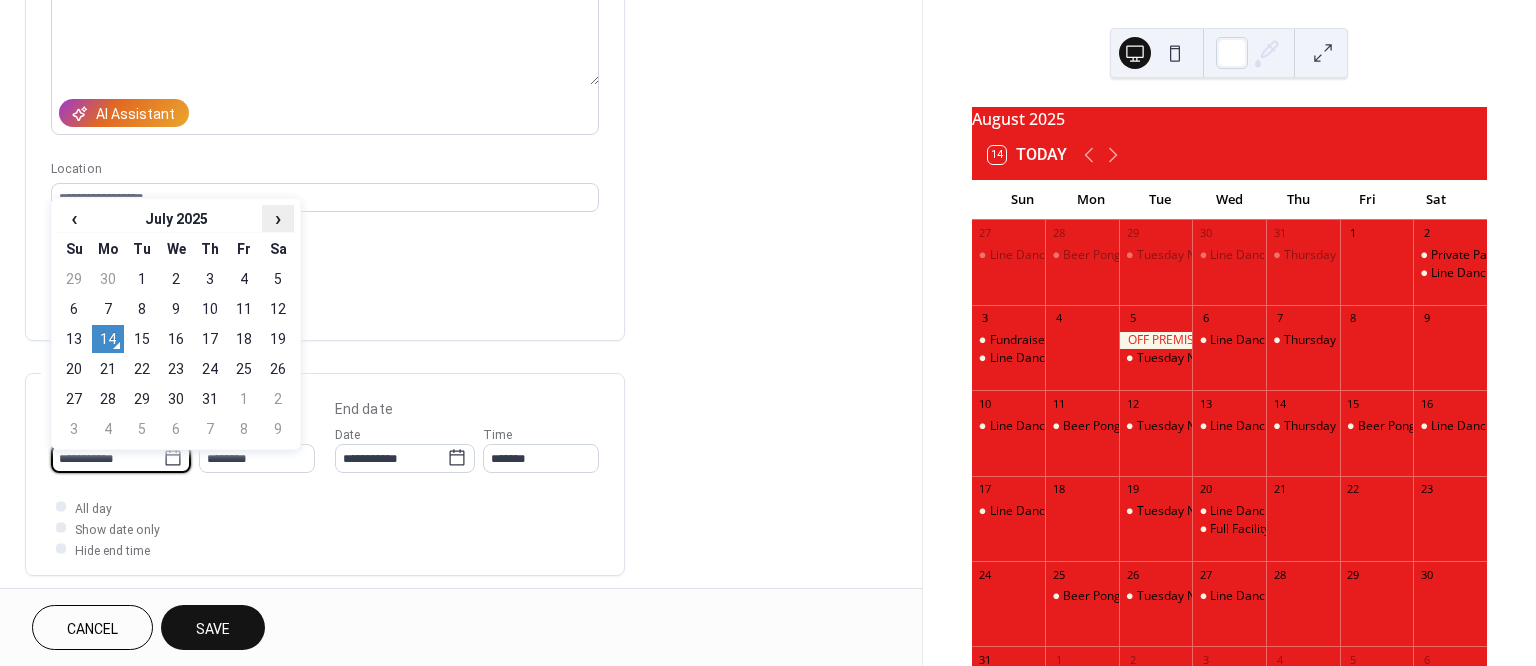 click on "›" at bounding box center [278, 218] 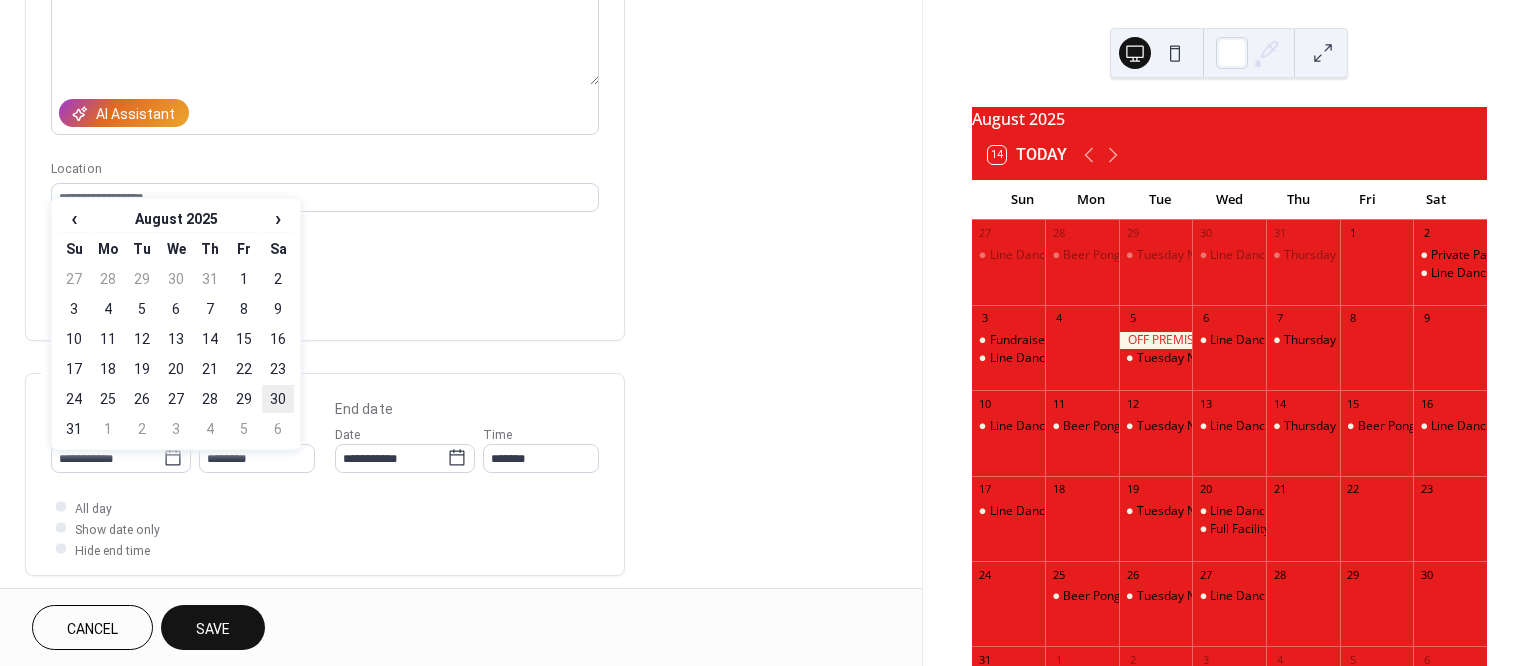 click on "30" at bounding box center [278, 399] 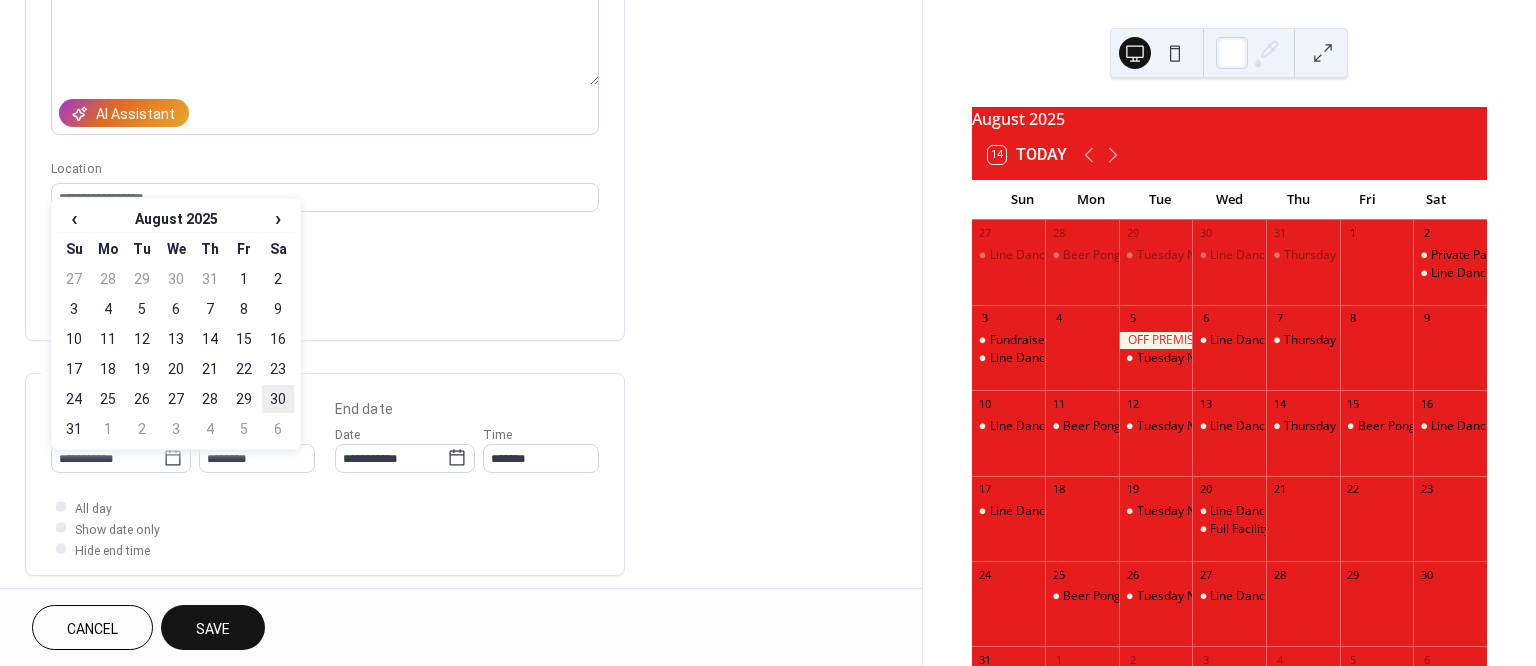 type on "**********" 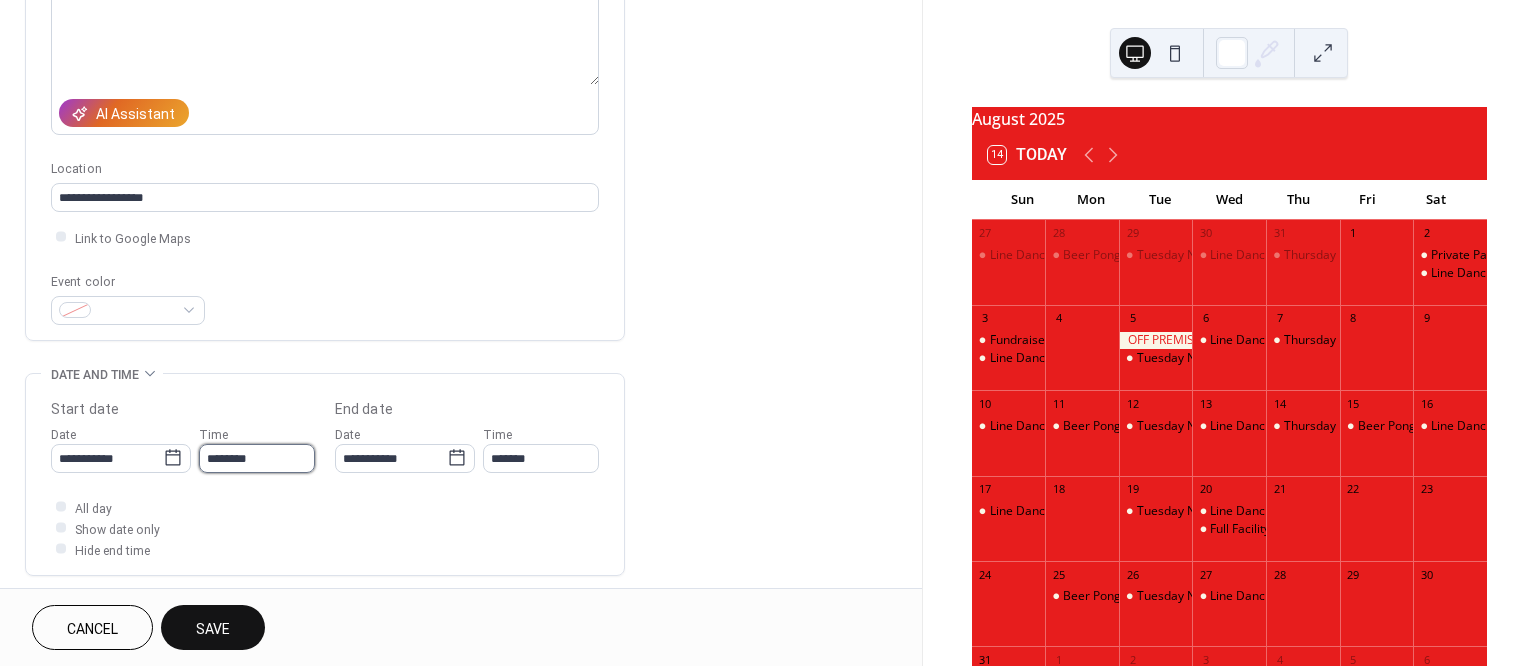 click on "********" at bounding box center [257, 458] 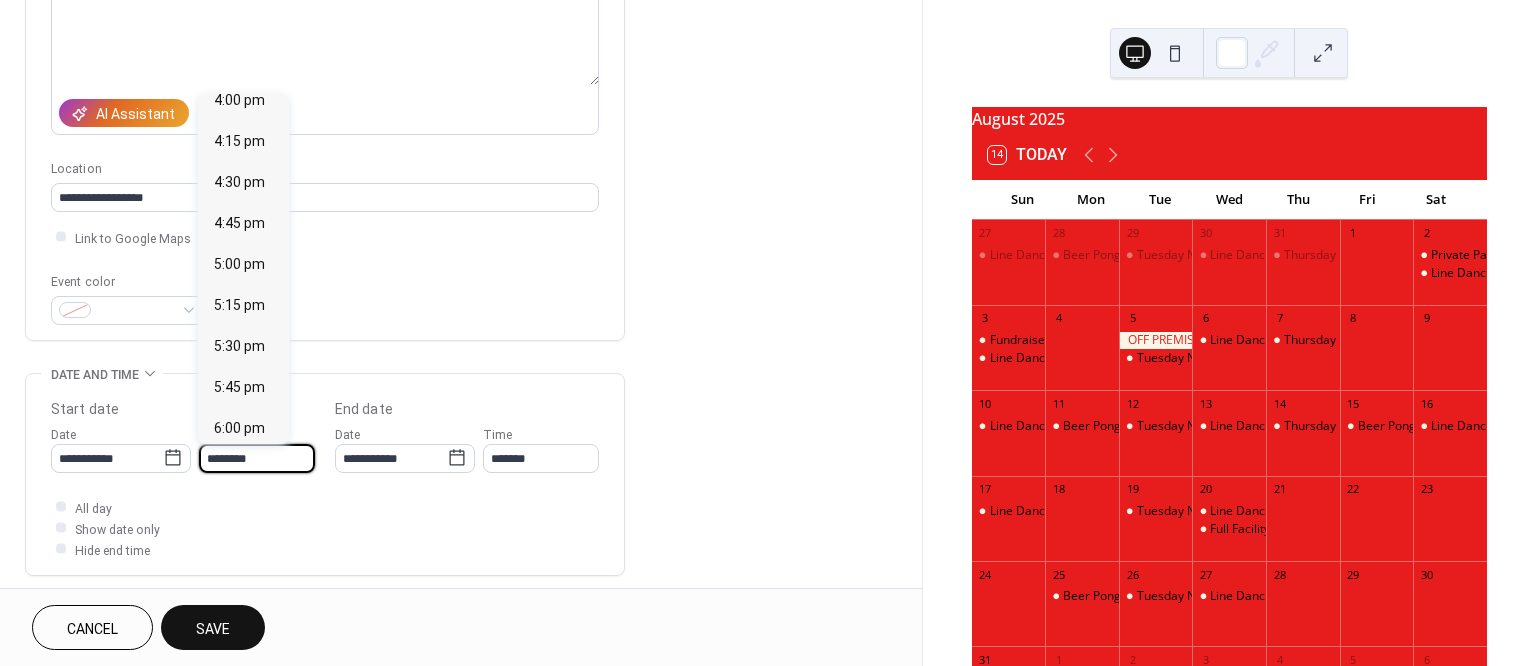scroll, scrollTop: 2653, scrollLeft: 0, axis: vertical 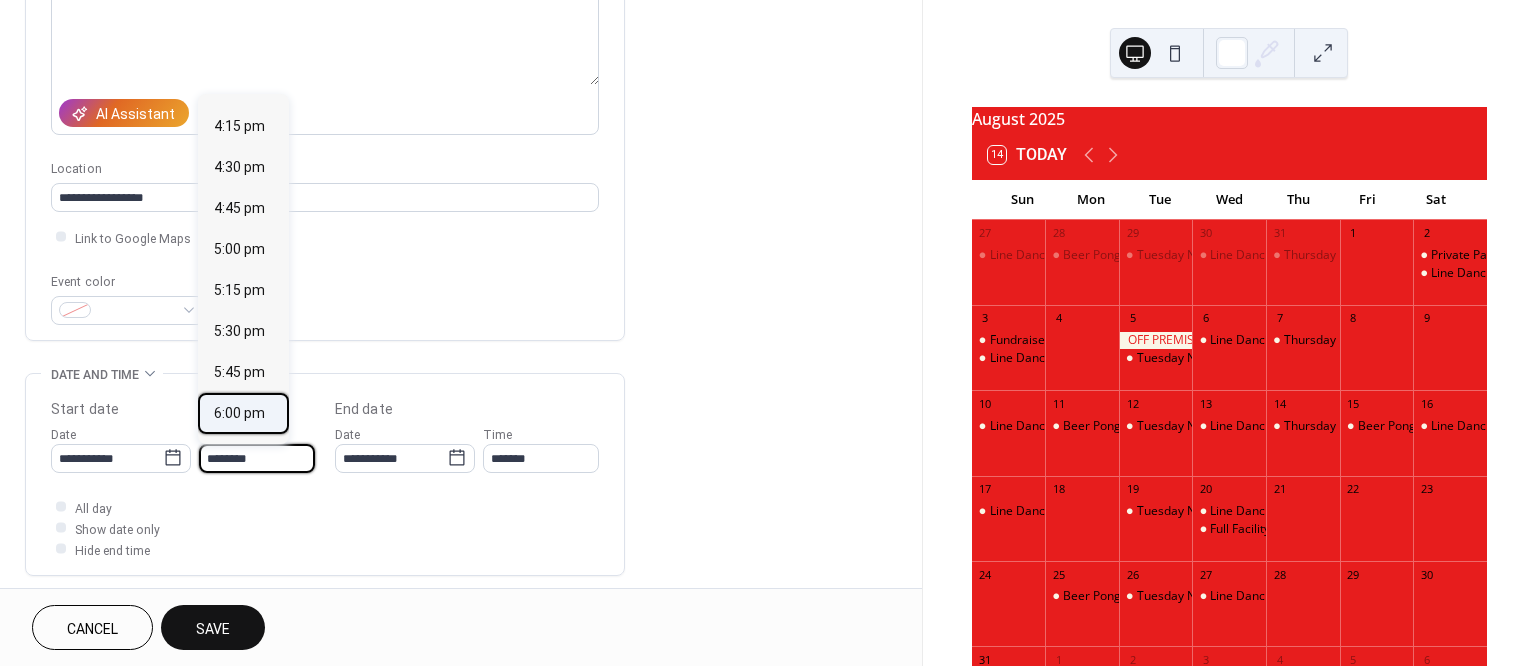 click on "6:00 pm" at bounding box center (239, 412) 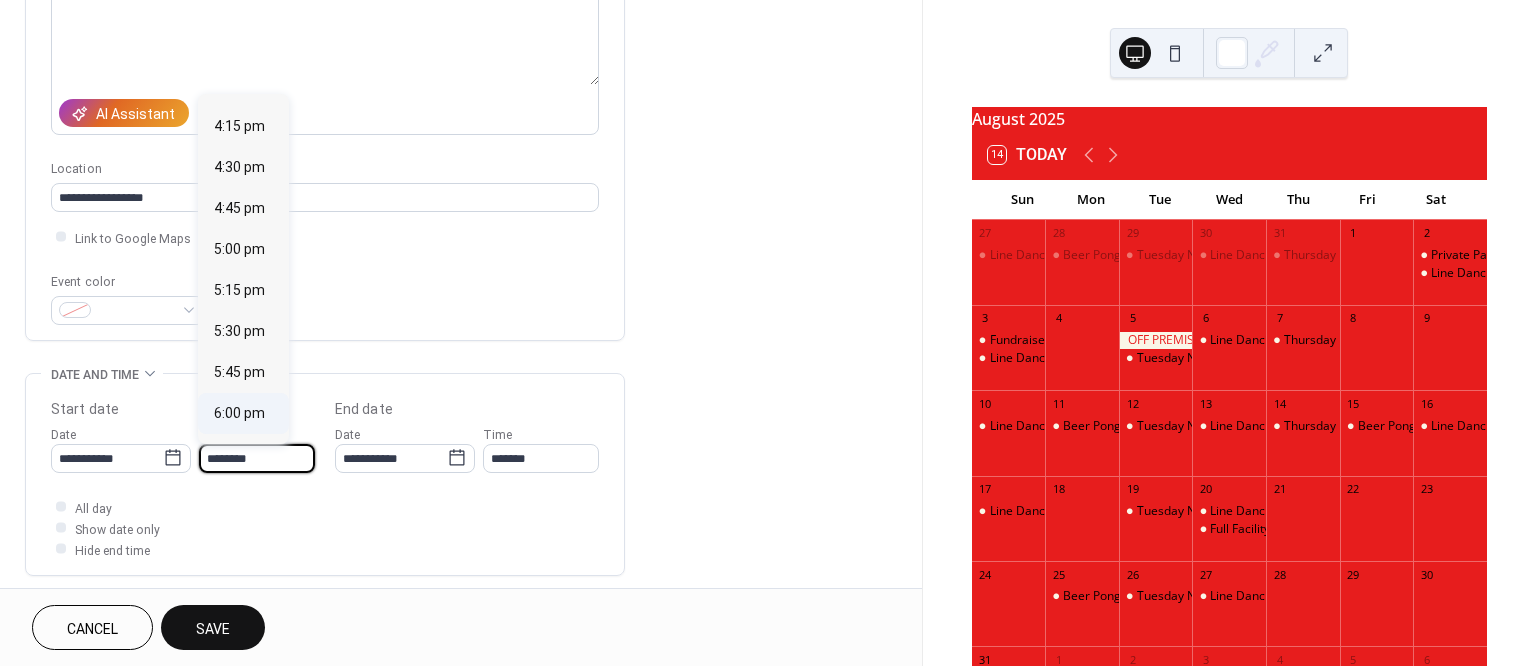type on "*******" 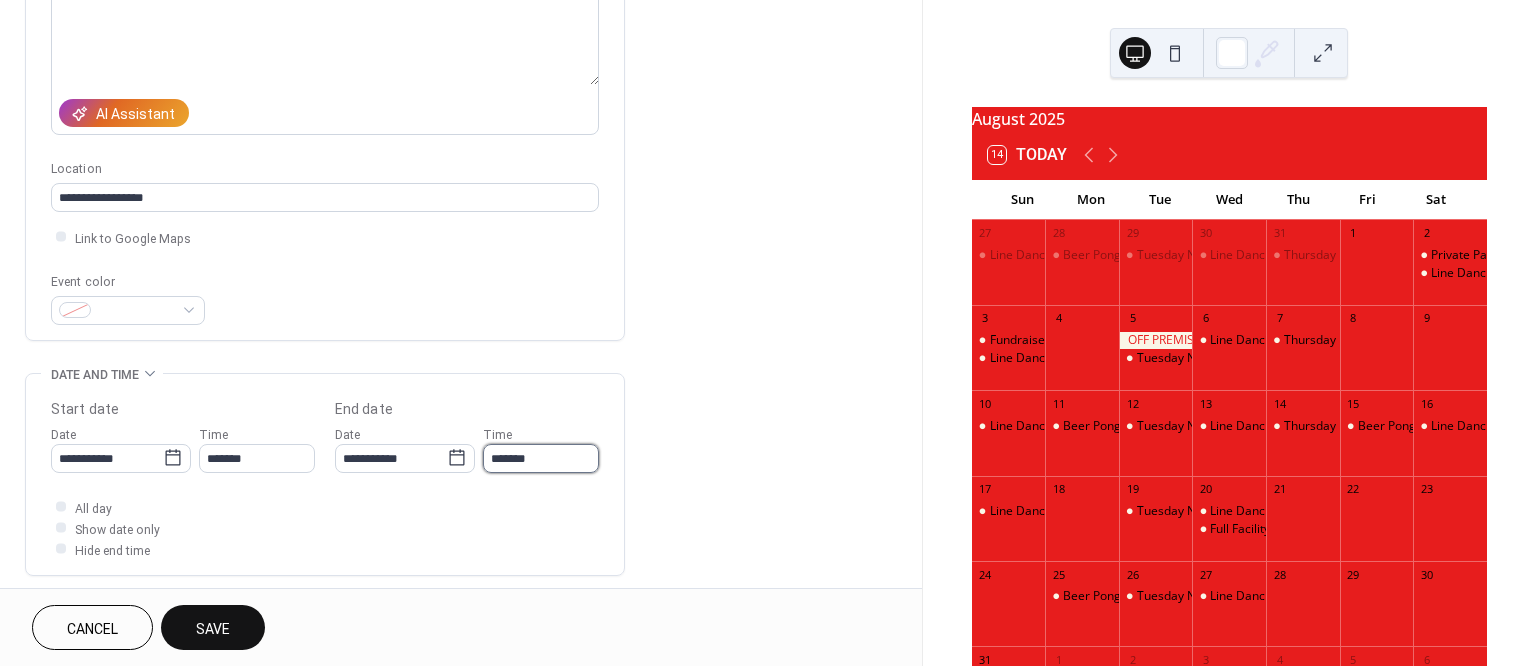click on "*******" at bounding box center (541, 458) 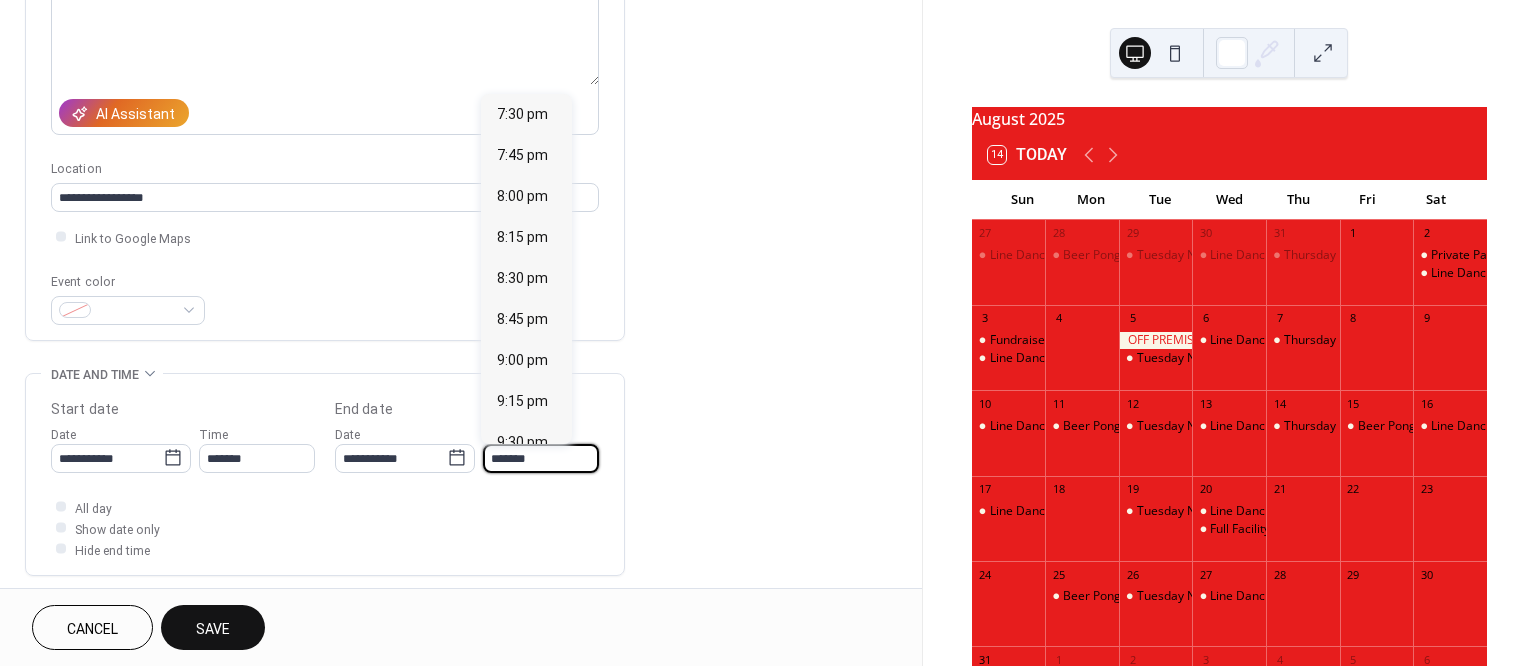 scroll, scrollTop: 210, scrollLeft: 0, axis: vertical 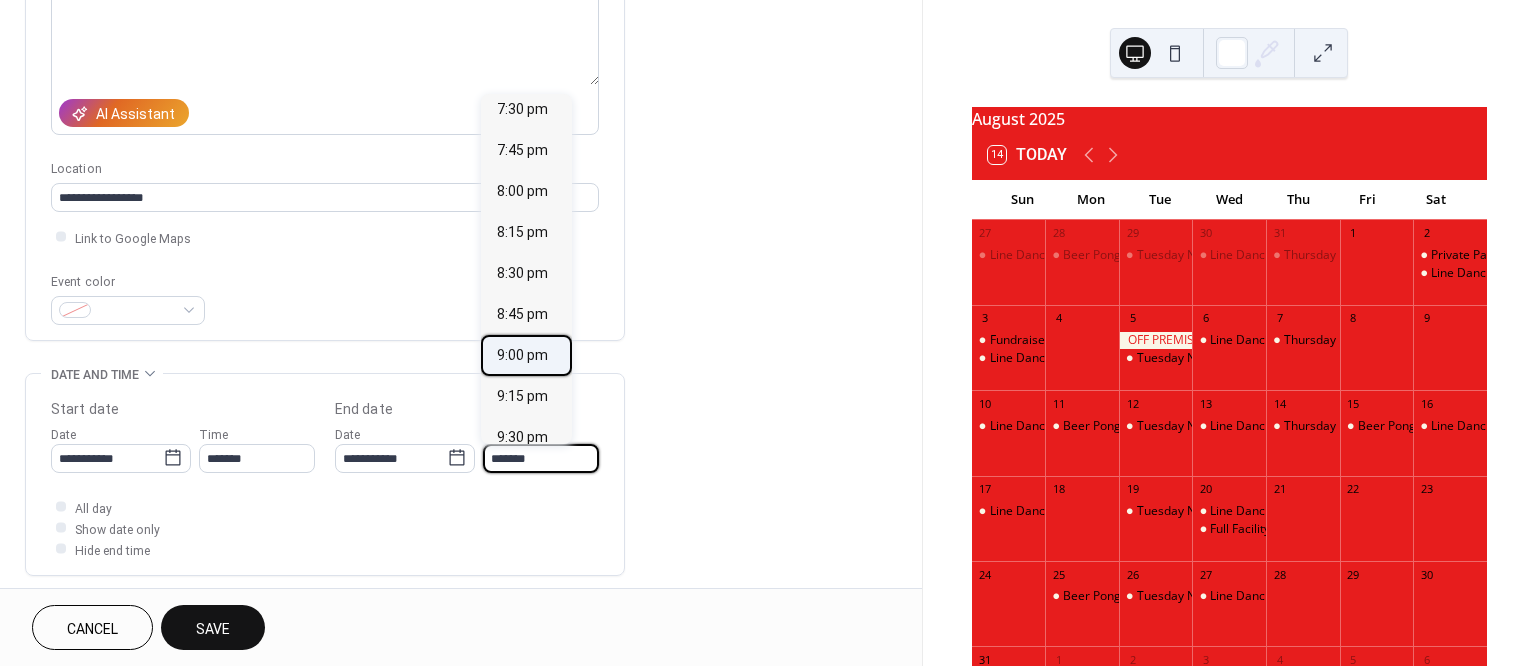 click on "9:00 pm" at bounding box center [522, 354] 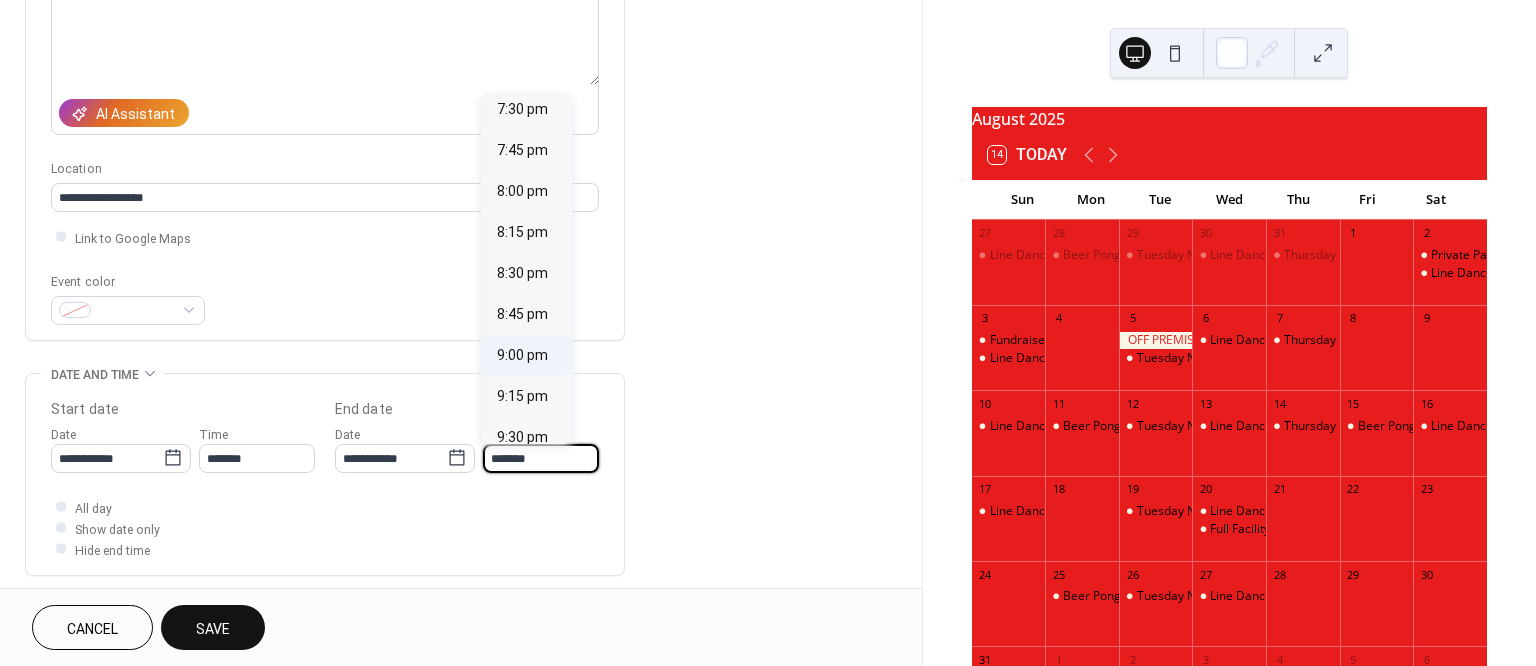 type on "*******" 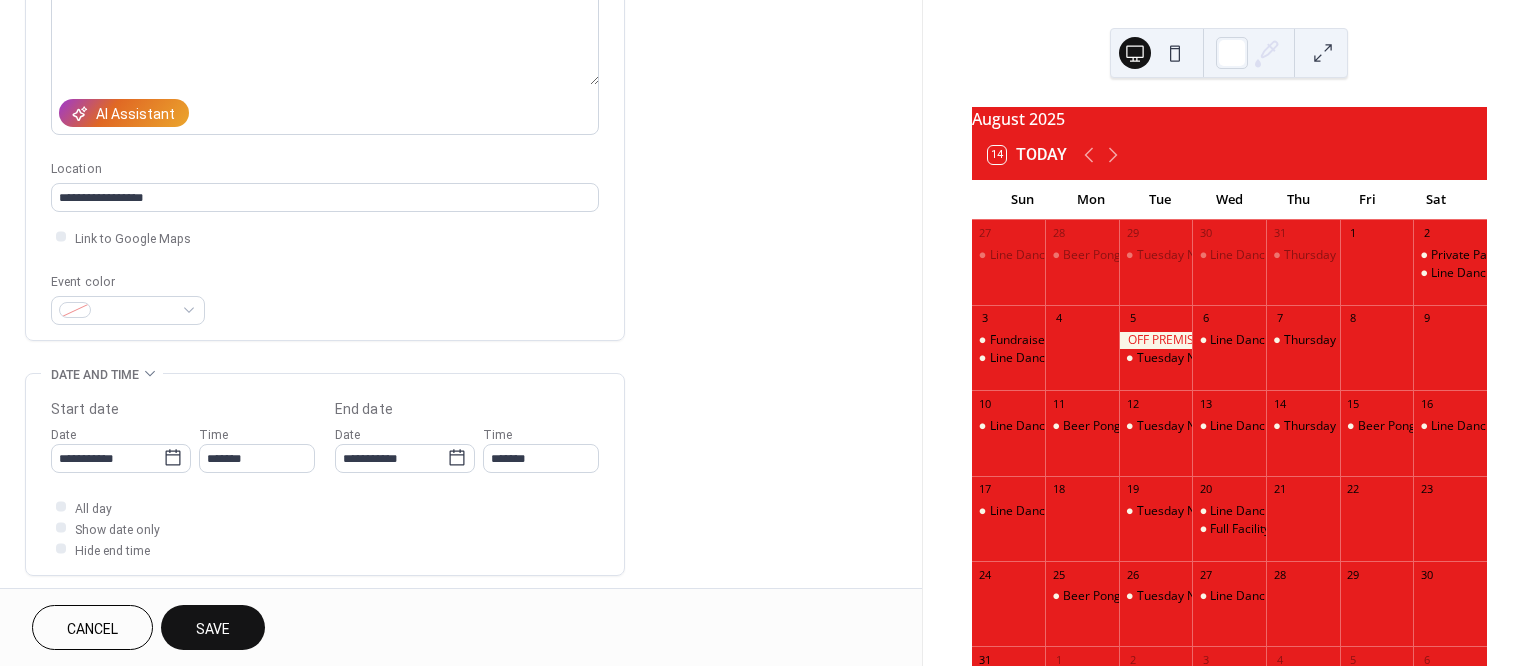 click on "Save" at bounding box center (213, 627) 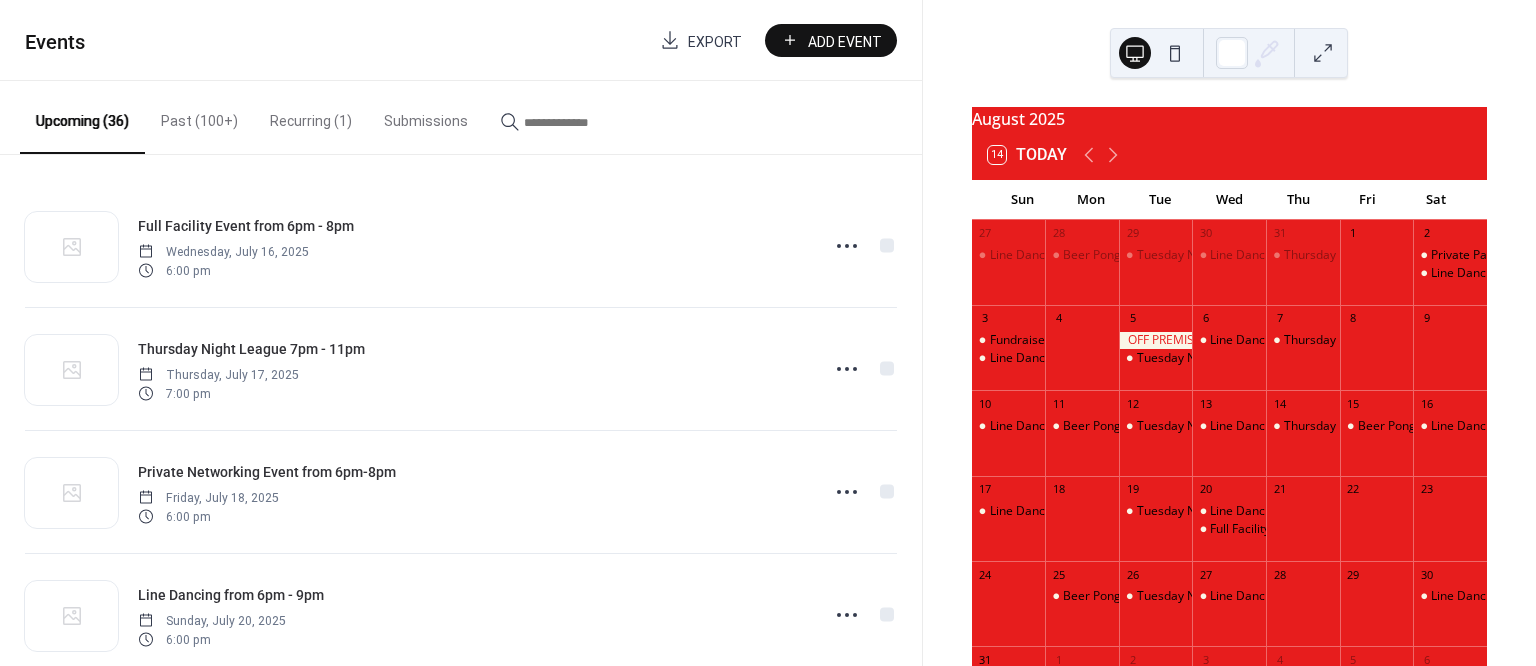 click on "Add Event" at bounding box center (845, 41) 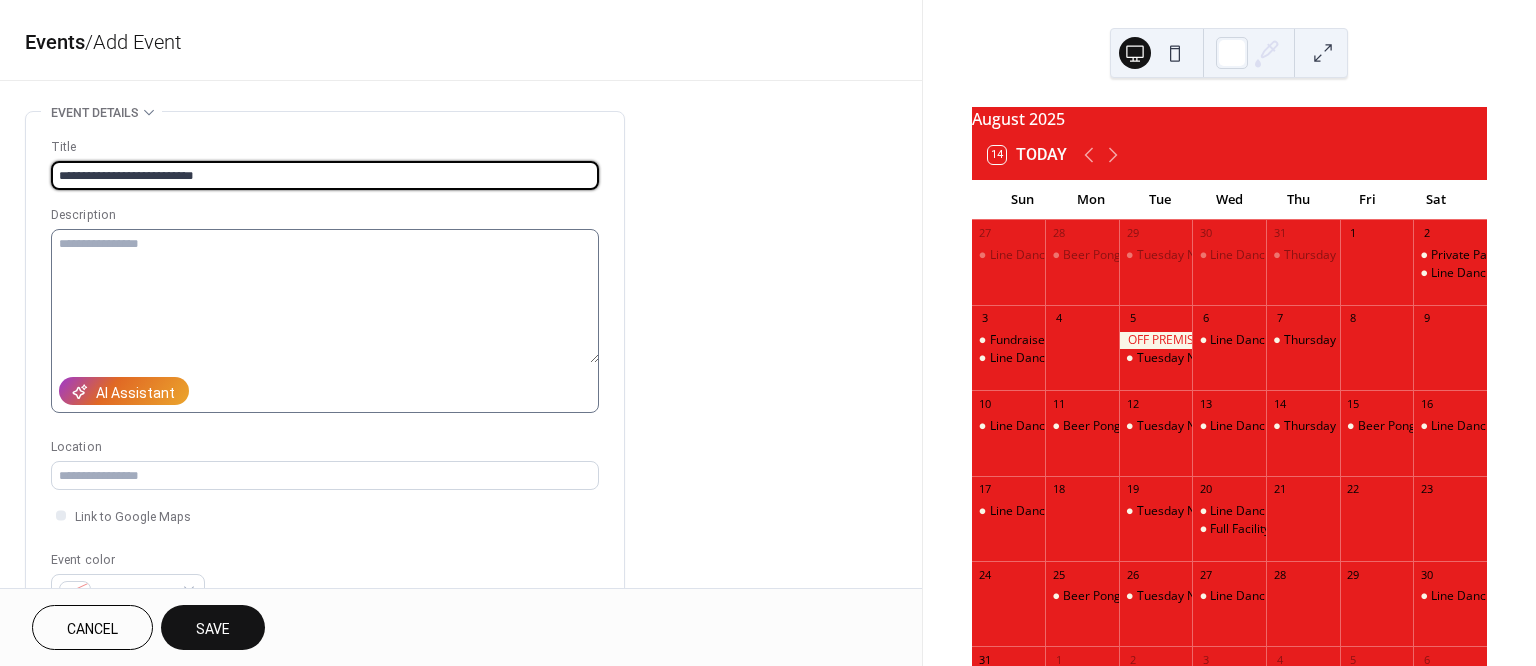 type on "**********" 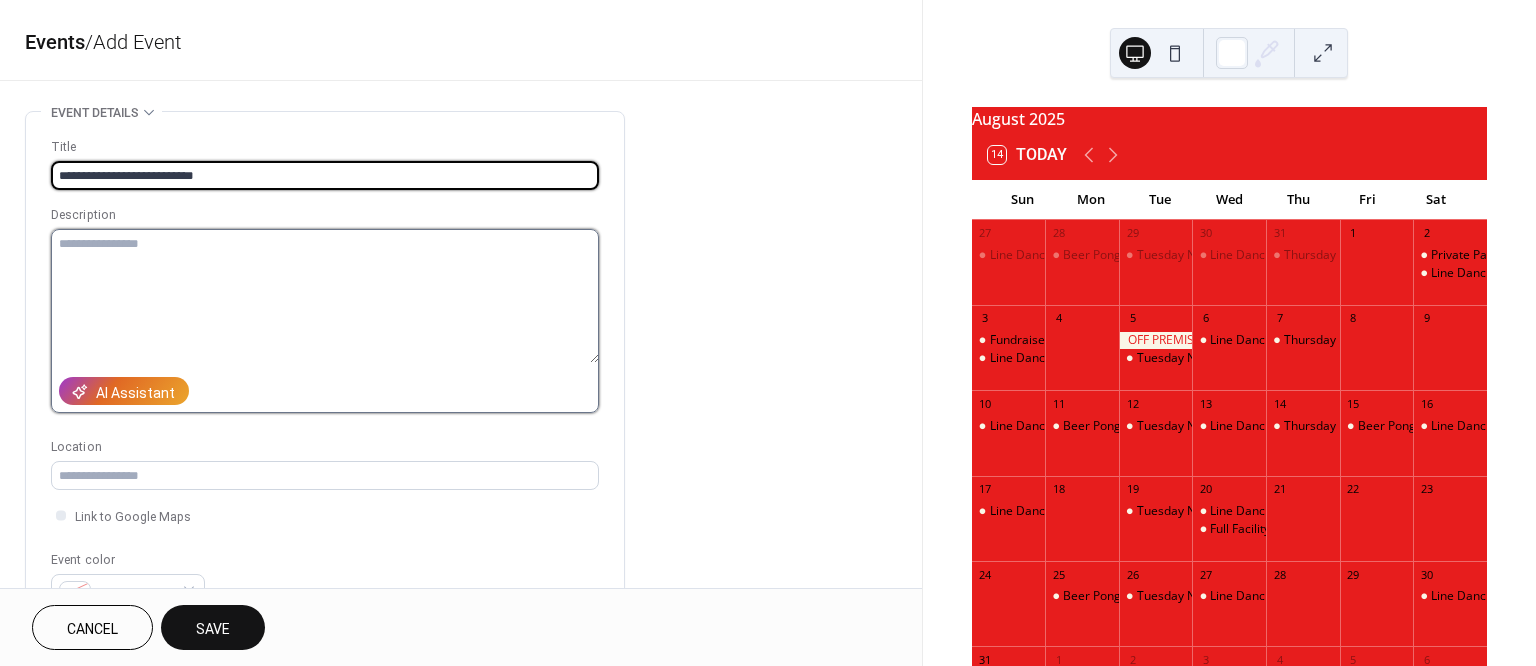click at bounding box center [325, 296] 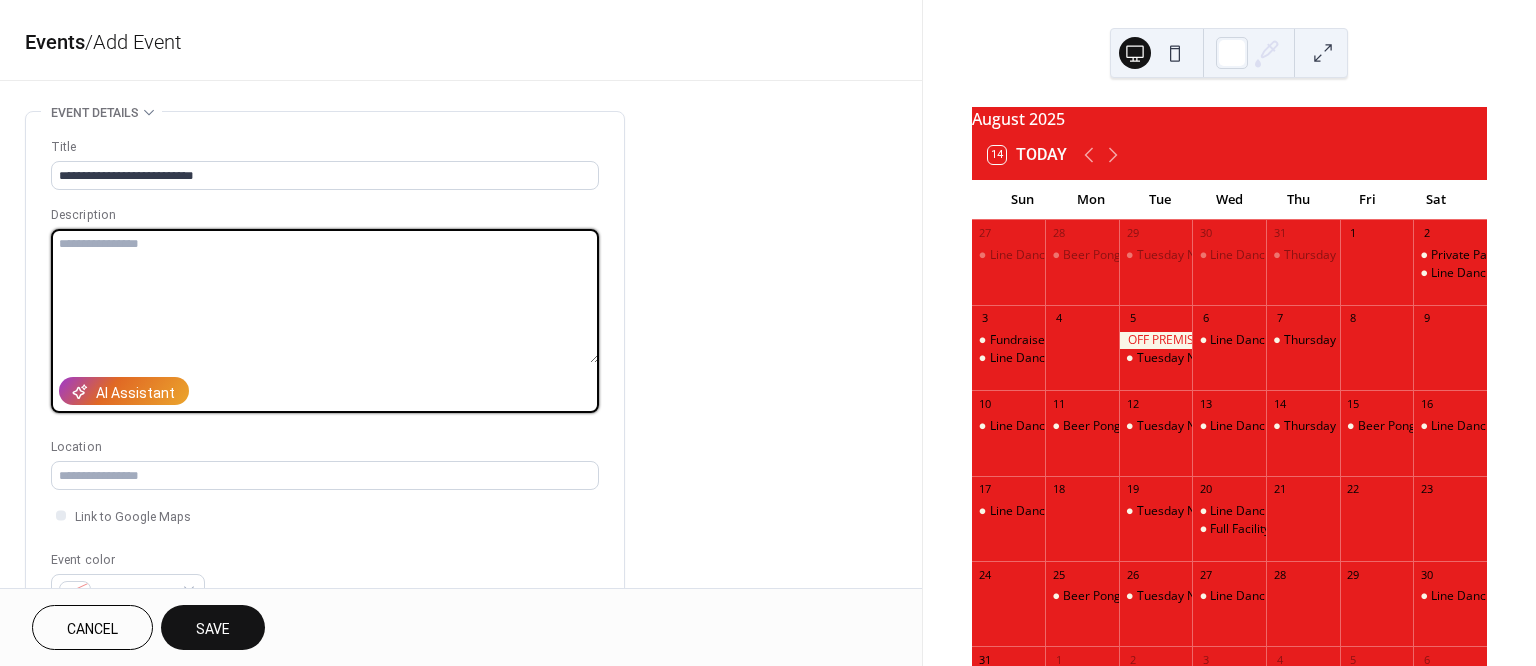 paste on "**********" 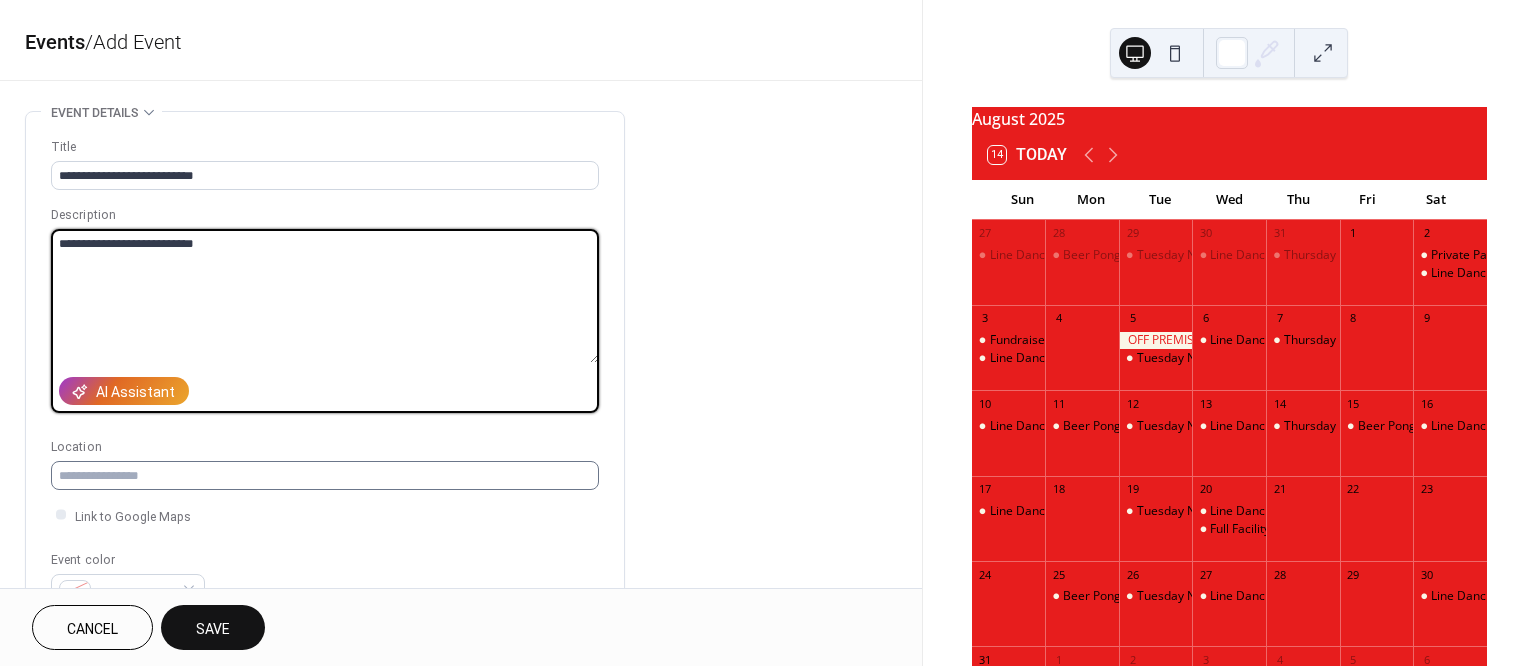 type on "**********" 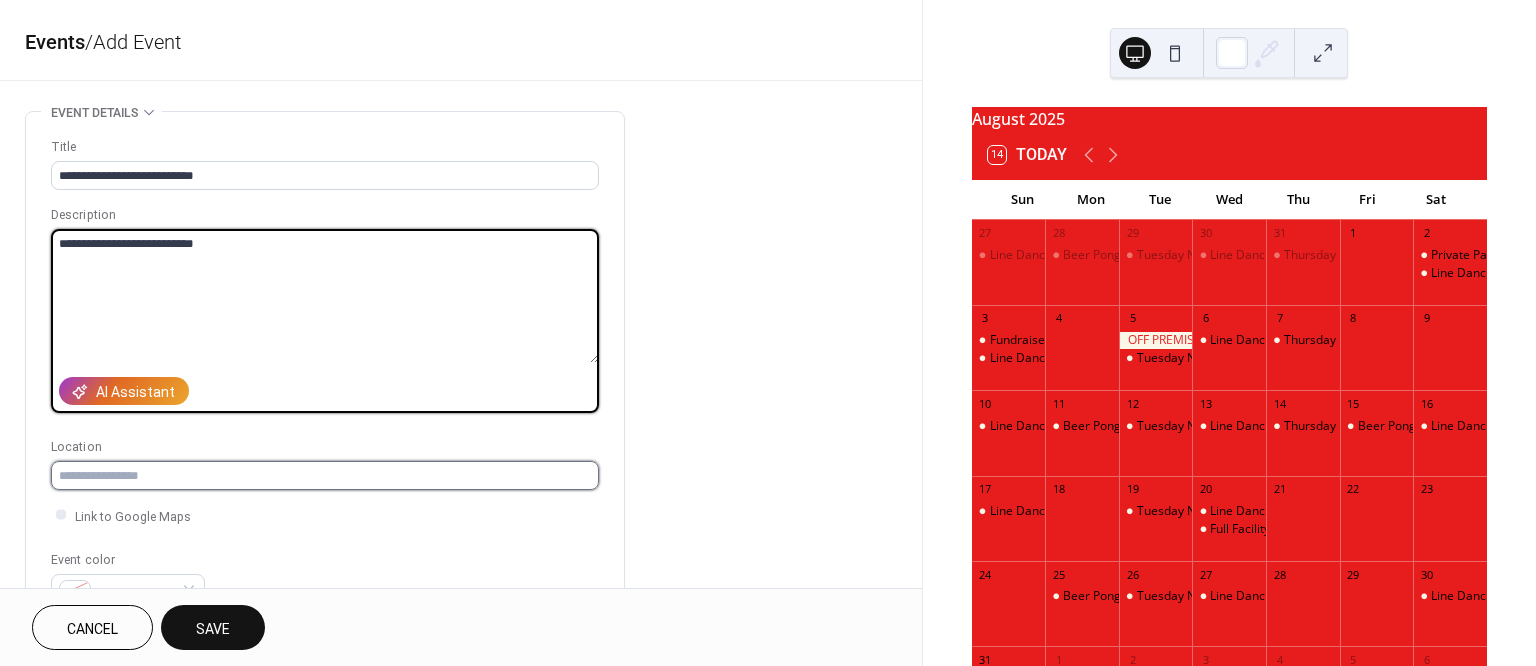 click at bounding box center (325, 475) 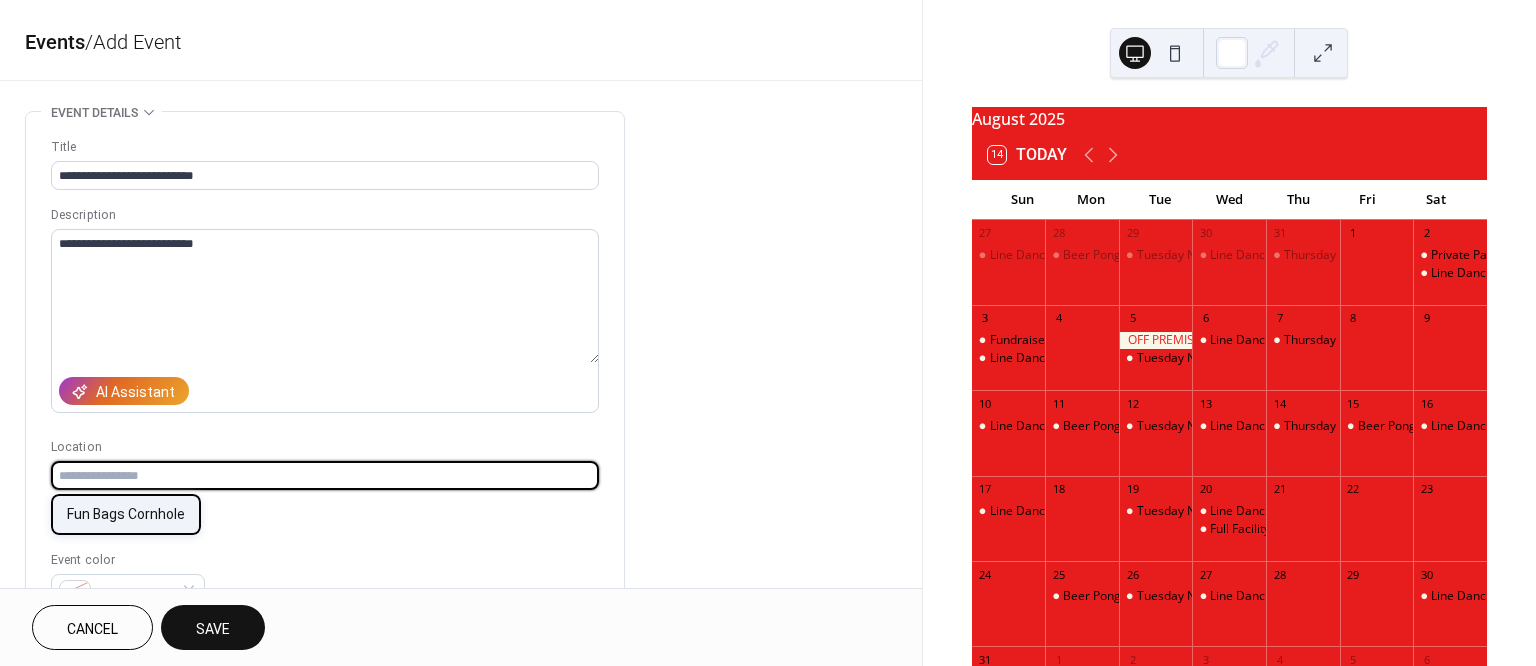 click on "Fun Bags Cornhole" at bounding box center (126, 514) 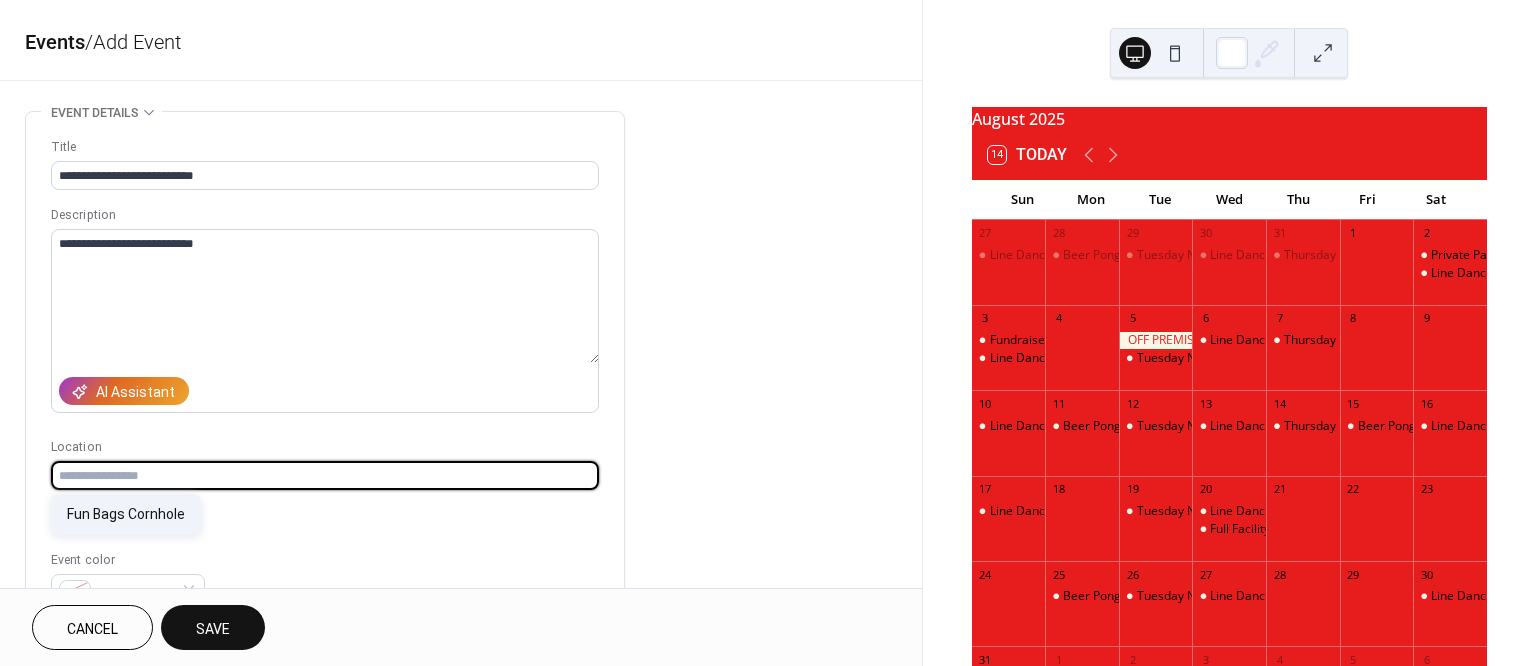 type on "**********" 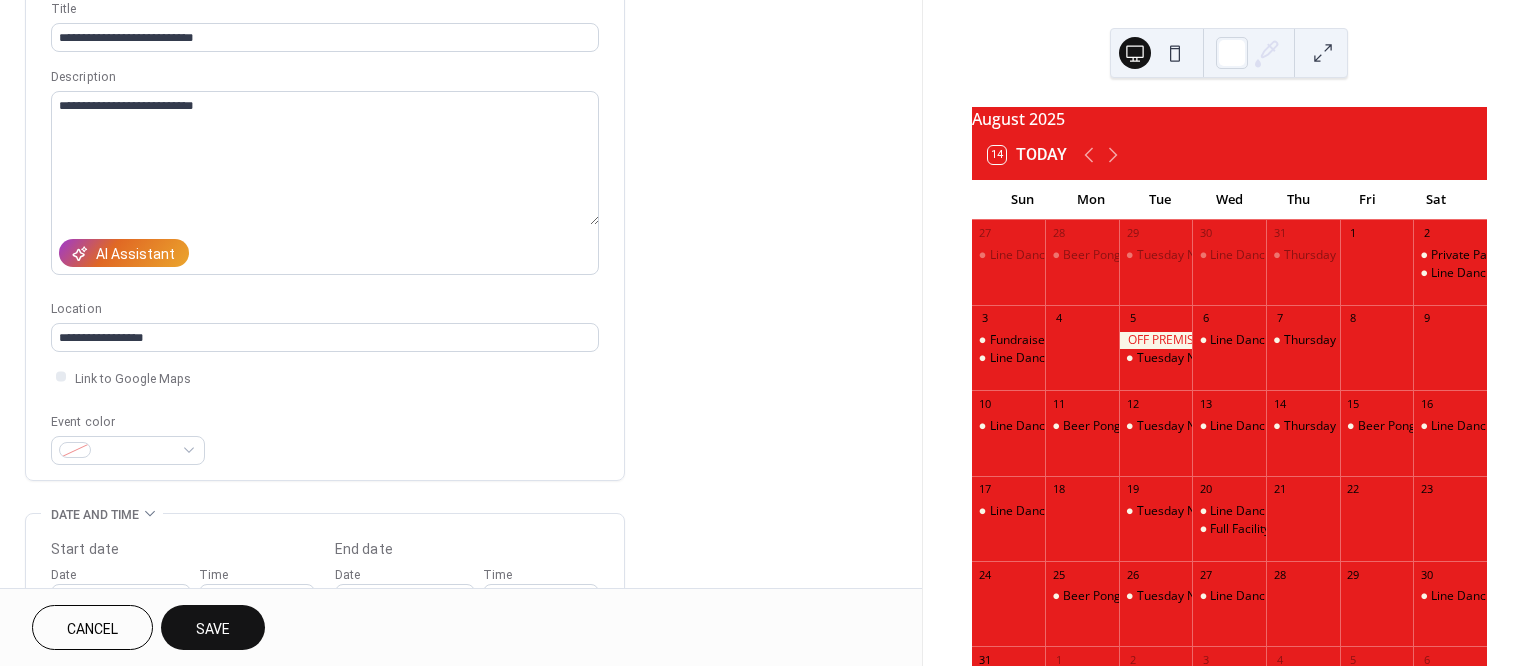 scroll, scrollTop: 225, scrollLeft: 0, axis: vertical 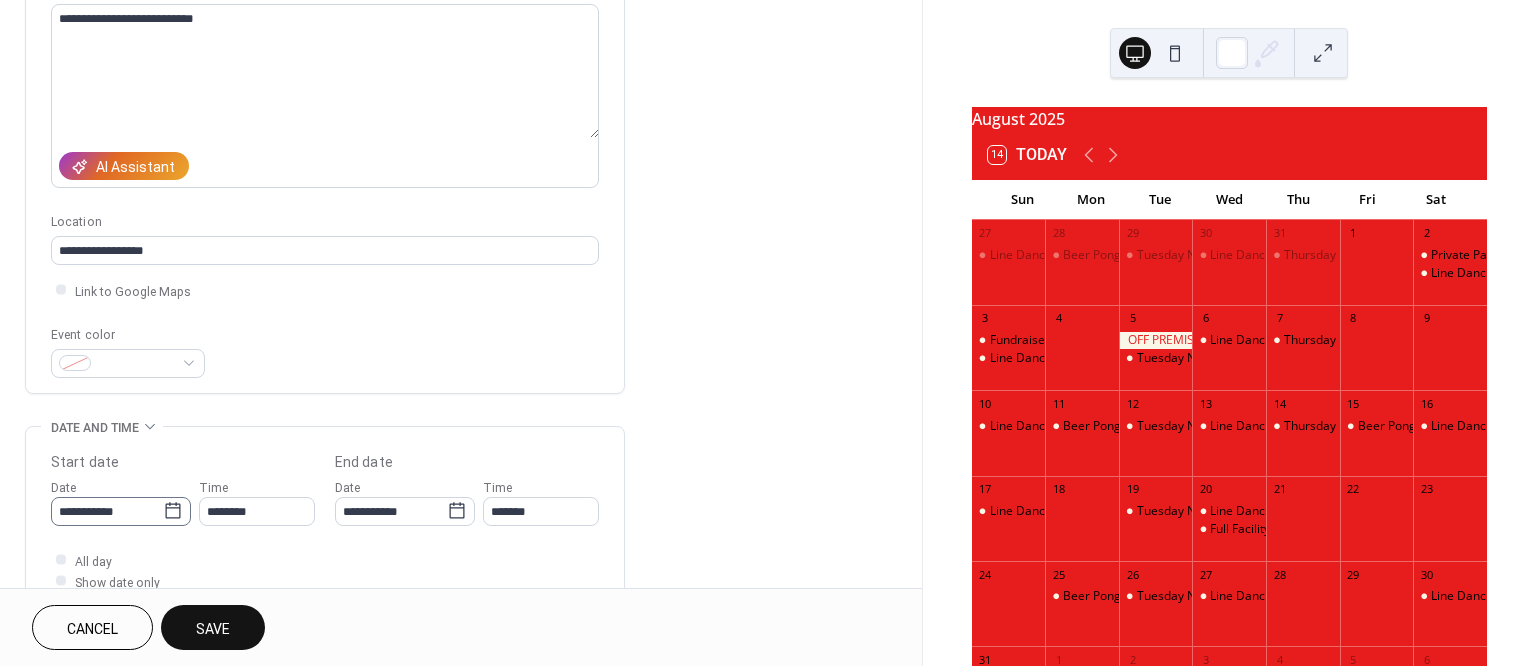click 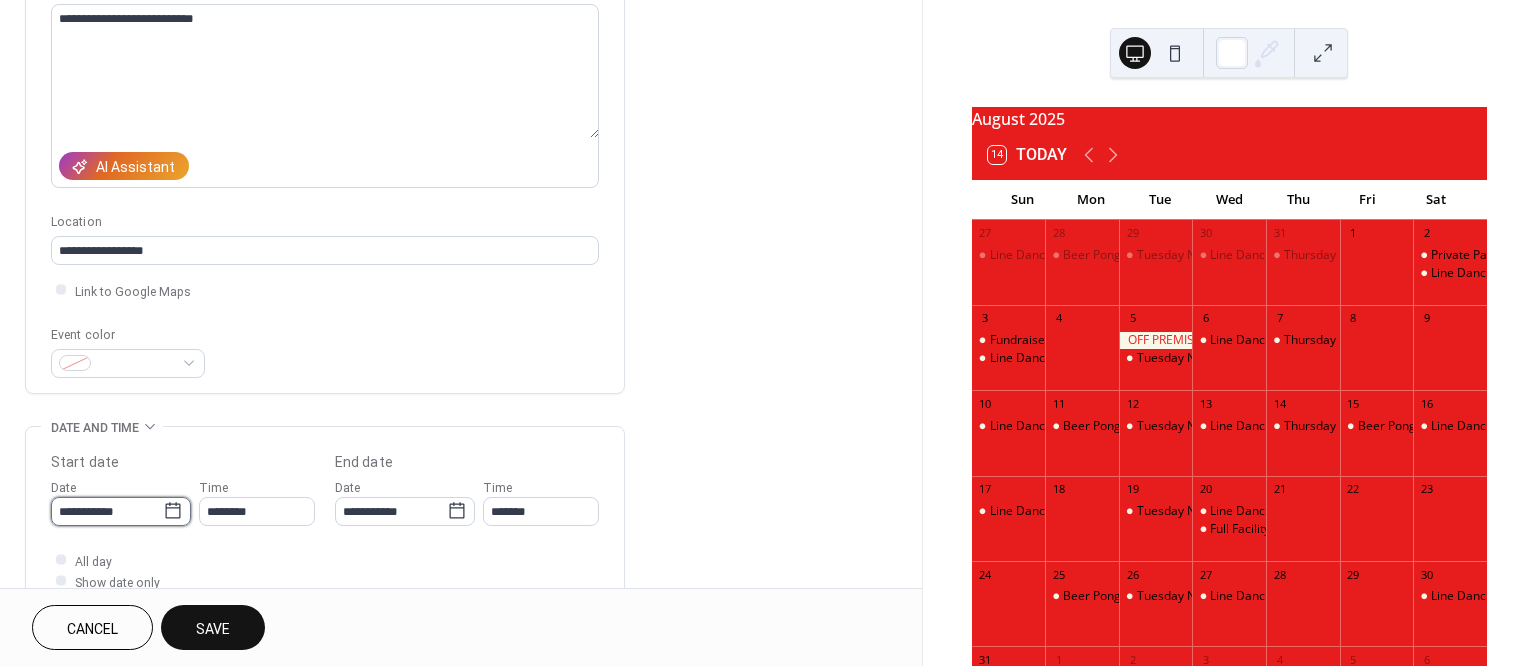 click on "**********" at bounding box center [107, 511] 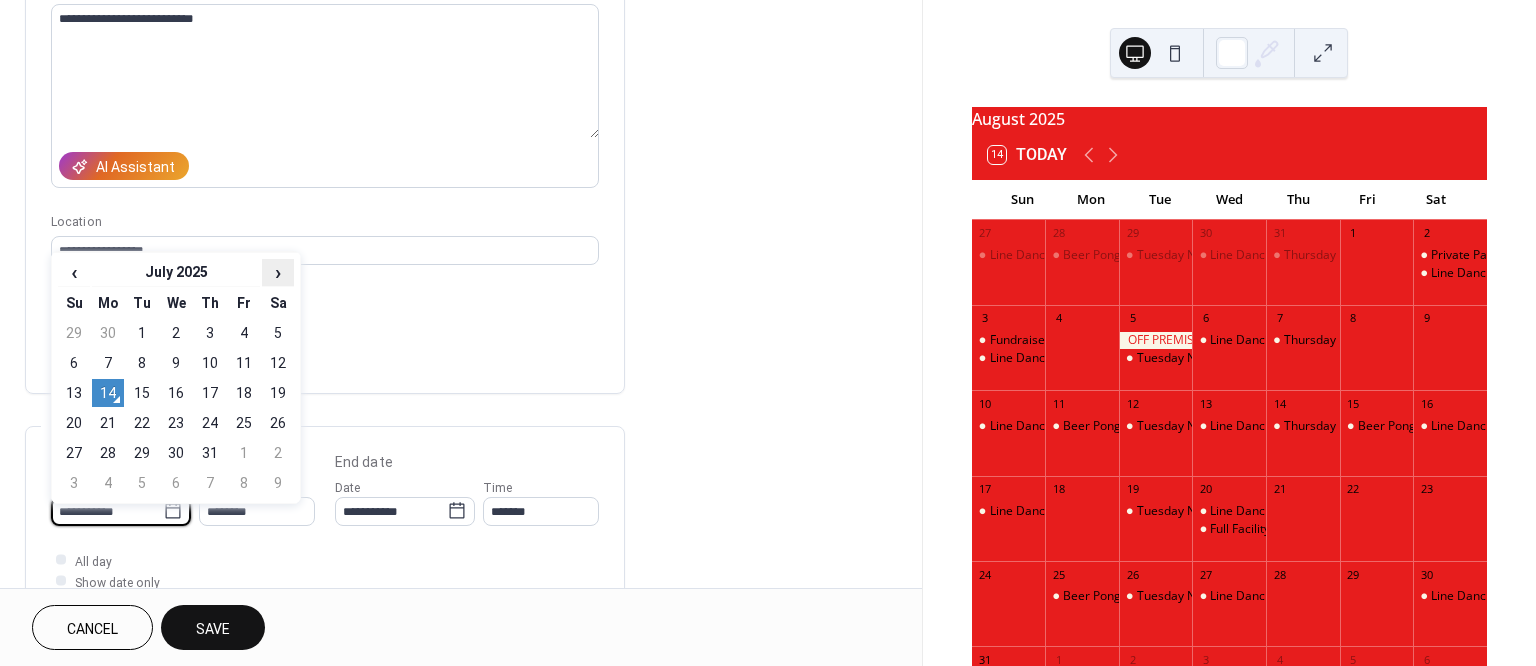 click on "›" at bounding box center (278, 272) 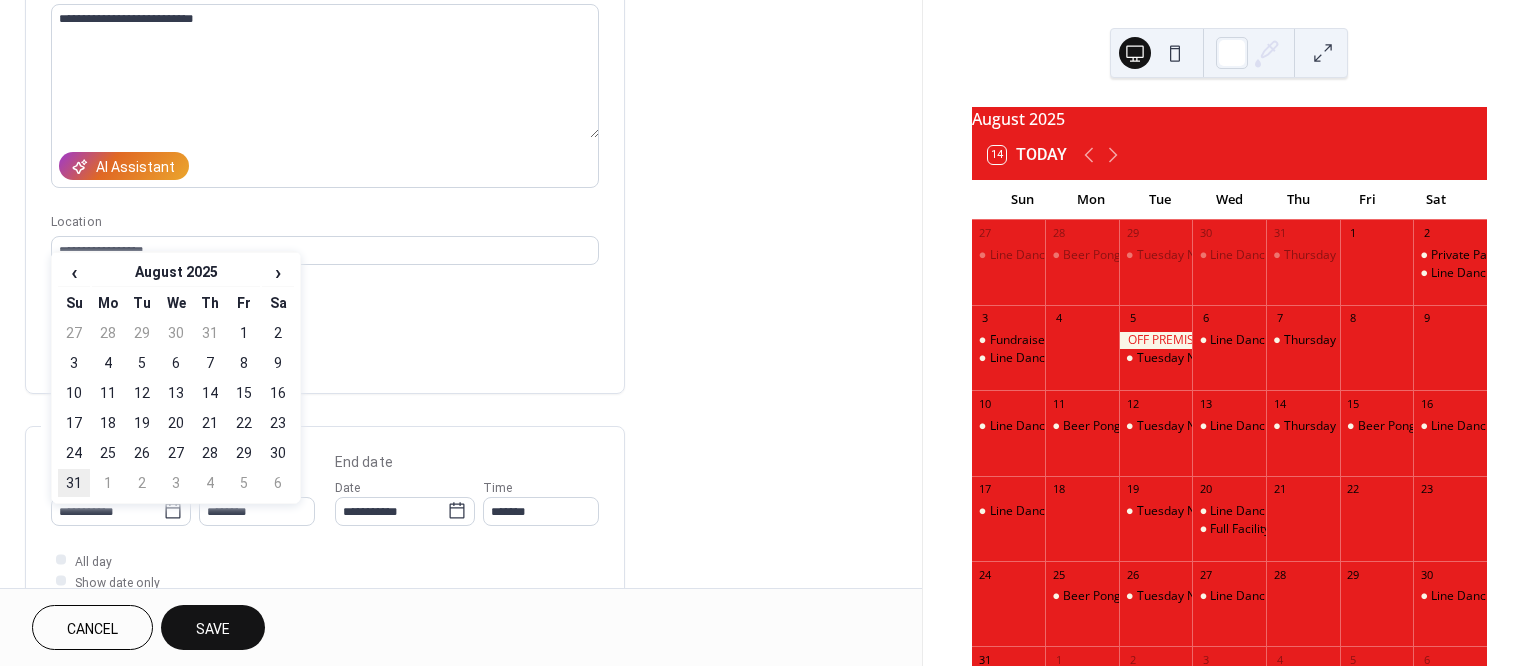 click on "31" at bounding box center [74, 483] 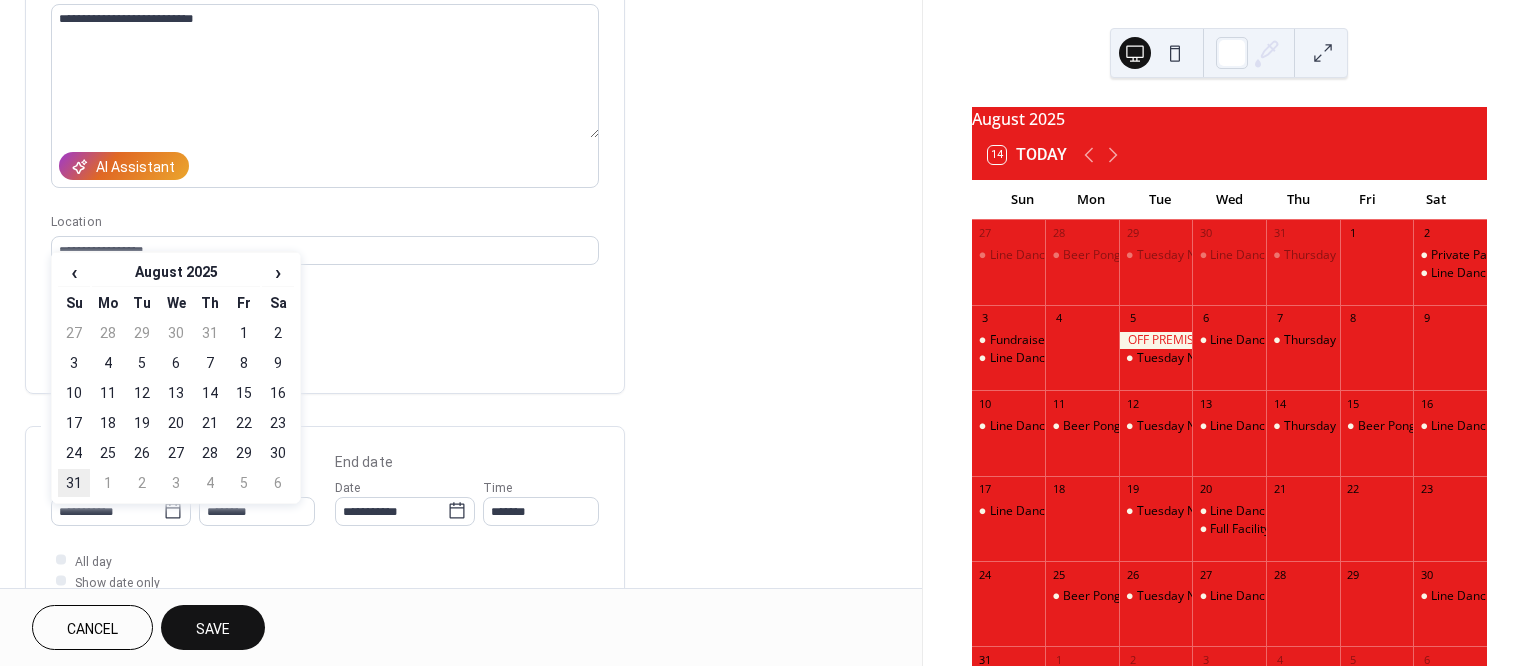 type on "**********" 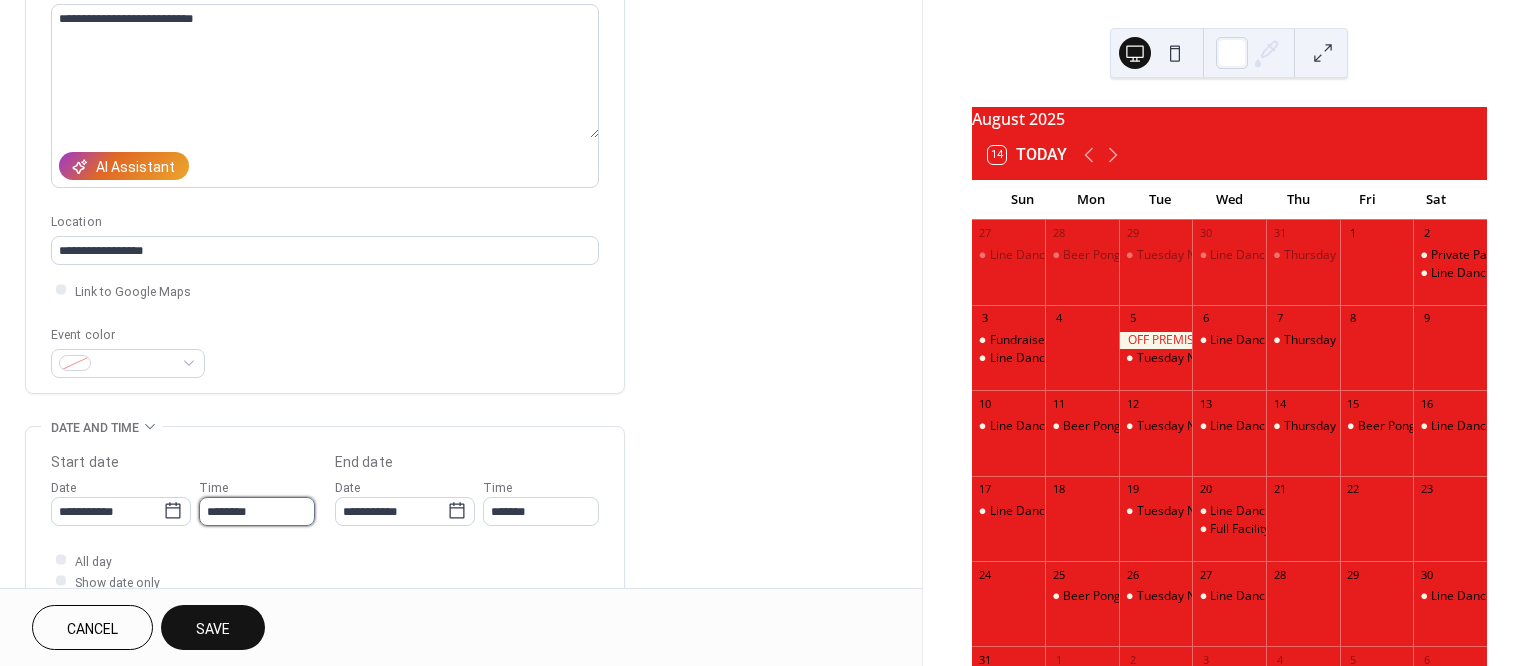 click on "********" at bounding box center [257, 511] 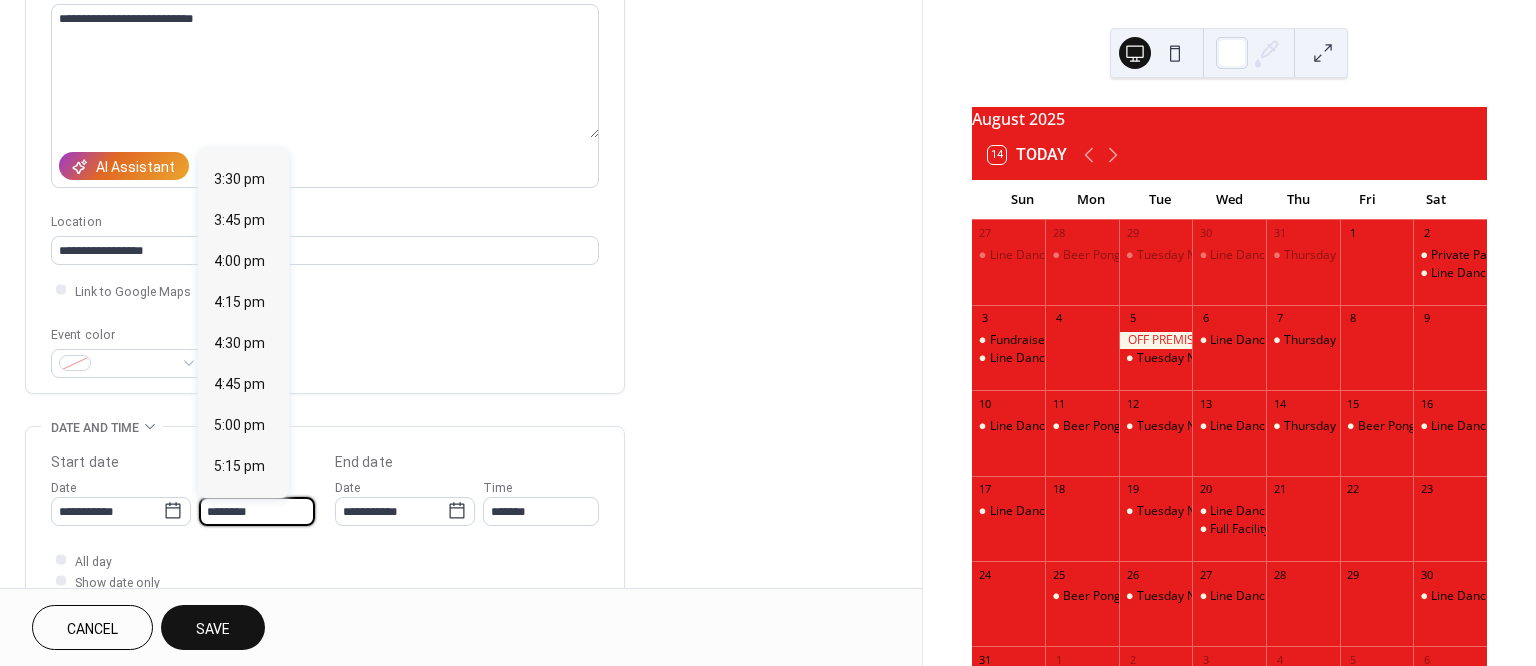scroll, scrollTop: 2533, scrollLeft: 0, axis: vertical 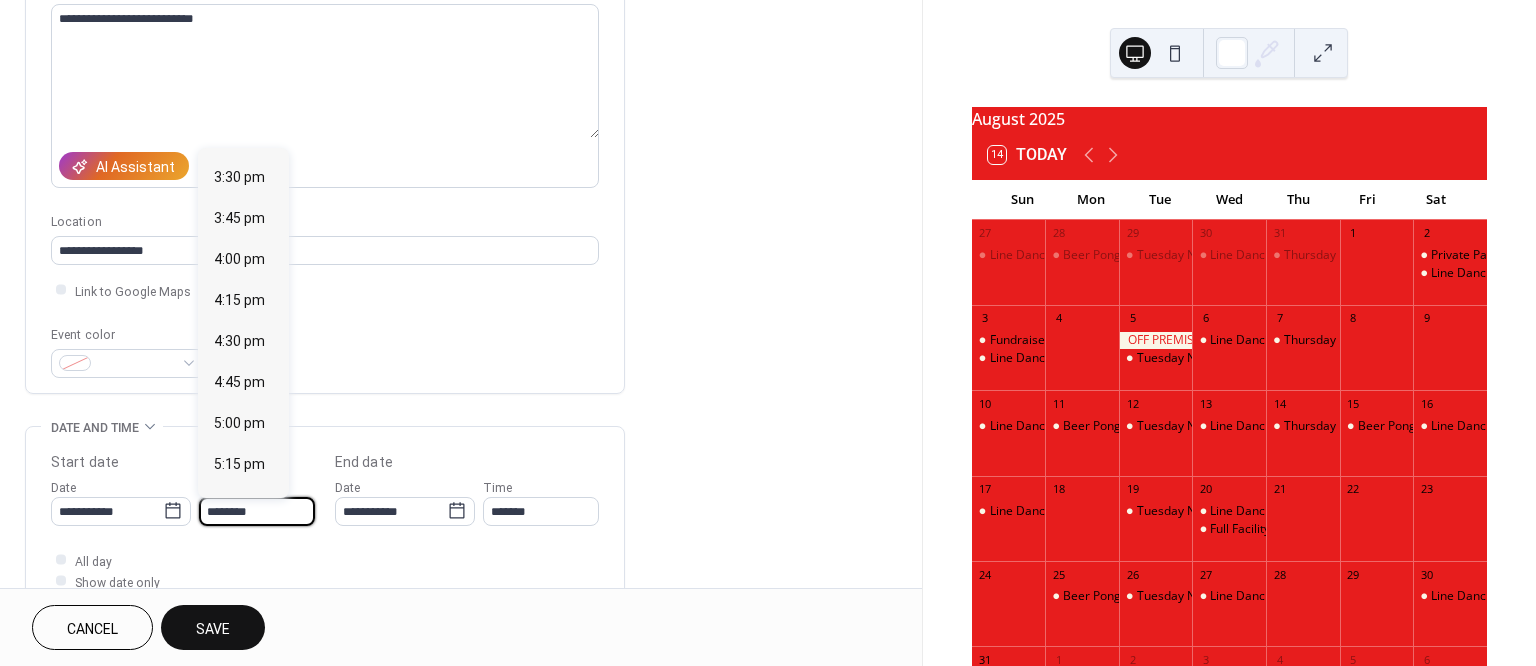 click on "6:00 pm" at bounding box center (239, 586) 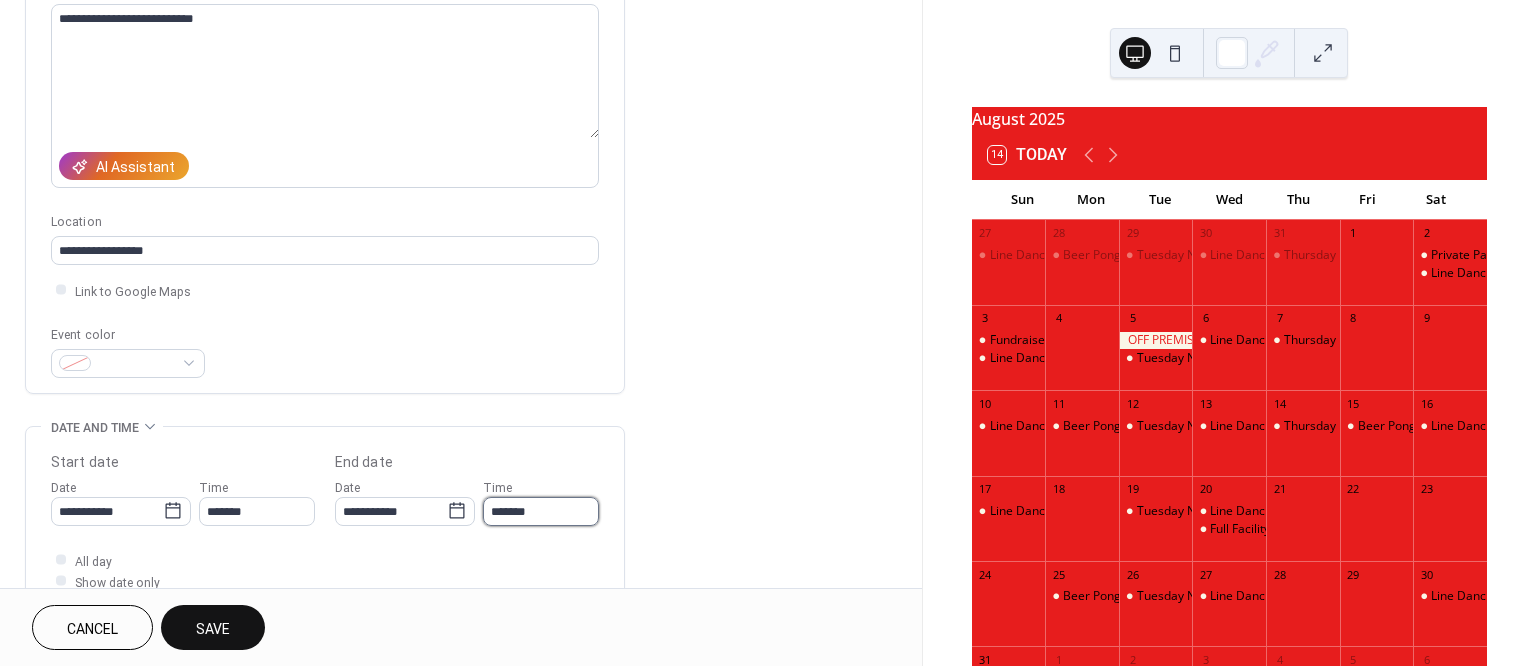 click on "*******" at bounding box center [541, 511] 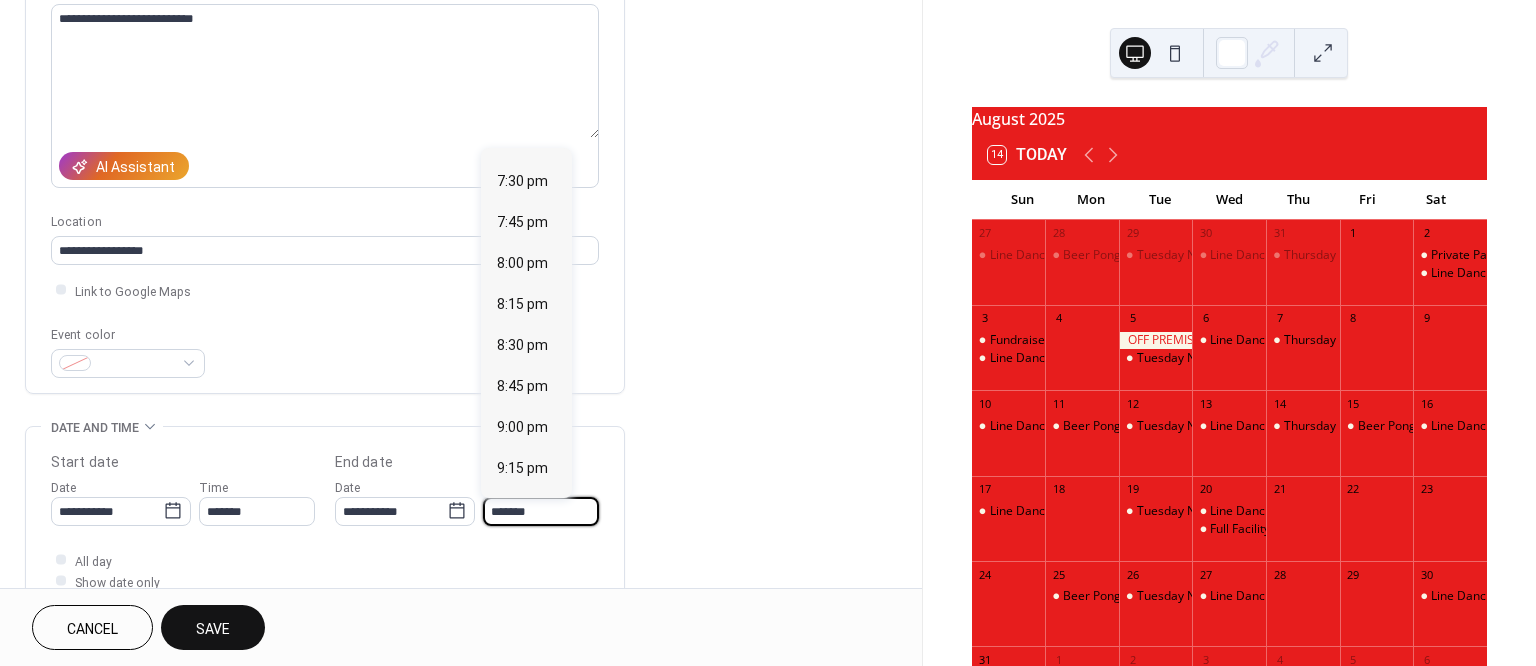 scroll, scrollTop: 197, scrollLeft: 0, axis: vertical 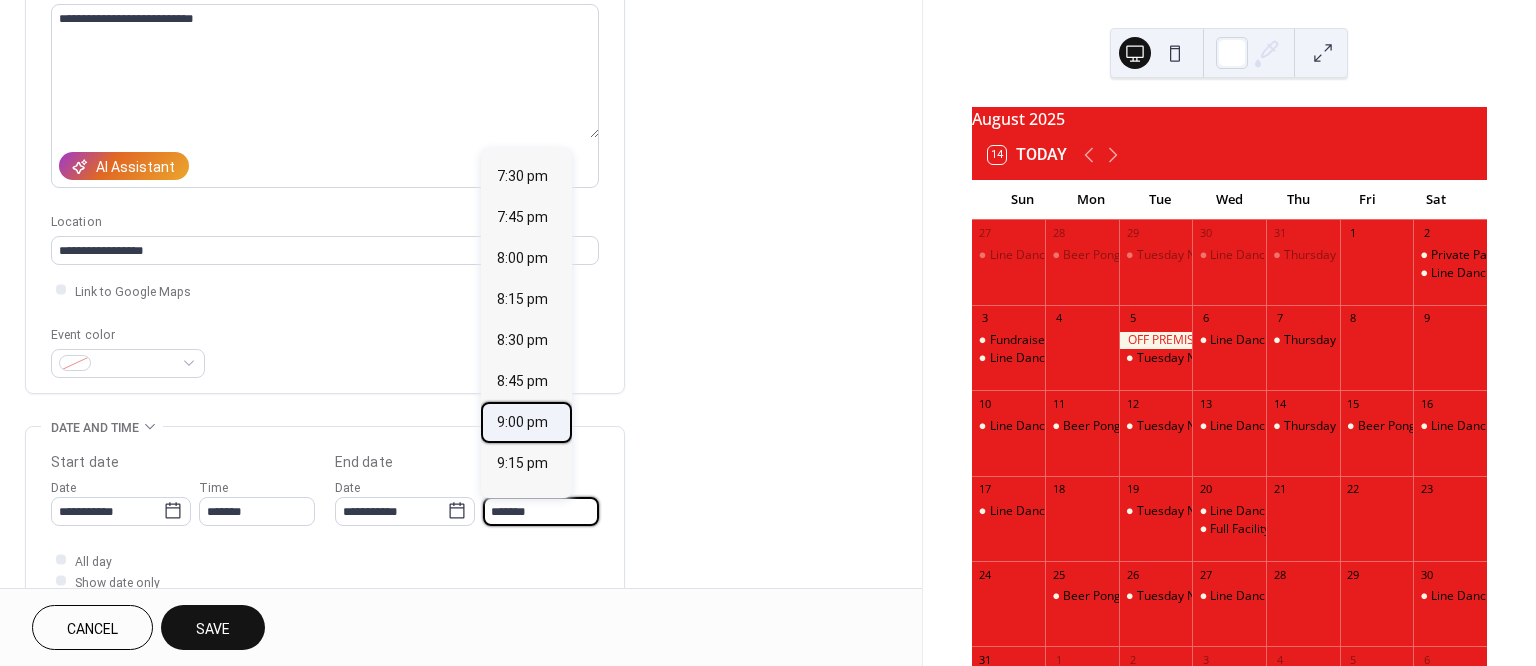 click on "9:00 pm" at bounding box center (522, 421) 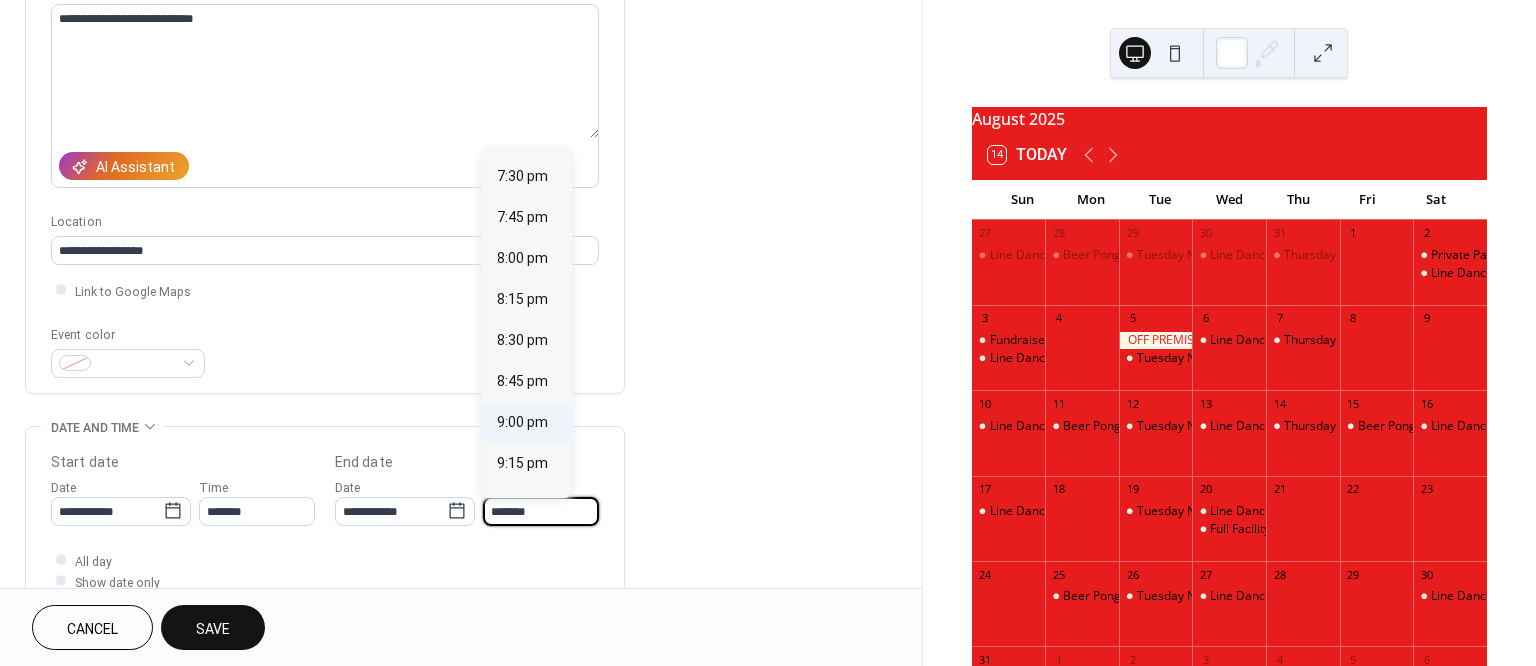 type on "*******" 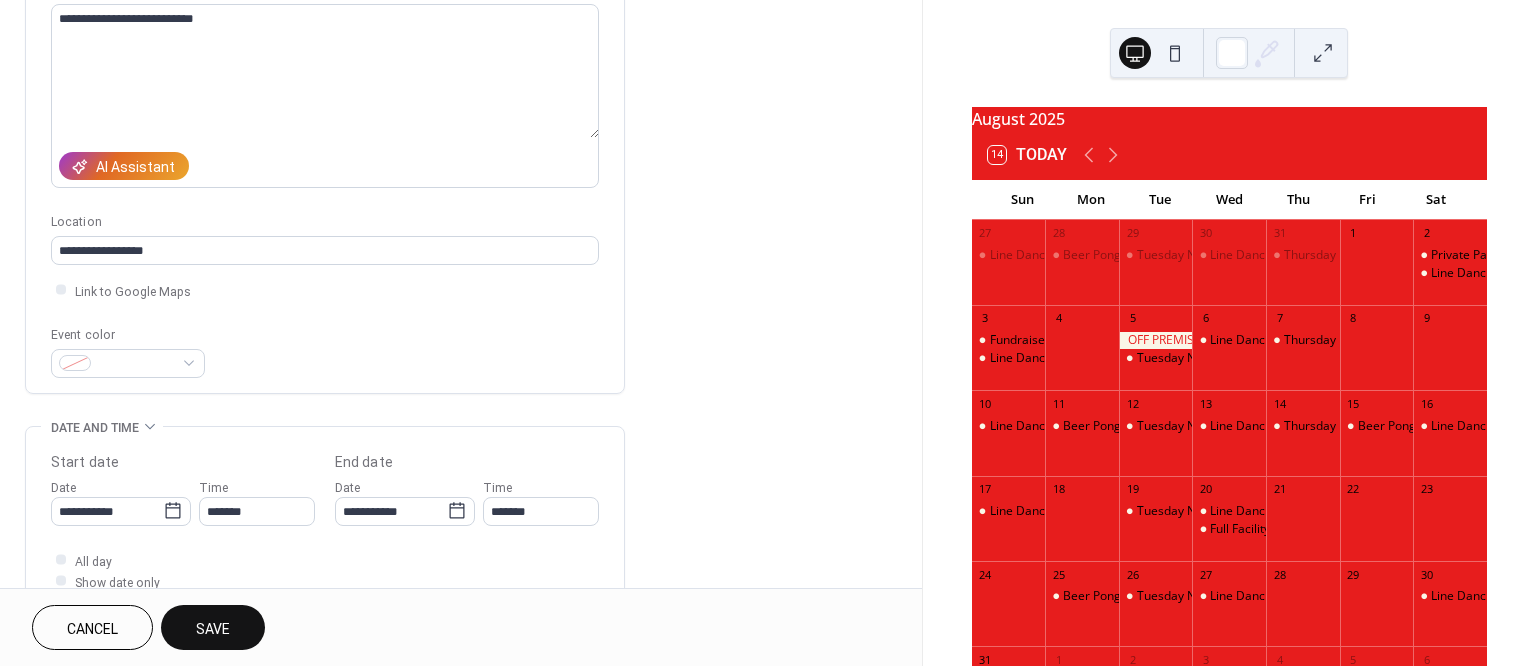 click on "Save" at bounding box center [213, 627] 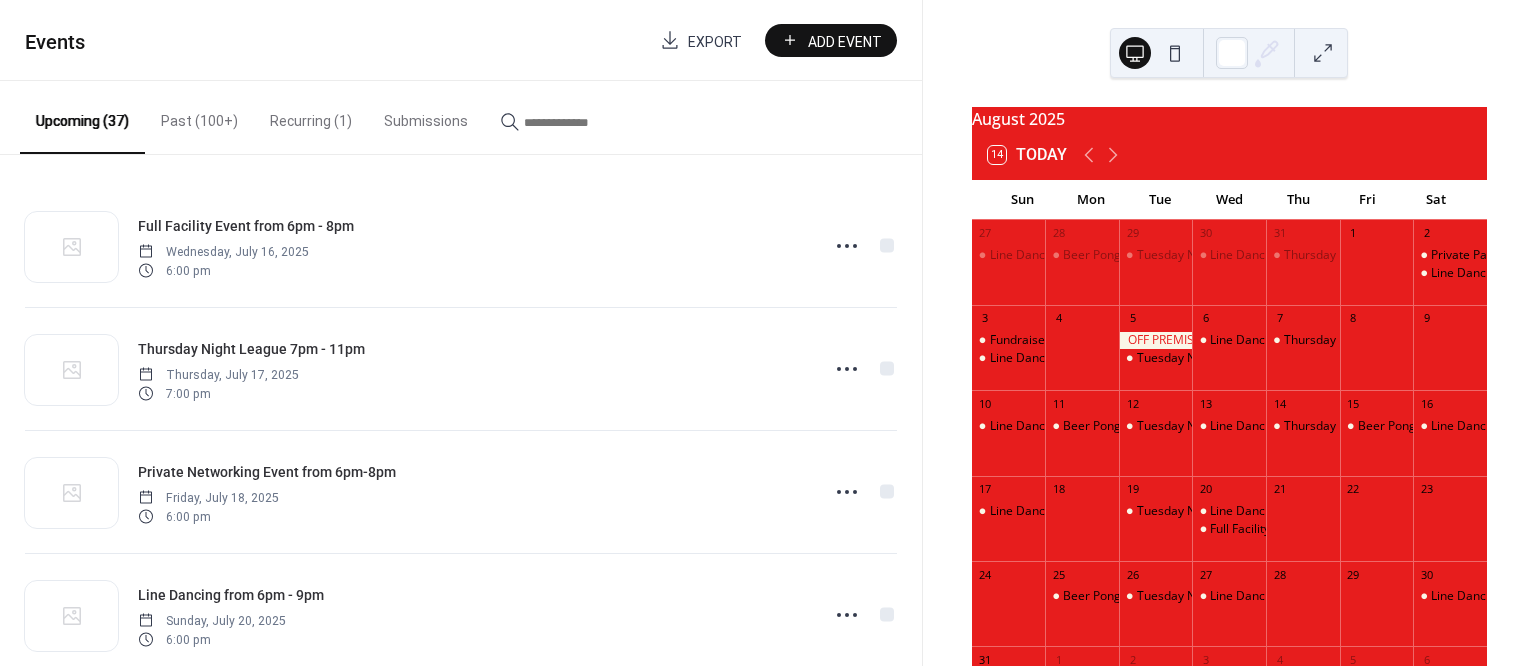 click on "Add Event" at bounding box center [845, 41] 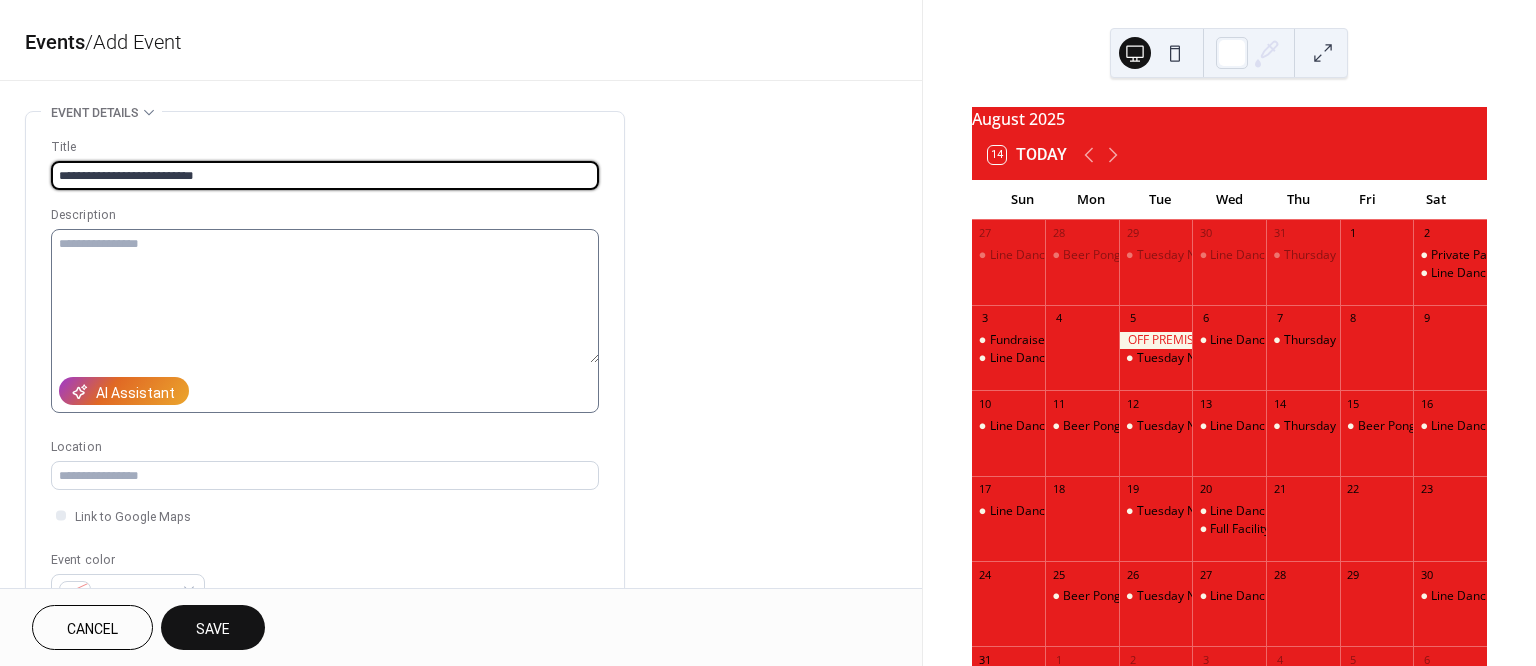type on "**********" 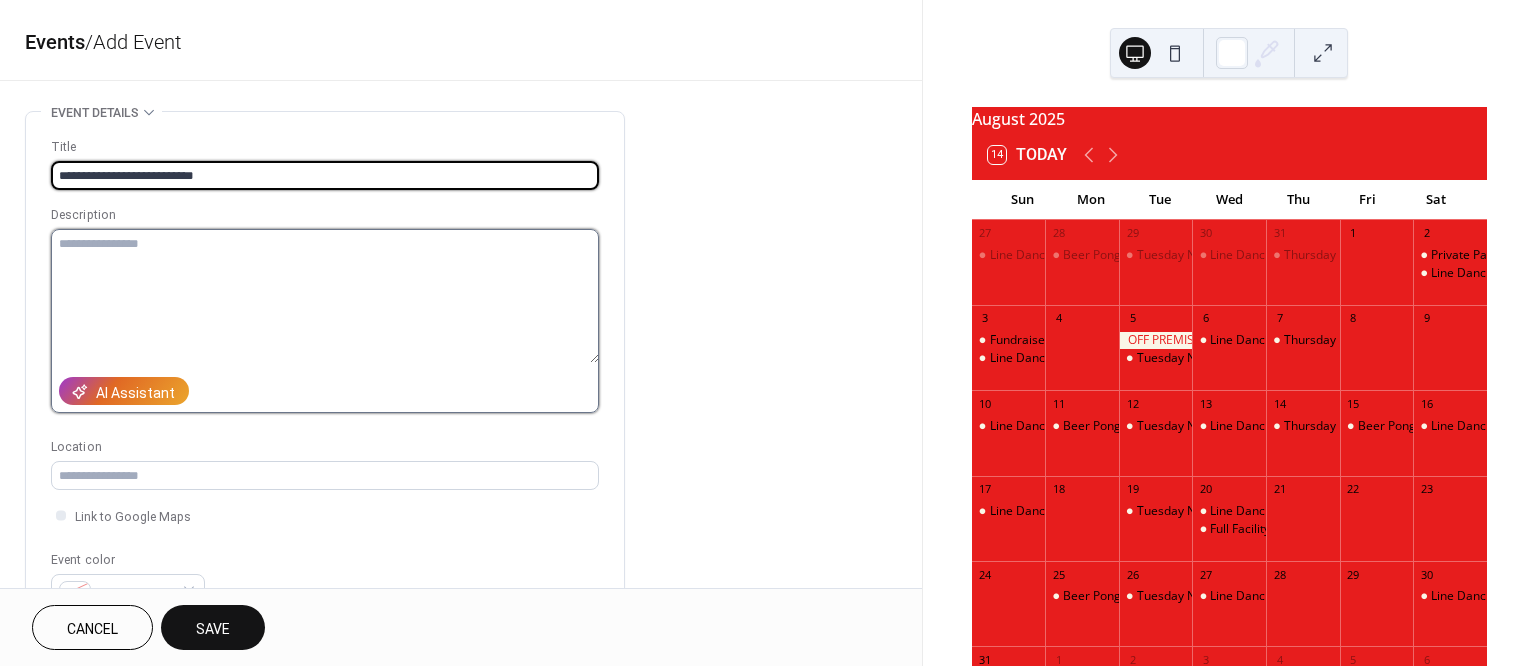 click at bounding box center (325, 296) 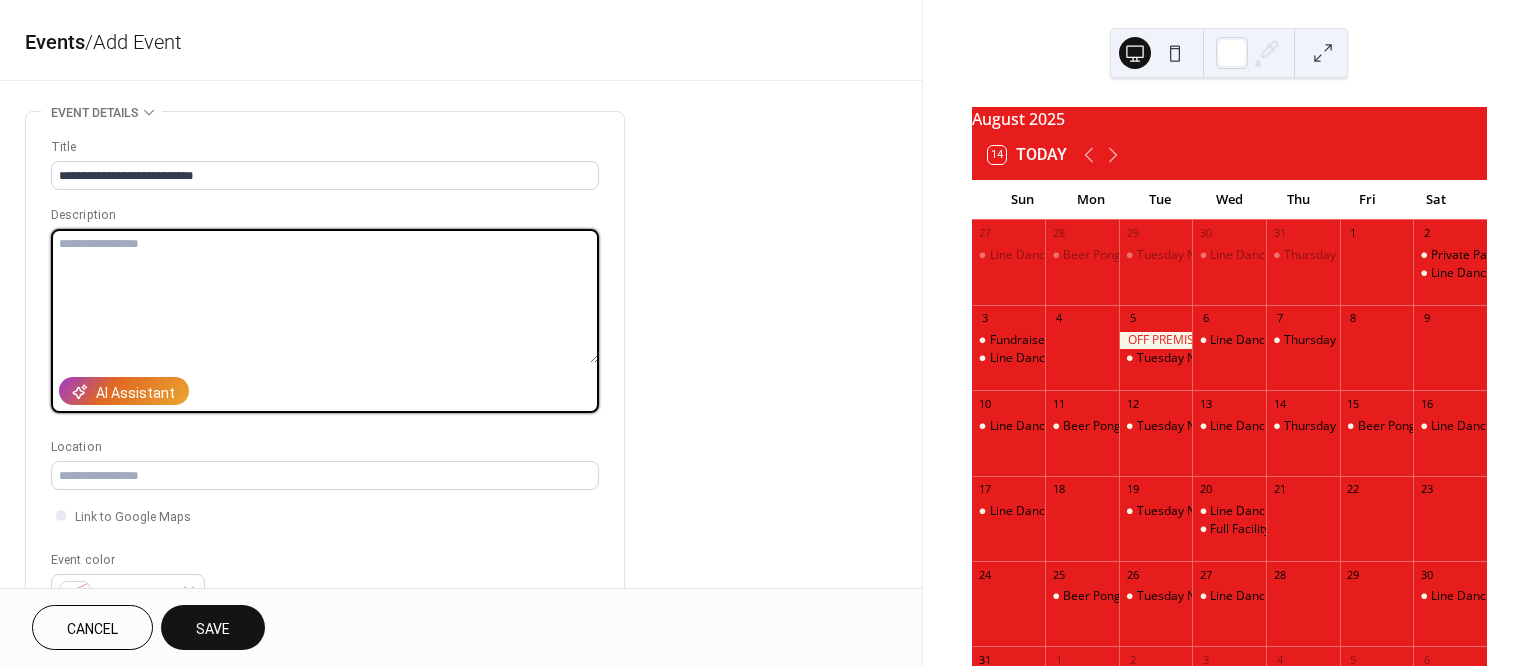 paste on "**********" 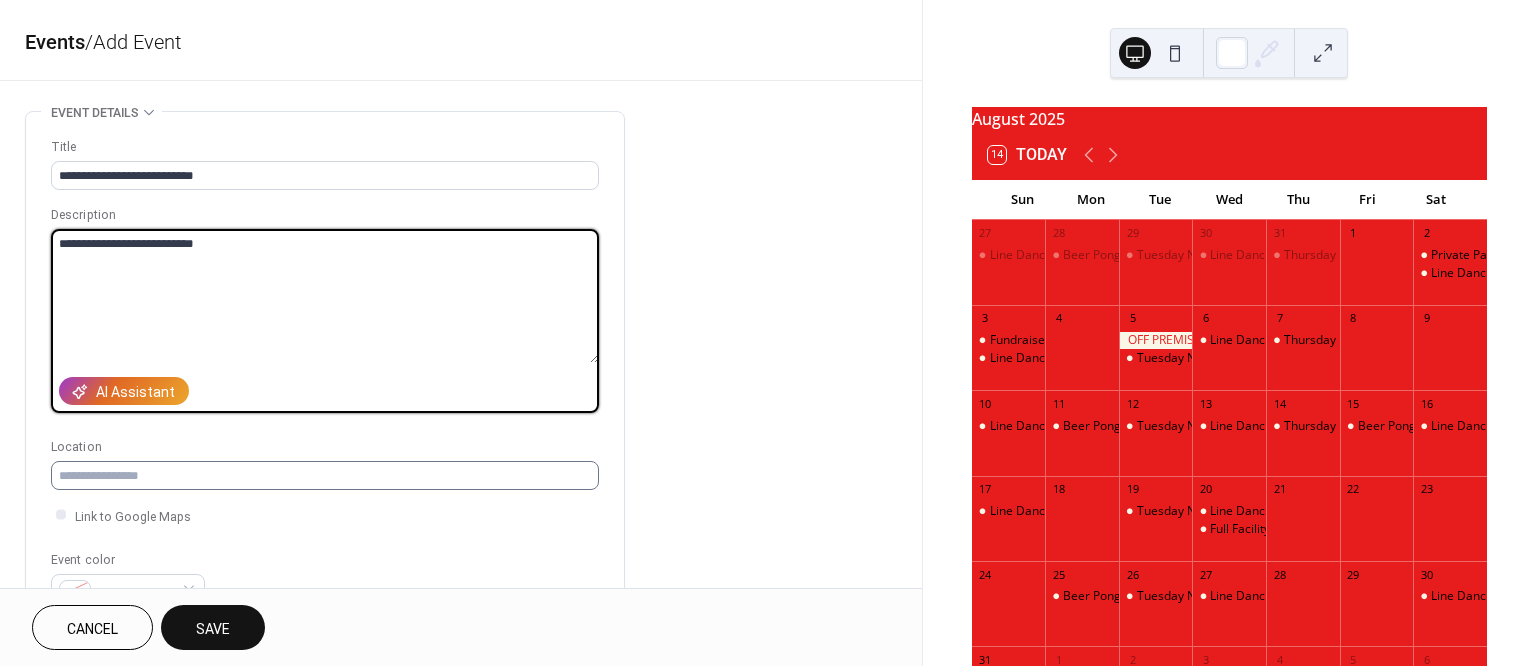 type on "**********" 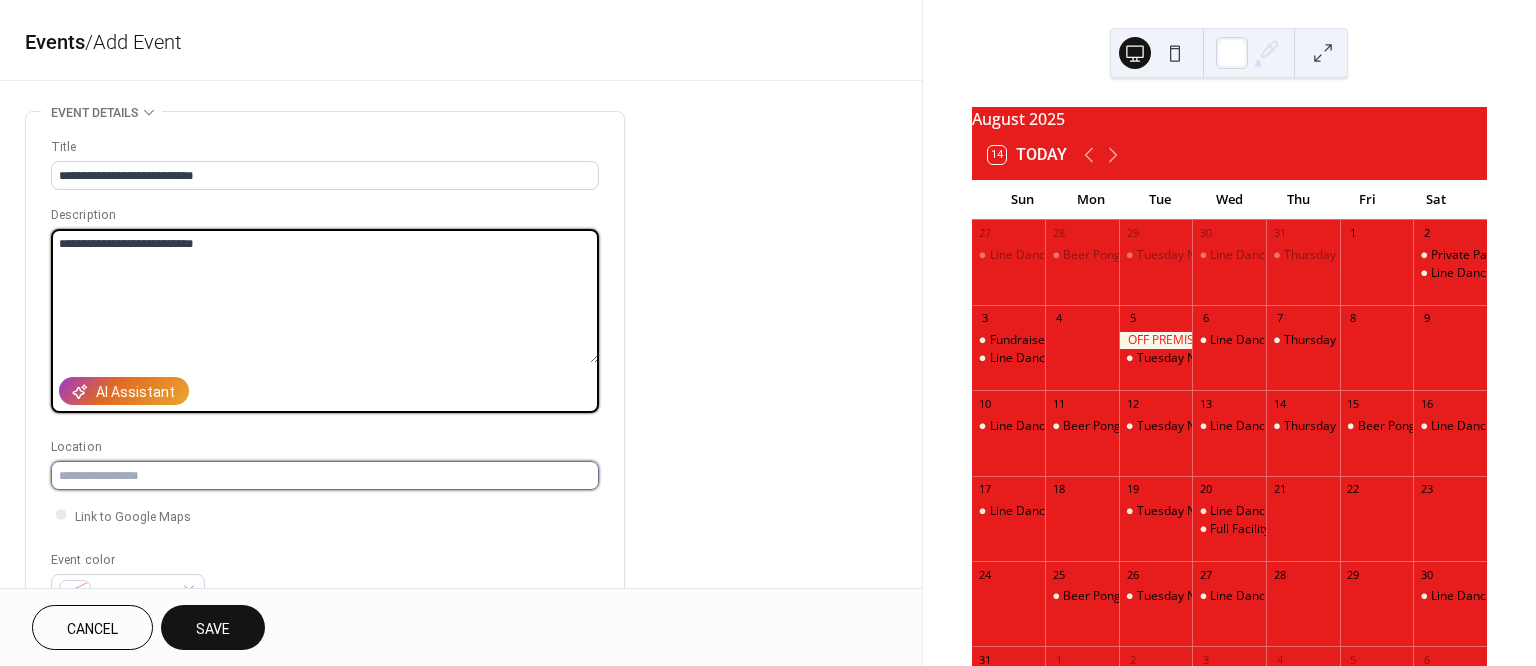 click at bounding box center [325, 475] 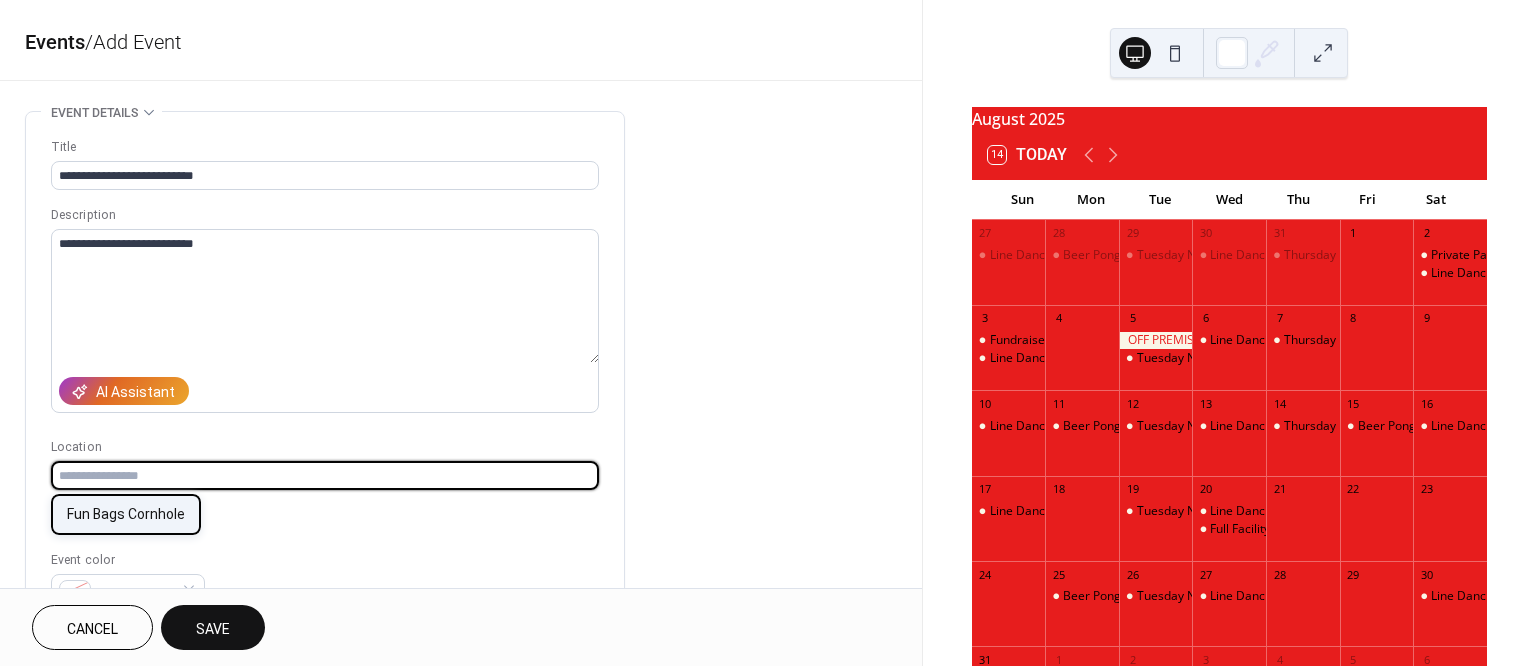 click on "Fun Bags Cornhole" at bounding box center [126, 514] 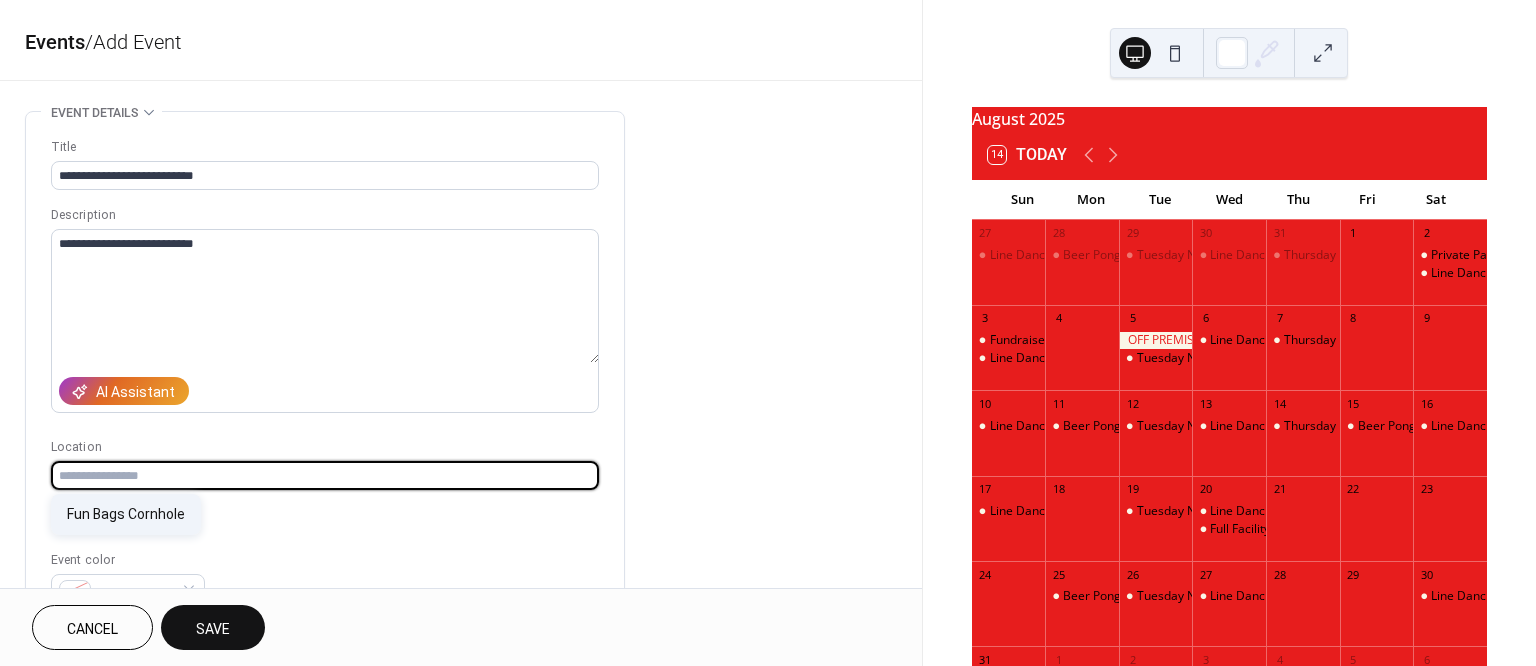 type on "**********" 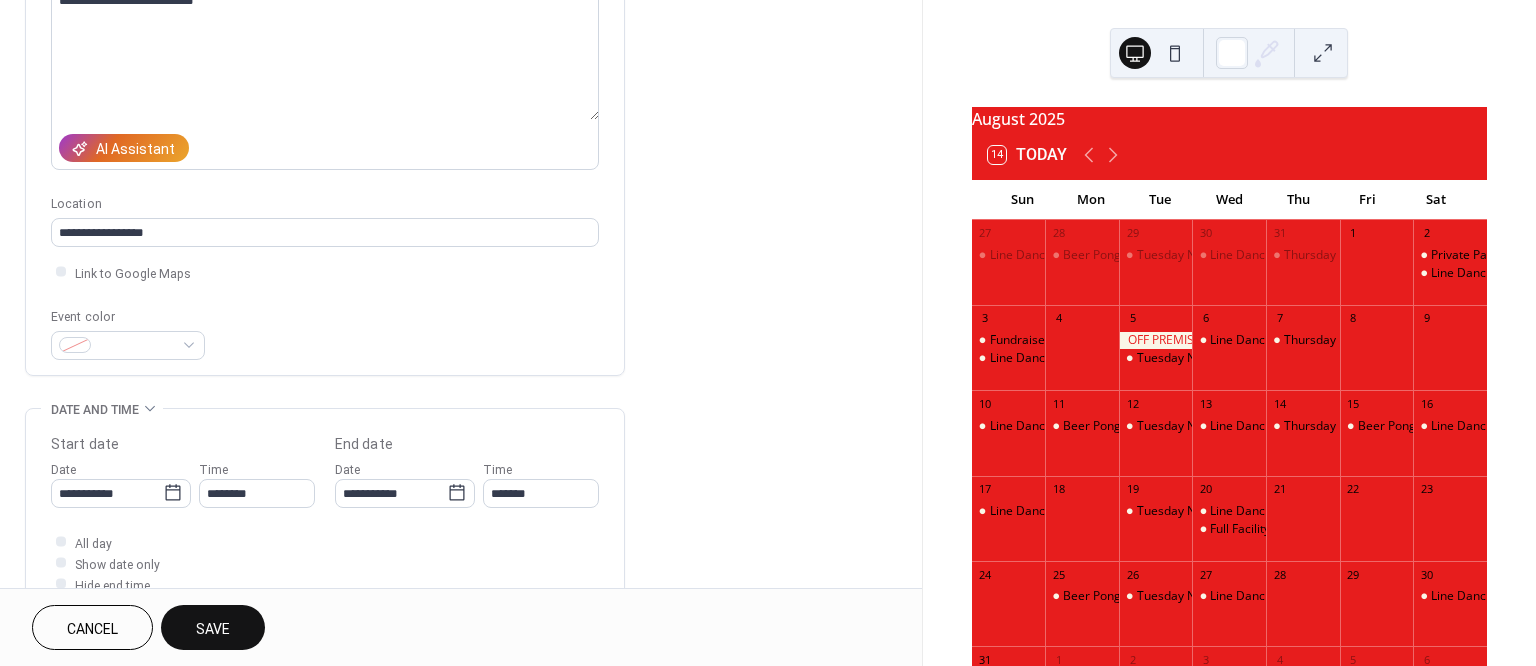 scroll, scrollTop: 245, scrollLeft: 0, axis: vertical 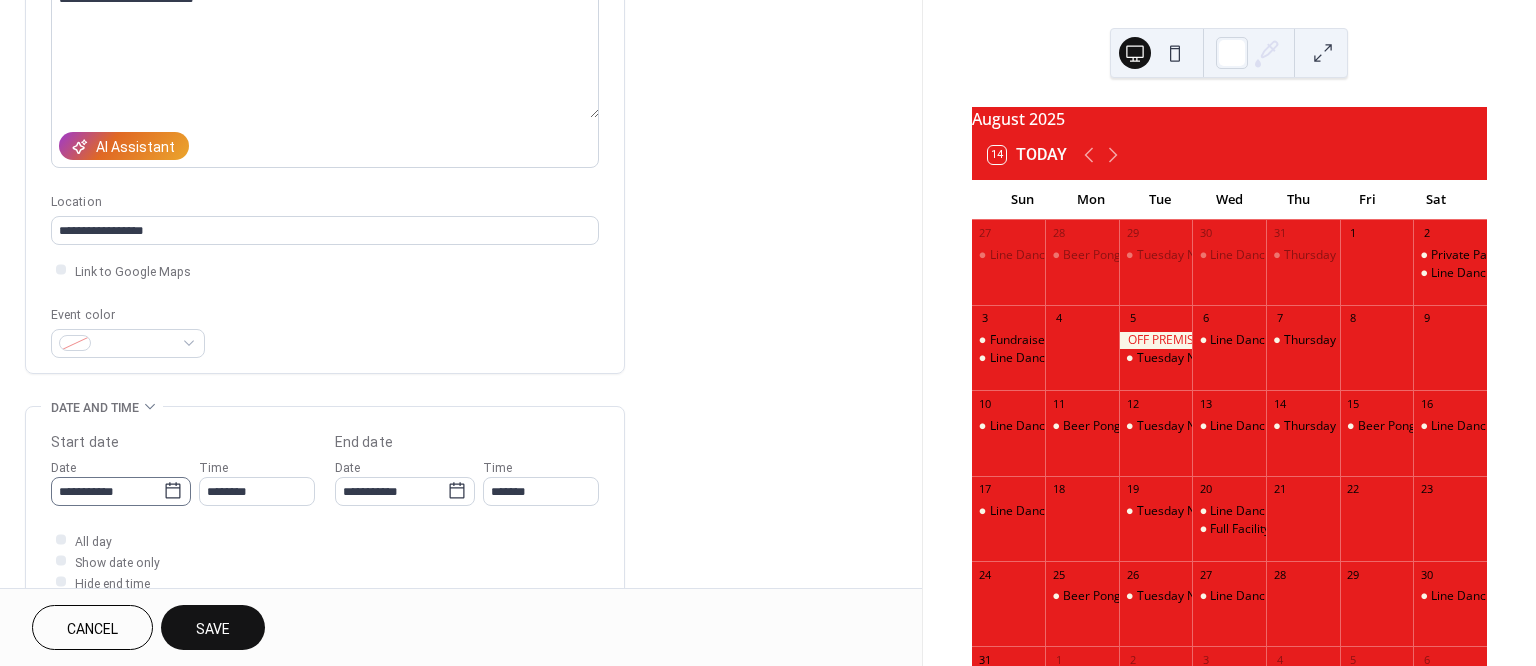 click 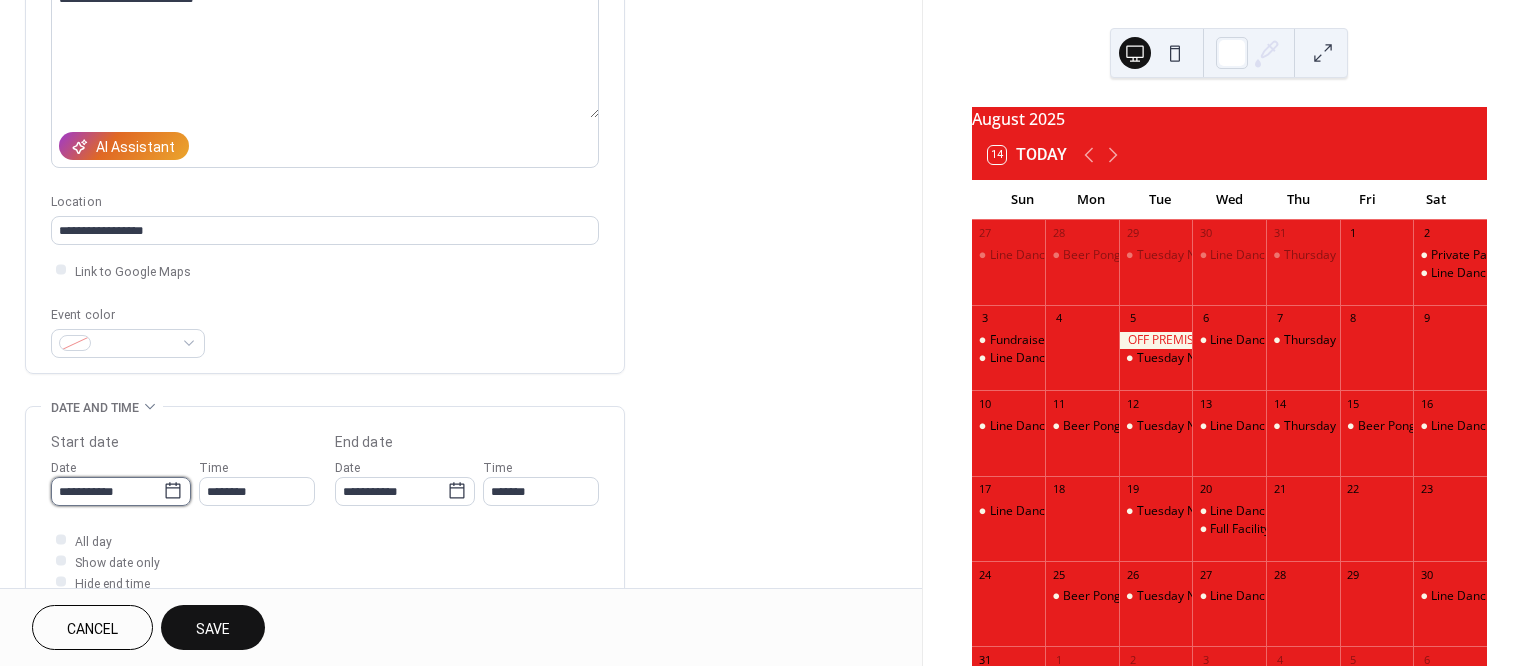 click on "**********" at bounding box center (107, 491) 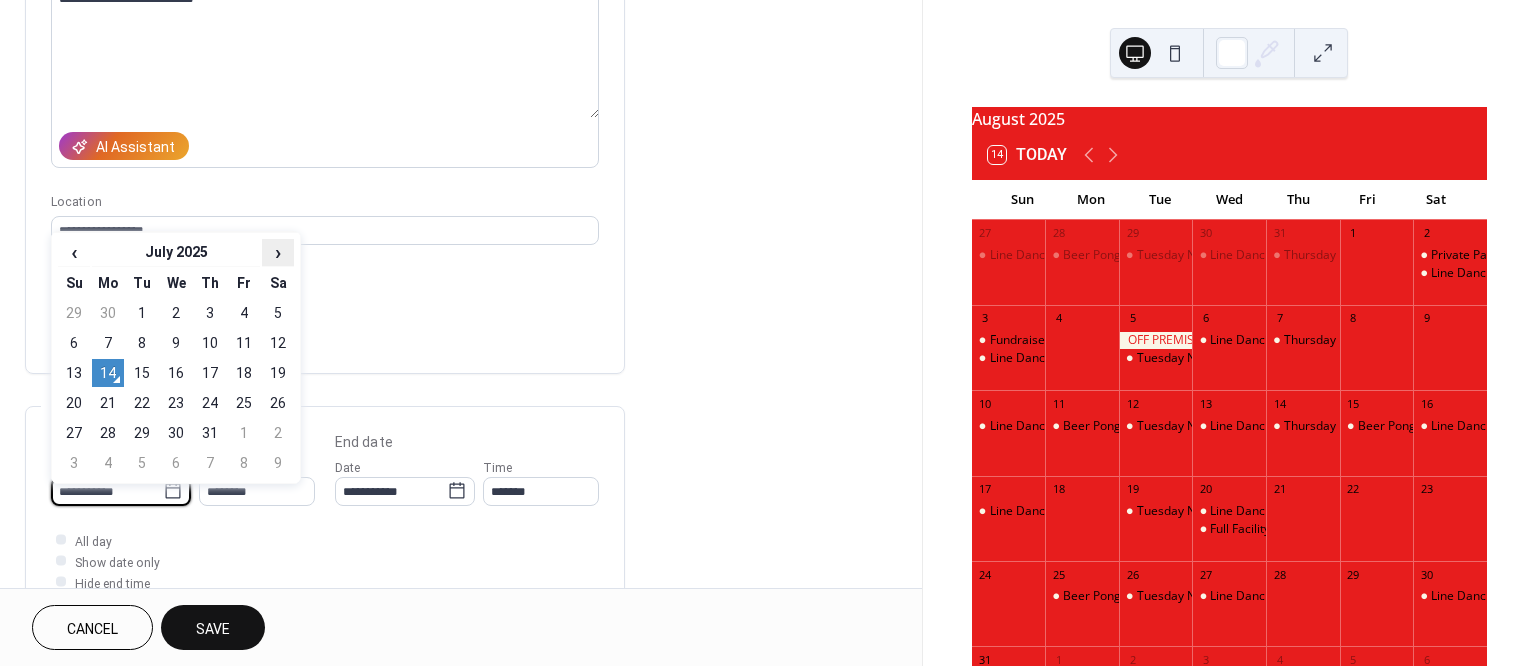 click on "›" at bounding box center [278, 252] 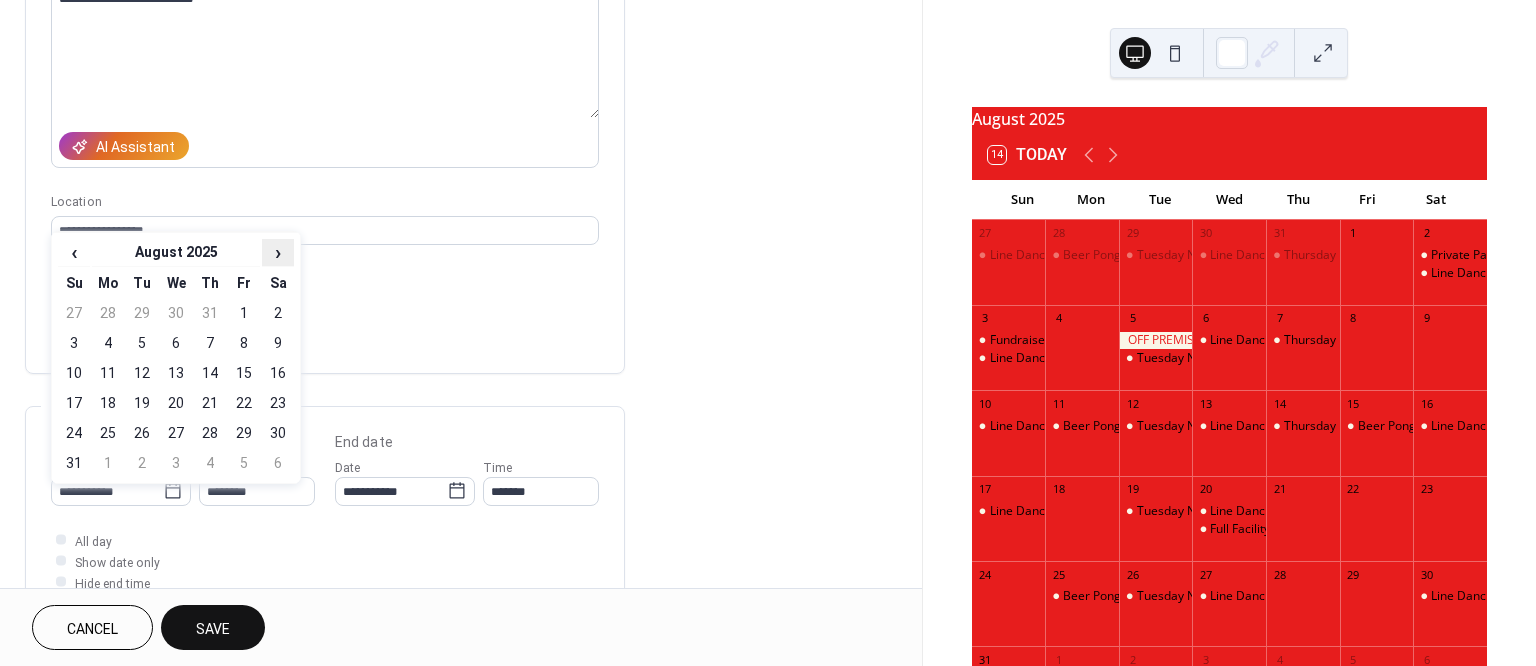 click on "›" at bounding box center (278, 252) 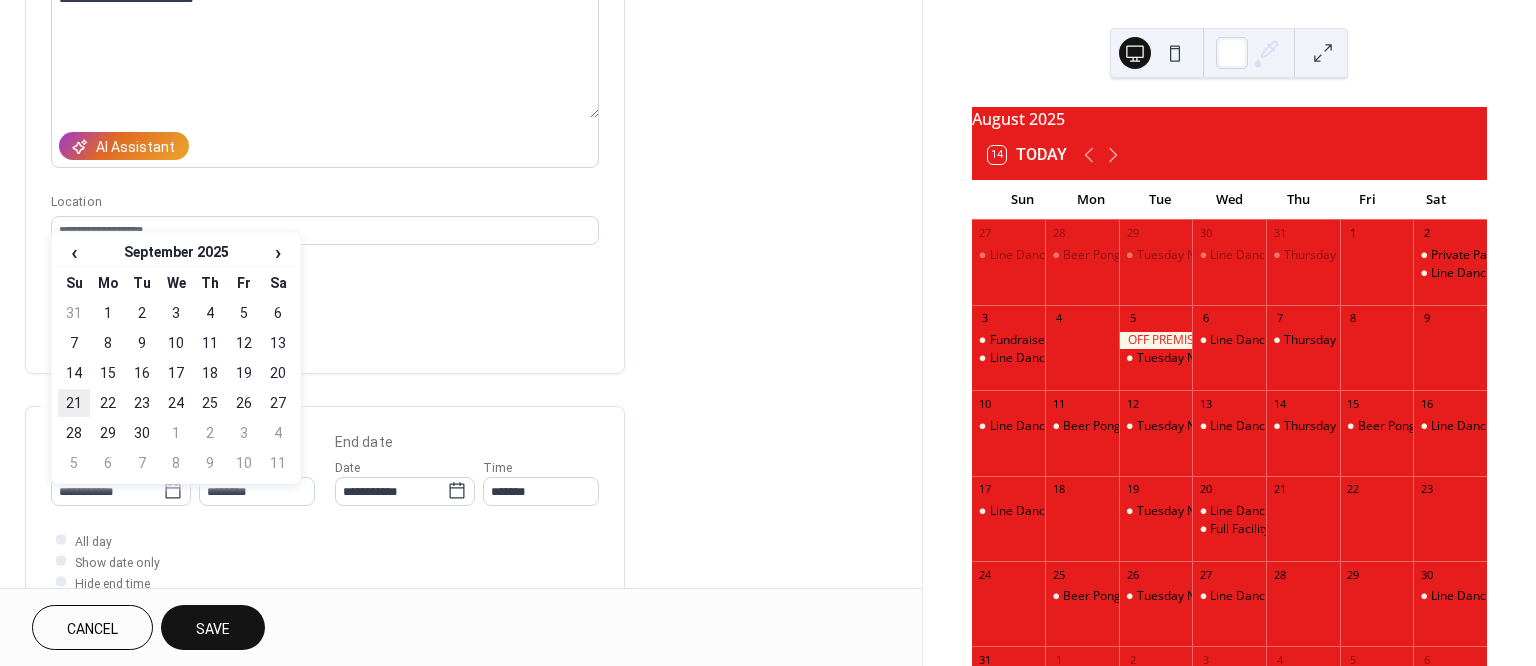 click on "21" at bounding box center (74, 403) 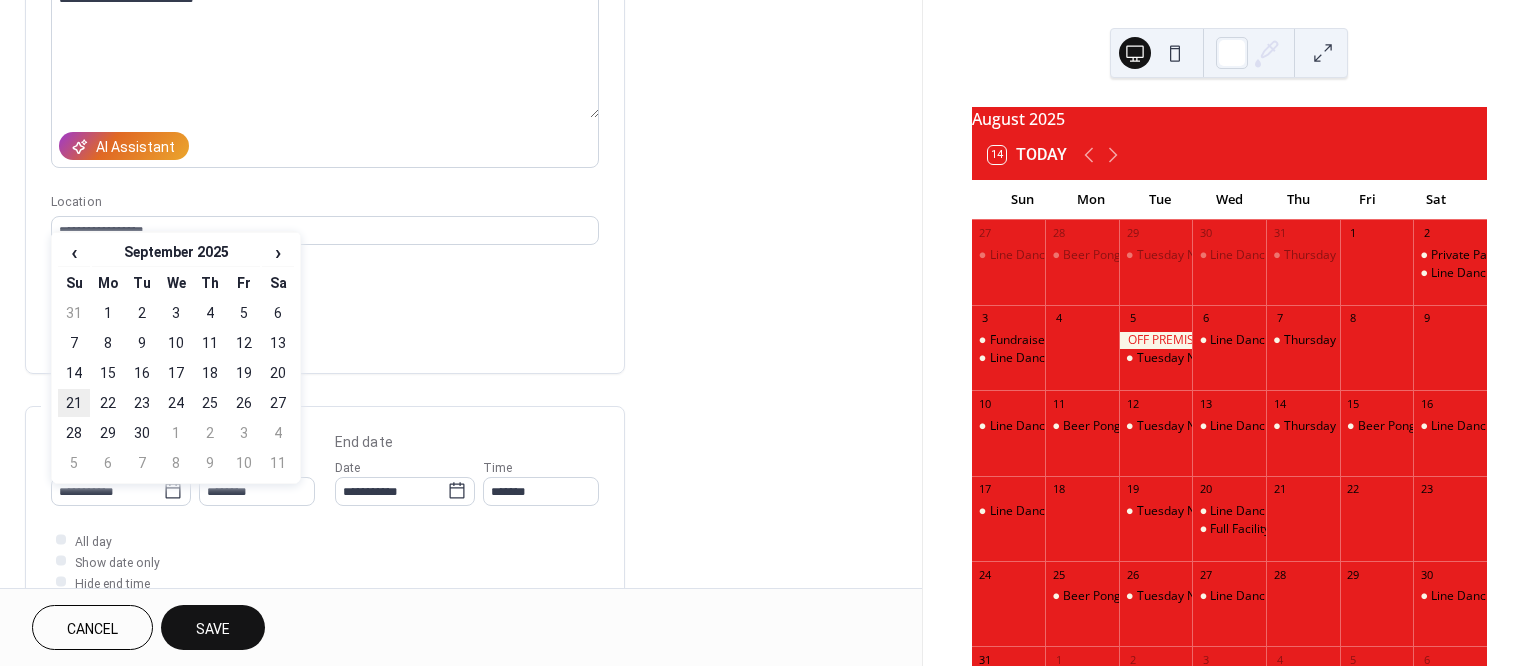 type on "**********" 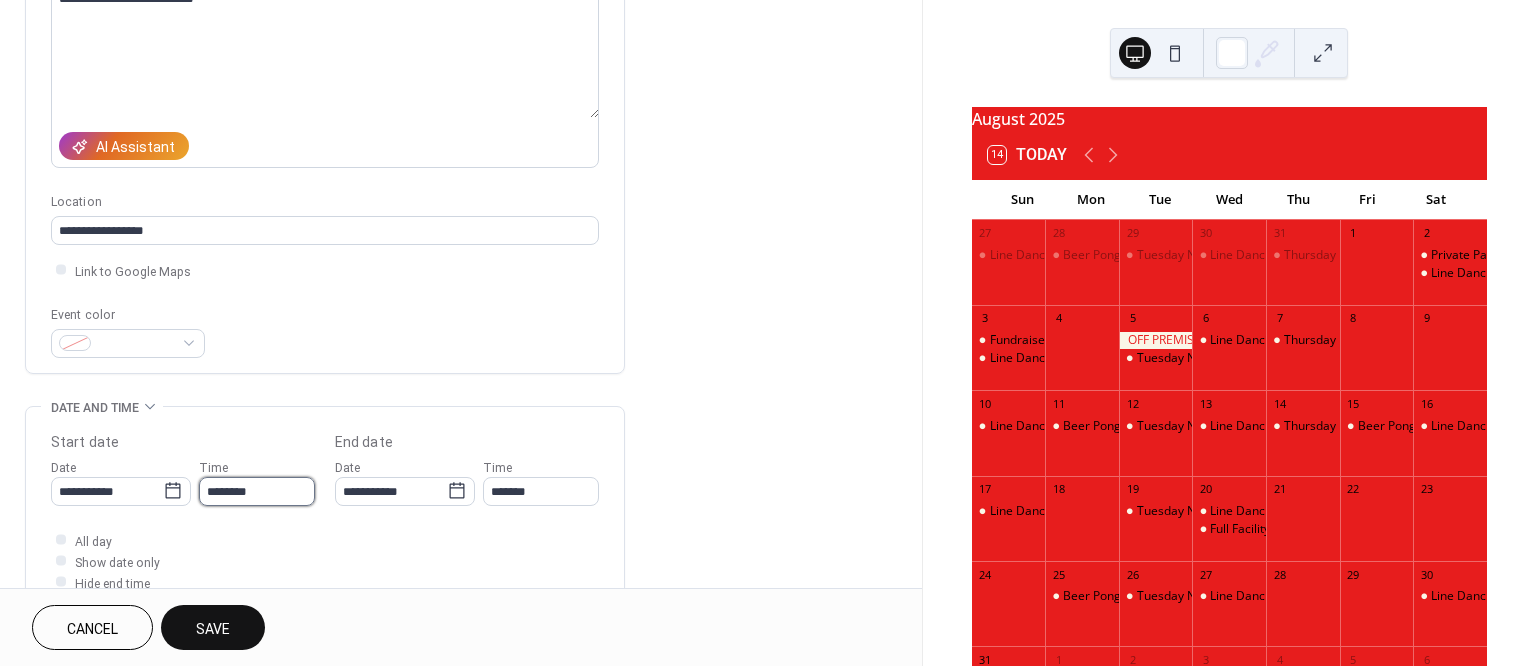 click on "********" at bounding box center [257, 491] 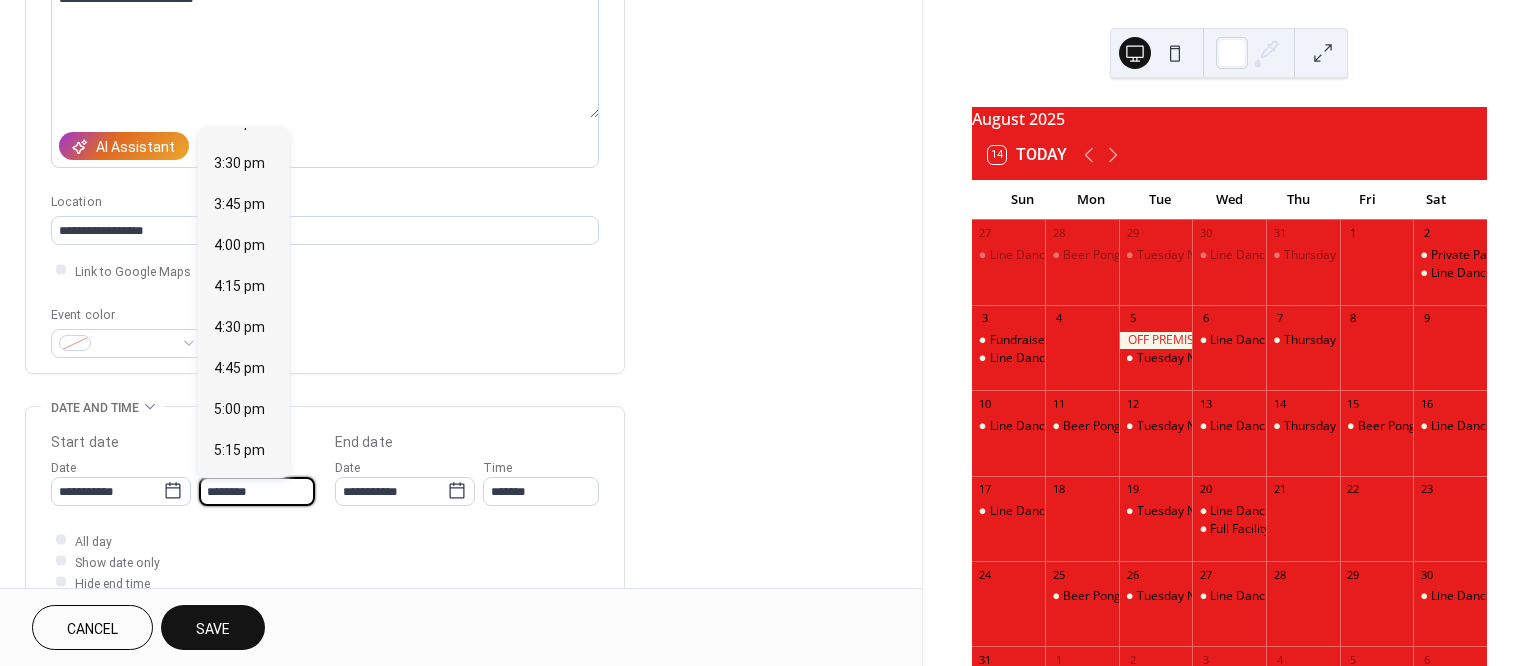 scroll, scrollTop: 2547, scrollLeft: 0, axis: vertical 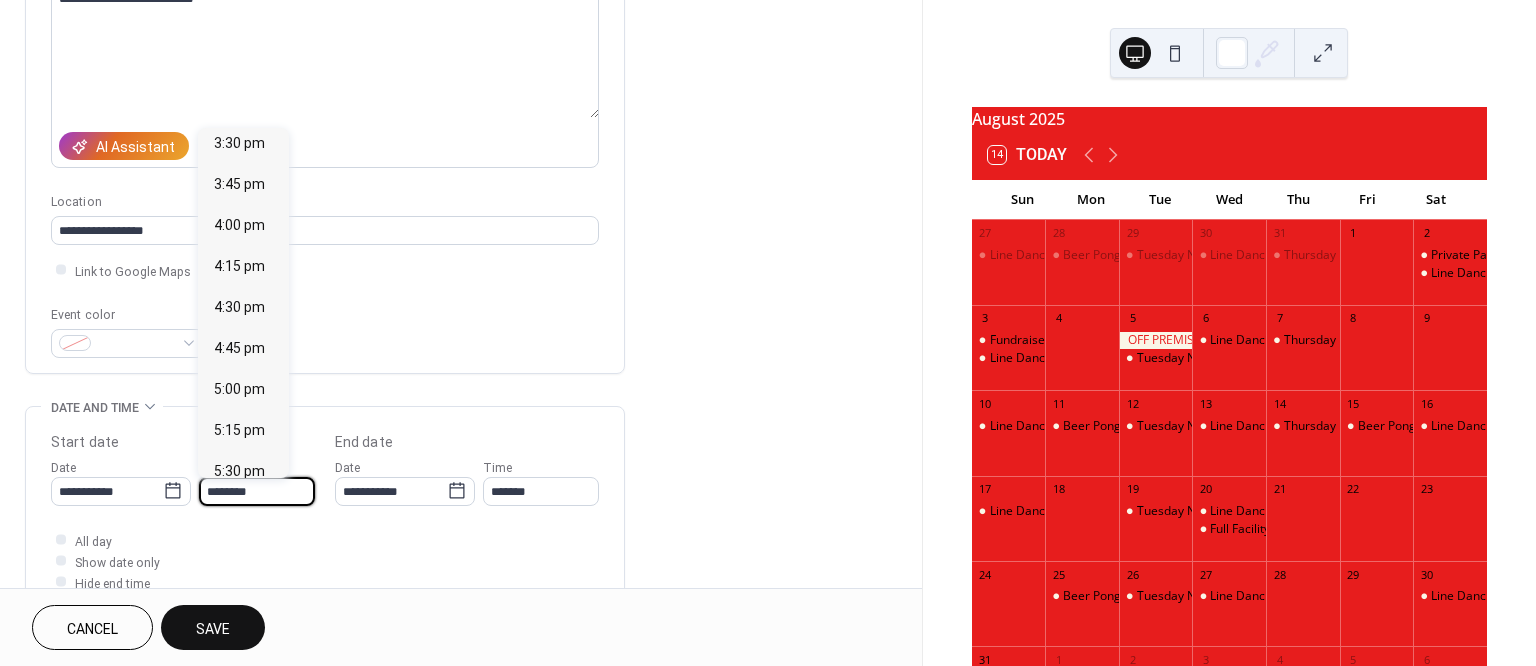 click on "6:00 pm" at bounding box center (239, 552) 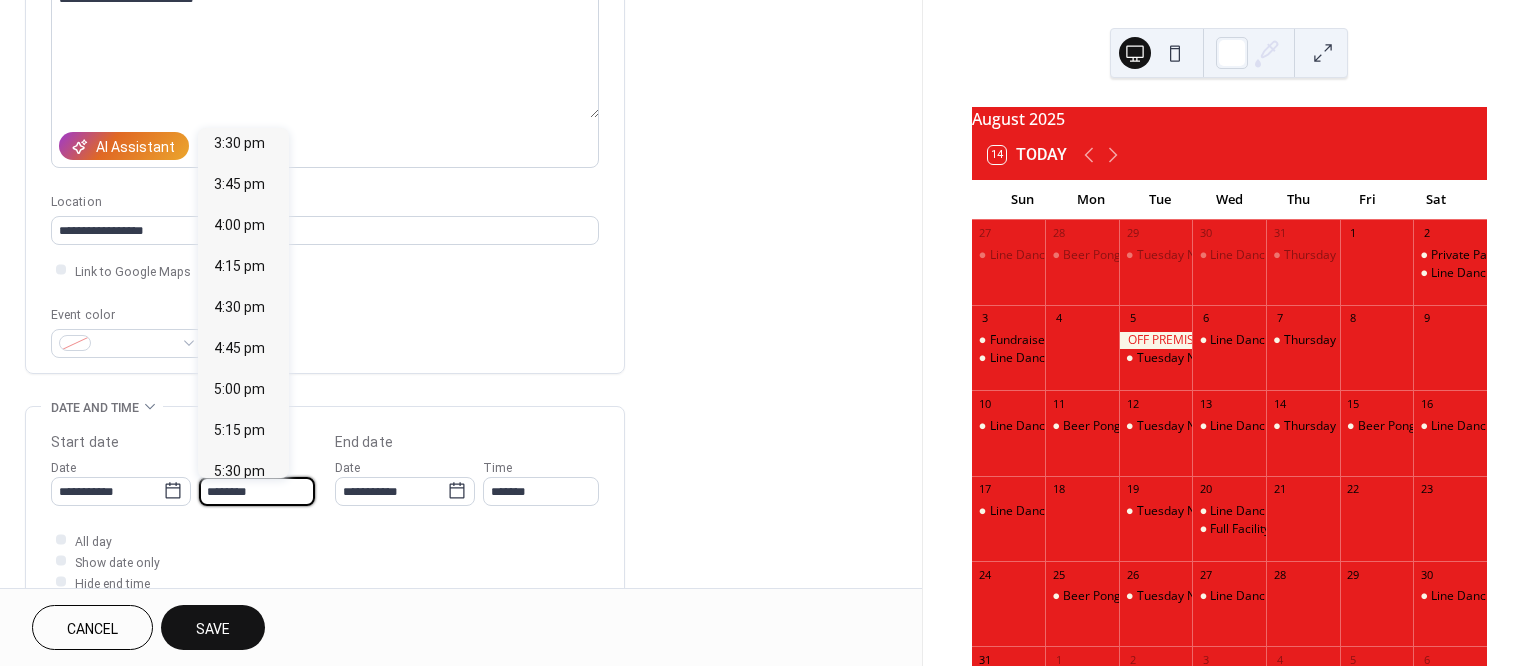 type on "*******" 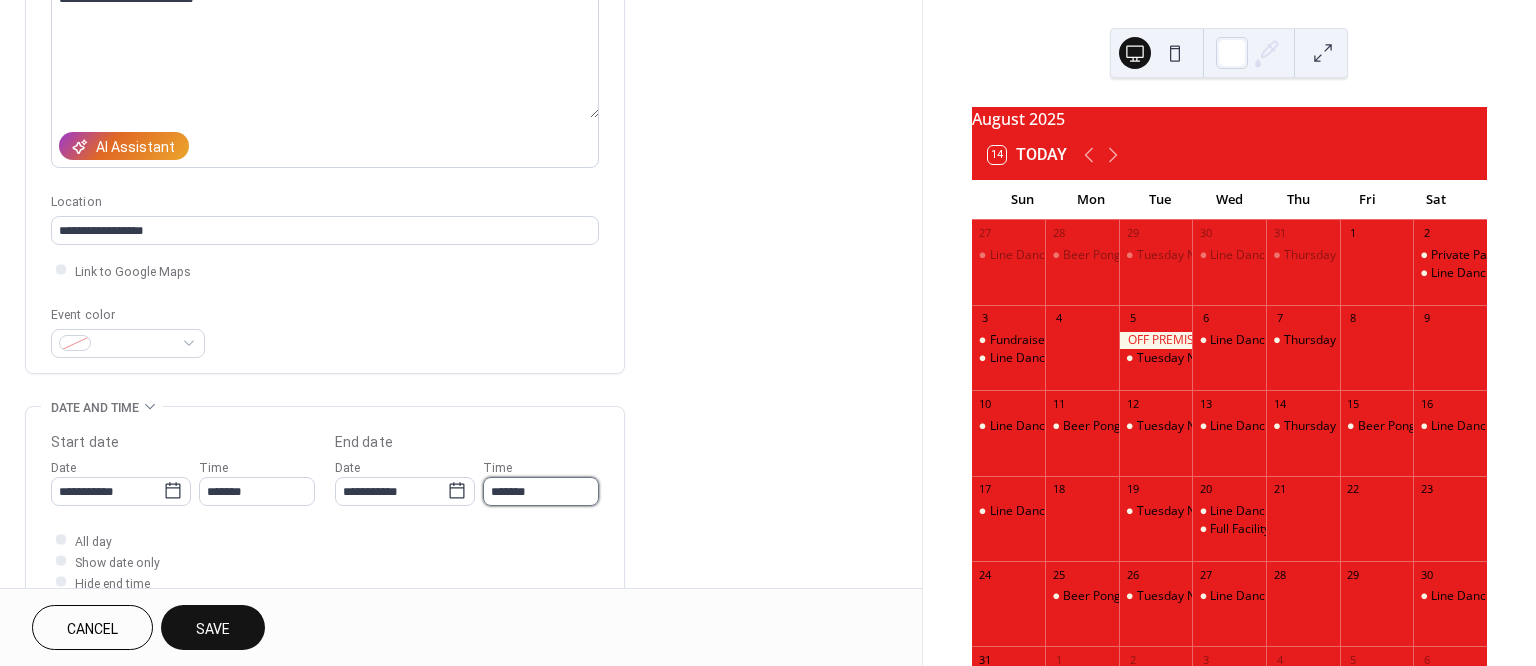 click on "*******" at bounding box center (541, 491) 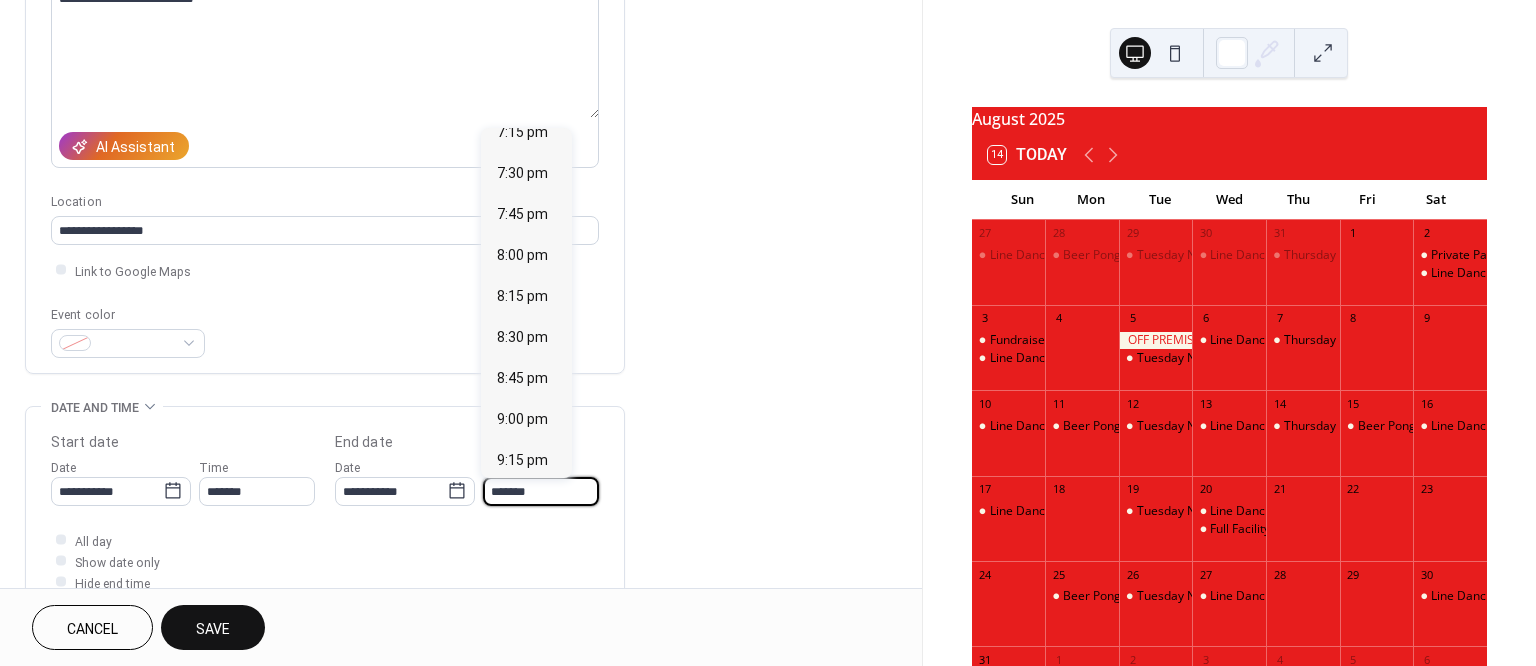 scroll, scrollTop: 186, scrollLeft: 0, axis: vertical 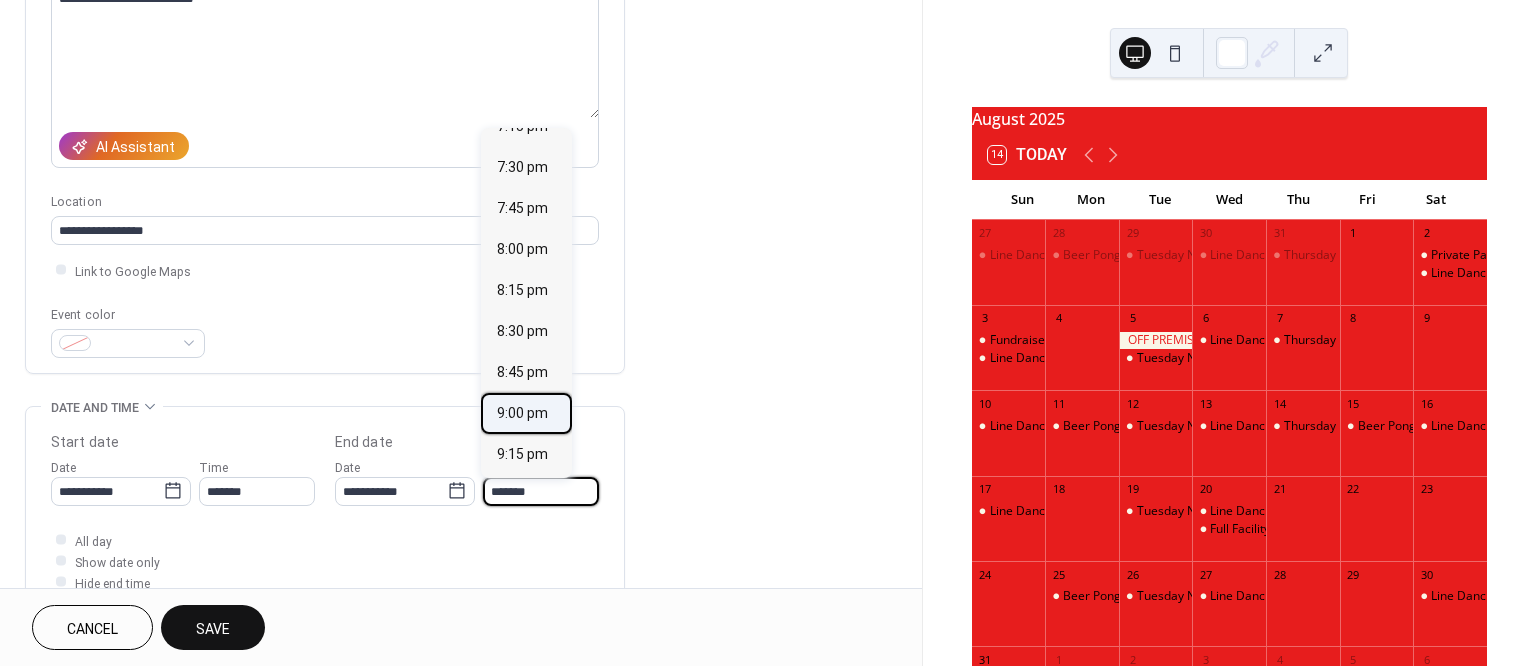 click on "9:00 pm" at bounding box center [522, 412] 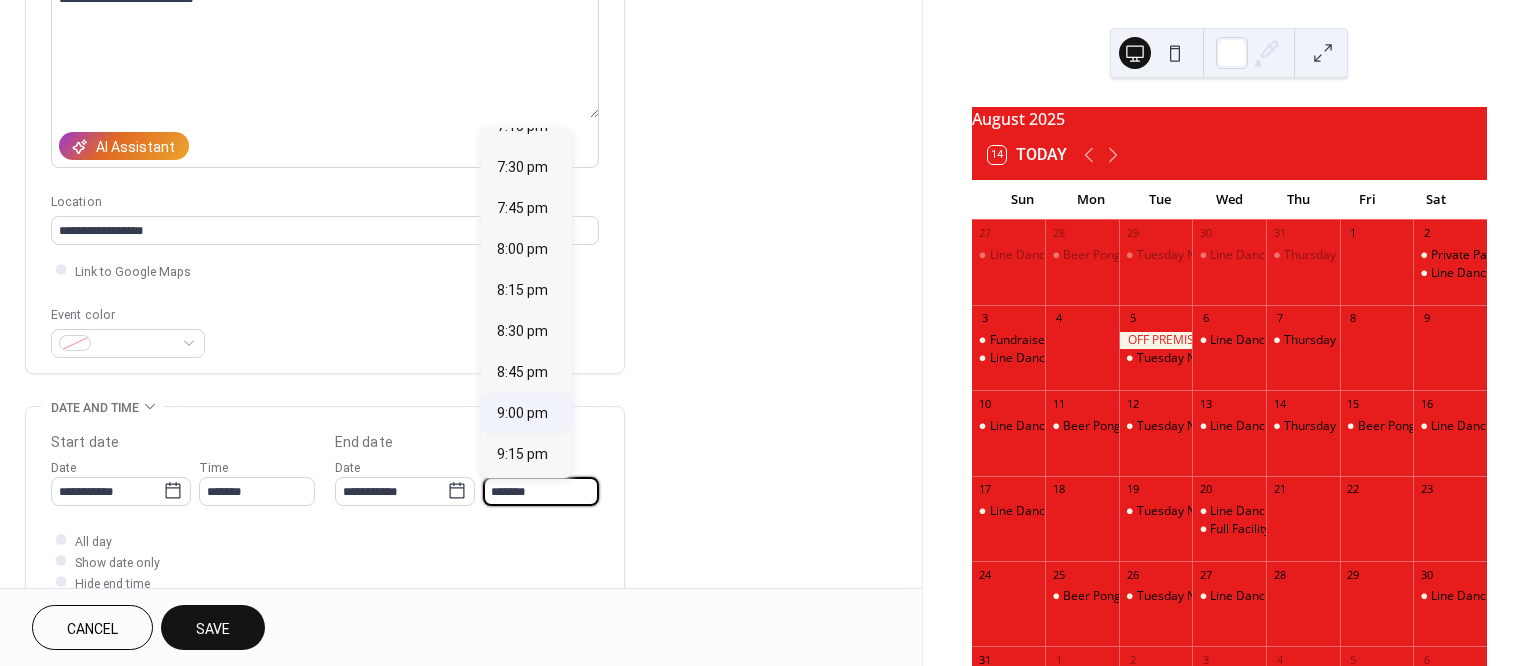 type on "*******" 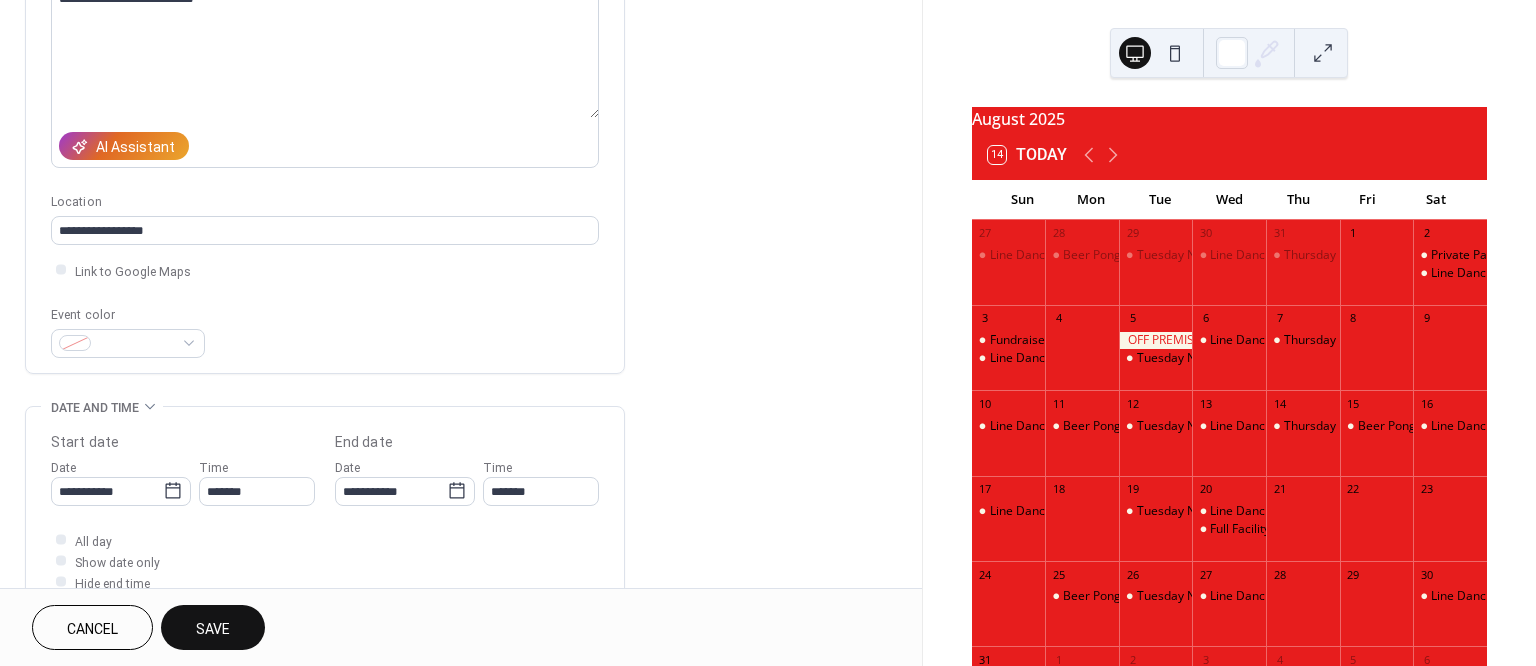 click on "Save" at bounding box center [213, 627] 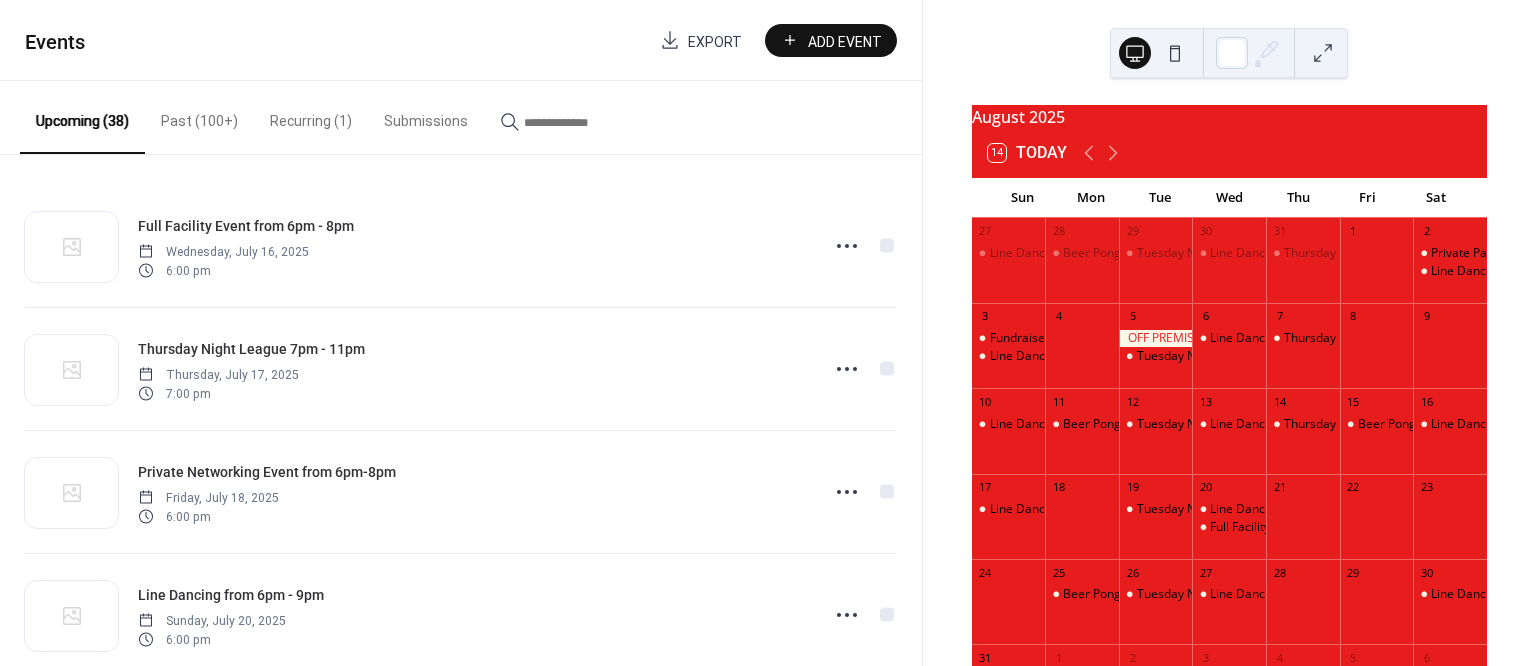 scroll, scrollTop: 0, scrollLeft: 0, axis: both 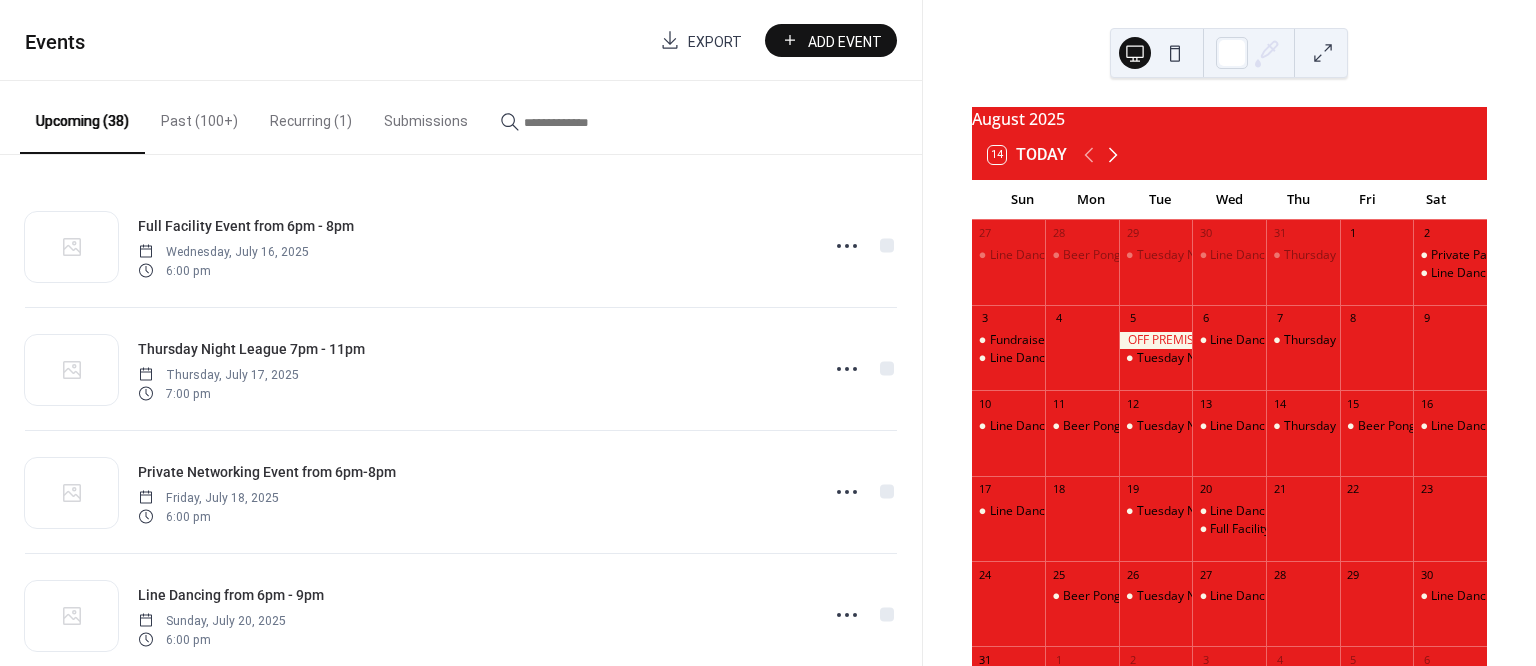 click 